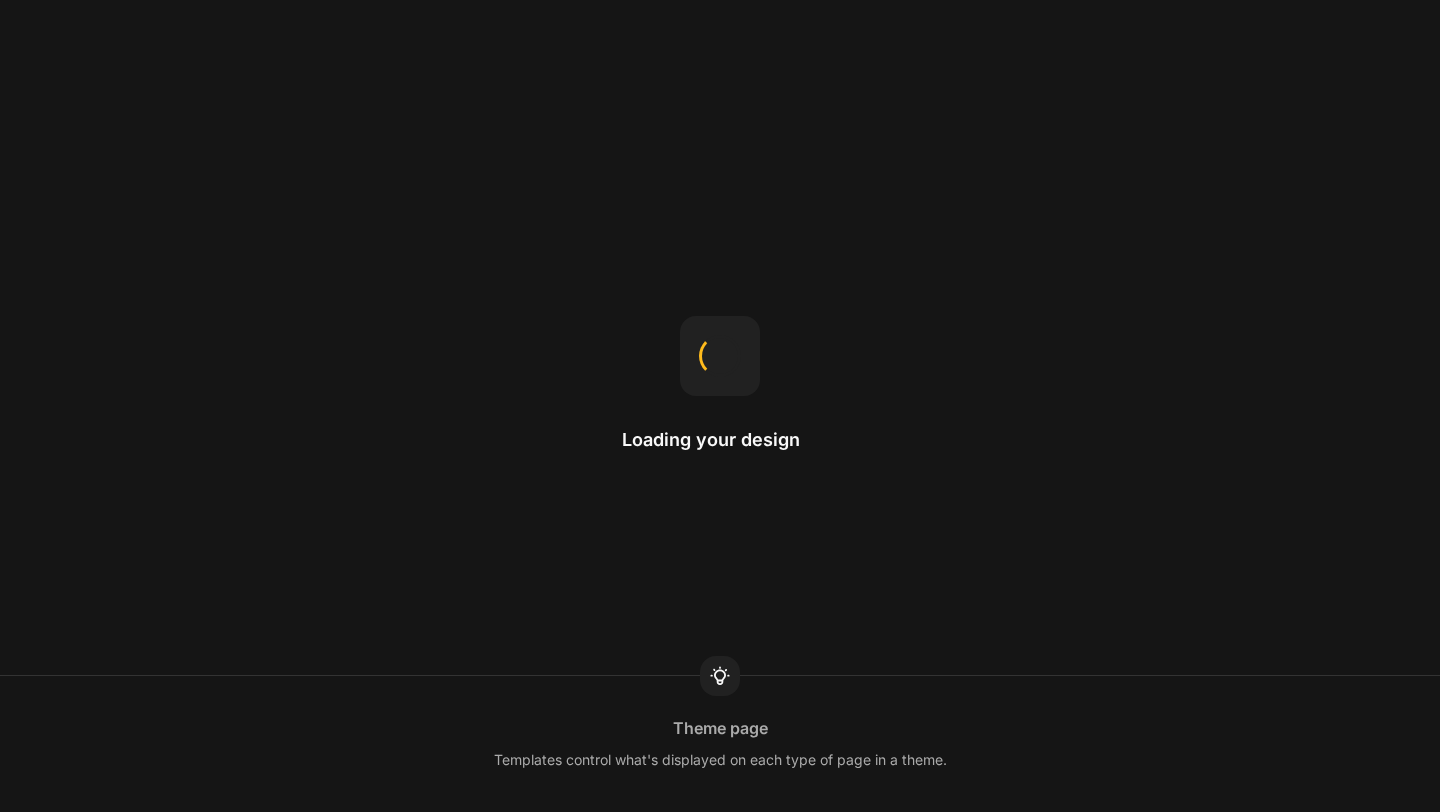scroll, scrollTop: 0, scrollLeft: 0, axis: both 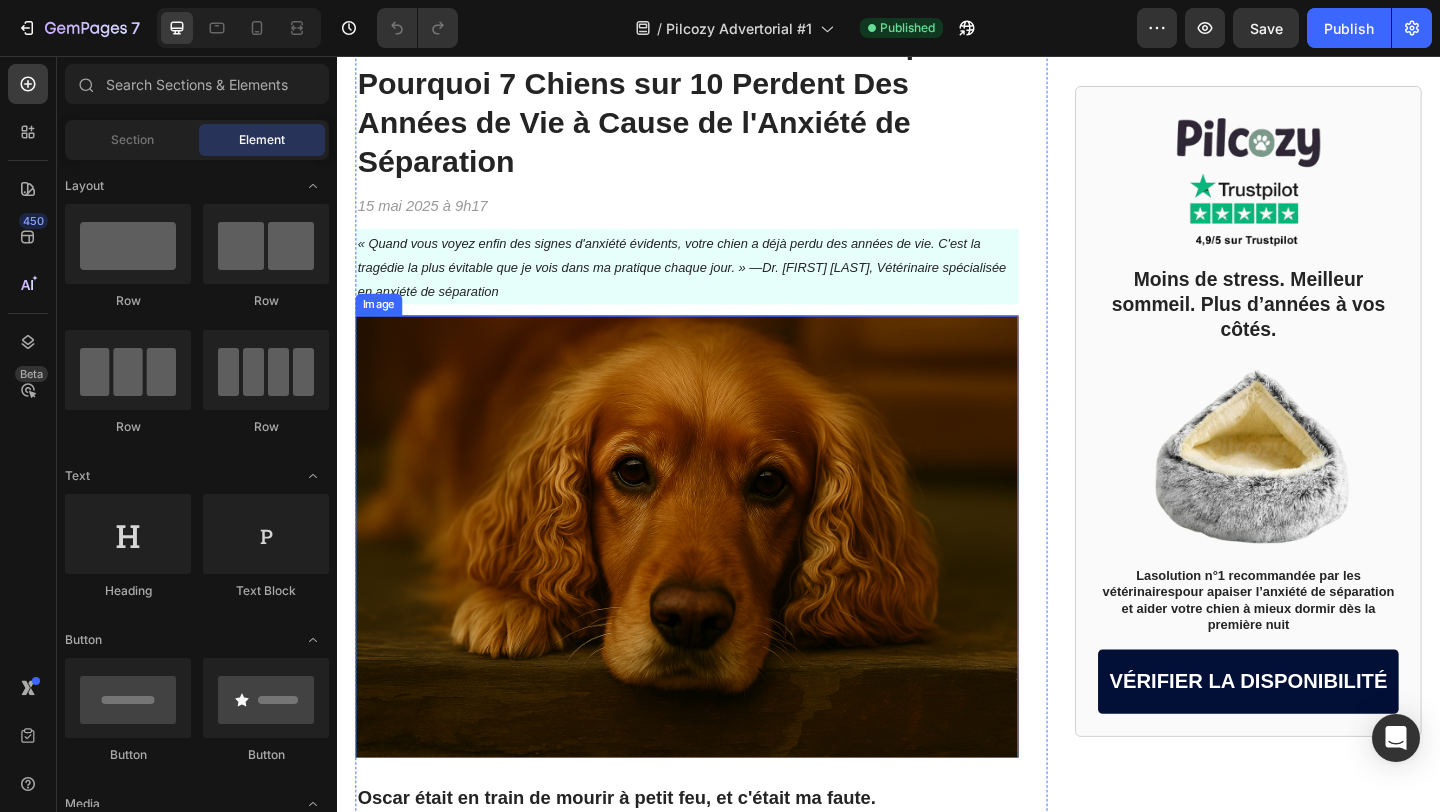 click at bounding box center [717, 578] 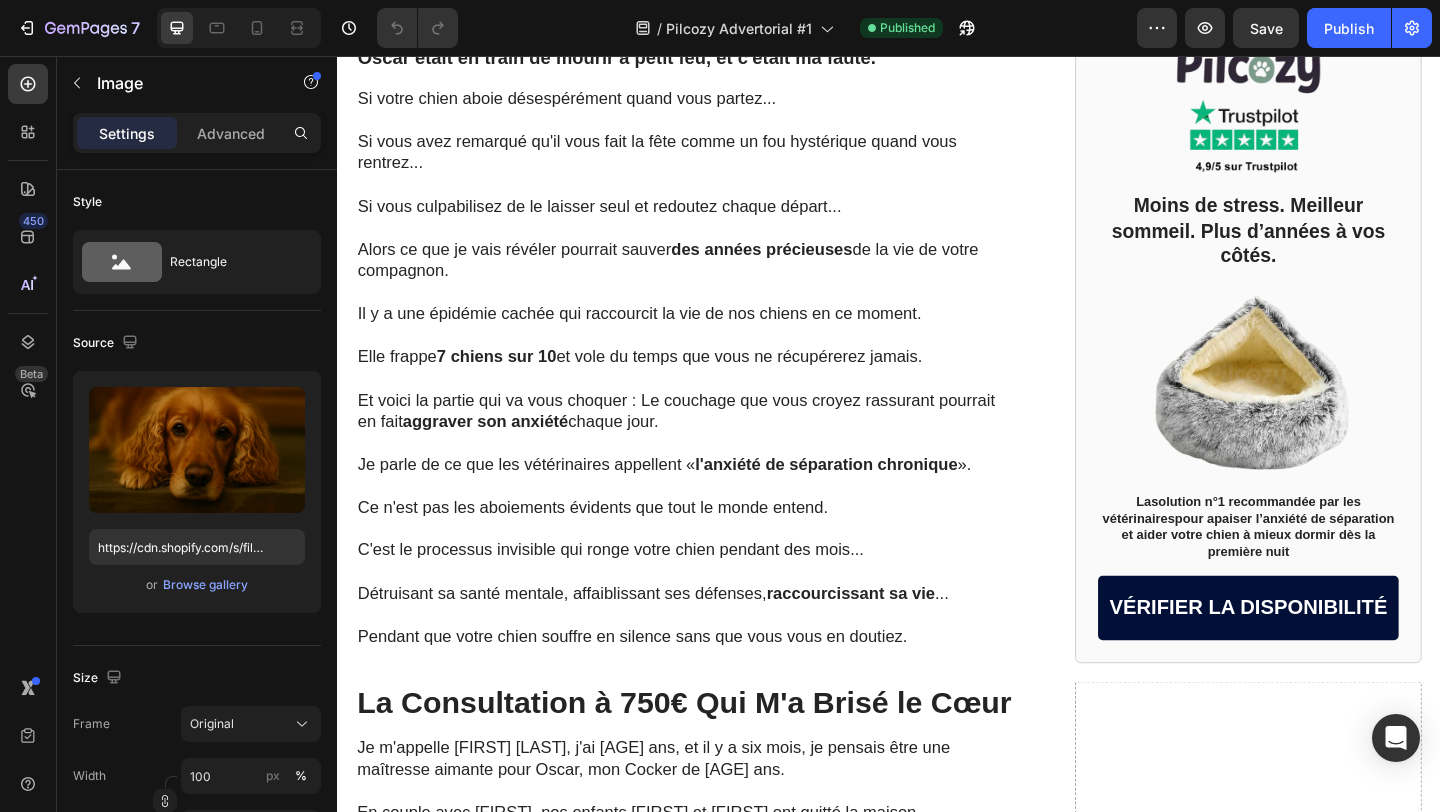 scroll, scrollTop: 1005, scrollLeft: 0, axis: vertical 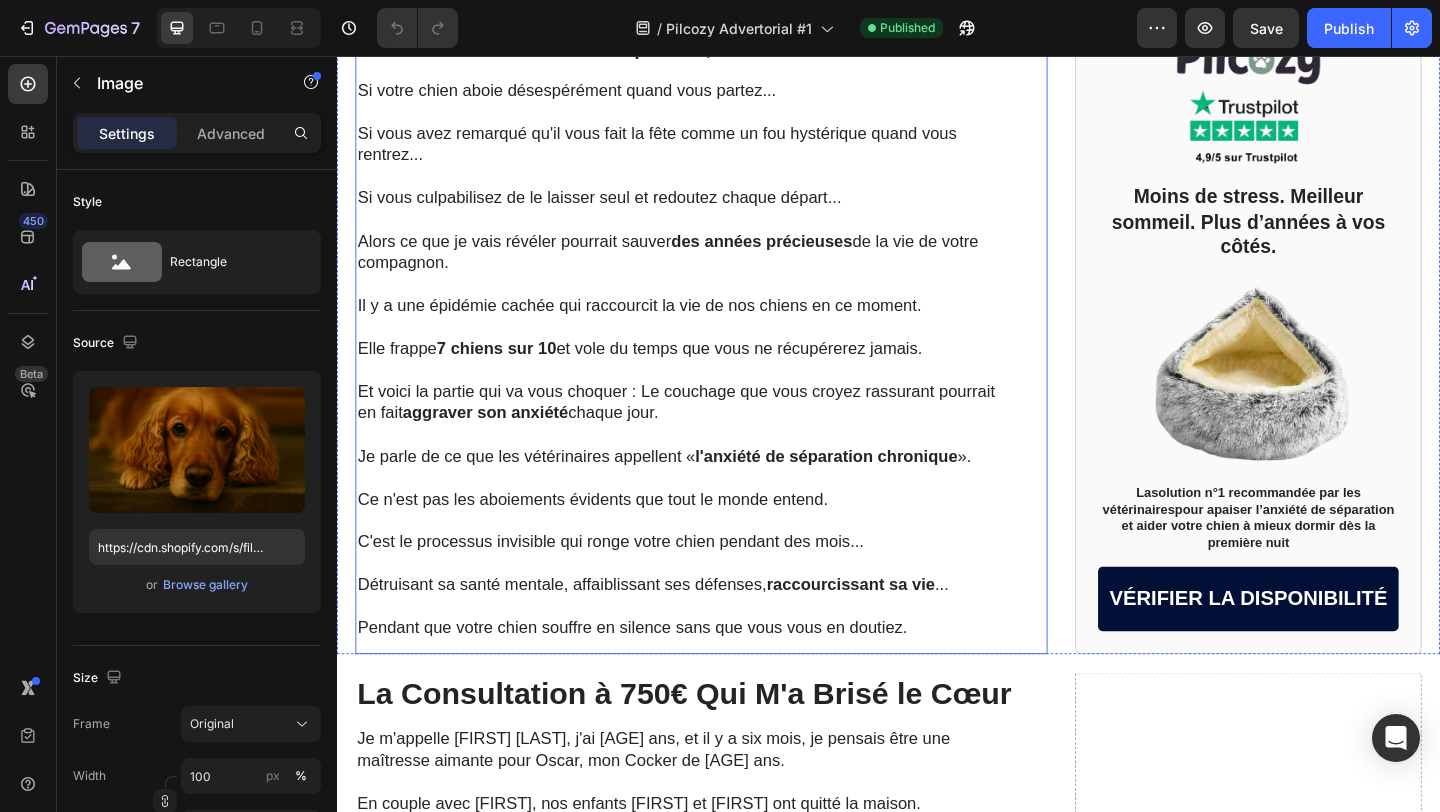 click on "Un Vétérinaire Révèle Une Vérité Choquante : Pourquoi [NUMBER] Chiens sur [NUMBER] Perdent Des Années de Vie à Cause de l'Anxiété de Séparation Heading [DATE] à [TIME] Text Block « Quand vous voyez enfin des signes d'anxiété évidents, votre chien a déjà perdu des années de vie. C'est la tragédie la plus évitable que je vois dans ma pratique chaque jour. » —Dr. [FIRST] [LAST], Vétérinaire spécialisée en anxiété de séparation Text Block Image [NUMBER] Oscar était en train de mourir à petit feu, et c'était ma faute. Text Block Si votre chien aboie désespérément quand vous partez... Si vous avez remarqué qu'il vous fait la fête comme un fou hystérique quand vous rentrez... Si vous culpabilisez de le laisser seul et redoutez chaque départ... Alors ce que je vais révéler pourrait sauver des années précieuses de la vie de votre compagnon. Il y a une épidémie cachée qui raccourcit la vie de nos chiens en ce moment. Elle frappe [NUMBER] chiens sur [NUMBER] aggraver son anxiété chaque jour." at bounding box center [717, -50] 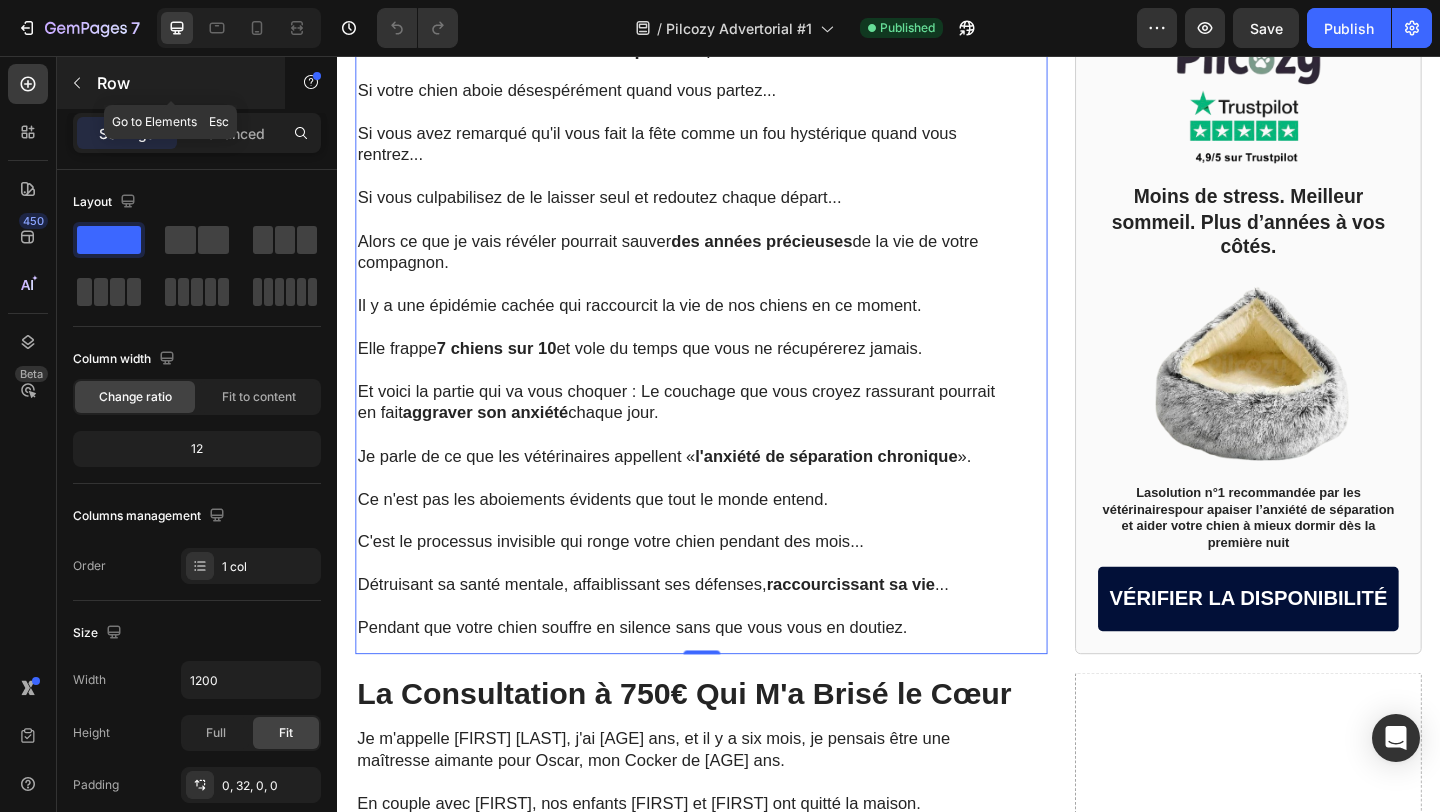 click 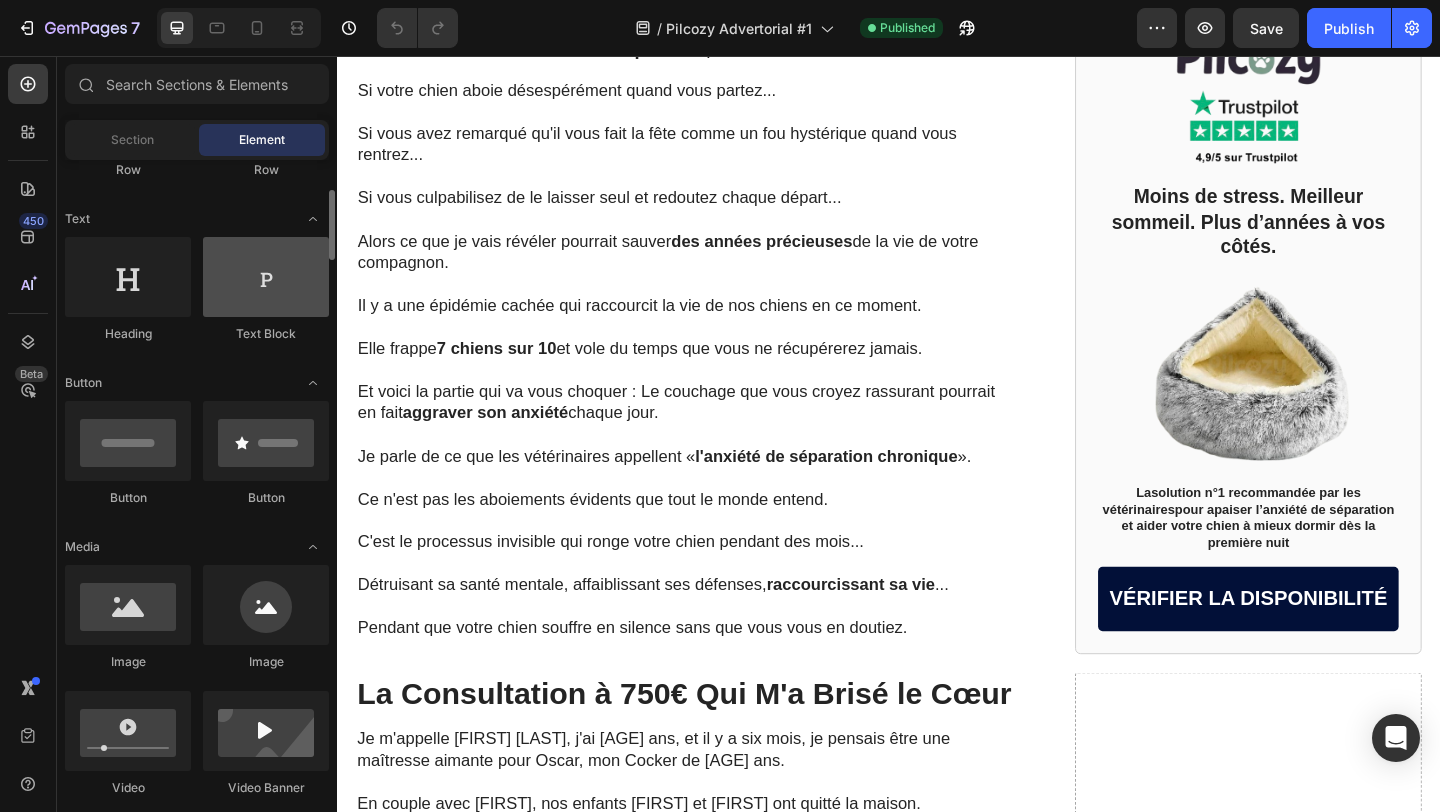 scroll, scrollTop: 264, scrollLeft: 0, axis: vertical 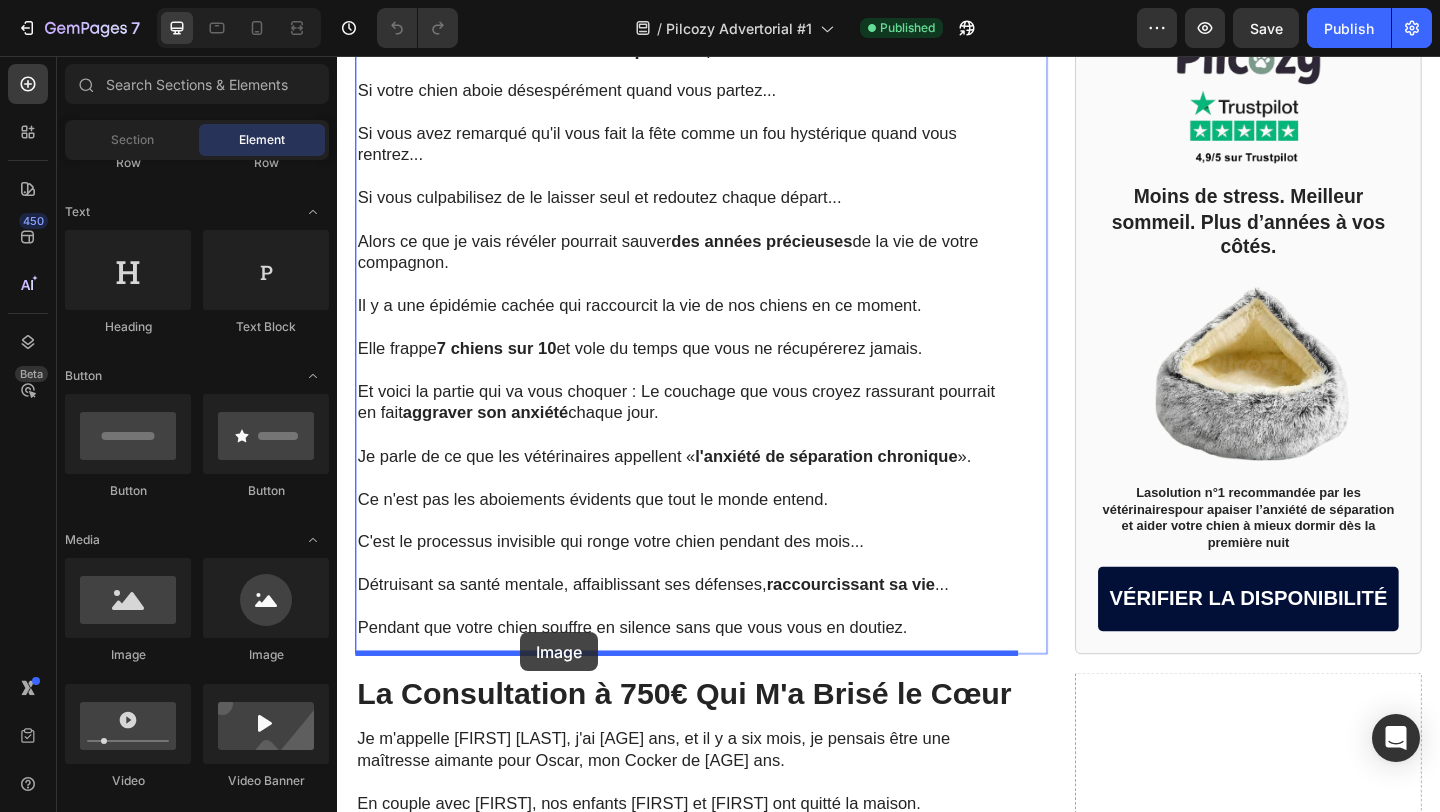 drag, startPoint x: 461, startPoint y: 656, endPoint x: 533, endPoint y: 679, distance: 75.58439 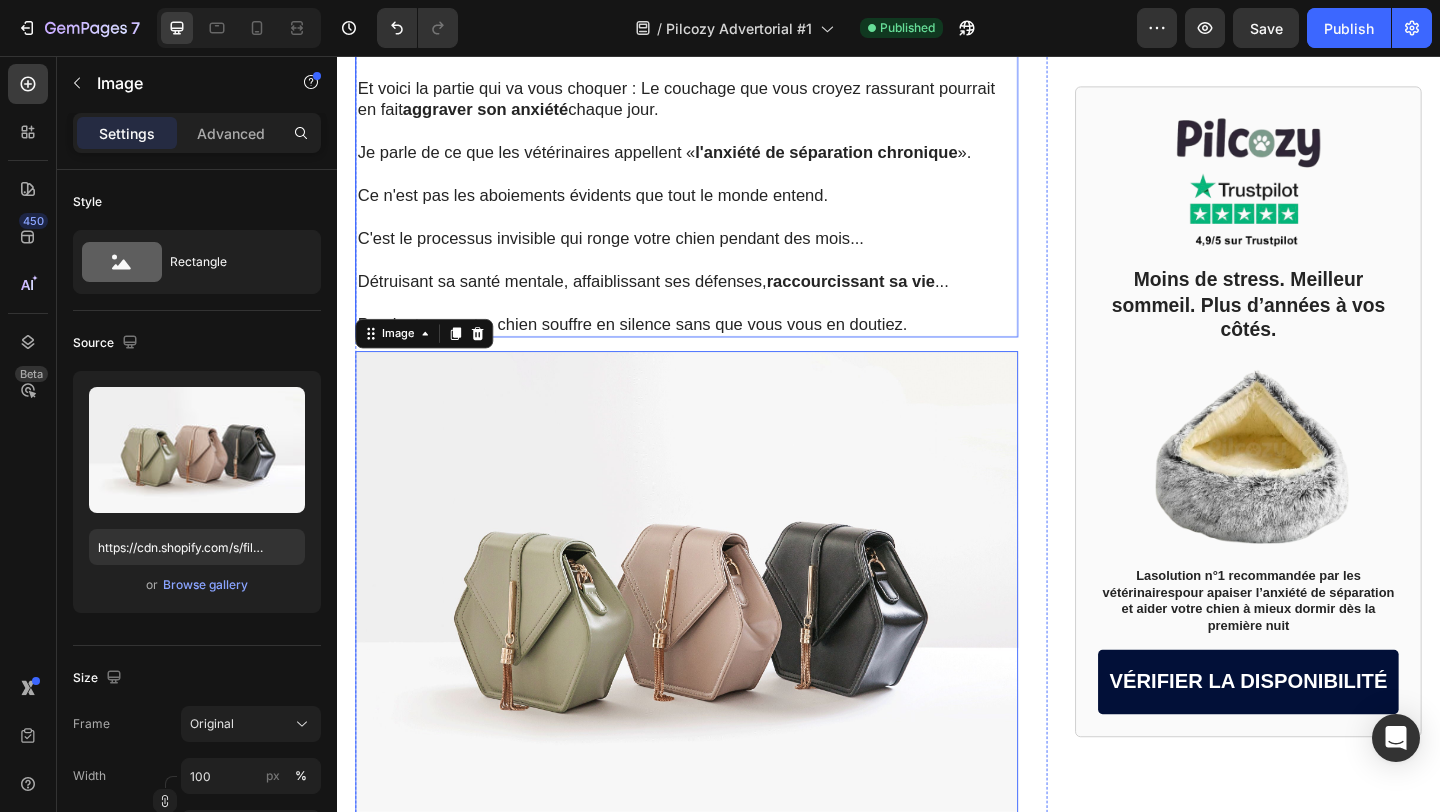 scroll, scrollTop: 1352, scrollLeft: 0, axis: vertical 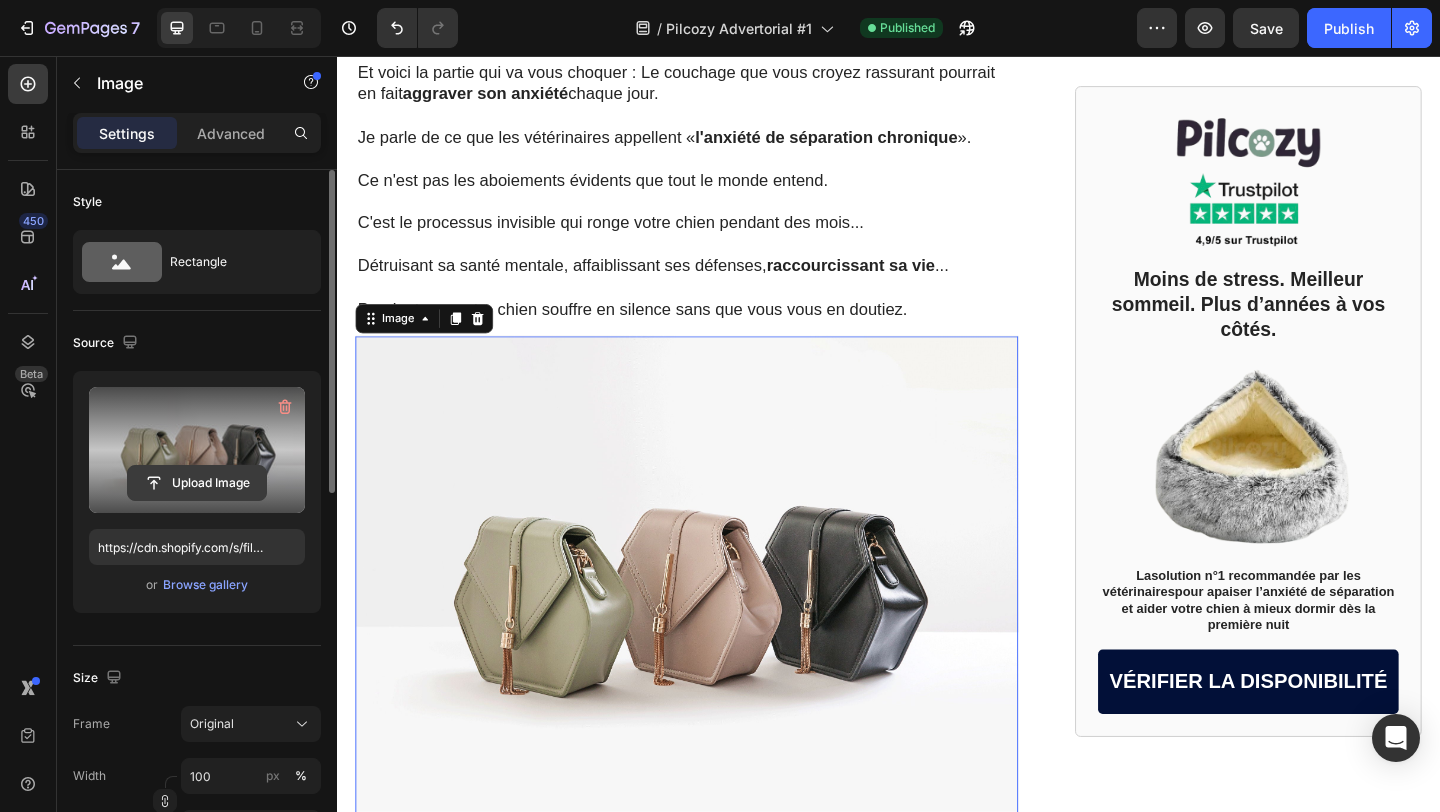 click 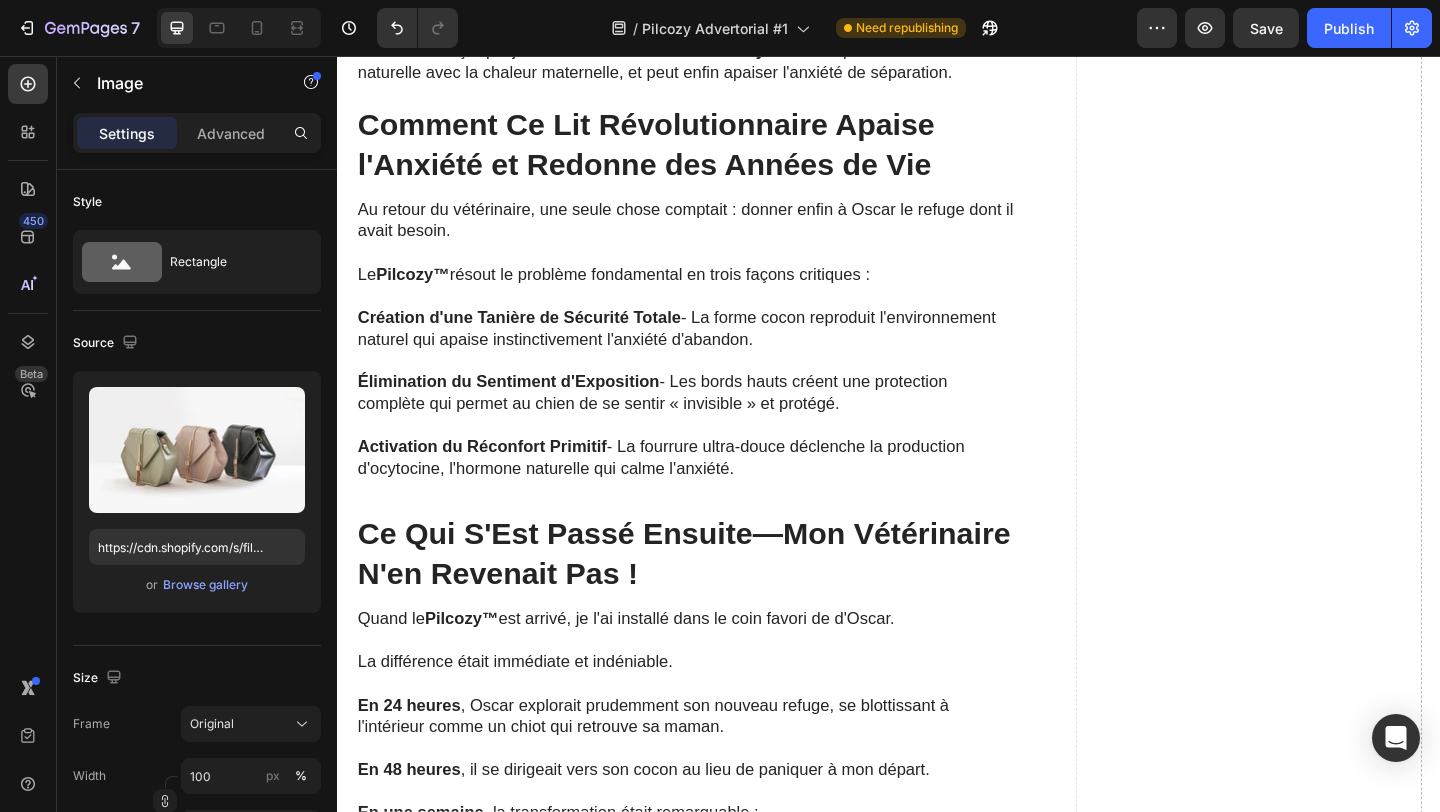 scroll, scrollTop: 5452, scrollLeft: 0, axis: vertical 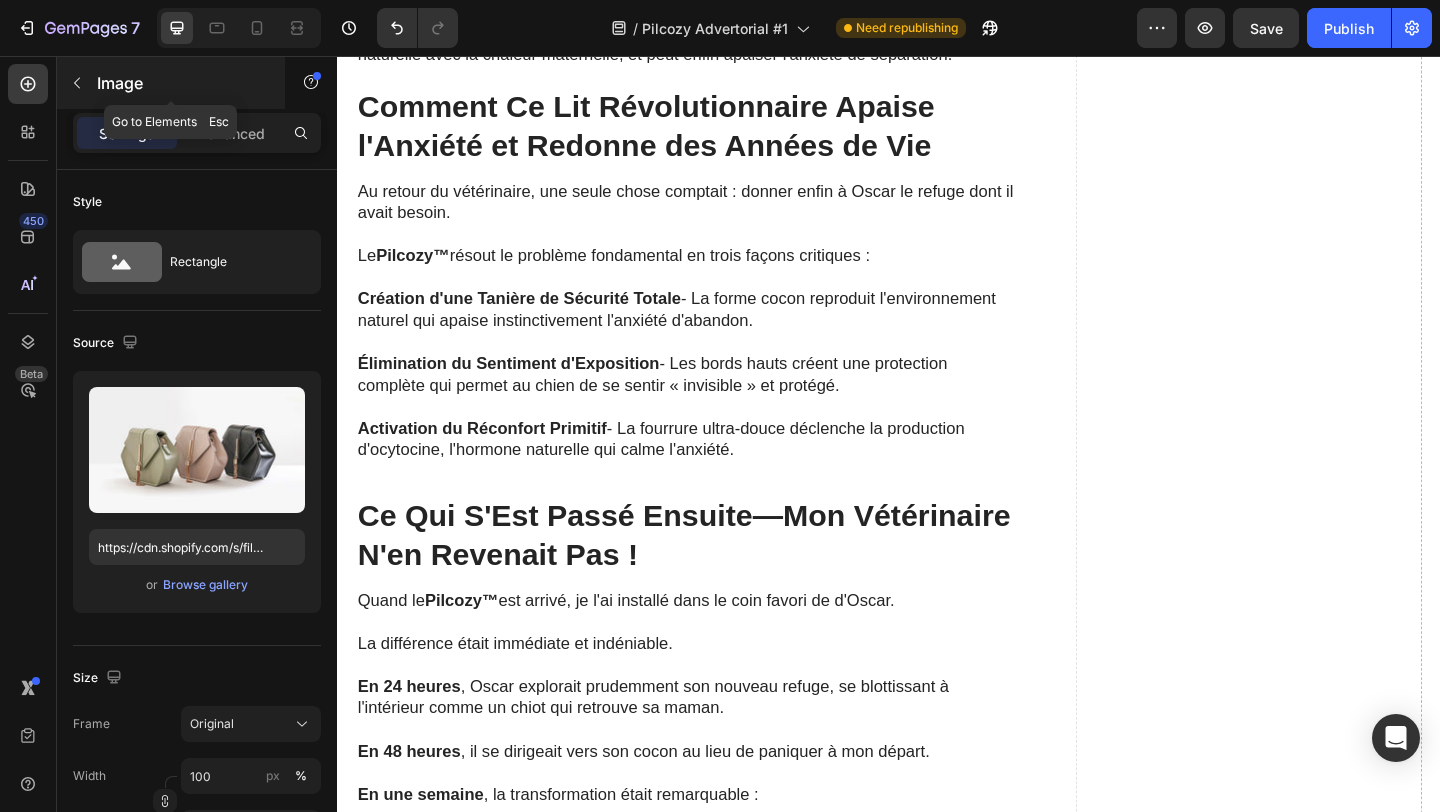 click 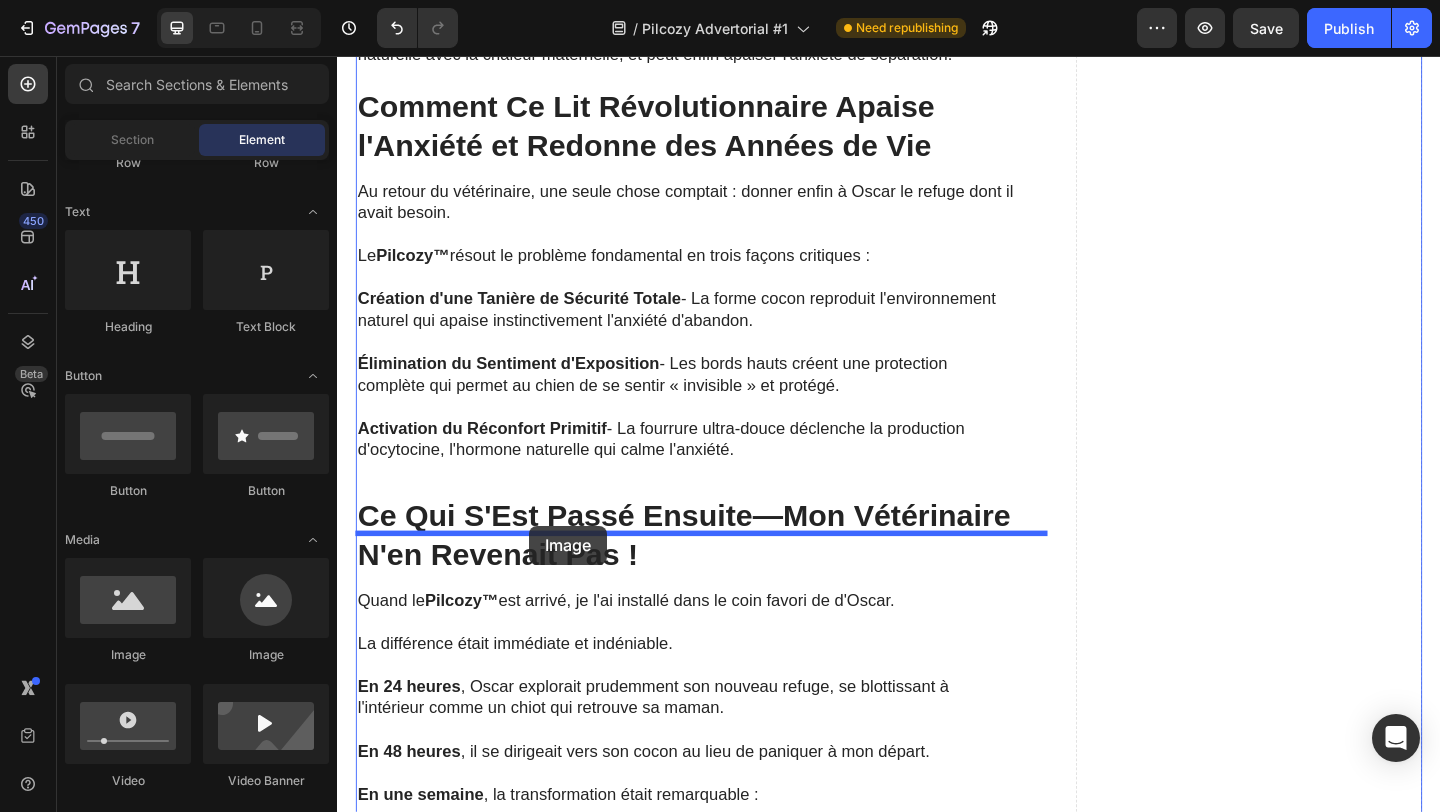 drag, startPoint x: 463, startPoint y: 660, endPoint x: 543, endPoint y: 566, distance: 123.4342 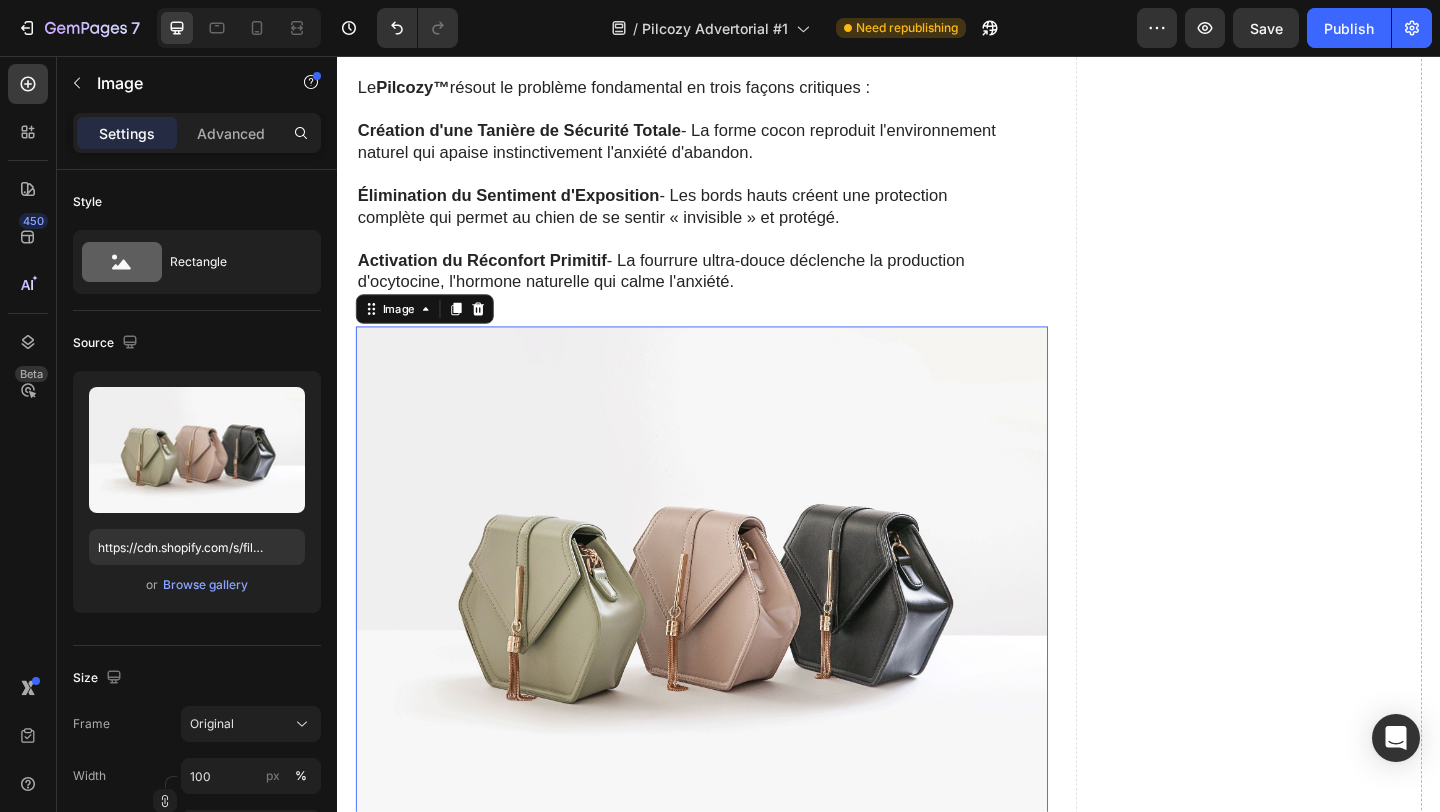 scroll, scrollTop: 5652, scrollLeft: 0, axis: vertical 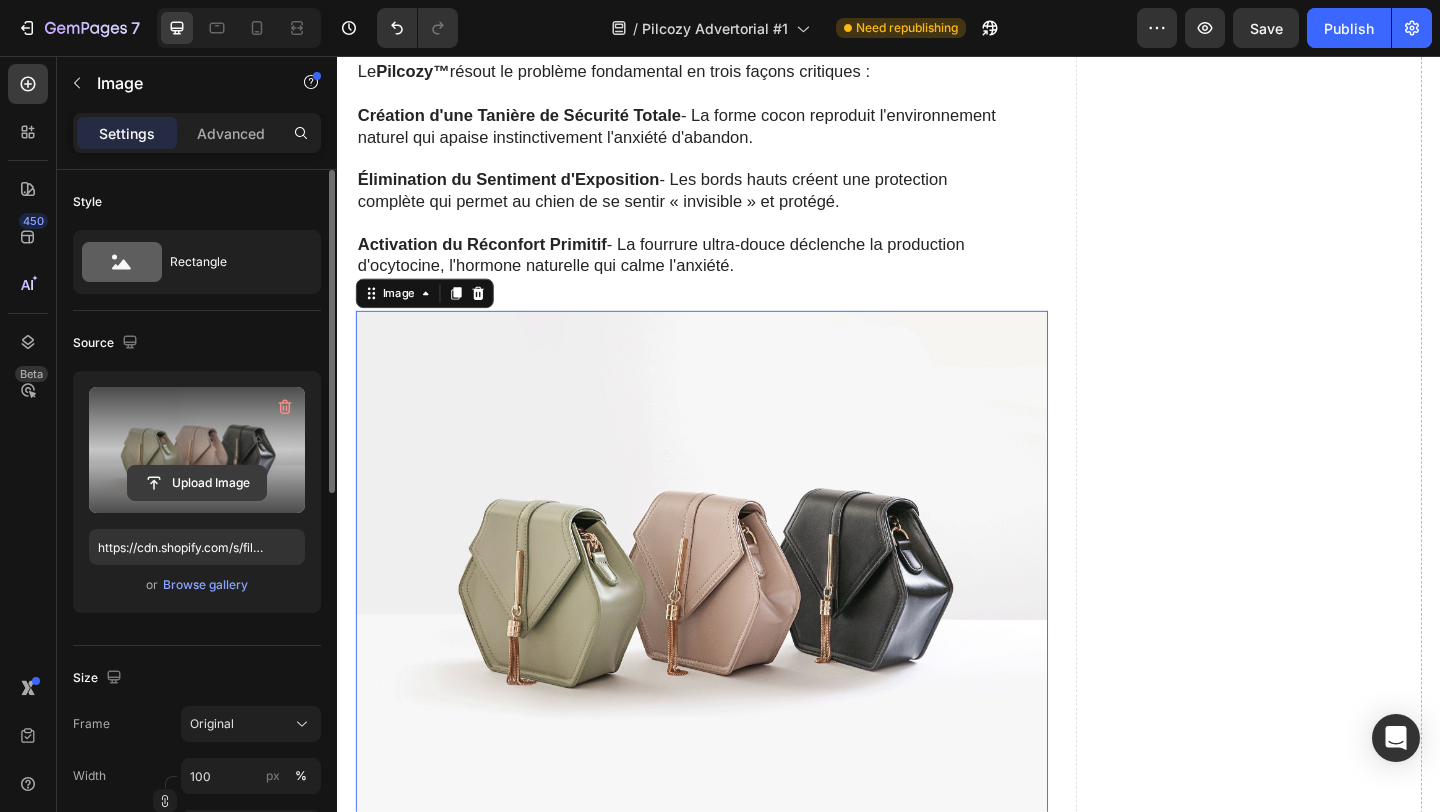 click 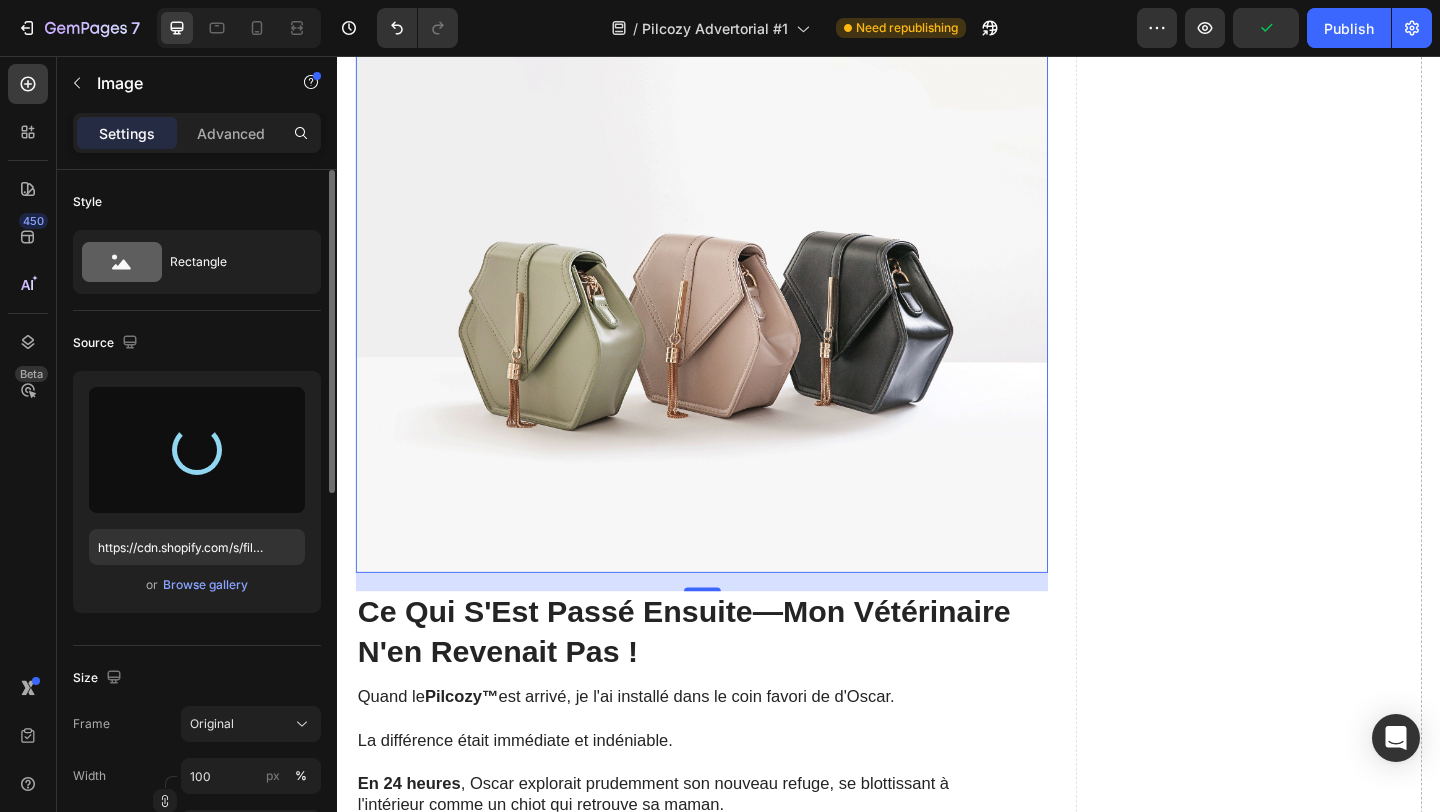 scroll, scrollTop: 5928, scrollLeft: 0, axis: vertical 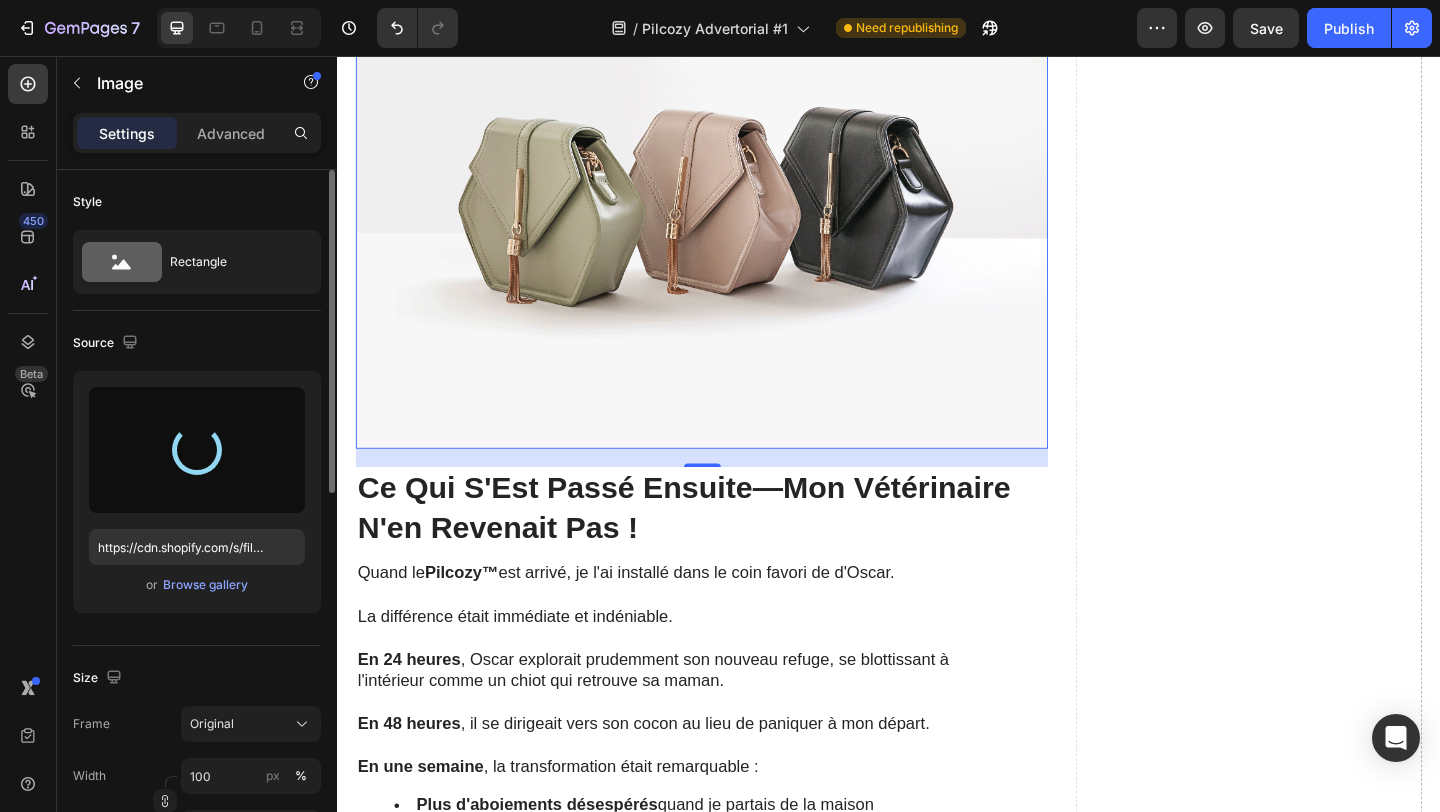 type on "https://cdn.shopify.com/s/files/1/0925/9466/7849/files/gempages_576285233381376850-37323c2c-4d71-4593-8679-37751e4fe81f.png" 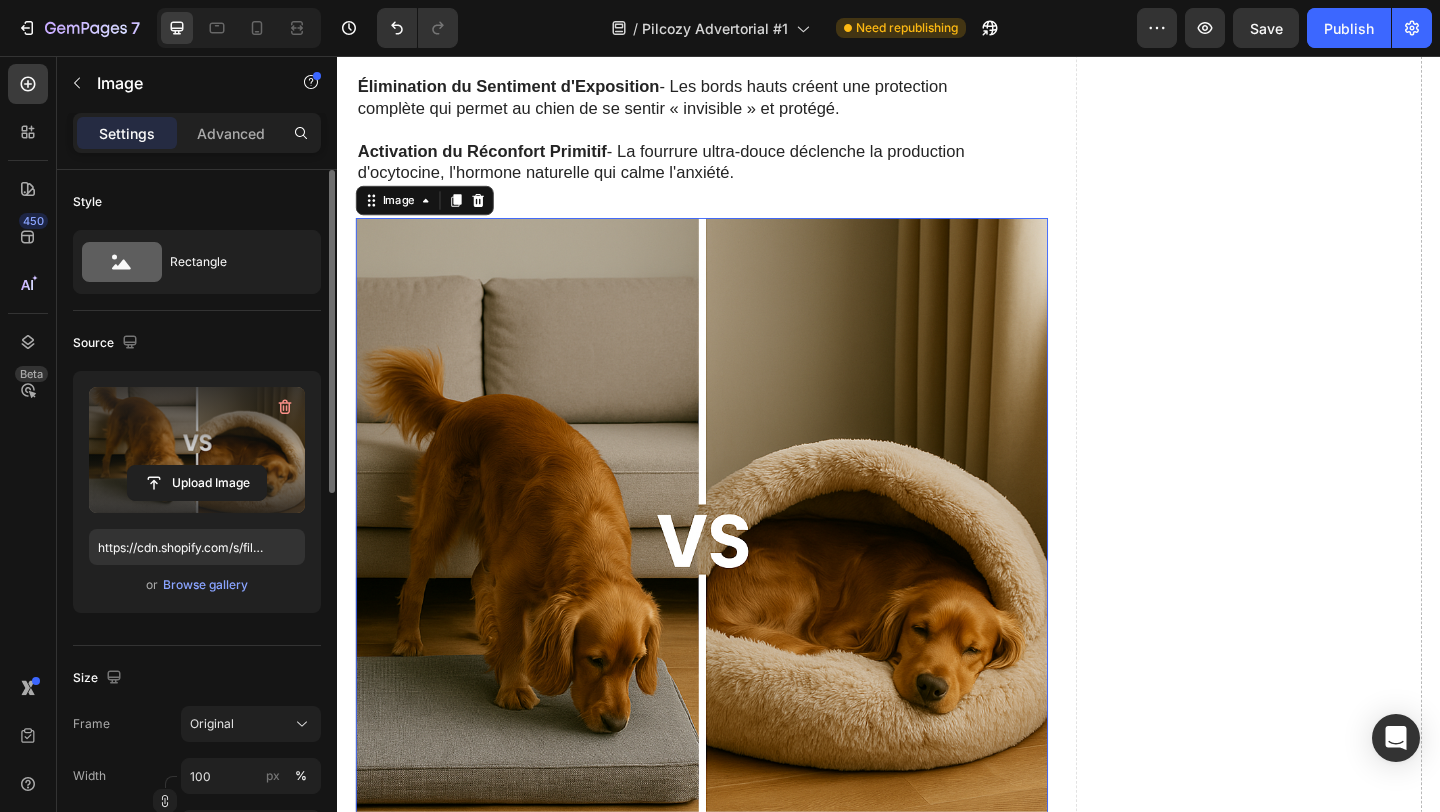scroll, scrollTop: 5627, scrollLeft: 0, axis: vertical 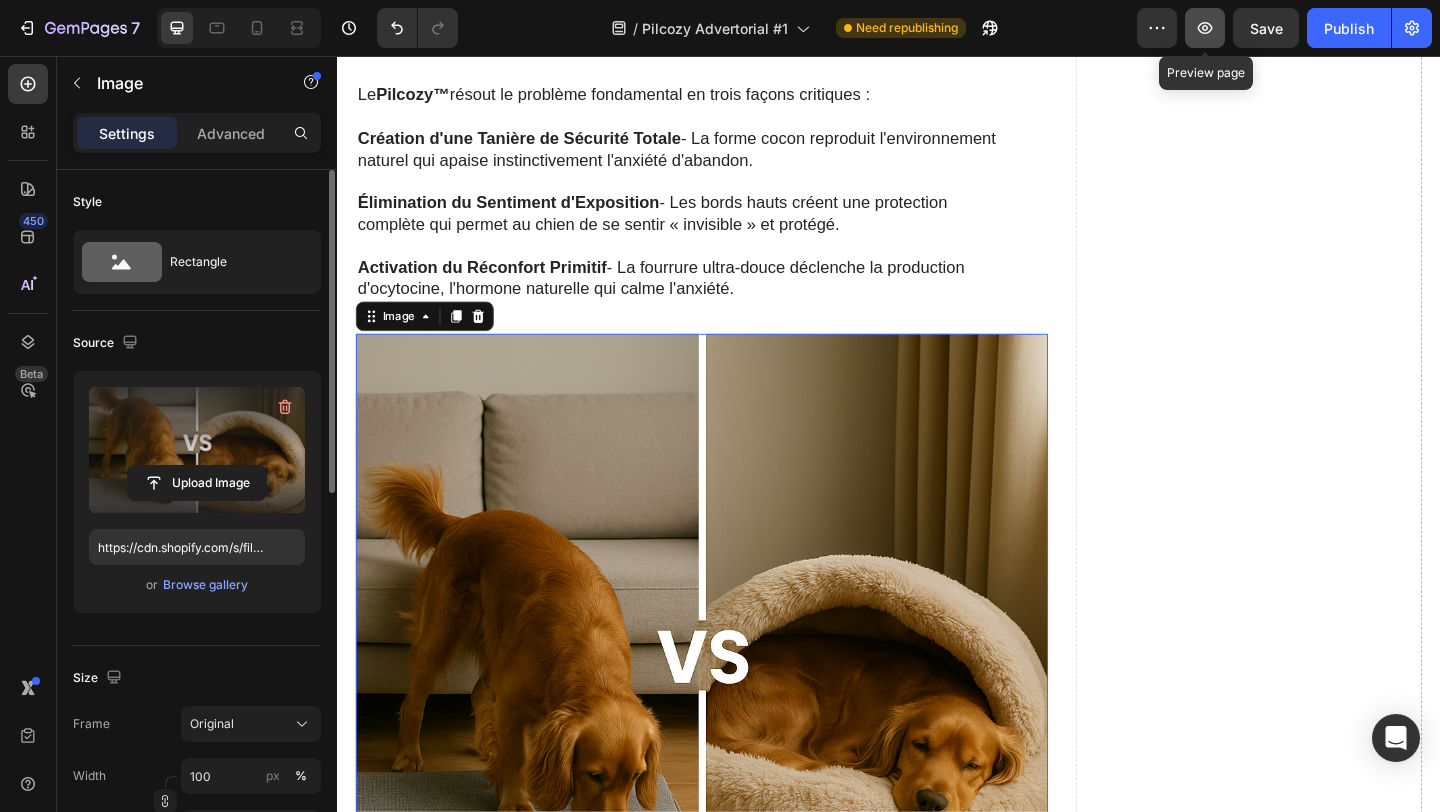 click 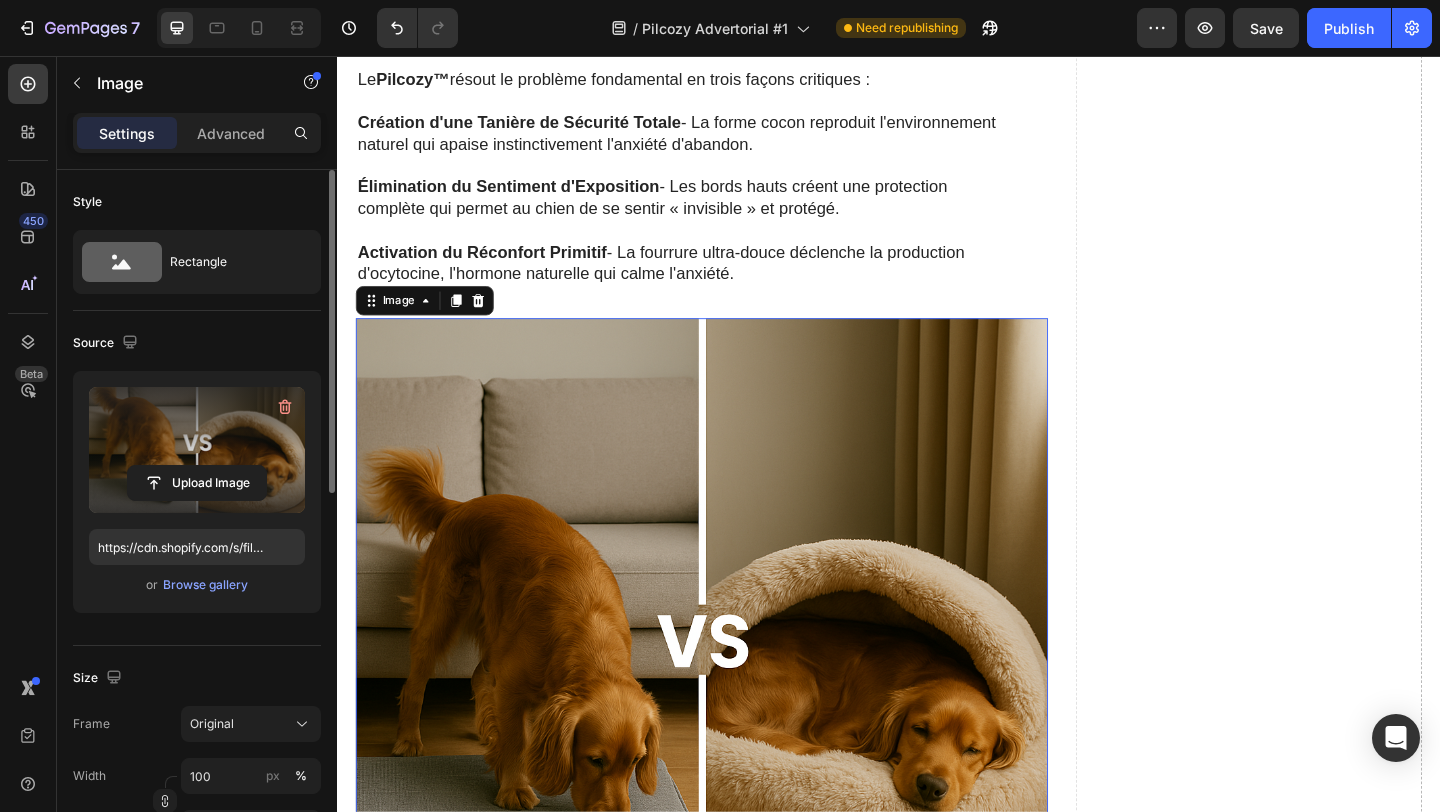 scroll, scrollTop: 5652, scrollLeft: 0, axis: vertical 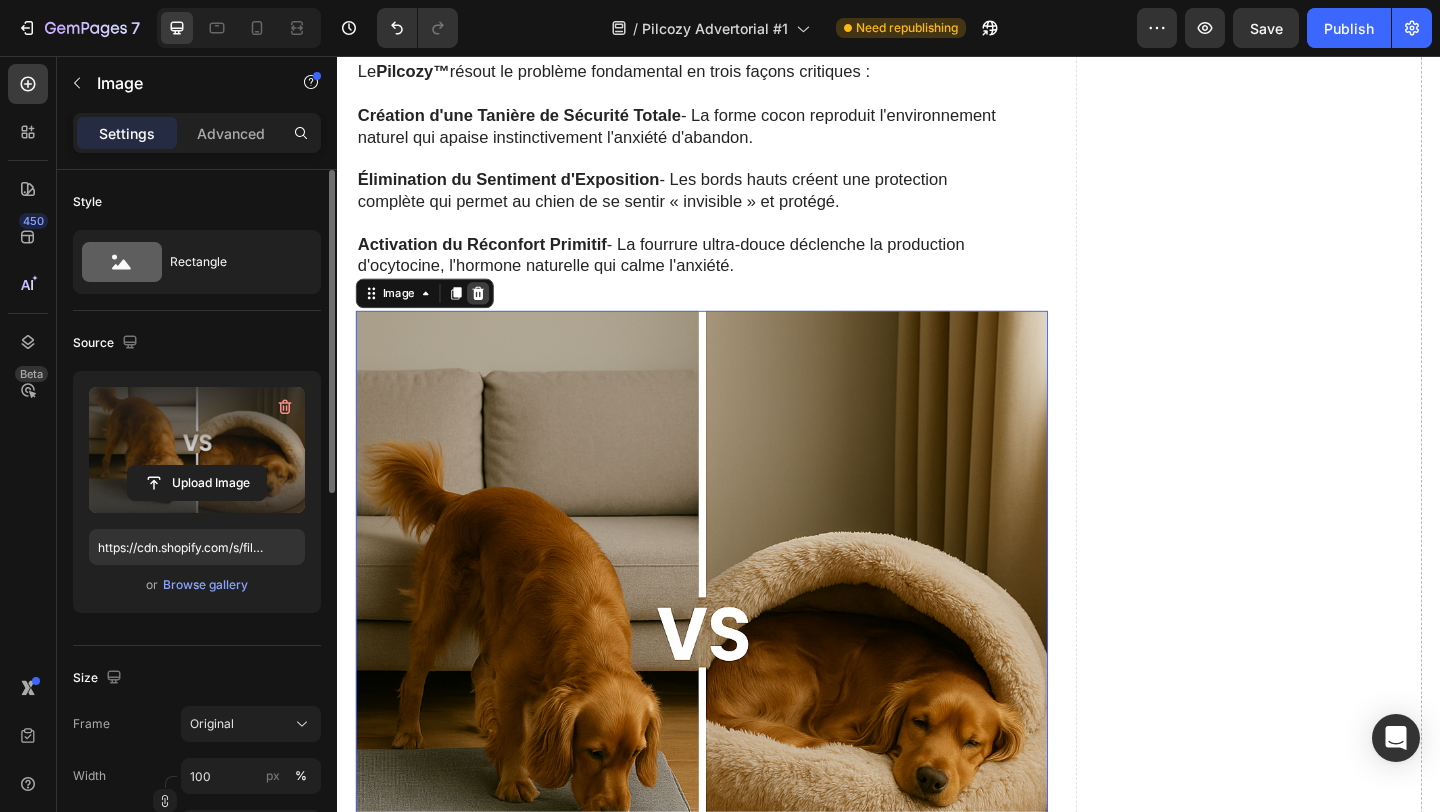 click 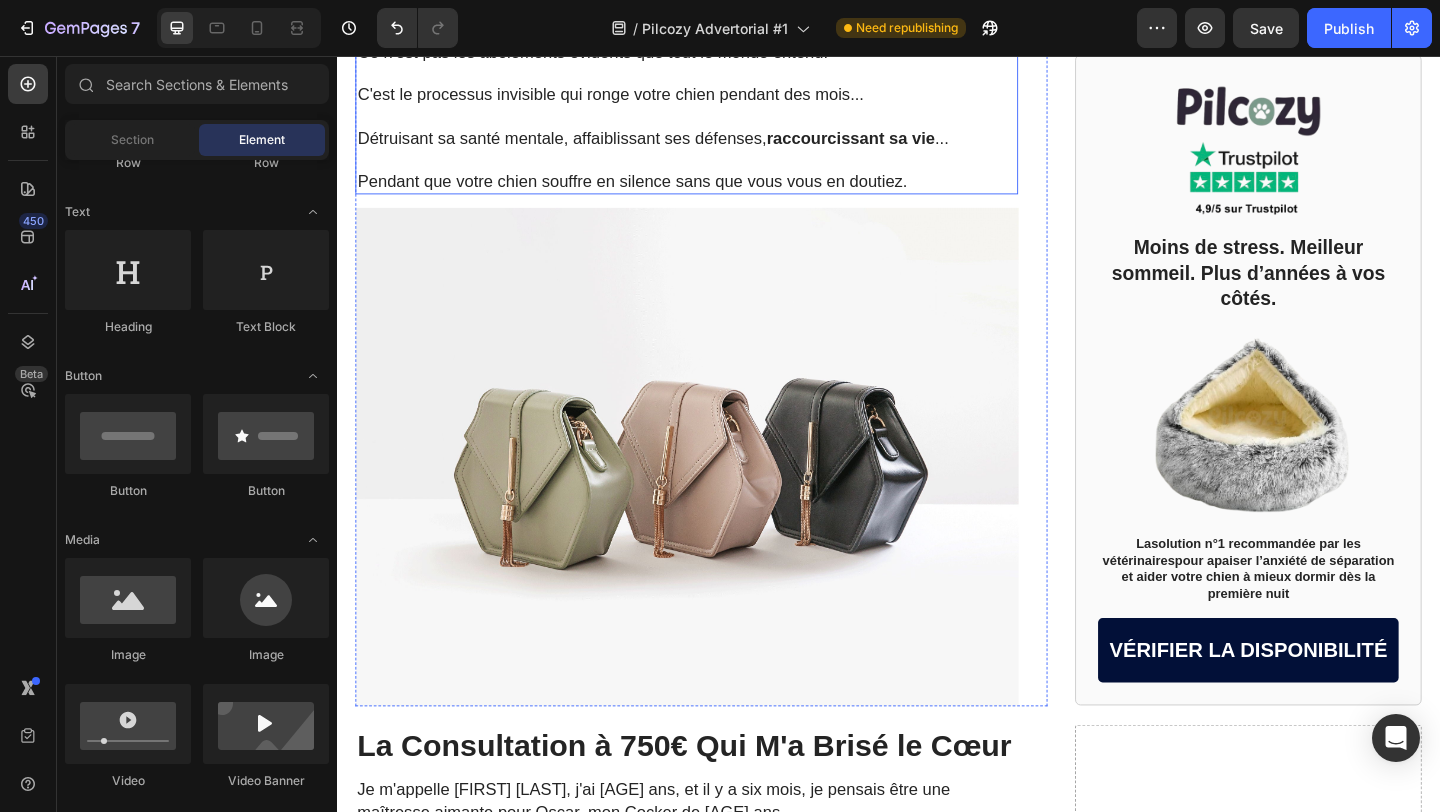 scroll, scrollTop: 1481, scrollLeft: 0, axis: vertical 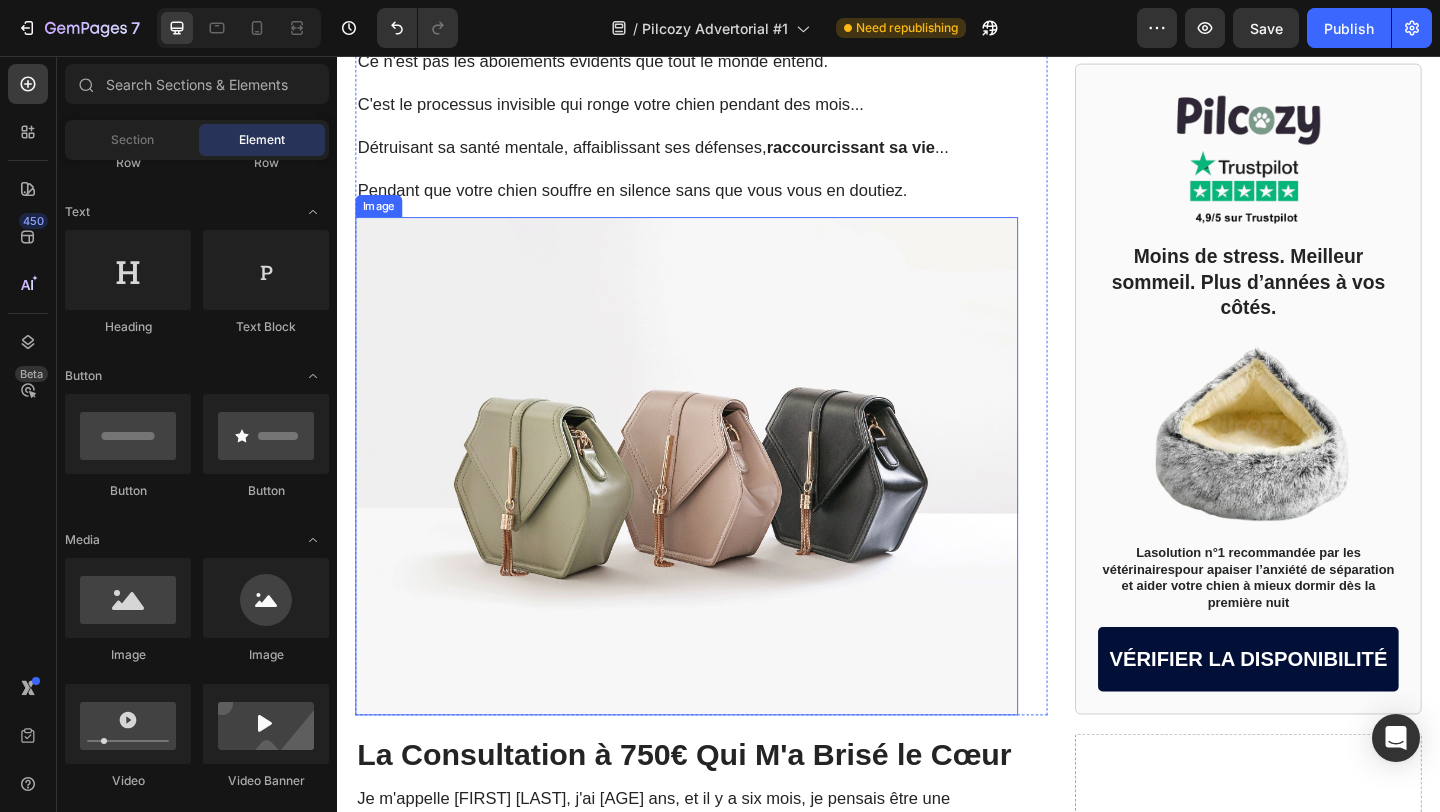 click at bounding box center (717, 501) 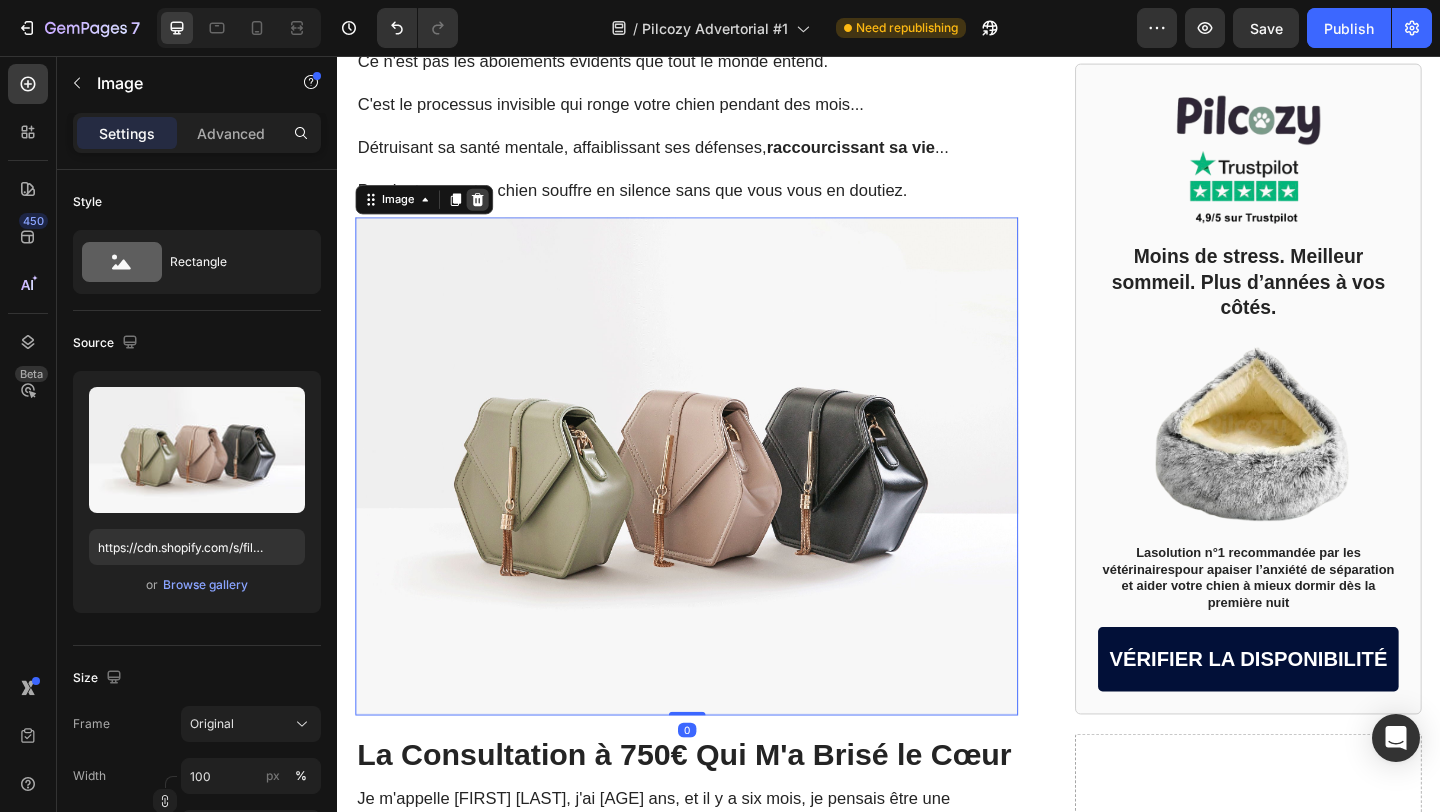 click 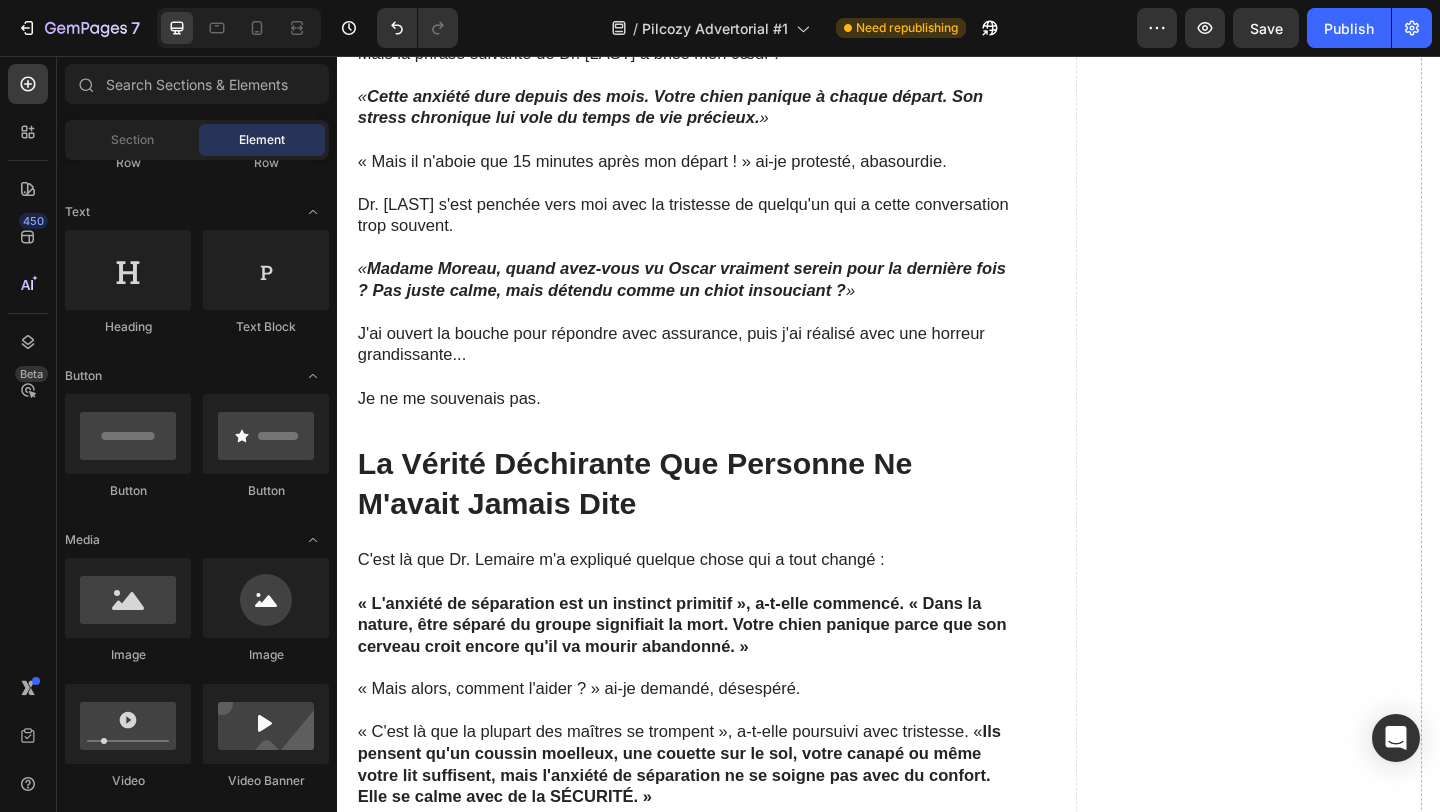 scroll, scrollTop: 2479, scrollLeft: 0, axis: vertical 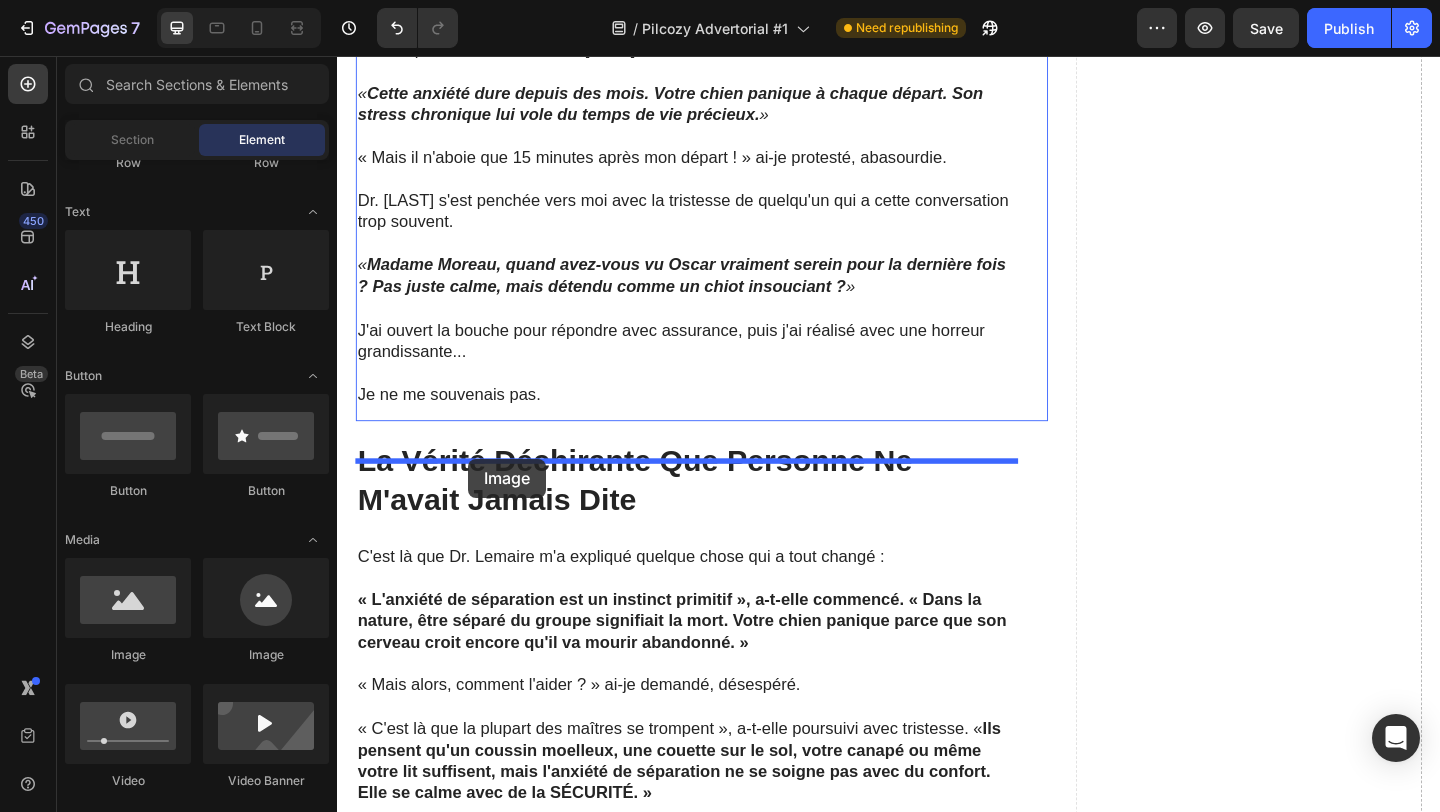 drag, startPoint x: 453, startPoint y: 650, endPoint x: 479, endPoint y: 494, distance: 158.15182 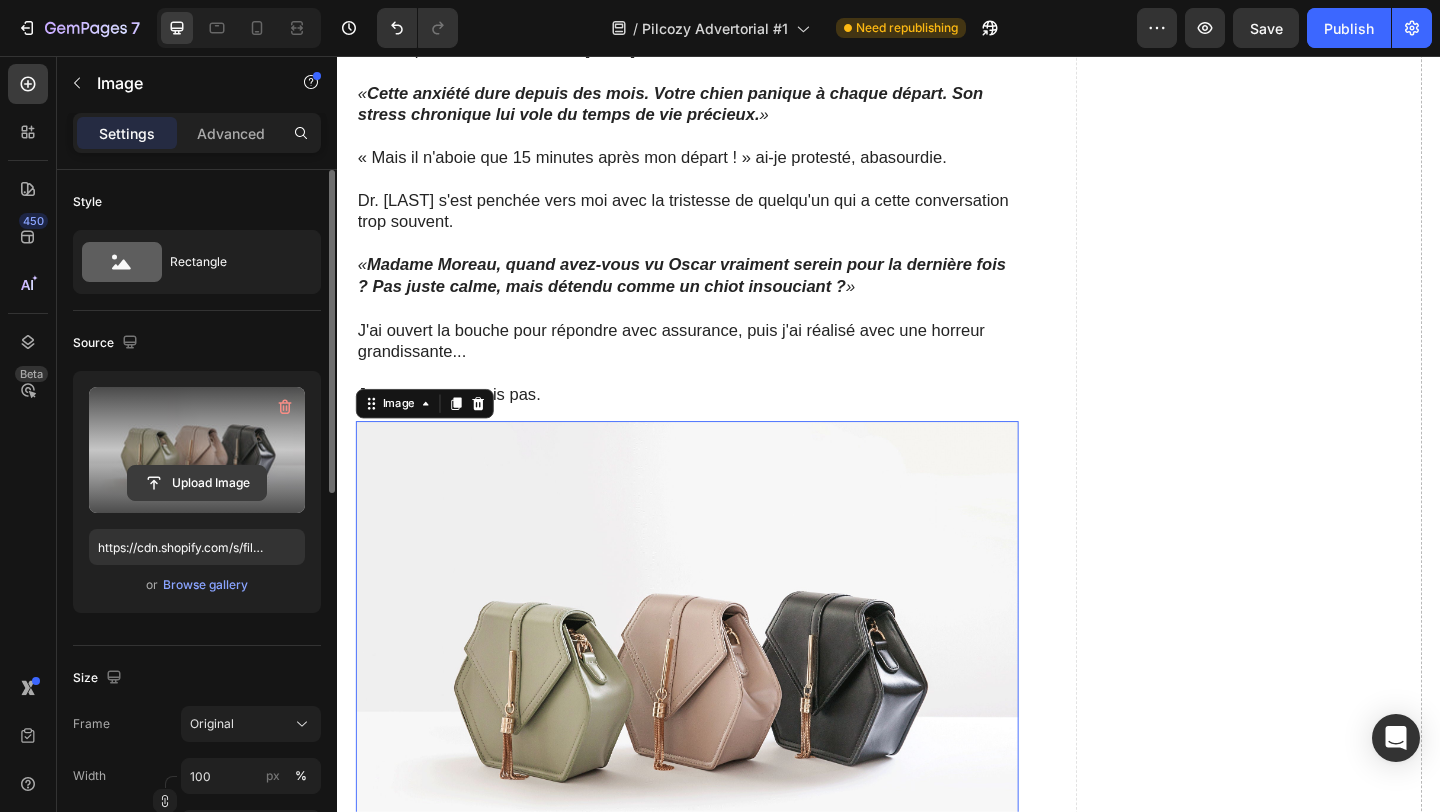 click 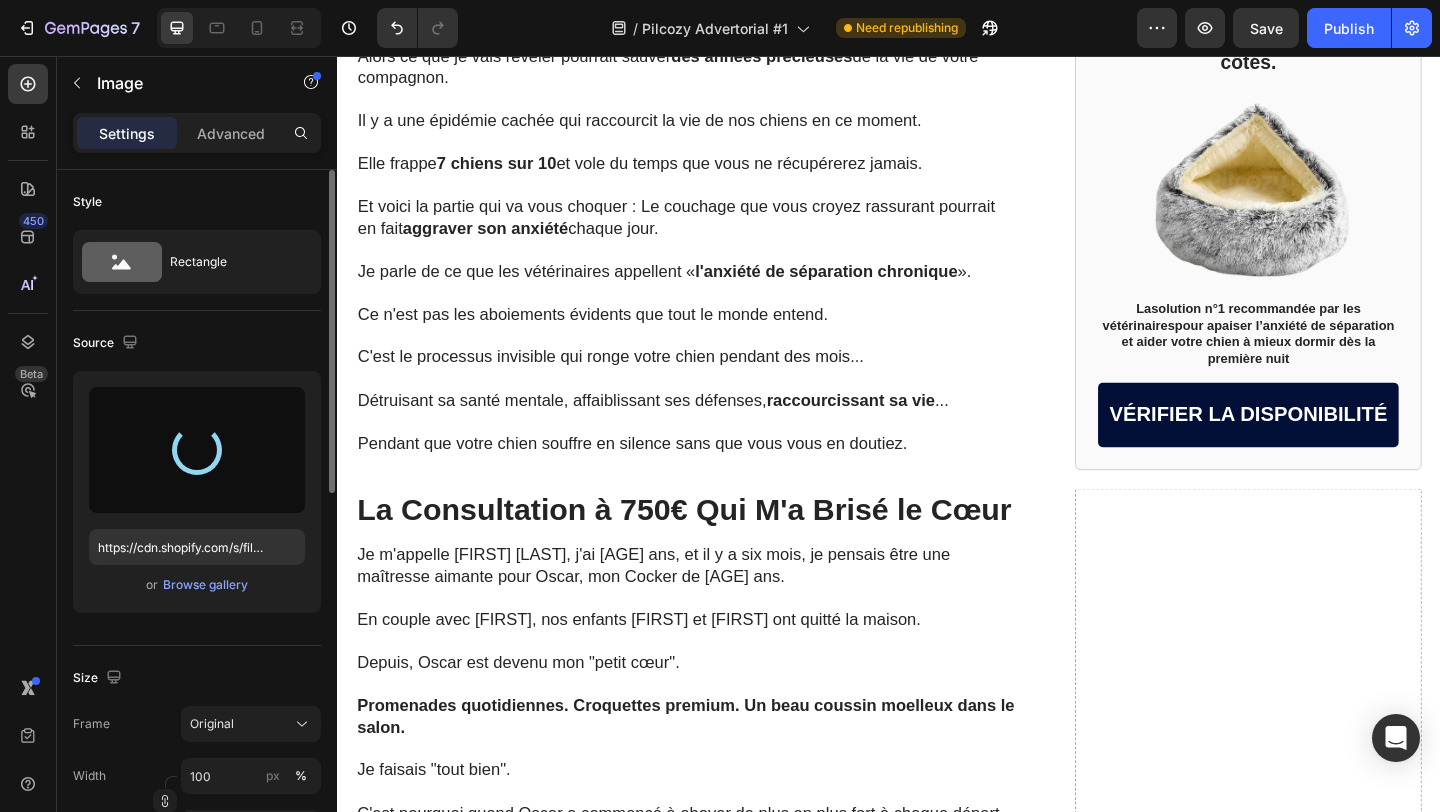type on "https://cdn.shopify.com/s/files/1/0925/9466/7849/files/gempages_576285233381376850-15194e18-7352-47c2-a02c-ed45718f0241.png" 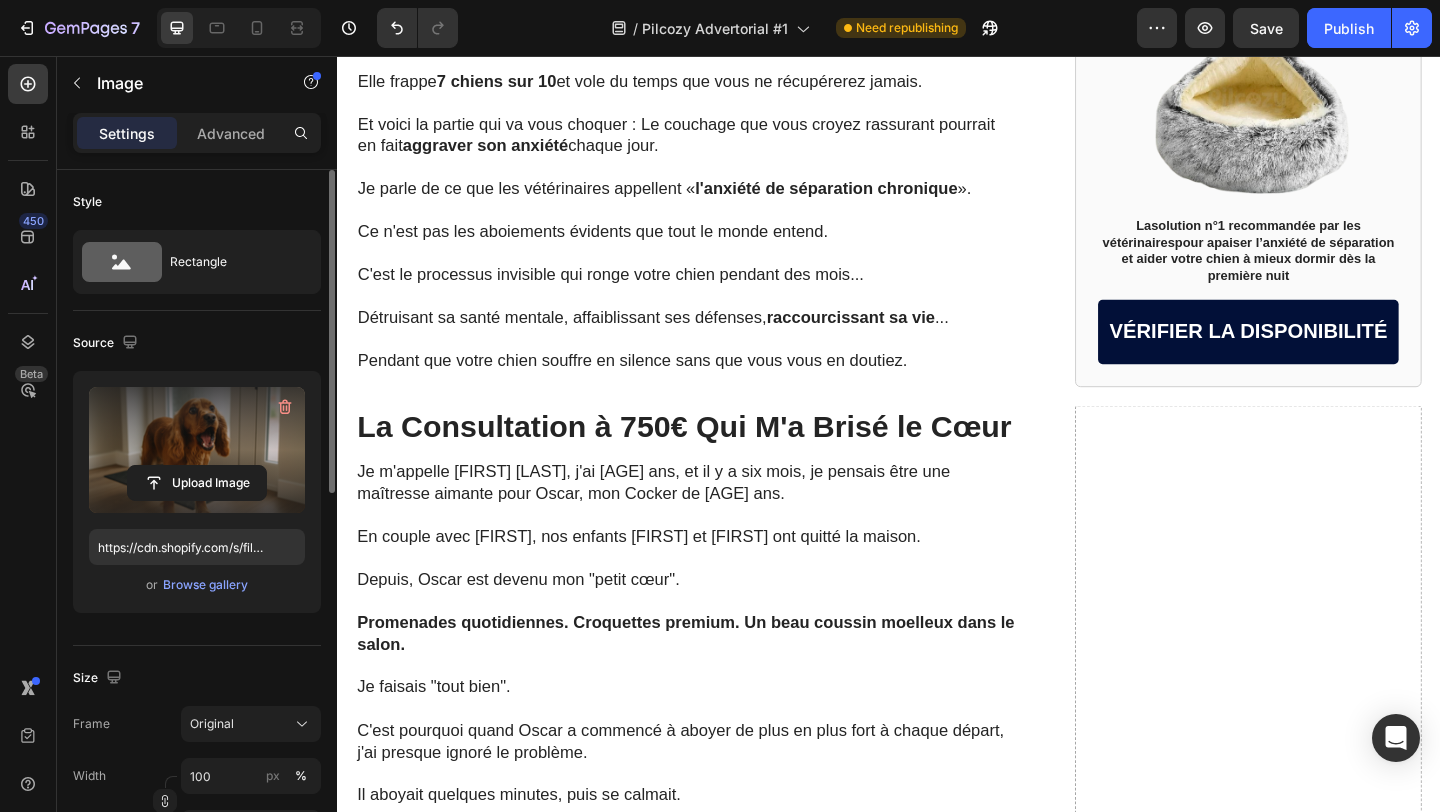 scroll, scrollTop: 1218, scrollLeft: 0, axis: vertical 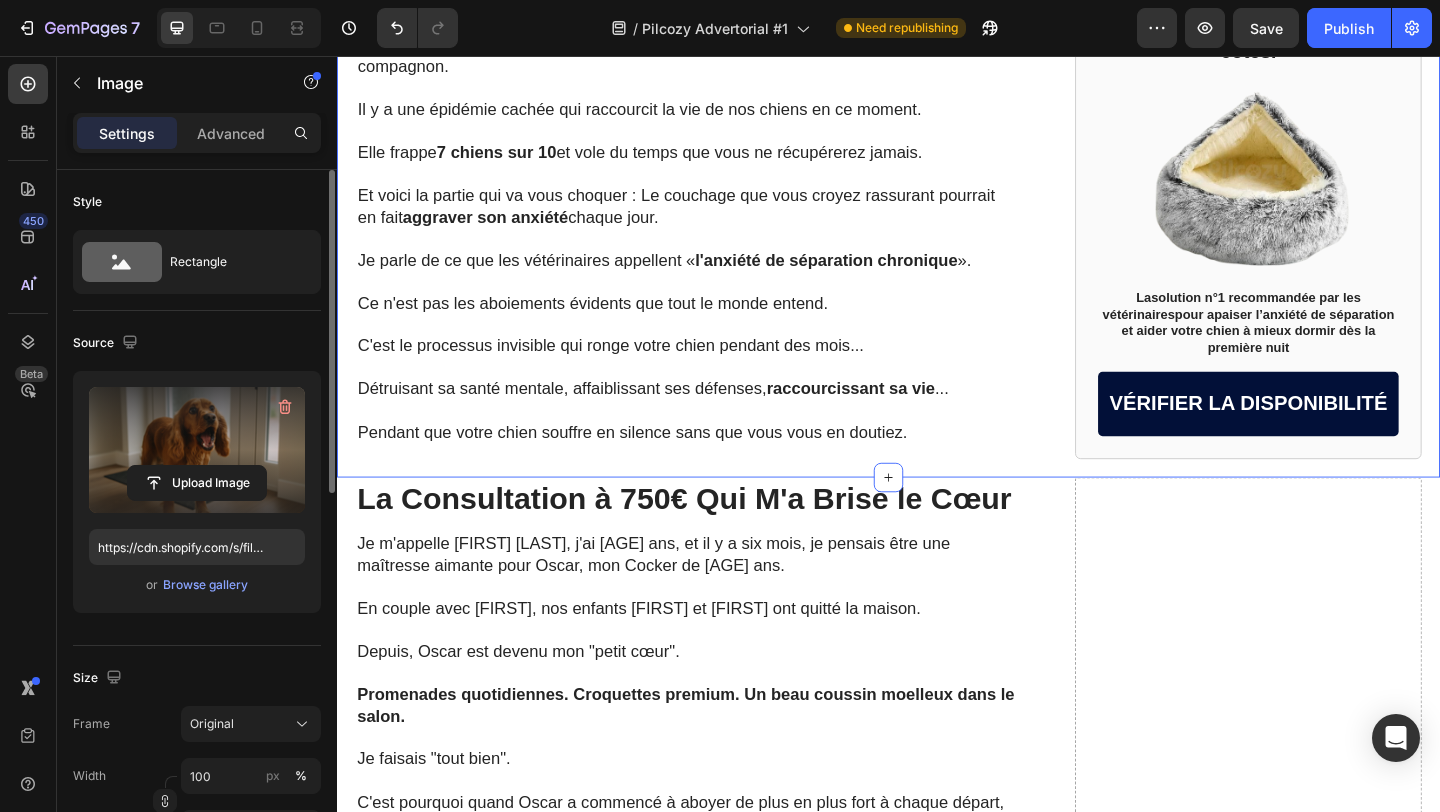 click on "SANTÉ ANIMALE MAGAZINE Text Block Row Row Un Vétérinaire Révèle Une Vérité Choquante : Pourquoi [NUMBER] Chiens sur [NUMBER] Perdent Des Années de Vie à Cause de l'Anxiété de Séparation Heading [DATE] à [TIME] Text Block « Quand vous voyez enfin des signes d'anxiété évidents, votre chien a déjà perdu des années de vie. C'est la tragédie la plus évitable que je vois dans ma pratique chaque jour. » —Dr. [FIRST] [LAST], Vétérinaire spécialisée en anxiété de séparation Text Block Image Oscar était en train de mourir à petit feu, et c'était ma faute. Text Block Si votre chien aboie désespérément quand vous partez... Si vous avez remarqué qu'il vous fait la fête comme un fou hystérique quand vous rentrez... Si vous culpabilisez de le laisser seul et redoutez chaque départ... Alors ce que je vais révéler pourrait sauver des années précieuses de la vie de votre compagnon. Il y a une épidémie cachée qui raccourcit la vie de nos chiens en ce moment. Elle frappe chaque jour." at bounding box center (937, -304) 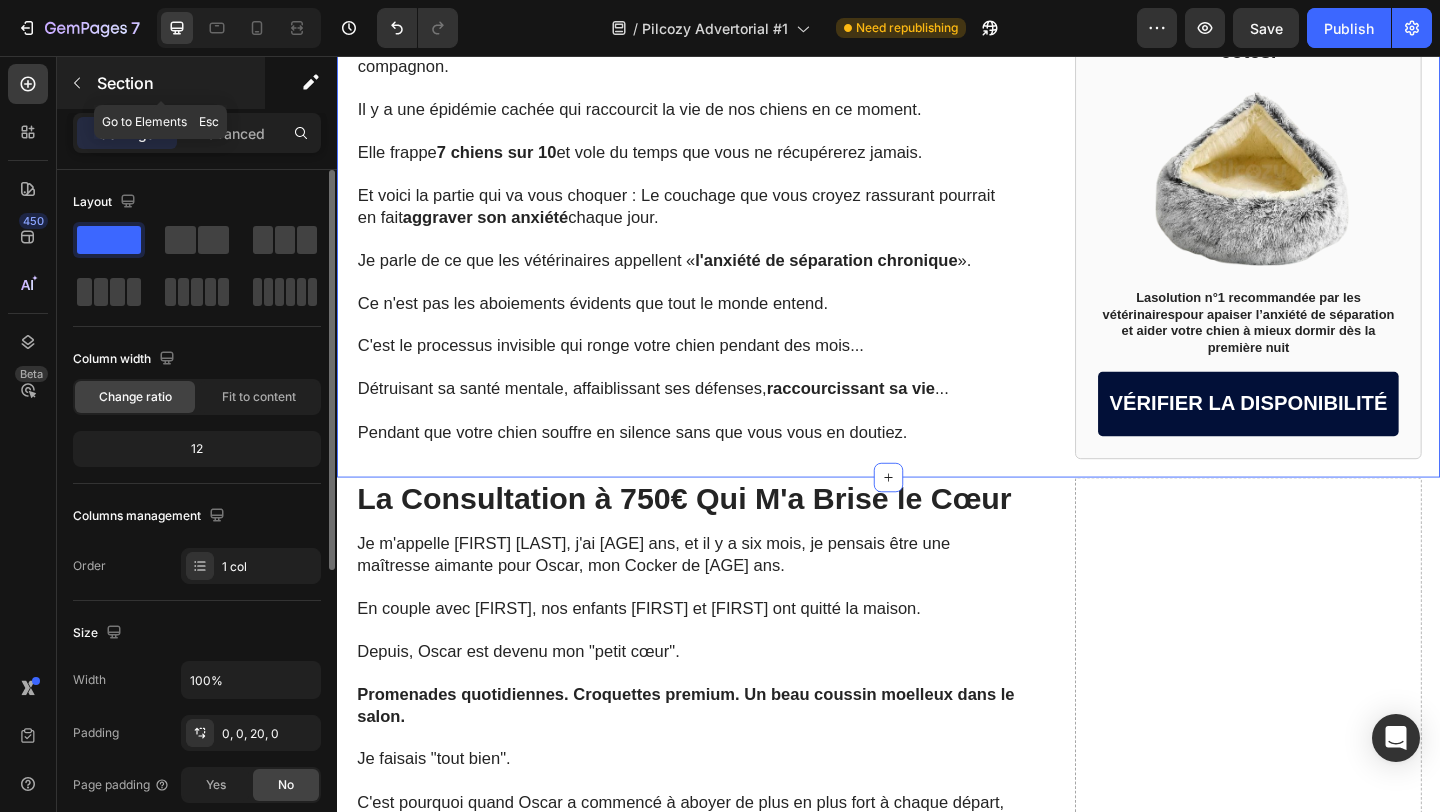 click at bounding box center [77, 83] 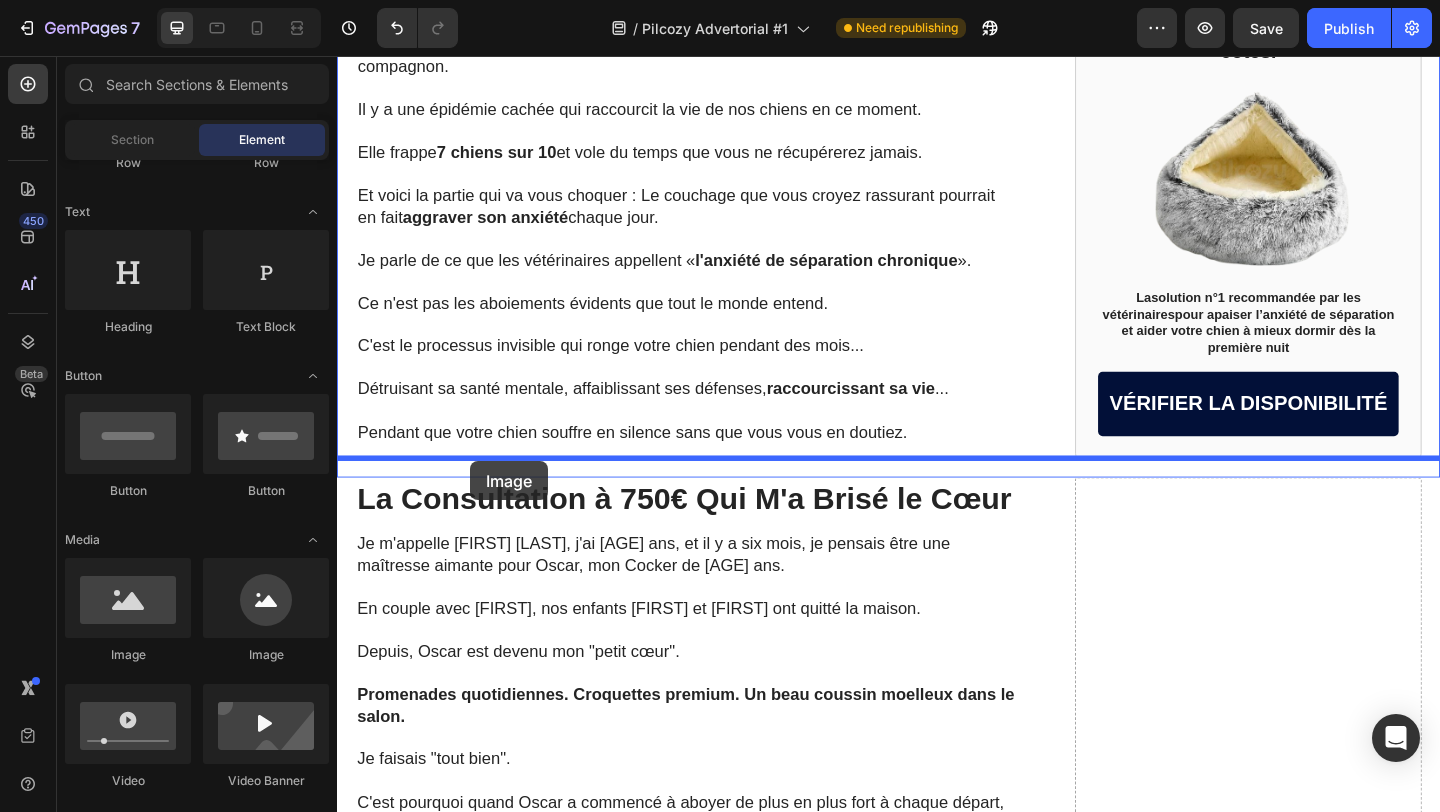 drag, startPoint x: 456, startPoint y: 654, endPoint x: 481, endPoint y: 497, distance: 158.97798 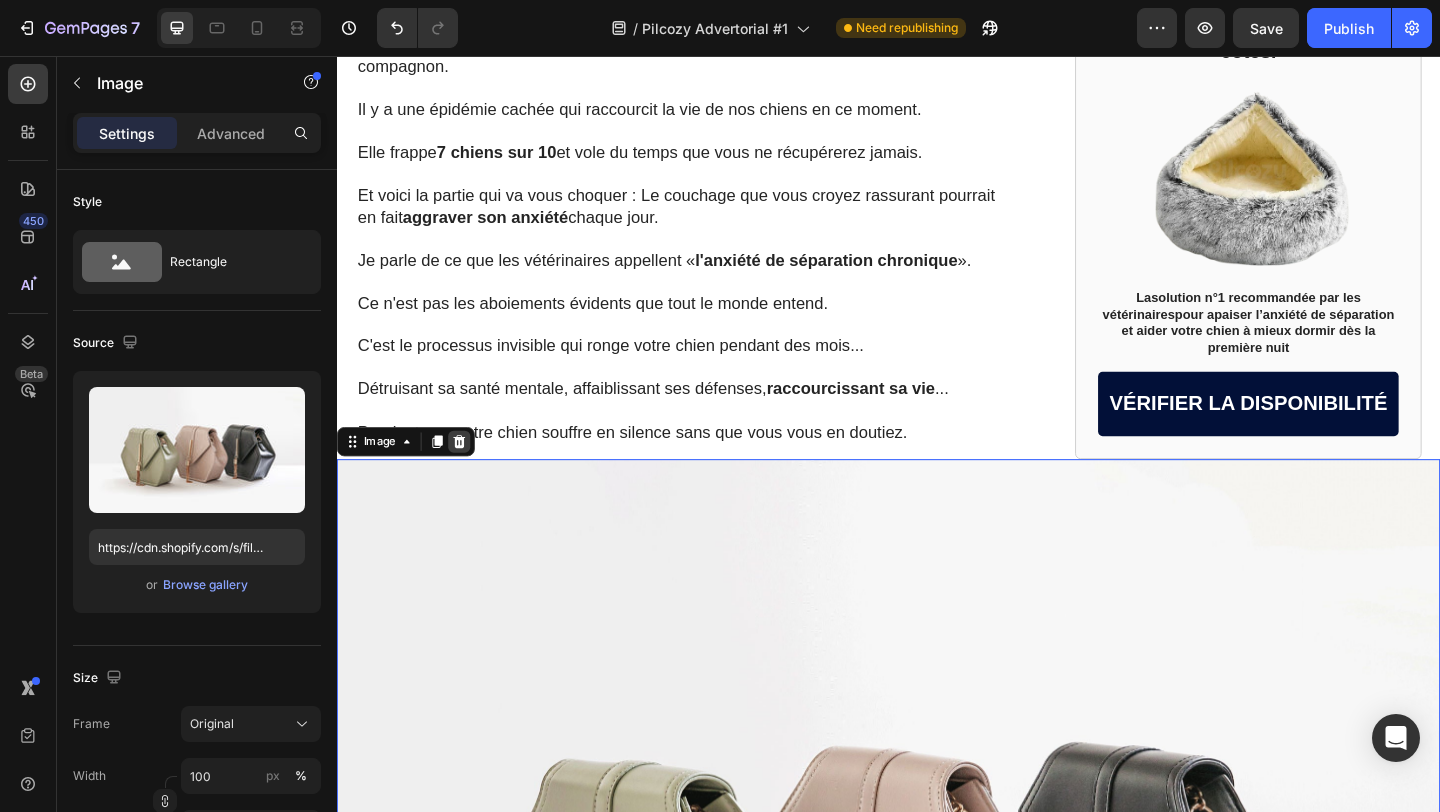 click 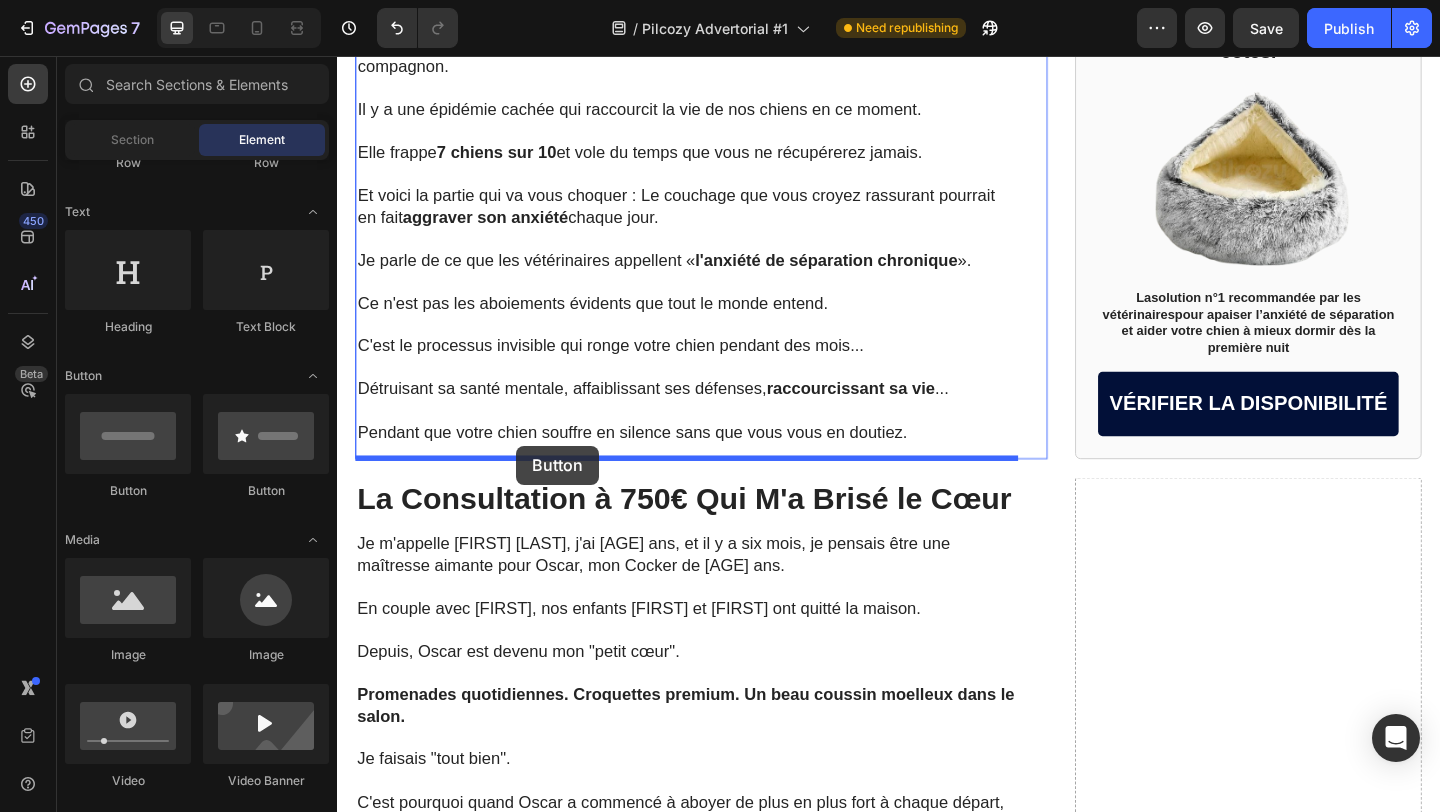 drag, startPoint x: 480, startPoint y: 515, endPoint x: 532, endPoint y: 477, distance: 64.40497 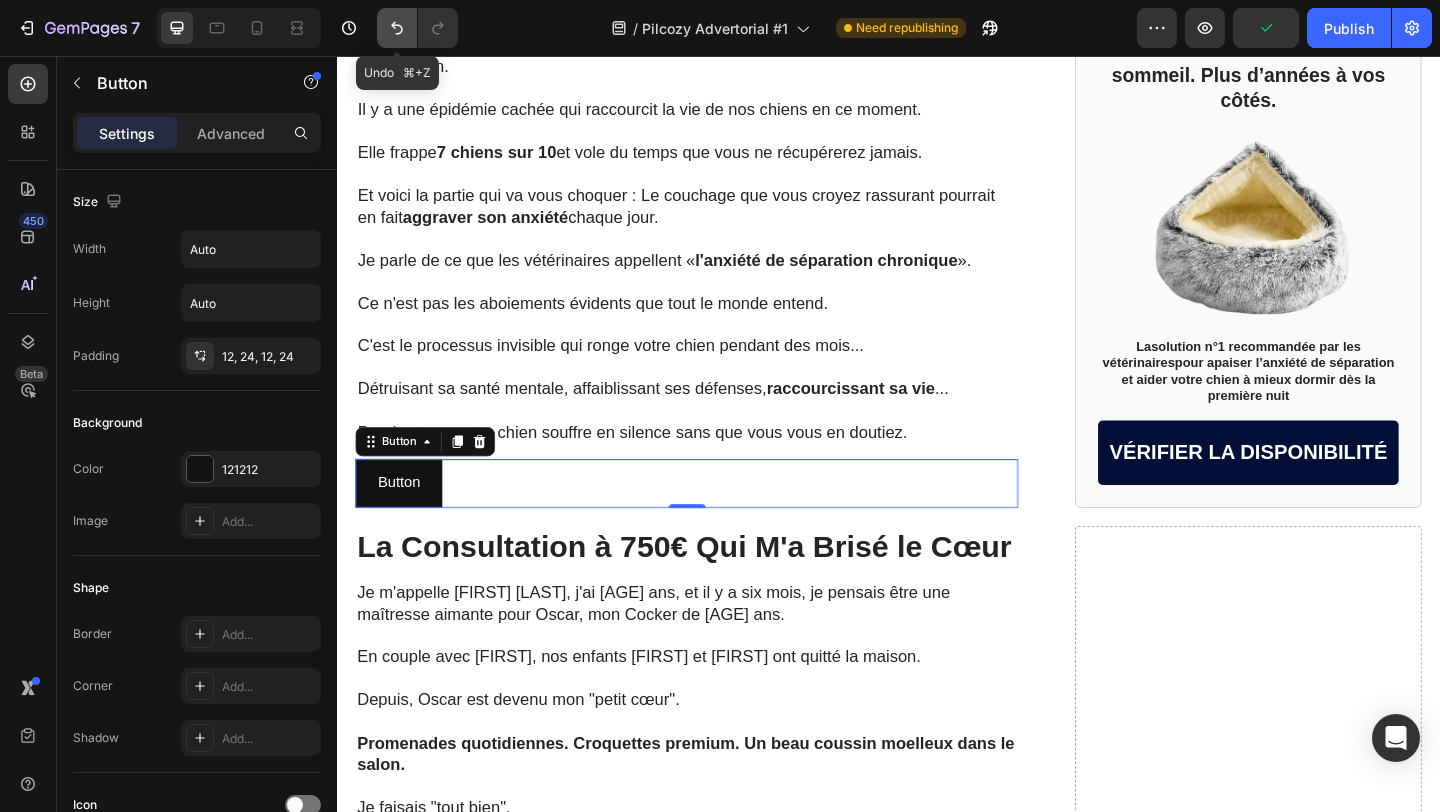 click 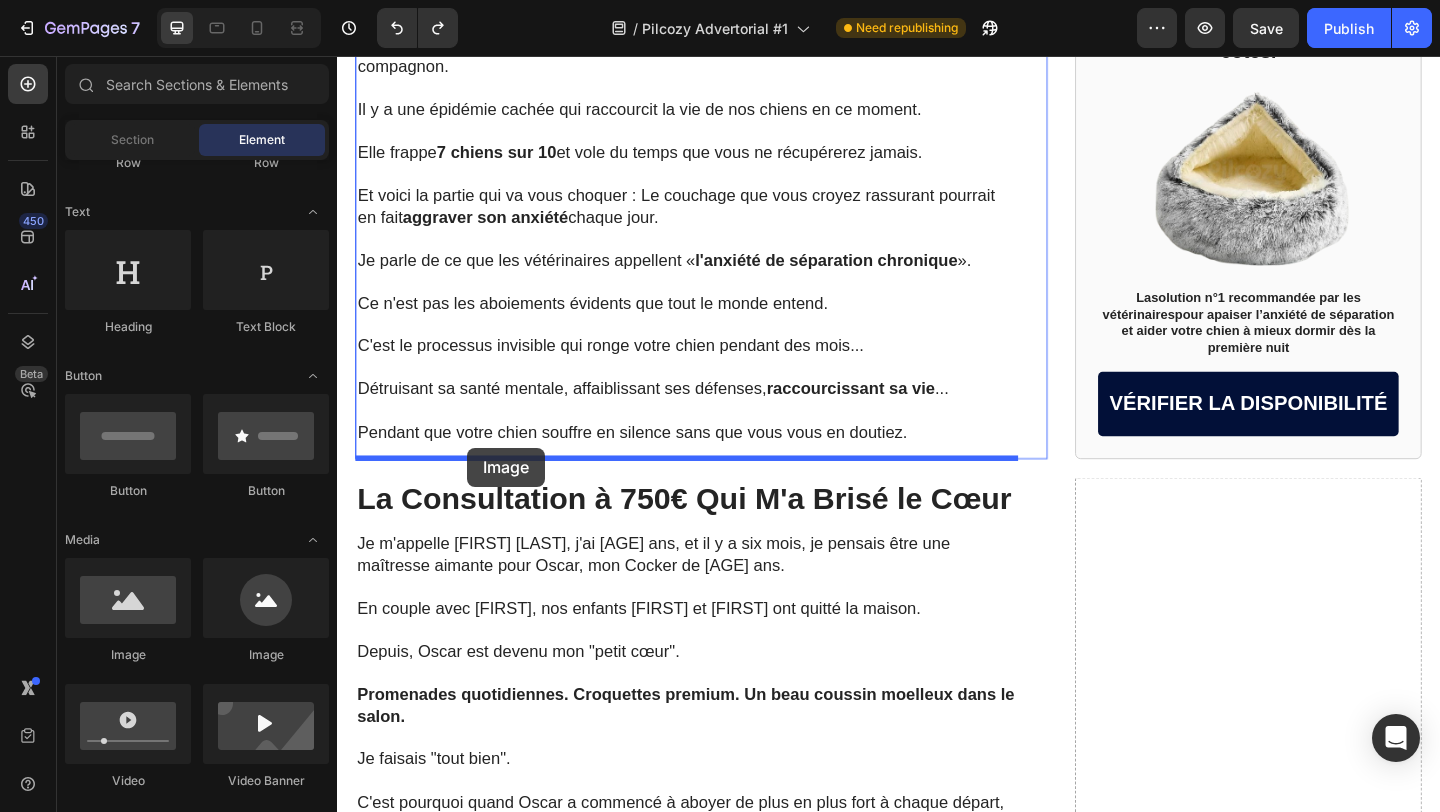drag, startPoint x: 475, startPoint y: 668, endPoint x: 477, endPoint y: 483, distance: 185.0108 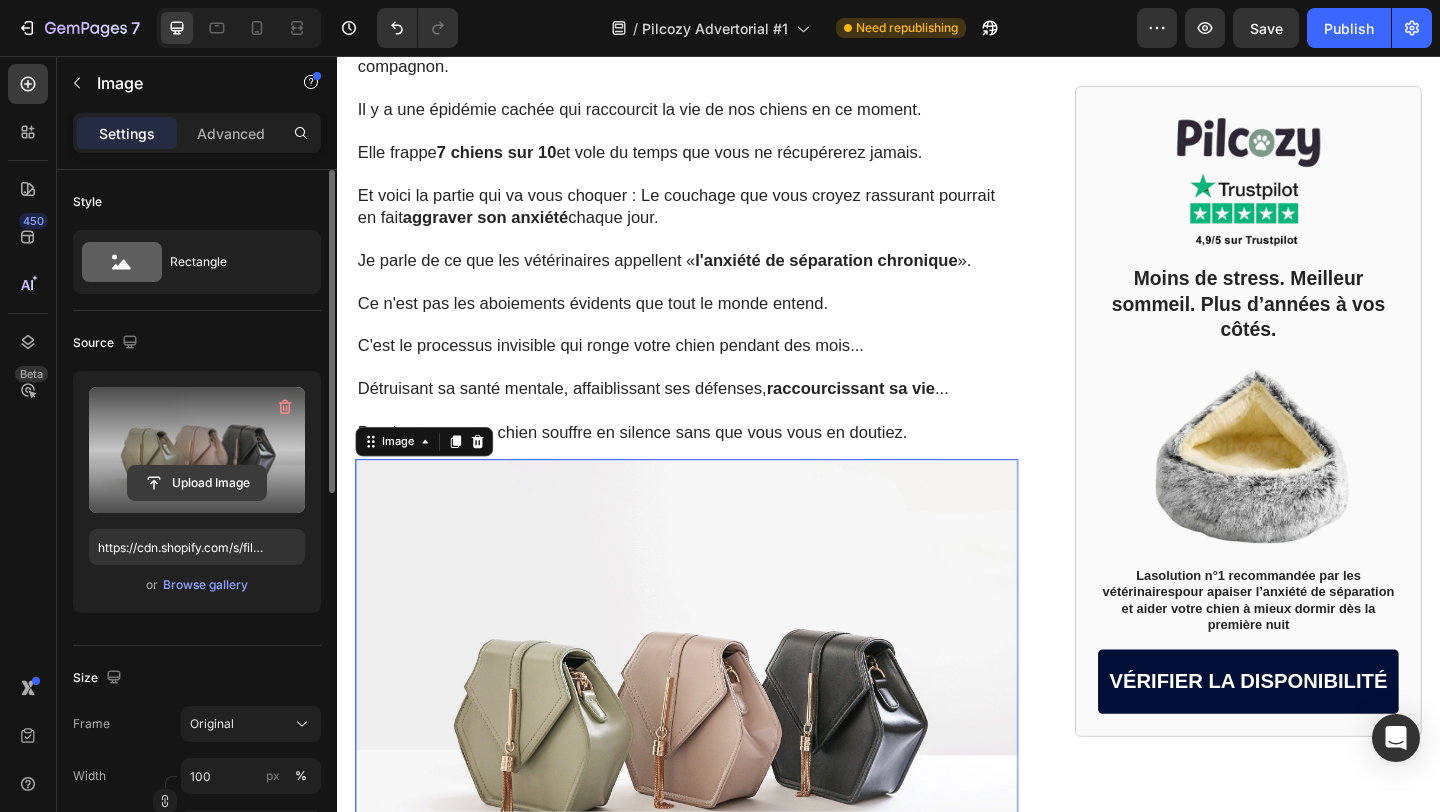 click 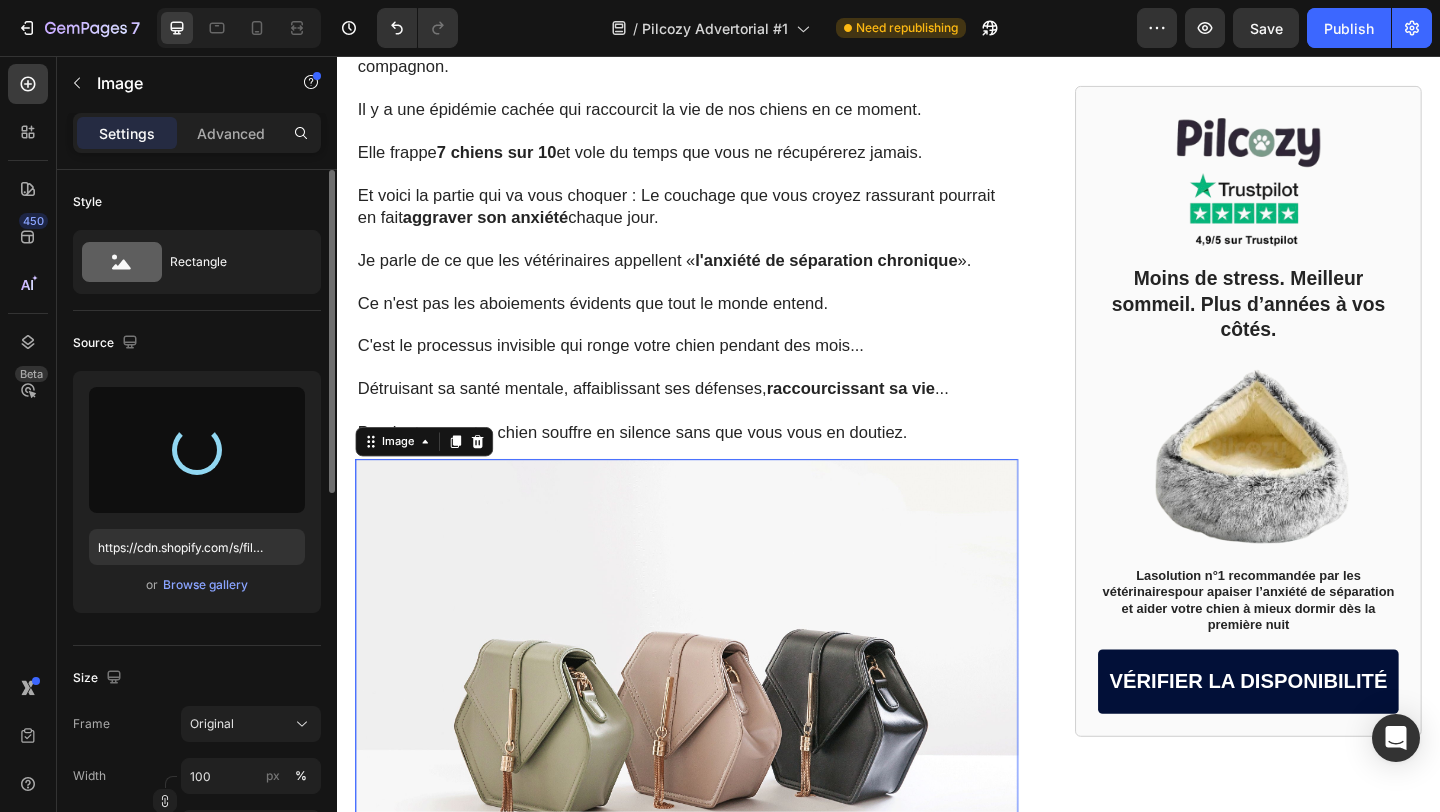 type on "https://cdn.shopify.com/s/files/1/0925/9466/7849/files/gempages_576285233381376850-15194e18-7352-47c2-a02c-ed45718f0241.png" 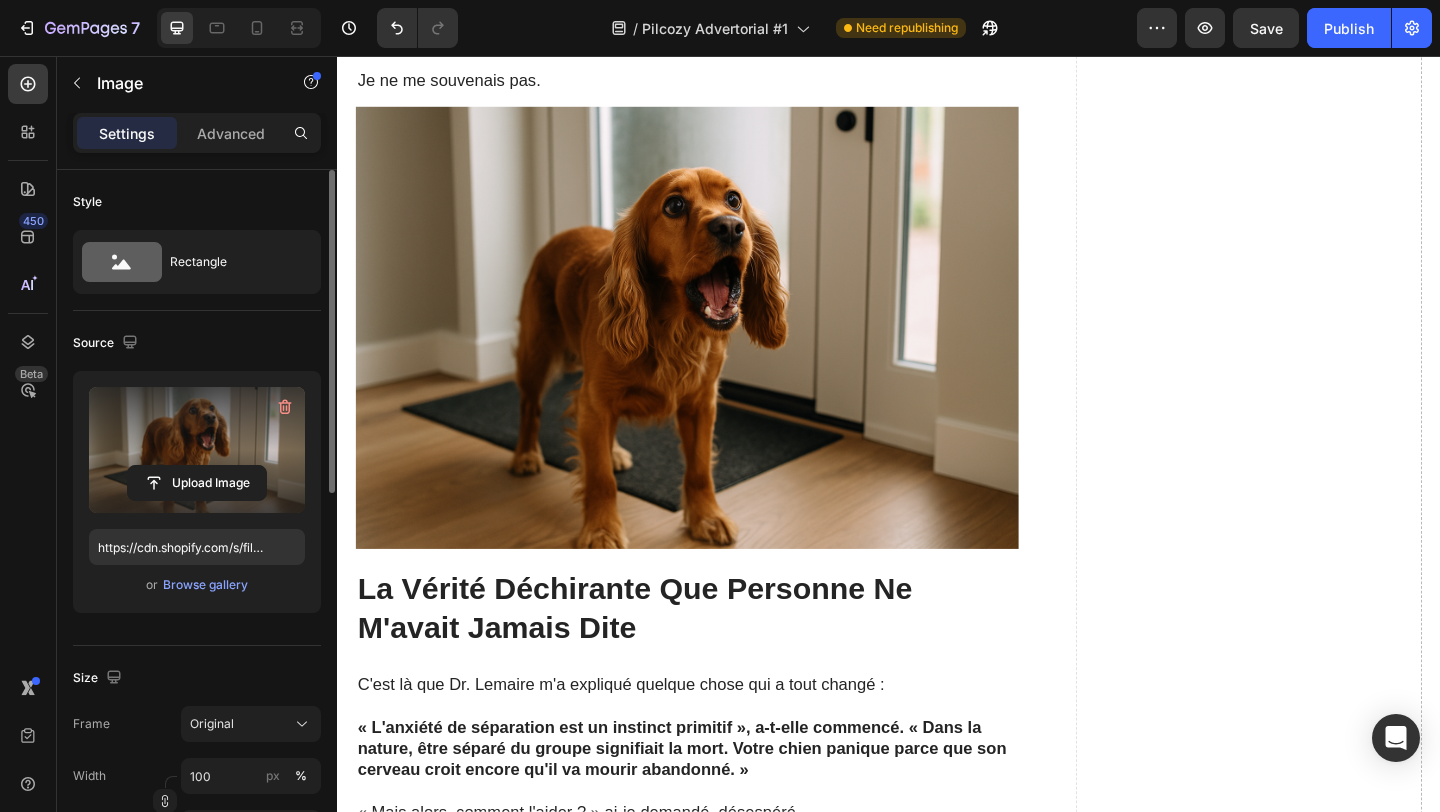 scroll, scrollTop: 3333, scrollLeft: 0, axis: vertical 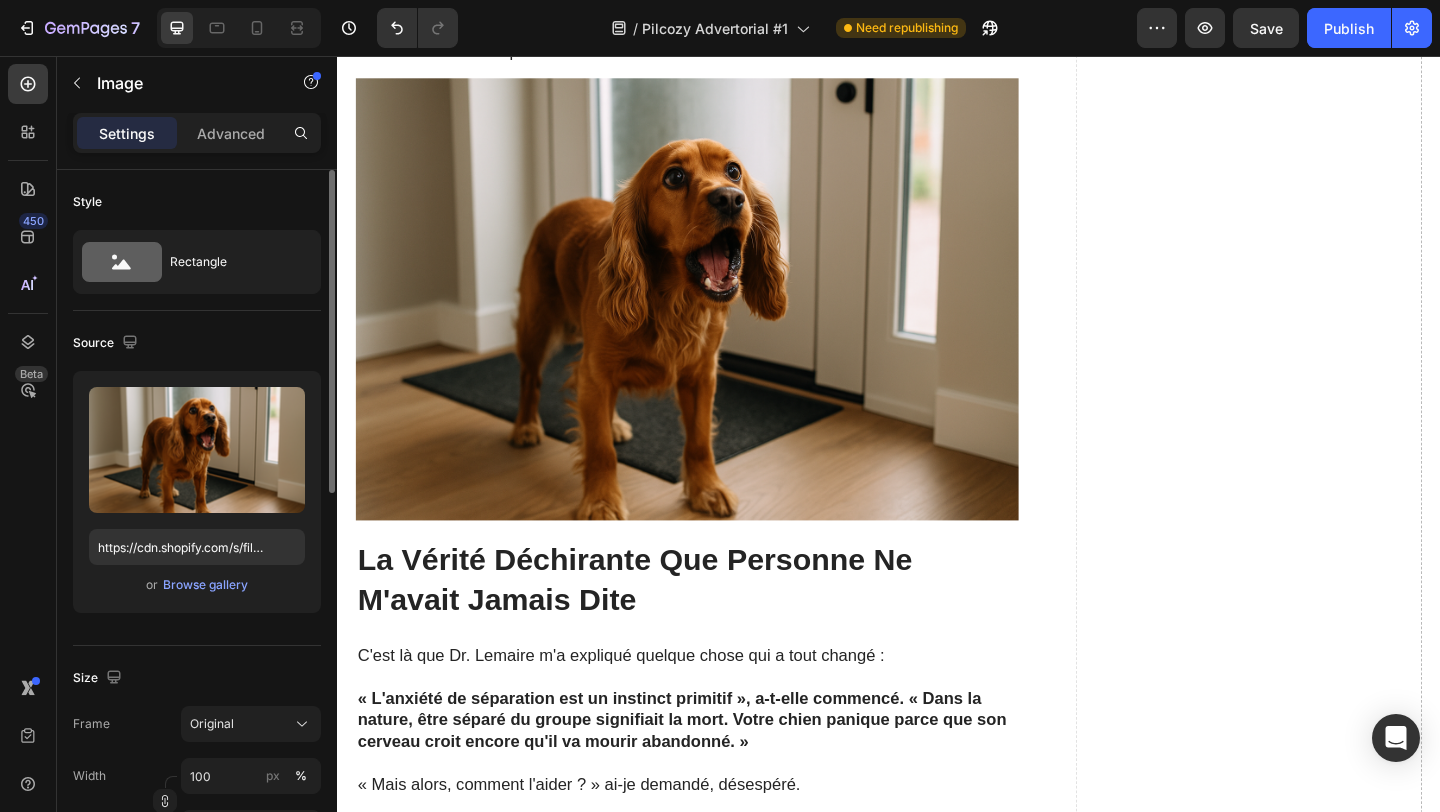 click at bounding box center [717, 320] 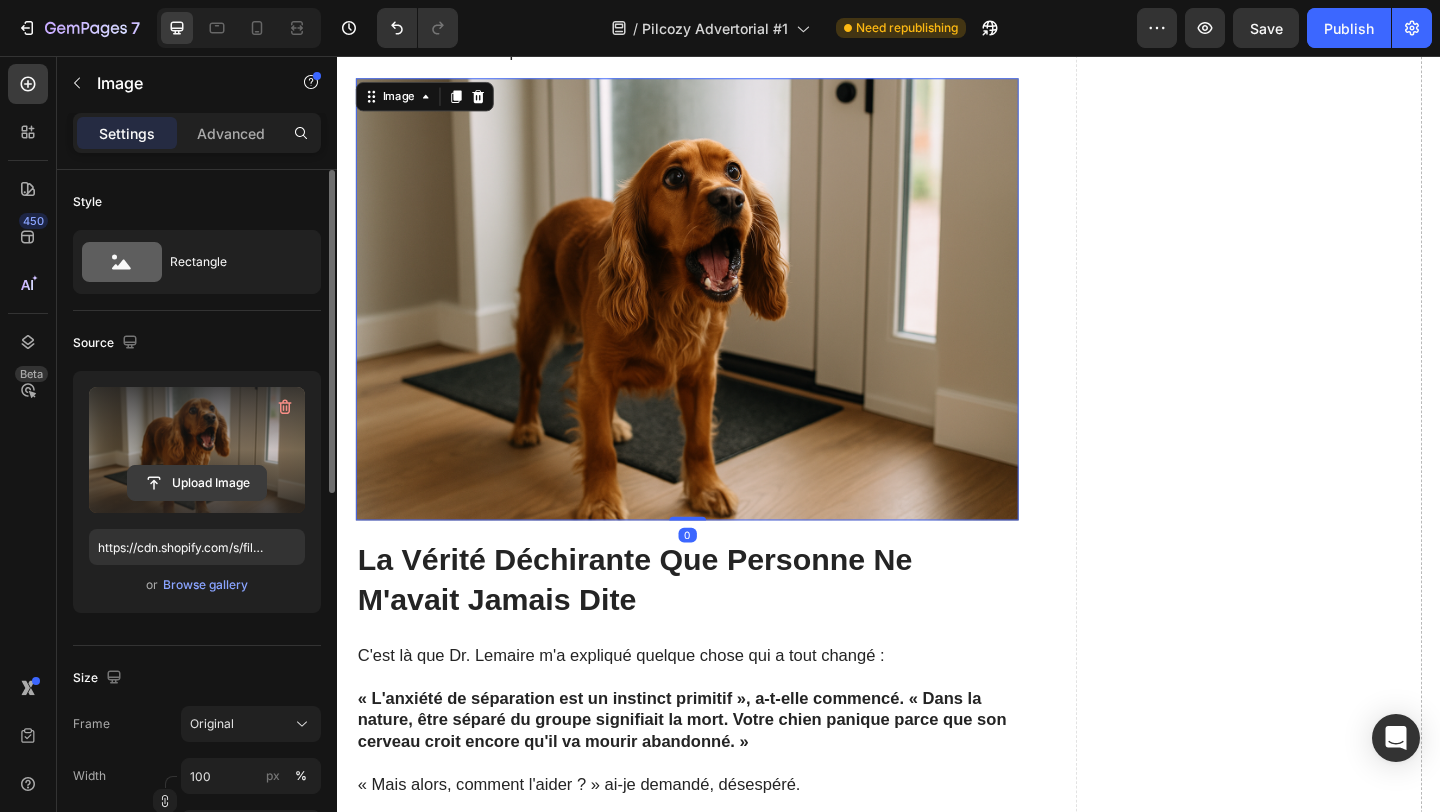 click 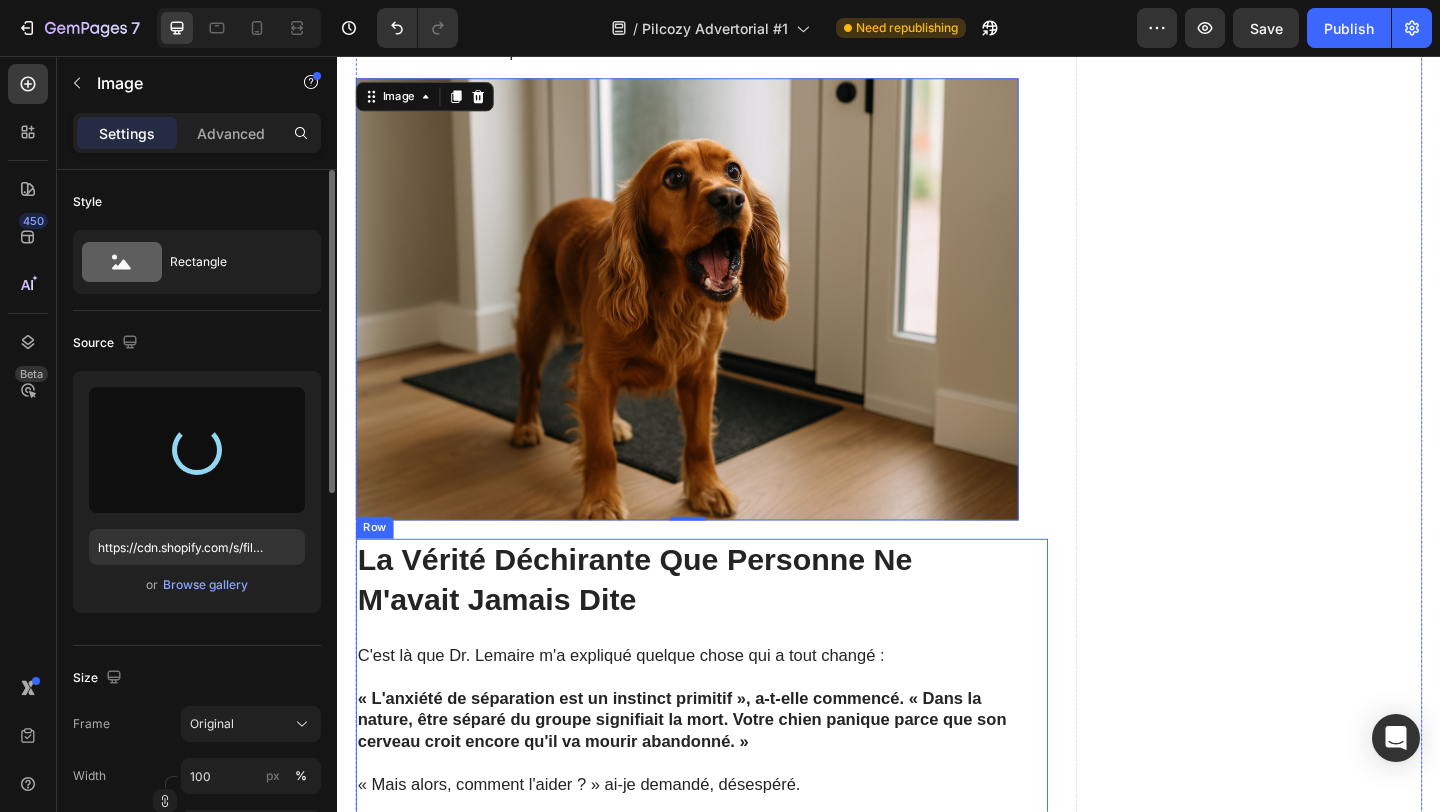 type on "https://cdn.shopify.com/s/files/1/0925/9466/7849/files/gempages_576285233381376850-b94d9942-29c5-4247-825e-b1ad0576c22b.png" 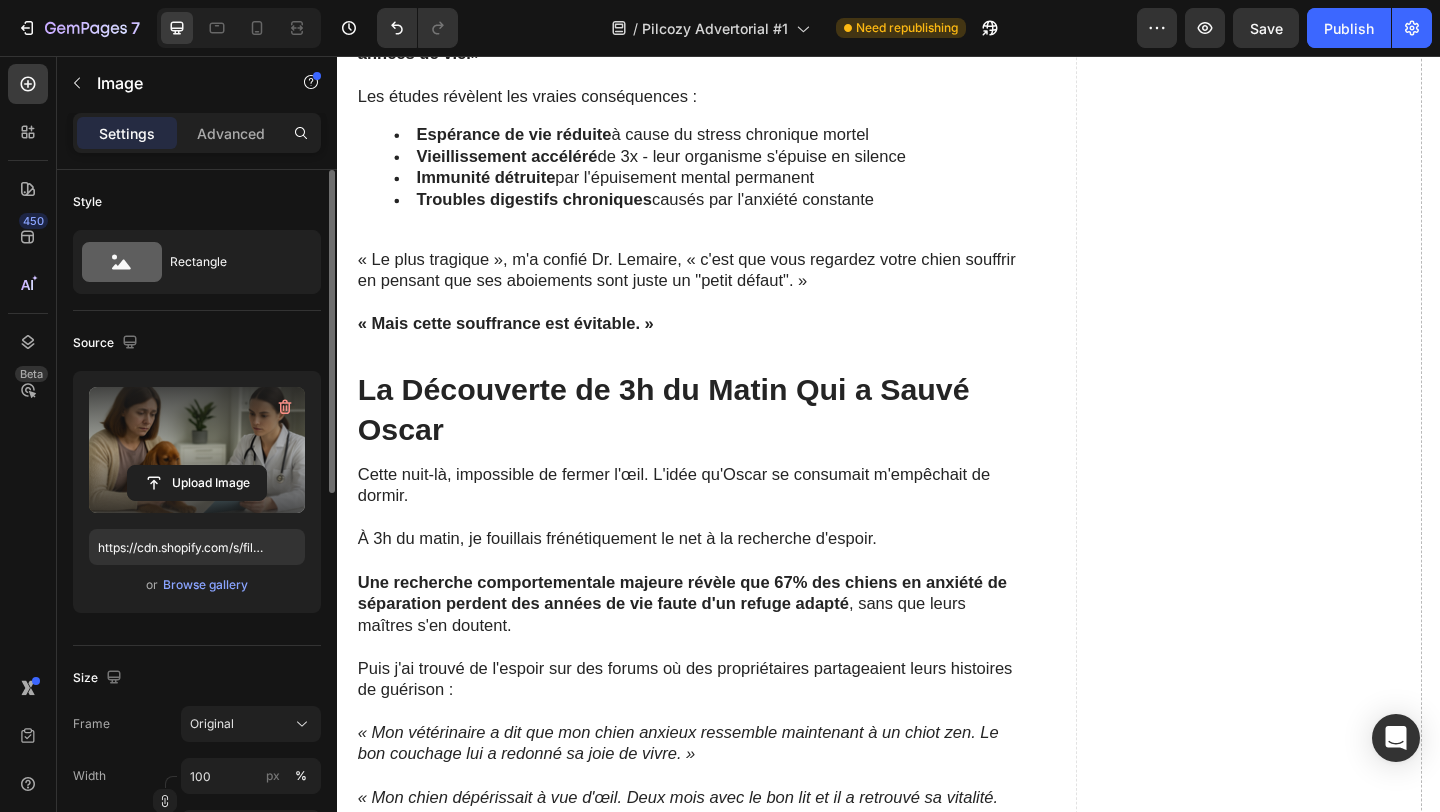 scroll, scrollTop: 4494, scrollLeft: 0, axis: vertical 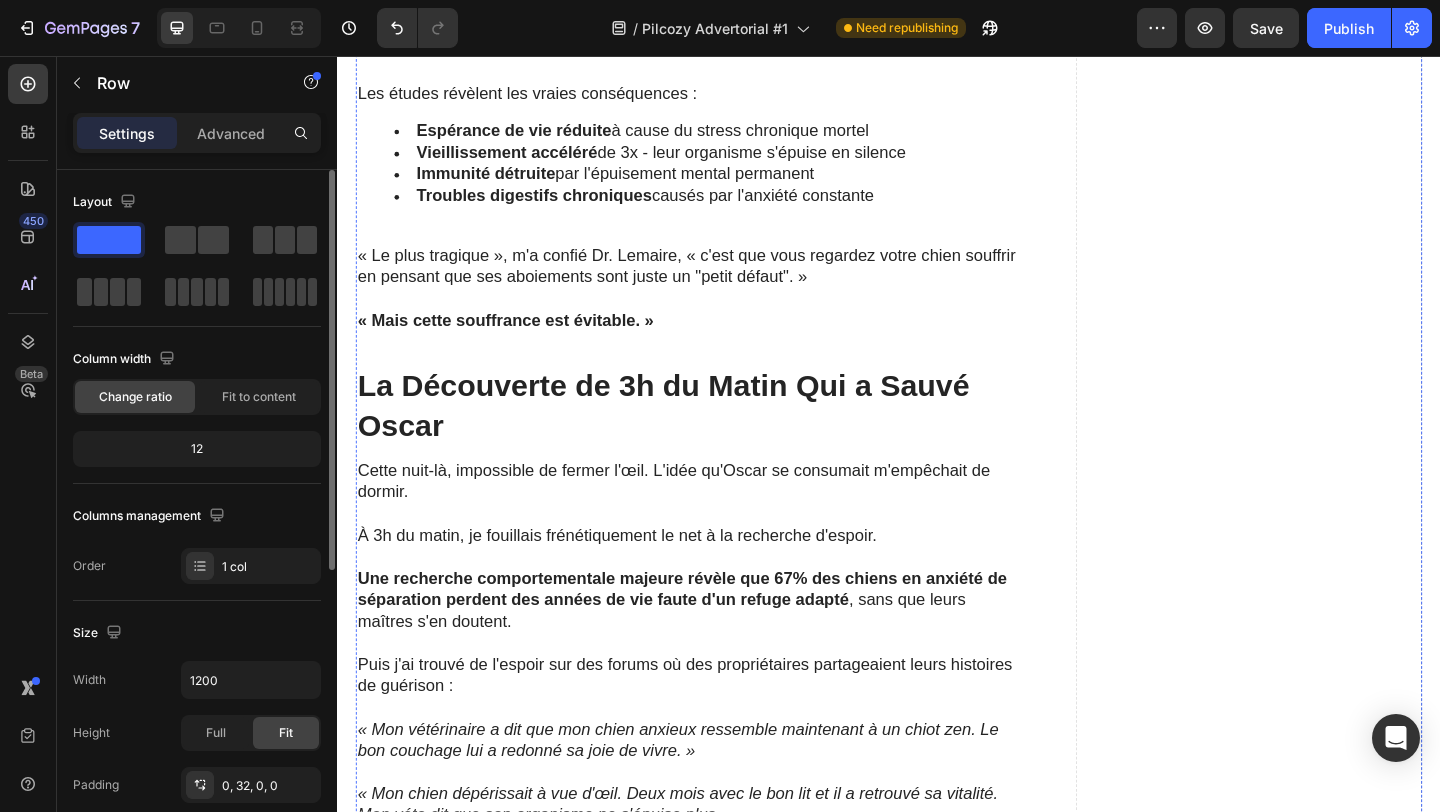 click on "La Vérité Déchirante Que Personne Ne M'avait Jamais Dite Heading C'est là que Dr. Lemaire m'a expliqué quelque chose qui a tout changé : « L'anxiété de séparation est un instinct primitif », a-t-elle commencé. « Dans la nature, être séparé du groupe signifiait la mort. Votre chien panique parce que son cerveau croit encore qu'il va mourir abandonné. » « Mais alors, comment l'aider ? » ai-je demandé, désespéré. « C'est là que la plupart des maîtres se trompent », a-t-elle poursuivi avec tristesse. «  Ils pensent qu'un coussin moelleux, une couette sur le sol, votre canapé ou même votre lit suffisent, mais l'anxiété de séparation ne se soigne pas avec du confort. Elle se calme avec de la SÉCURITÉ. » Les chiens ont évolué pour dormir dans des  tanières protectrices . Dans nos intérieurs, nous leur offrons des lits plats et ouverts qui ne peuvent pas recréer cette protection instinctive. Text Block" at bounding box center (717, -632) 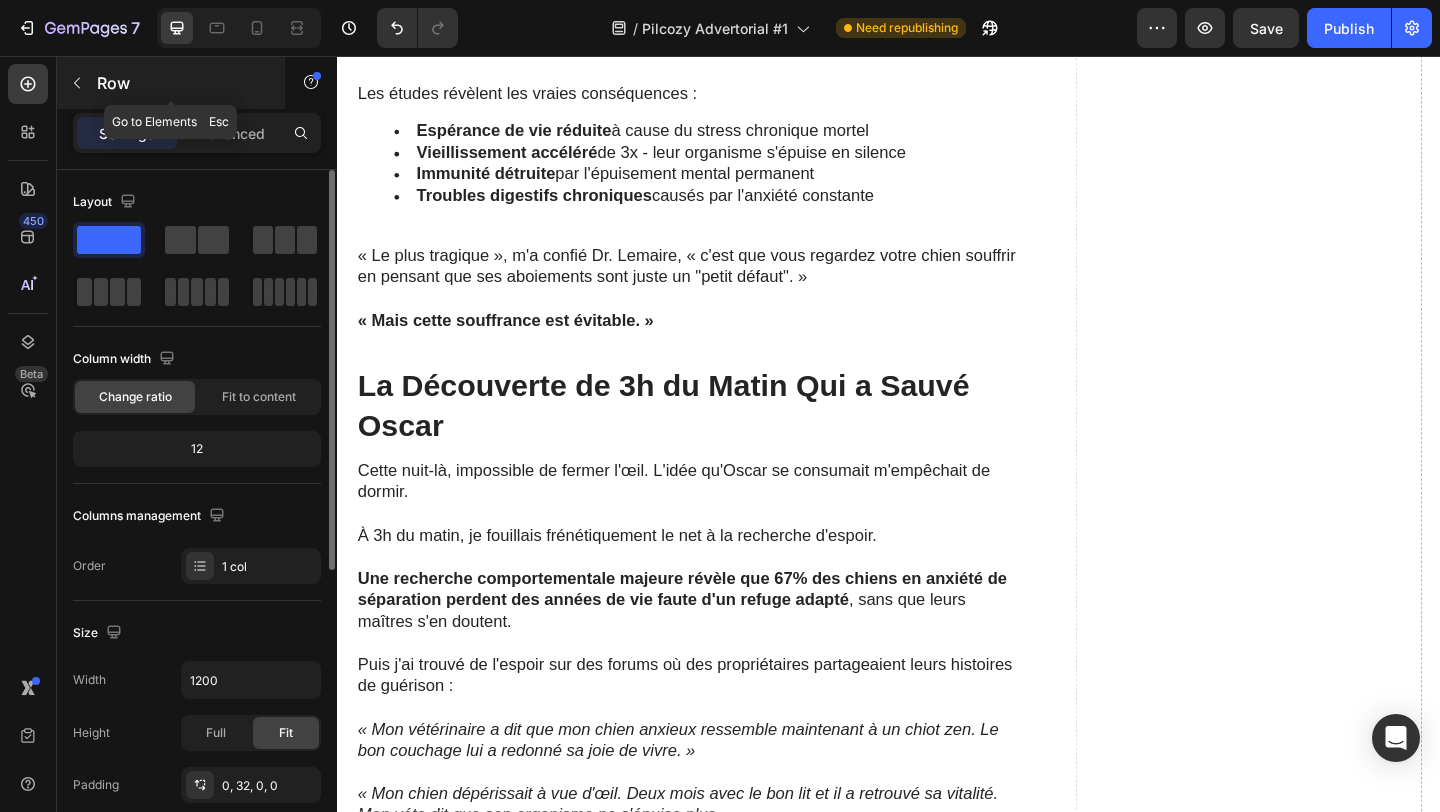 click 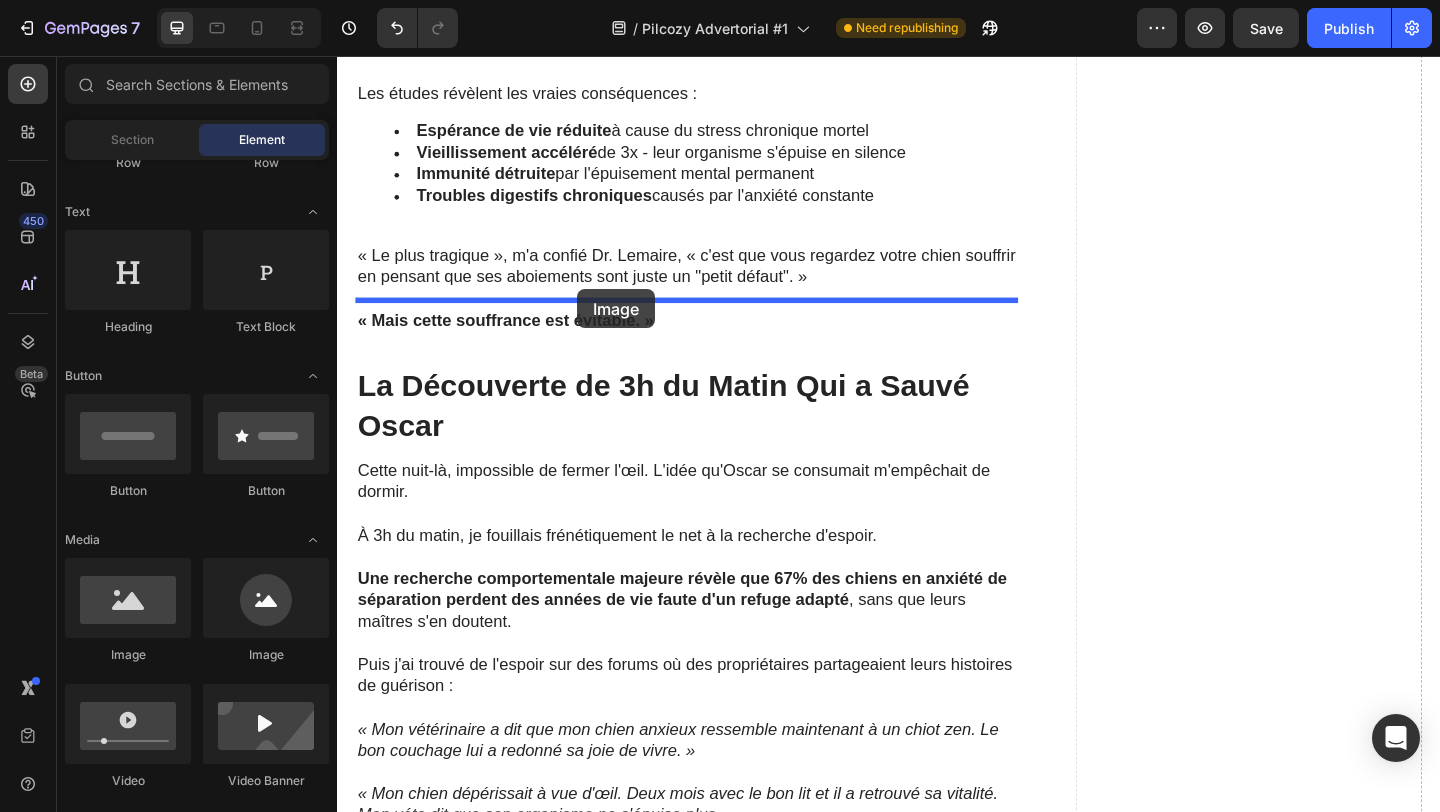 drag, startPoint x: 474, startPoint y: 665, endPoint x: 598, endPoint y: 310, distance: 376.03323 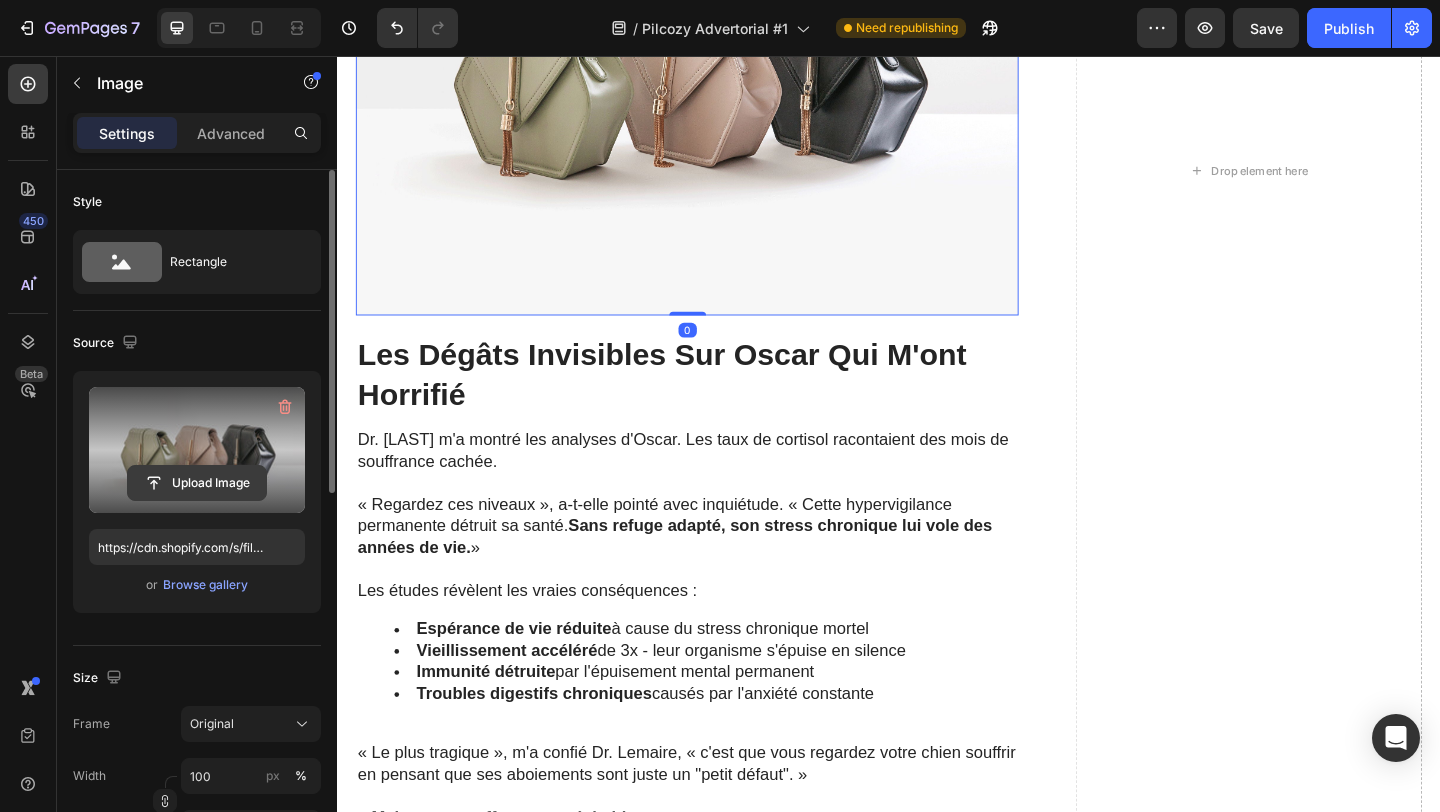 click 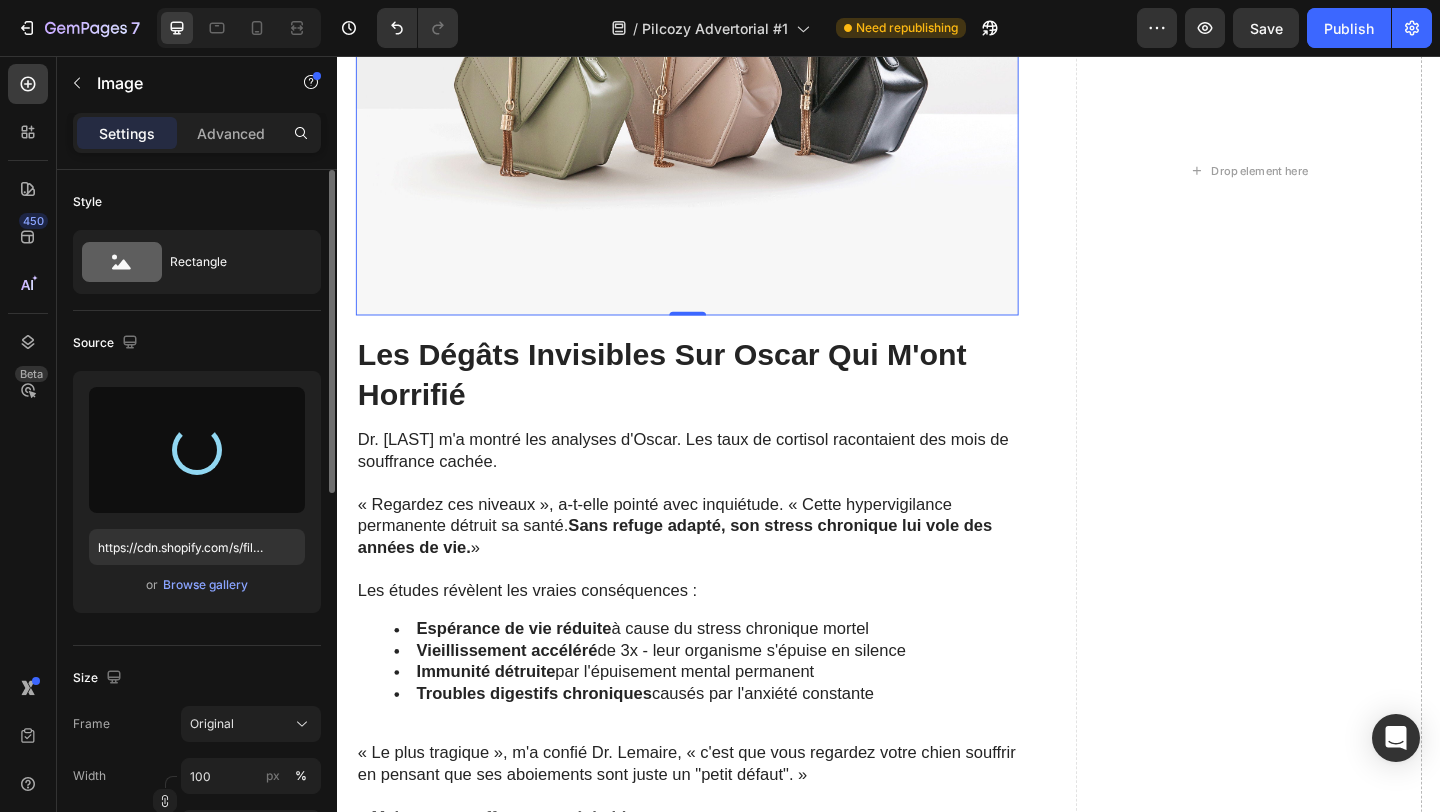 type on "https://cdn.shopify.com/s/files/1/0925/9466/7849/files/gempages_576285233381376850-b94d9942-29c5-4247-825e-b1ad0576c22b.png" 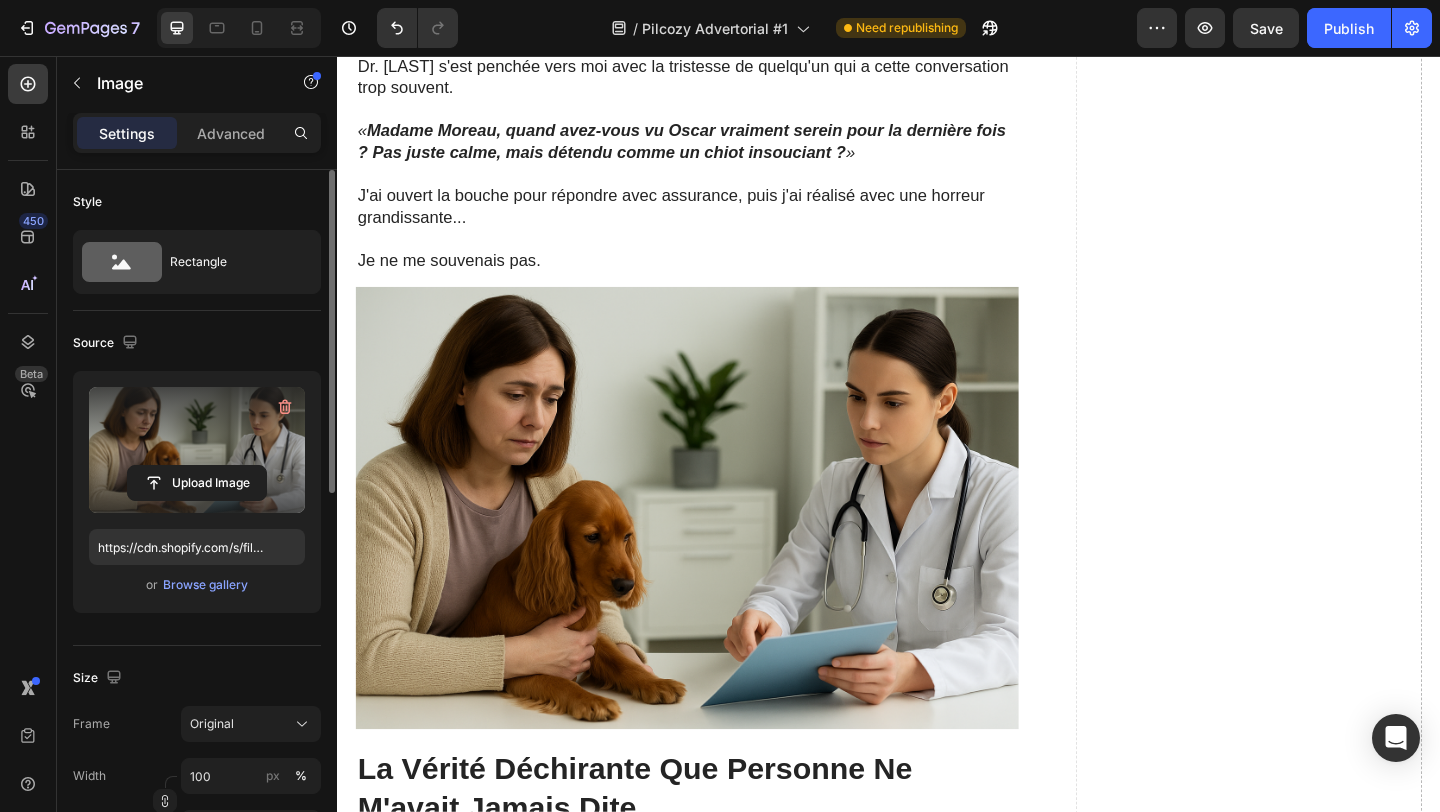 scroll, scrollTop: 3150, scrollLeft: 0, axis: vertical 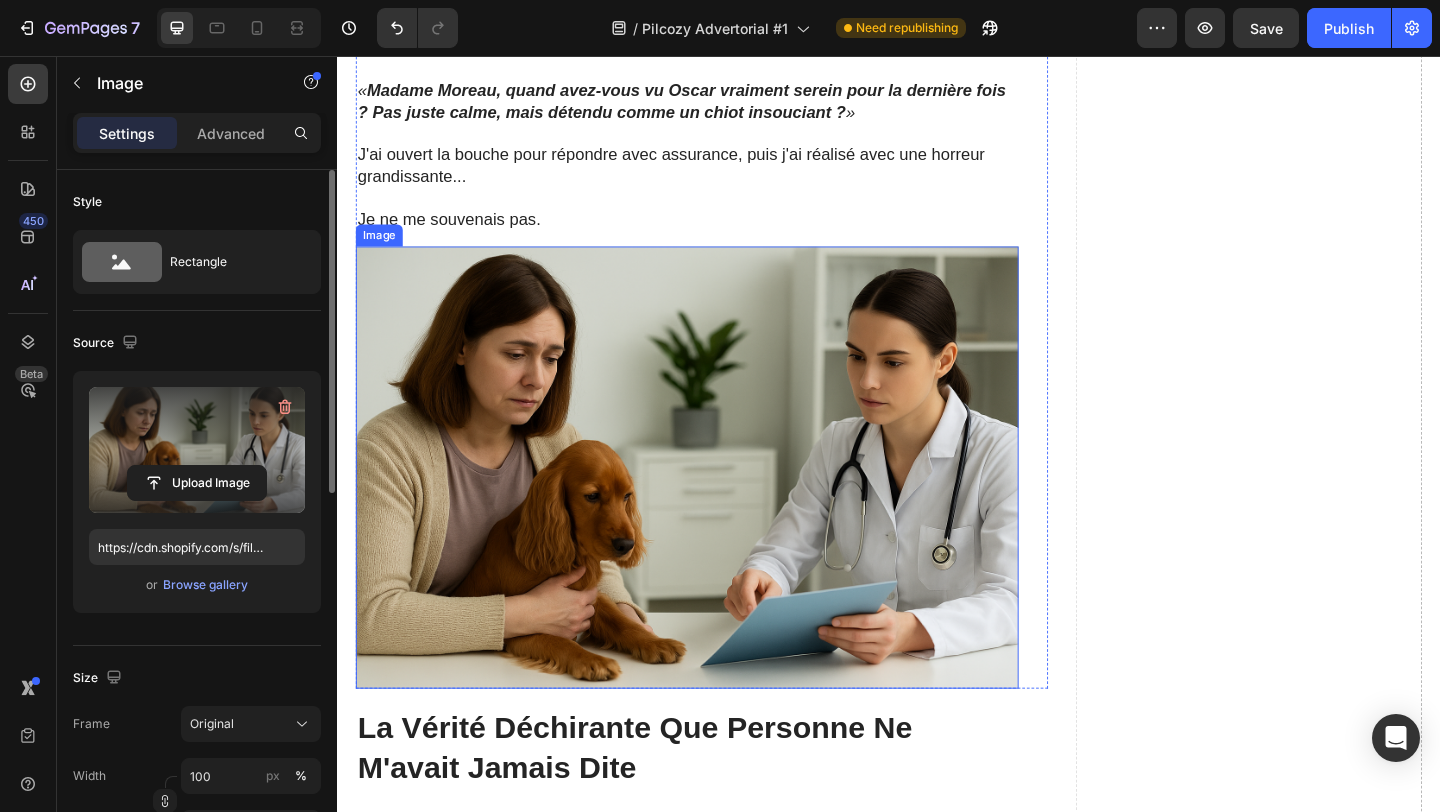 click at bounding box center (717, 503) 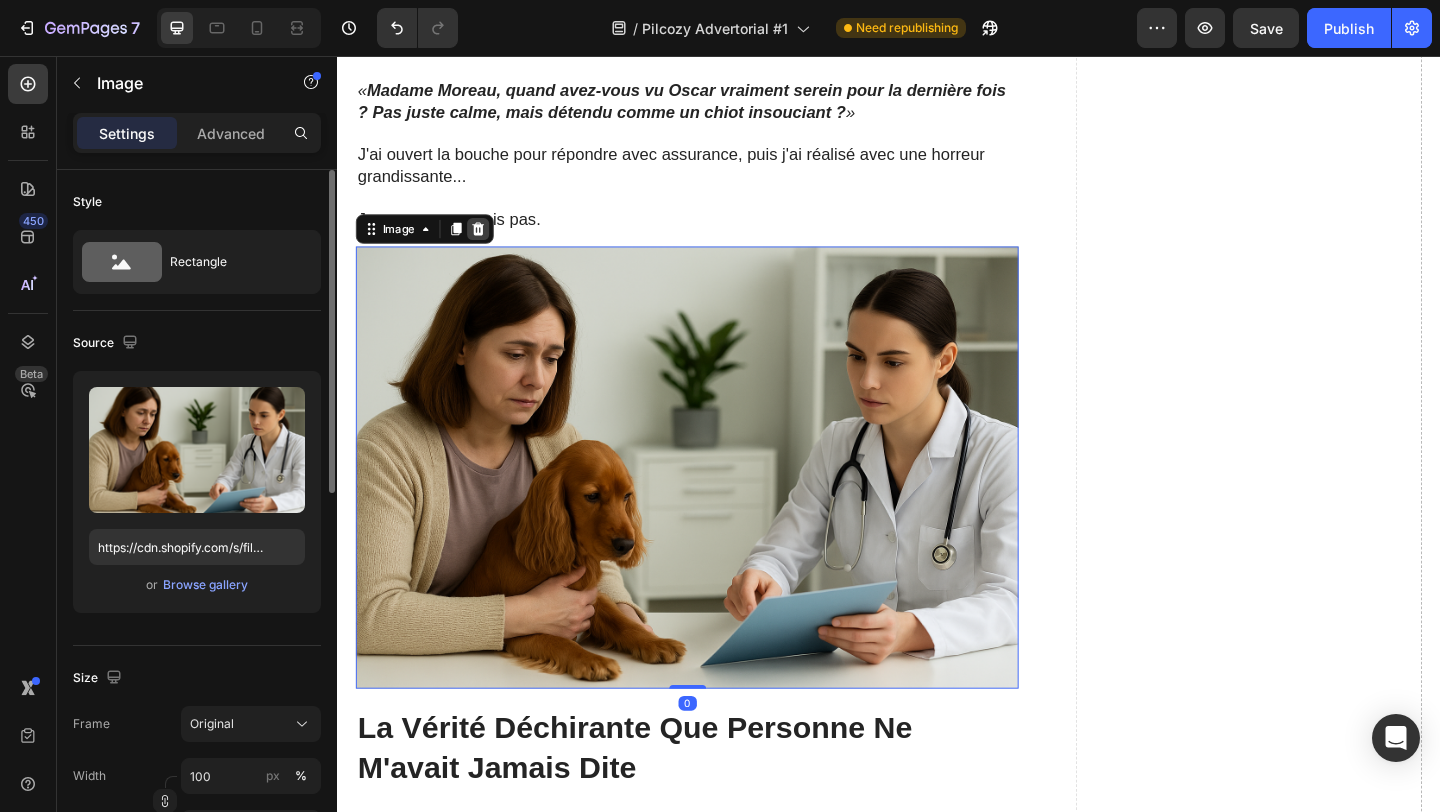 click 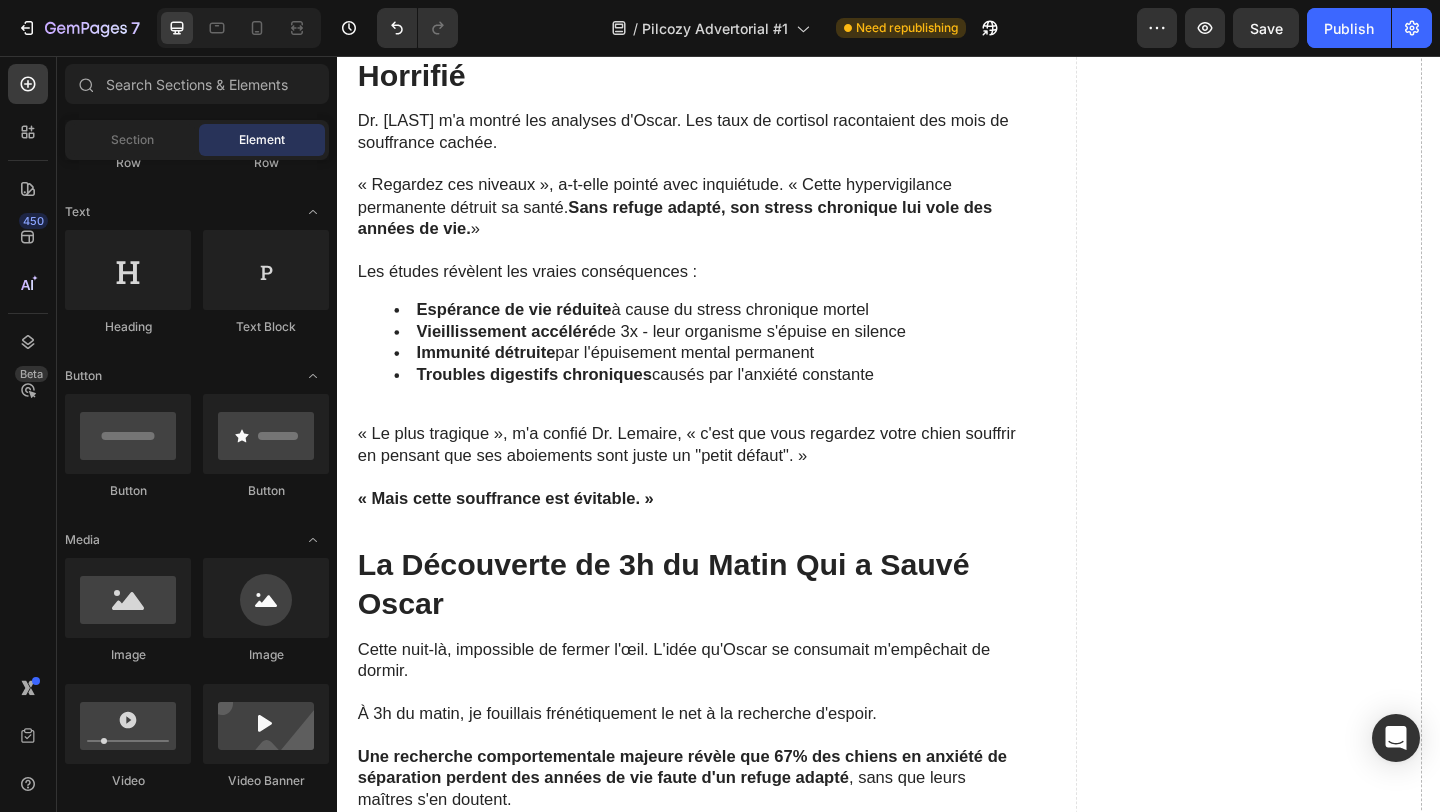 scroll, scrollTop: 4763, scrollLeft: 0, axis: vertical 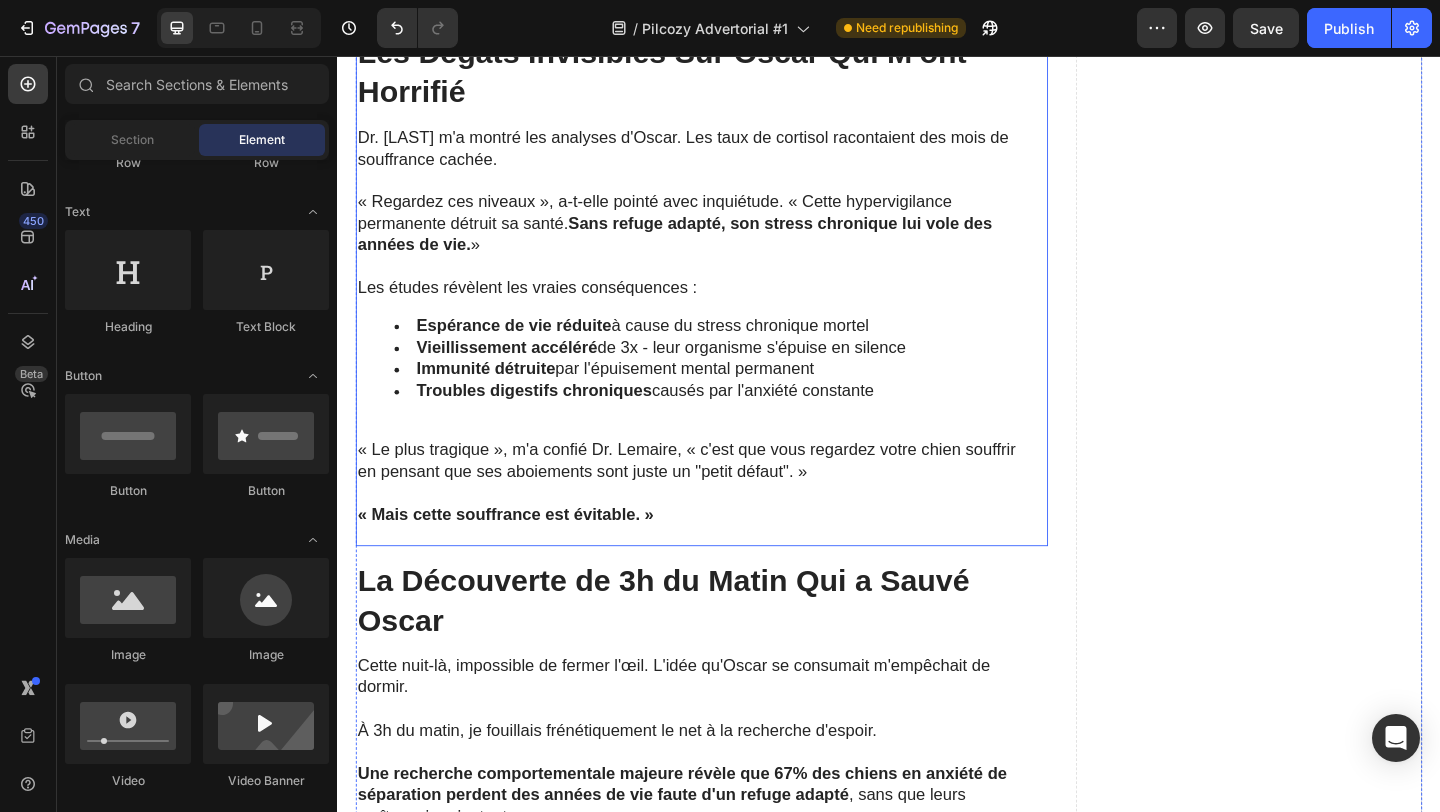 click on "Les Dégâts Invisibles Sur Oscar Qui M'ont Horrifié Heading Dr. [LAST] m'a montré les analyses d'Oscar. Les taux de cortisol racontaient des mois de souffrance cachée. « Regardez ces niveaux », a-t-elle pointé avec inquiétude. « Cette hypervigilance permanente détruit sa santé. Sans refuge adapté, son stress chronique lui vole des années de vie. » Les études révèlent les vraies conséquences : Espérance de vie réduite à cause du stress chronique mortel Vieillissement accéléré de [NUMBER]x - leur organisme s'épuise en silence Immunité détruite par l'épuisement mental permanent Troubles digestifs chroniques causés par l'anxiété constante « Le plus tragique », m'a confié Dr. [LAST], « c'est que vous regardez votre chien souffrir en pensant que ses aboiements sont juste un "petit défaut". » « Mais cette souffrance est évitable. » Text Block" at bounding box center (717, 309) 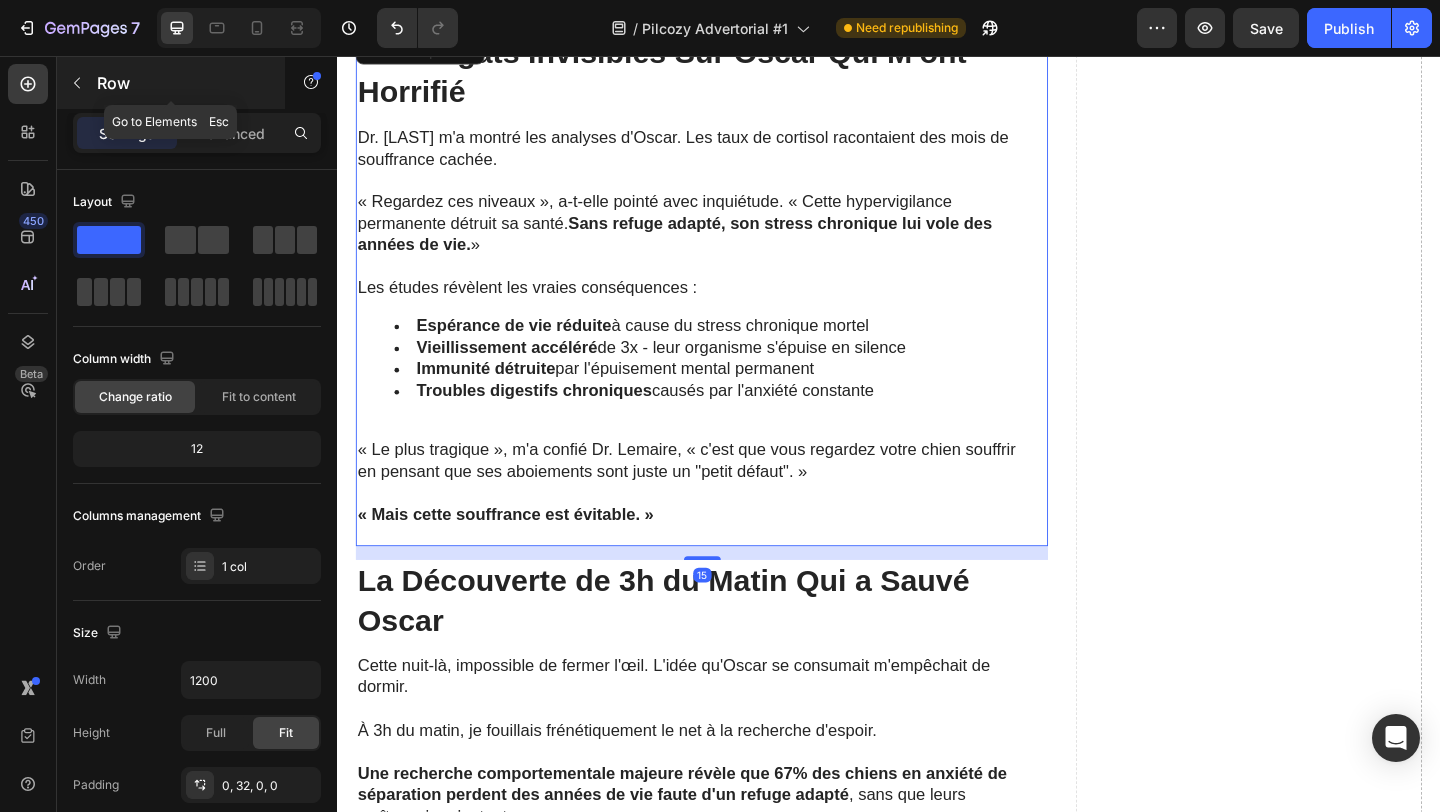 click 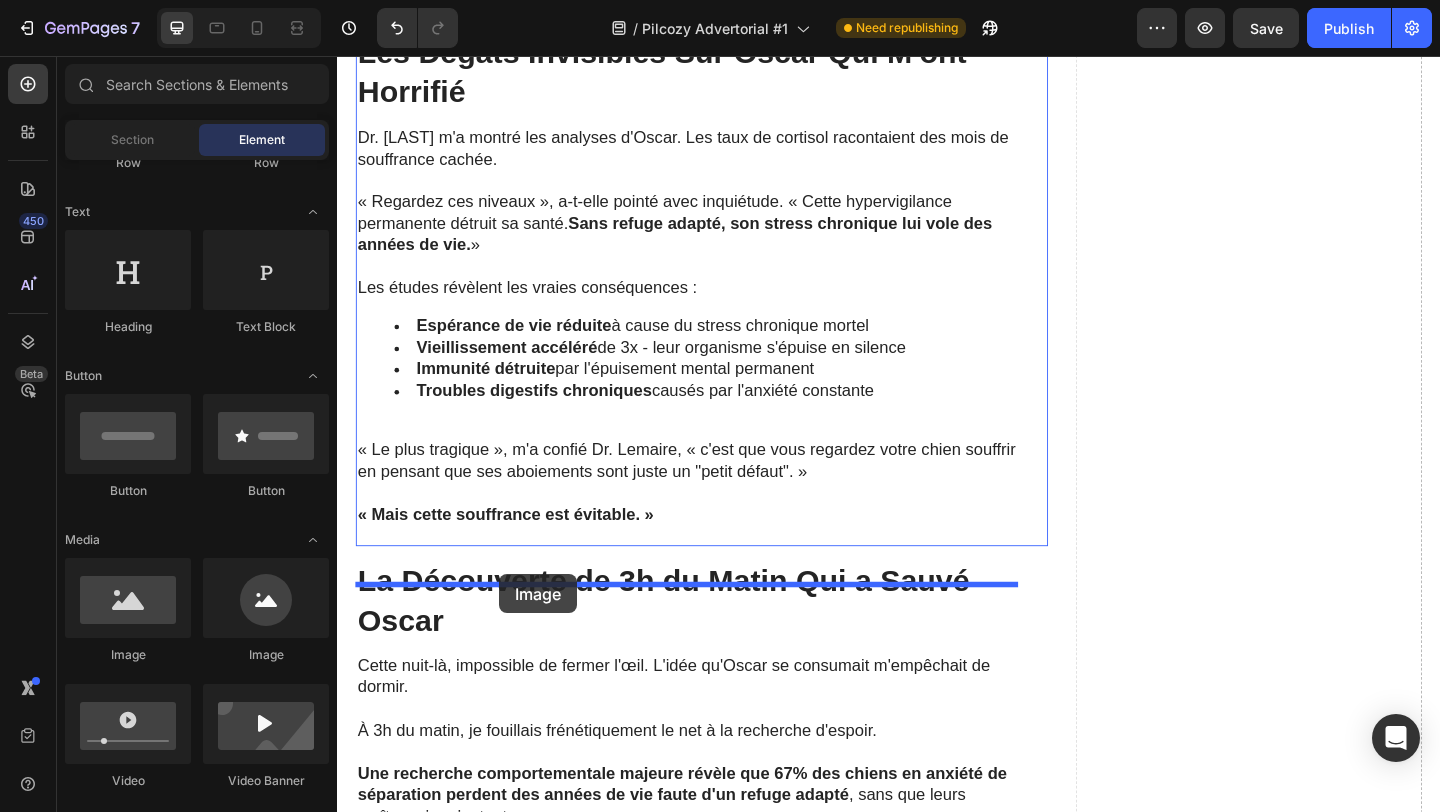 drag, startPoint x: 457, startPoint y: 672, endPoint x: 513, endPoint y: 619, distance: 77.10383 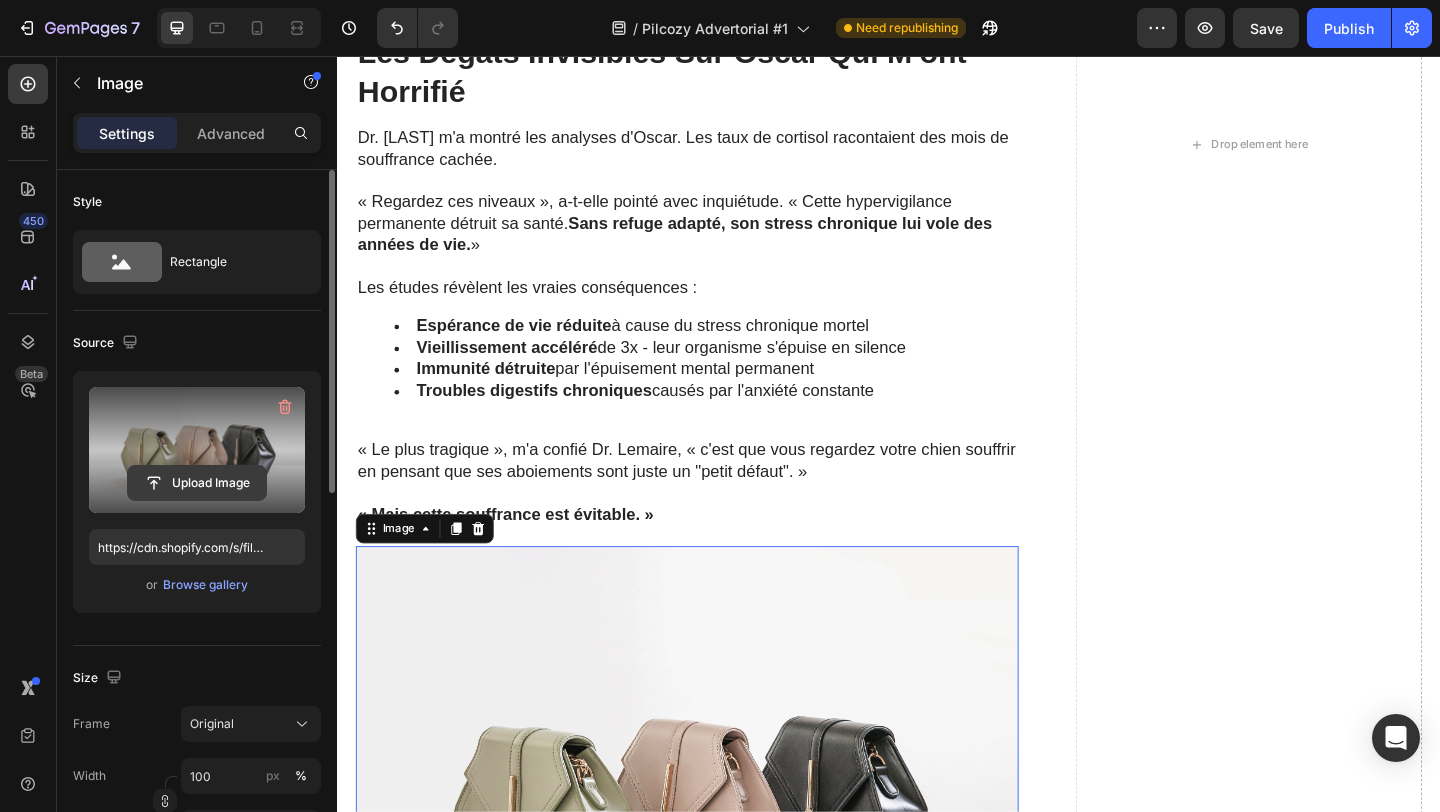 click 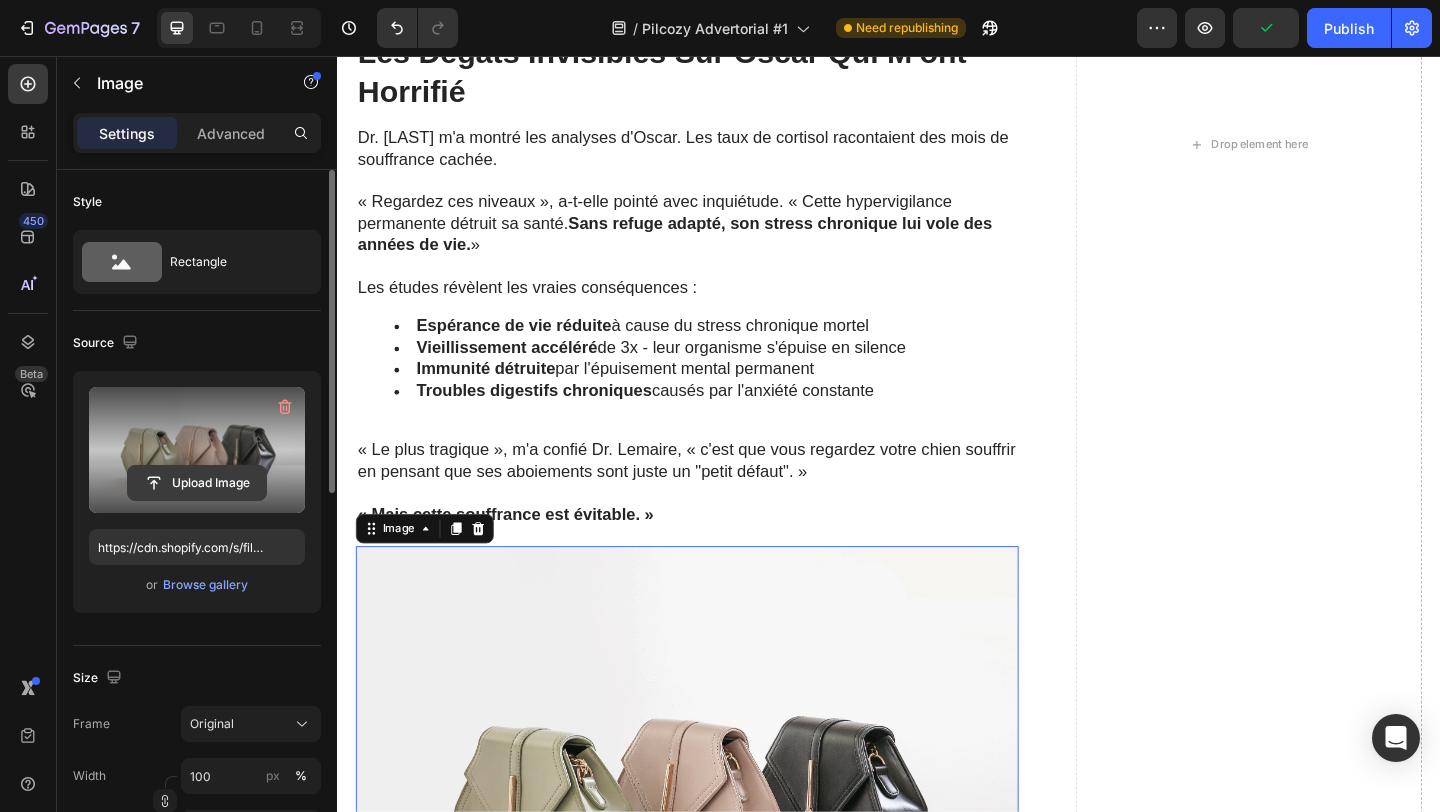 click 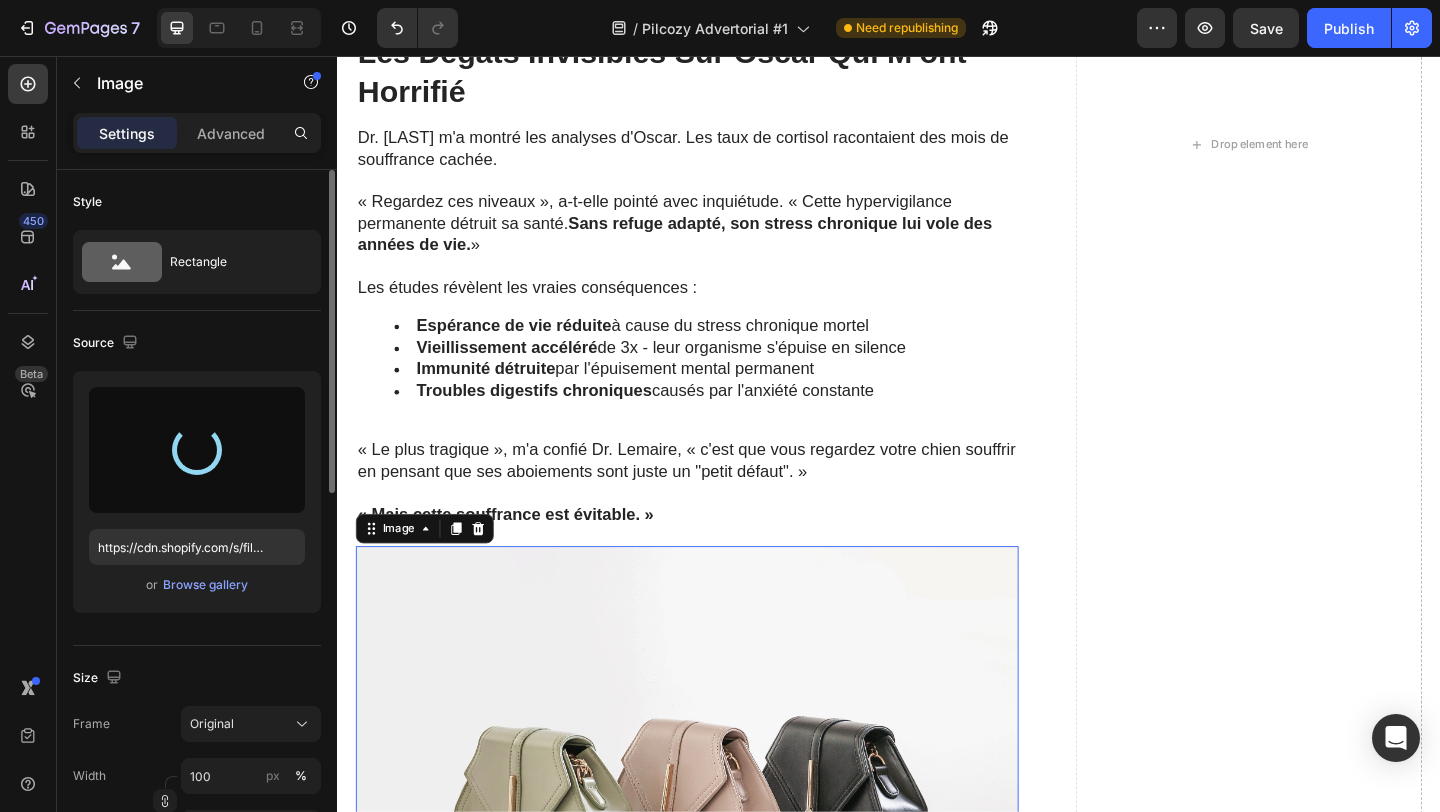 type on "https://cdn.shopify.com/s/files/1/0925/9466/7849/files/gempages_576285233381376850-dd0ef154-6f55-4780-873b-174a8f6d0aaf.png" 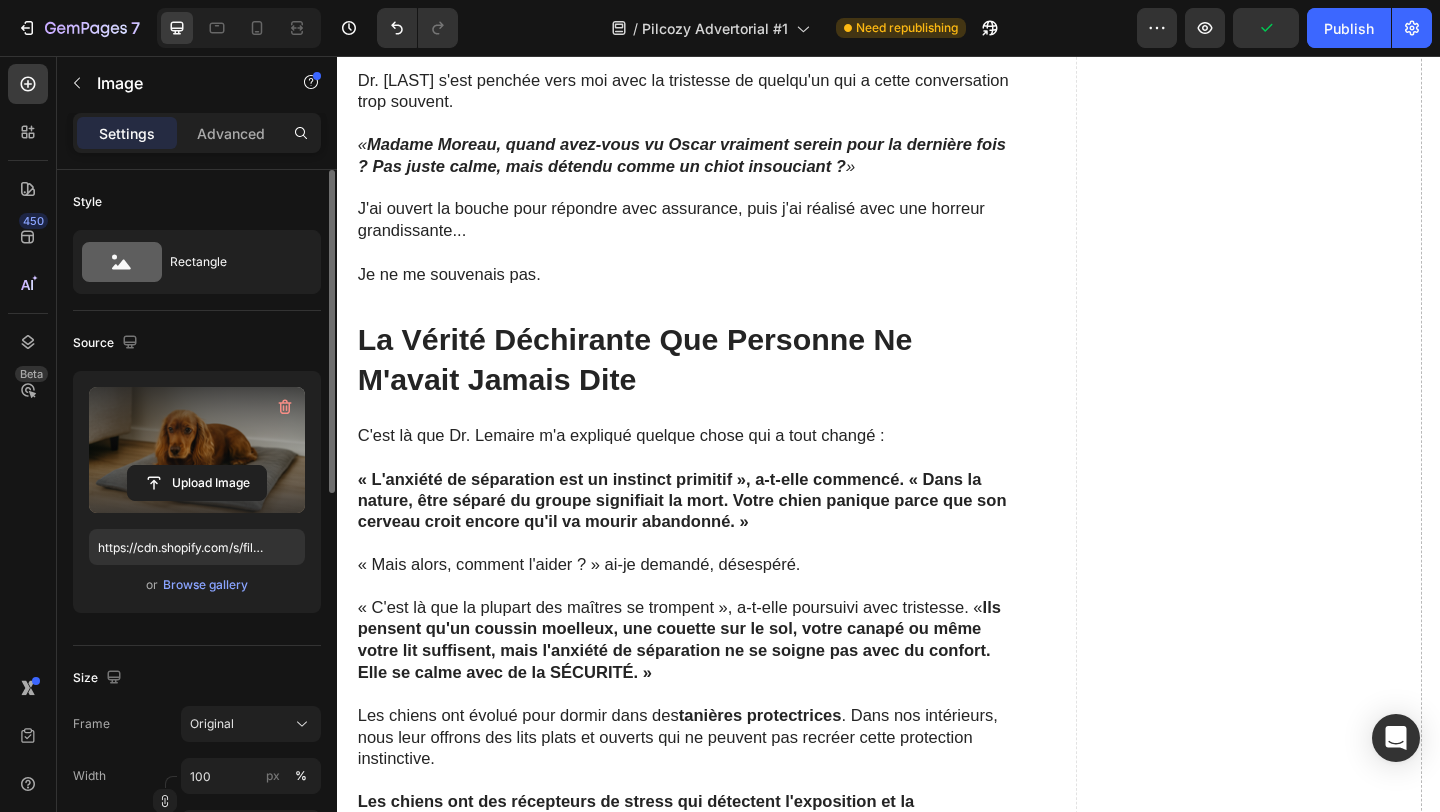 scroll, scrollTop: 3068, scrollLeft: 0, axis: vertical 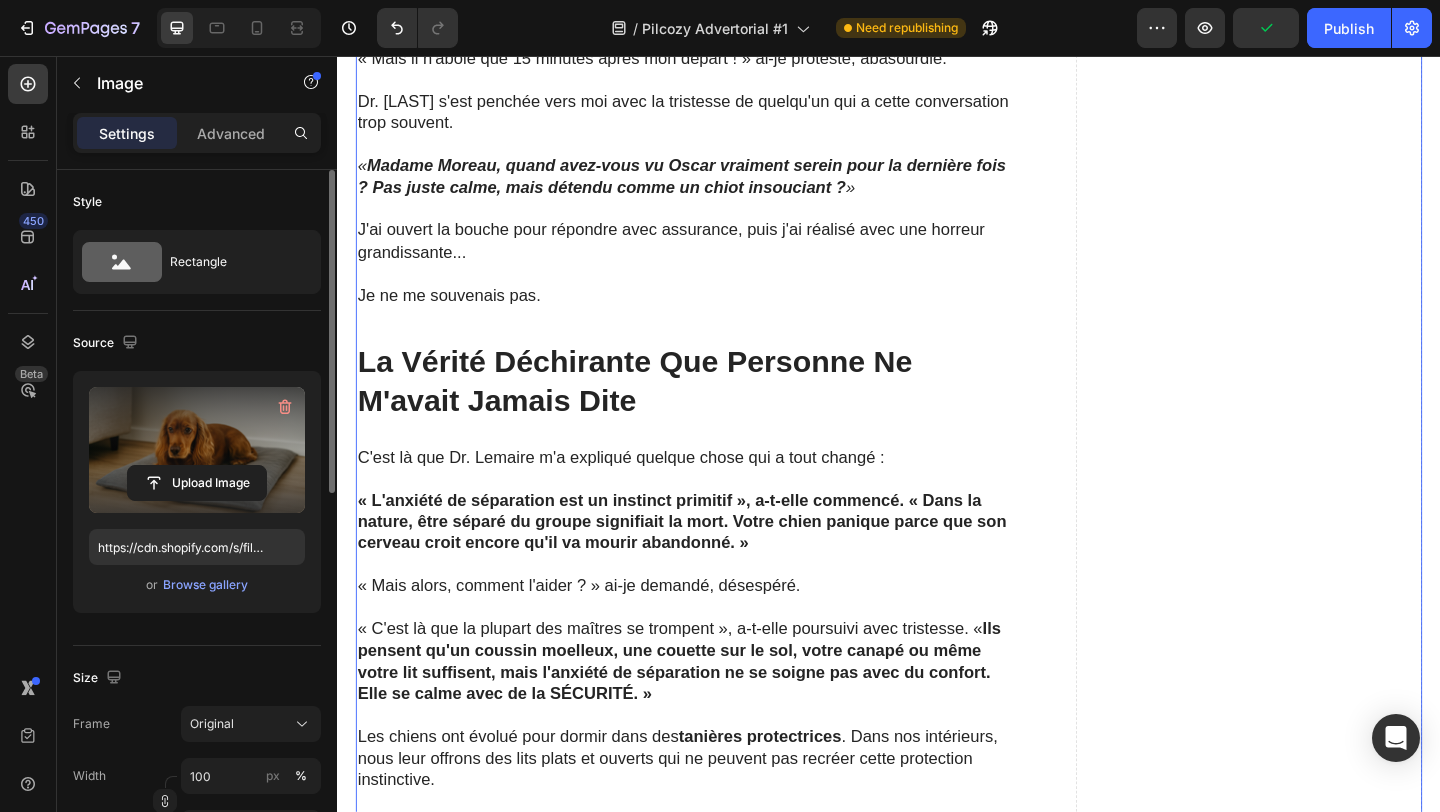 click on "La Consultation à [PRICE]€ Qui M'a Brisé le Cœur Heading Je m'appelle [FIRST] [LAST], j'ai [AGE] ans, et il y a six mois, je pensais être une maîtresse aimante pour Oscar, mon Cocker de [AGE] ans. En couple avec [FIRST], nos enfants [FIRST] et [FIRST] ont quitté la maison. Depuis, Oscar est devenu mon "petit cœur". Promenades quotidiennes. Croquettes premium. Un beau coussin moelleux dans le salon. Je faisais "tout bien". C'est pourquoi quand Oscar a commencé à aboyer de plus en plus fort à chaque départ, j'ai presque ignoré le problème. Il aboyait quelques minutes, puis se calmait. À [TIME] ce [DAY] matin, Oscar hurlait d'une façon qui m'a glacé le sang. Paniquée par cette détresse que je n'avais jamais vue, j'ai immédiatement appelé notre vétérinaire pour une consultation d'urgence. Le diagnostic de Dr. [LAST] m'a effondrée : Anxiété de séparation chronique avec épuisement vital. Deux heures plus tard, [PRICE]€ d'analyses comportementales" at bounding box center (733, 1817) 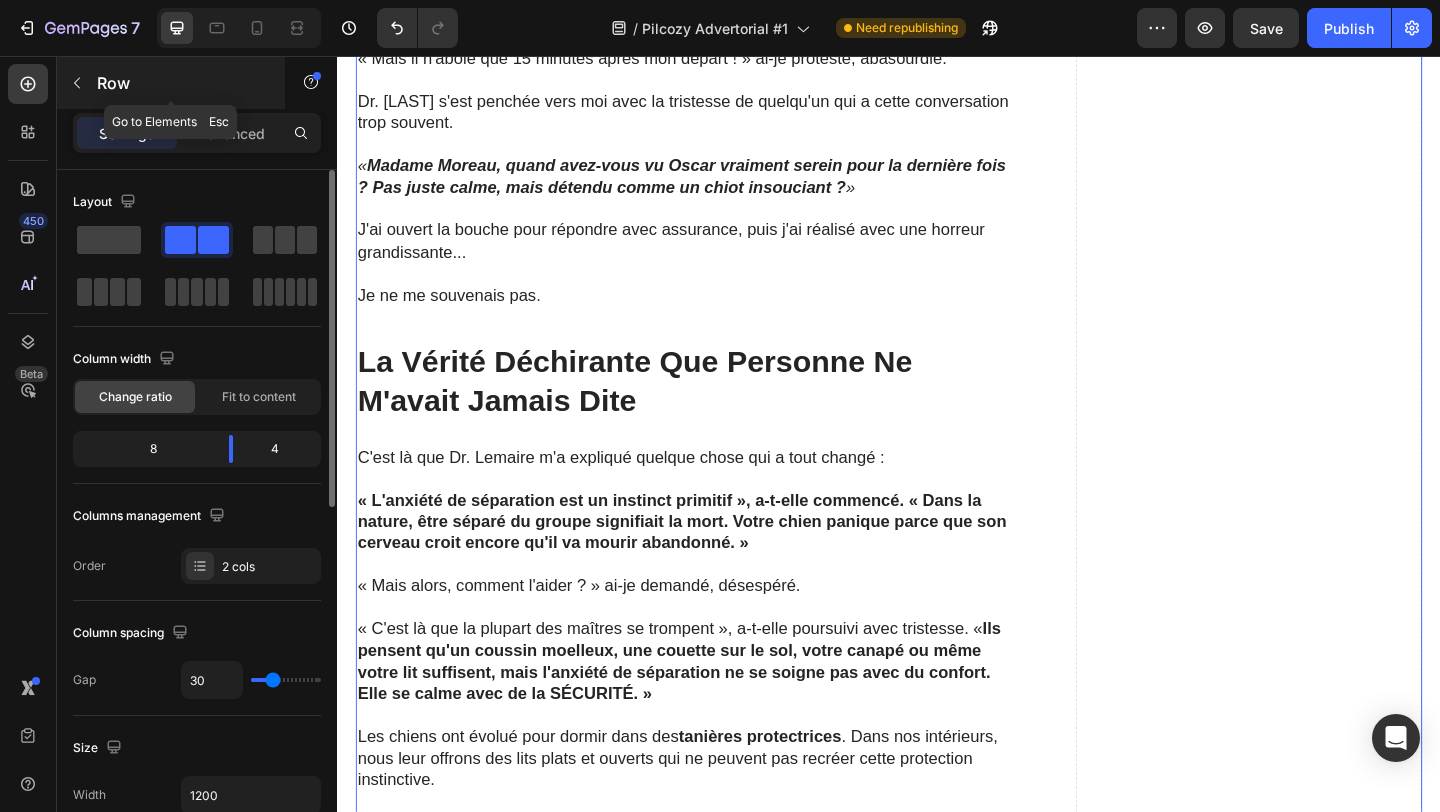 click 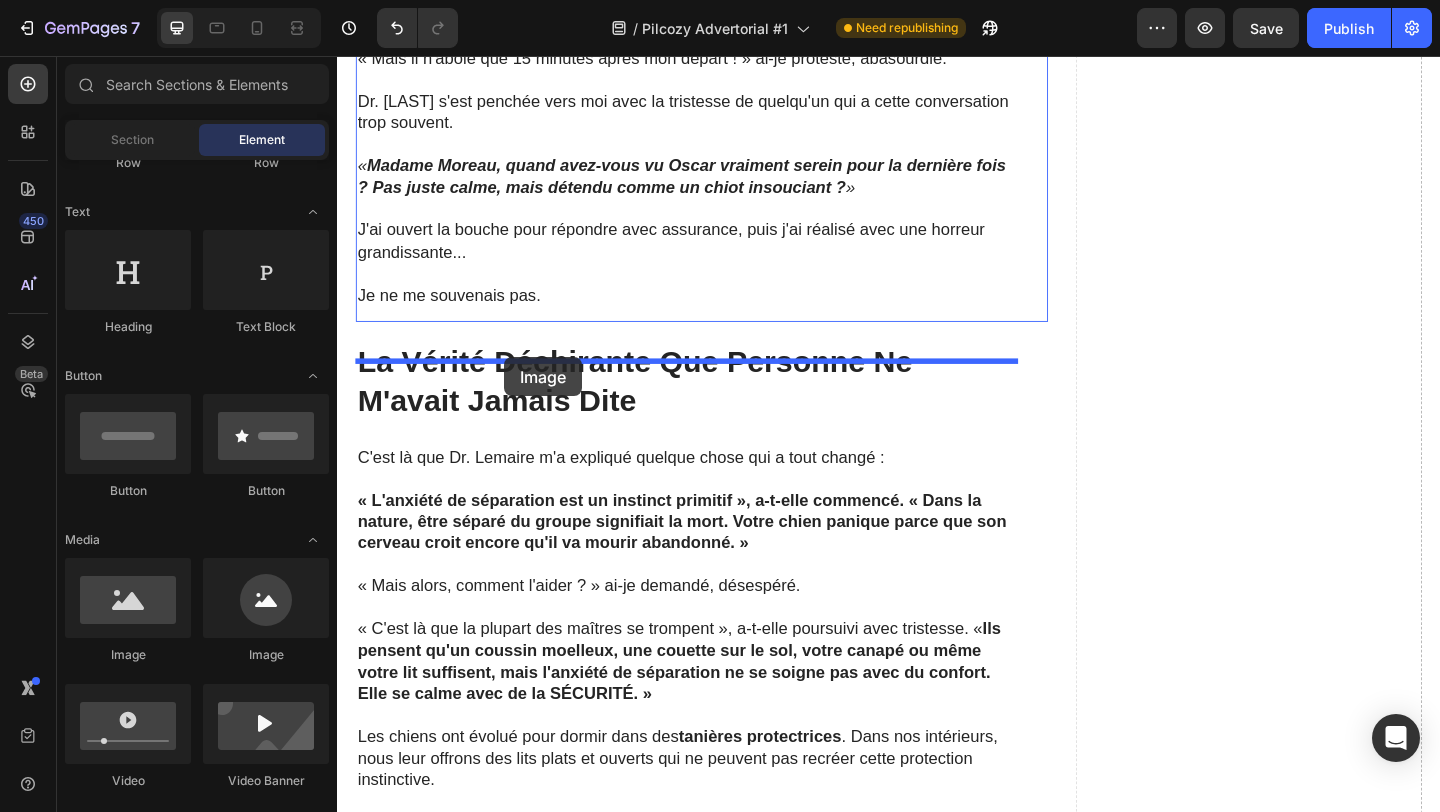 drag, startPoint x: 471, startPoint y: 681, endPoint x: 518, endPoint y: 382, distance: 302.67145 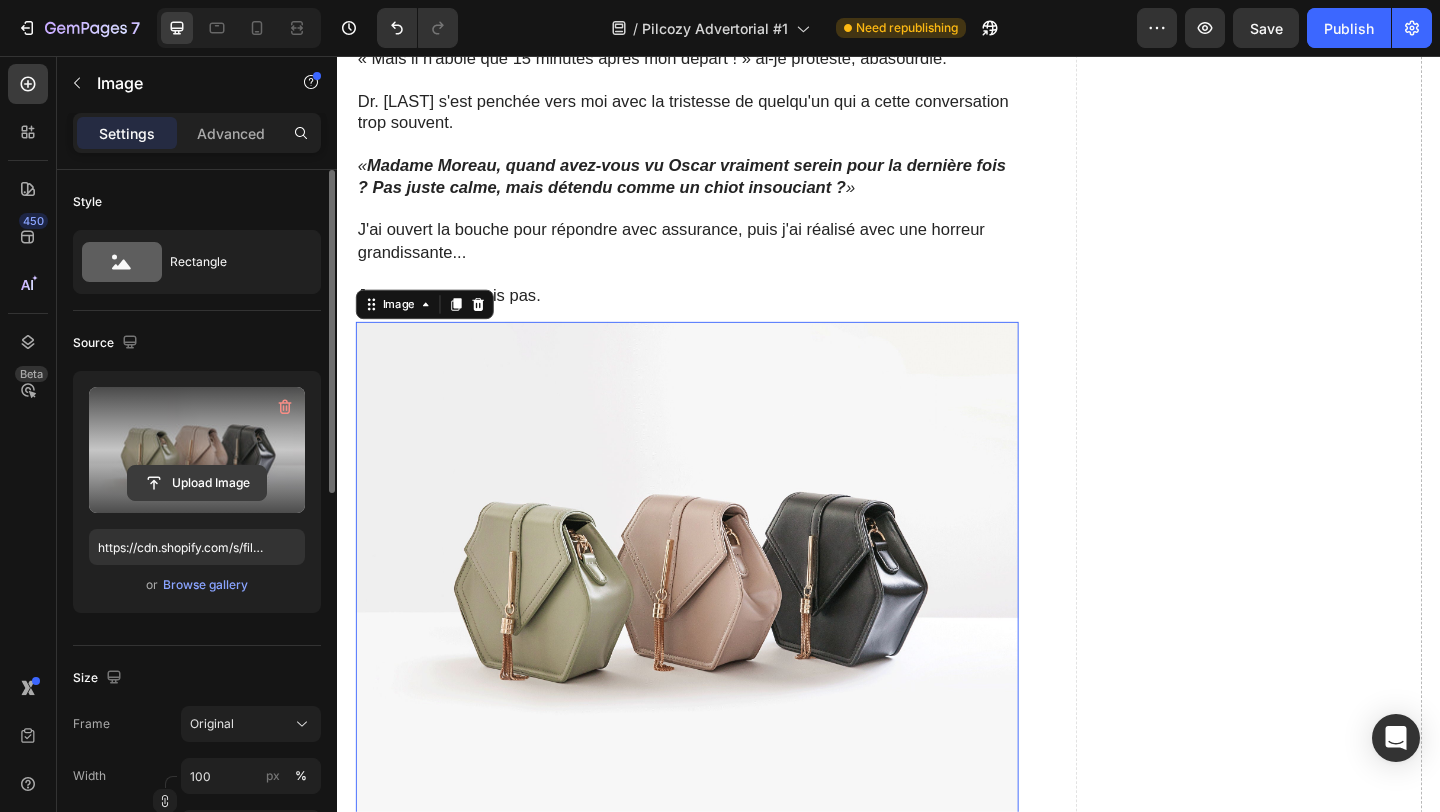 click 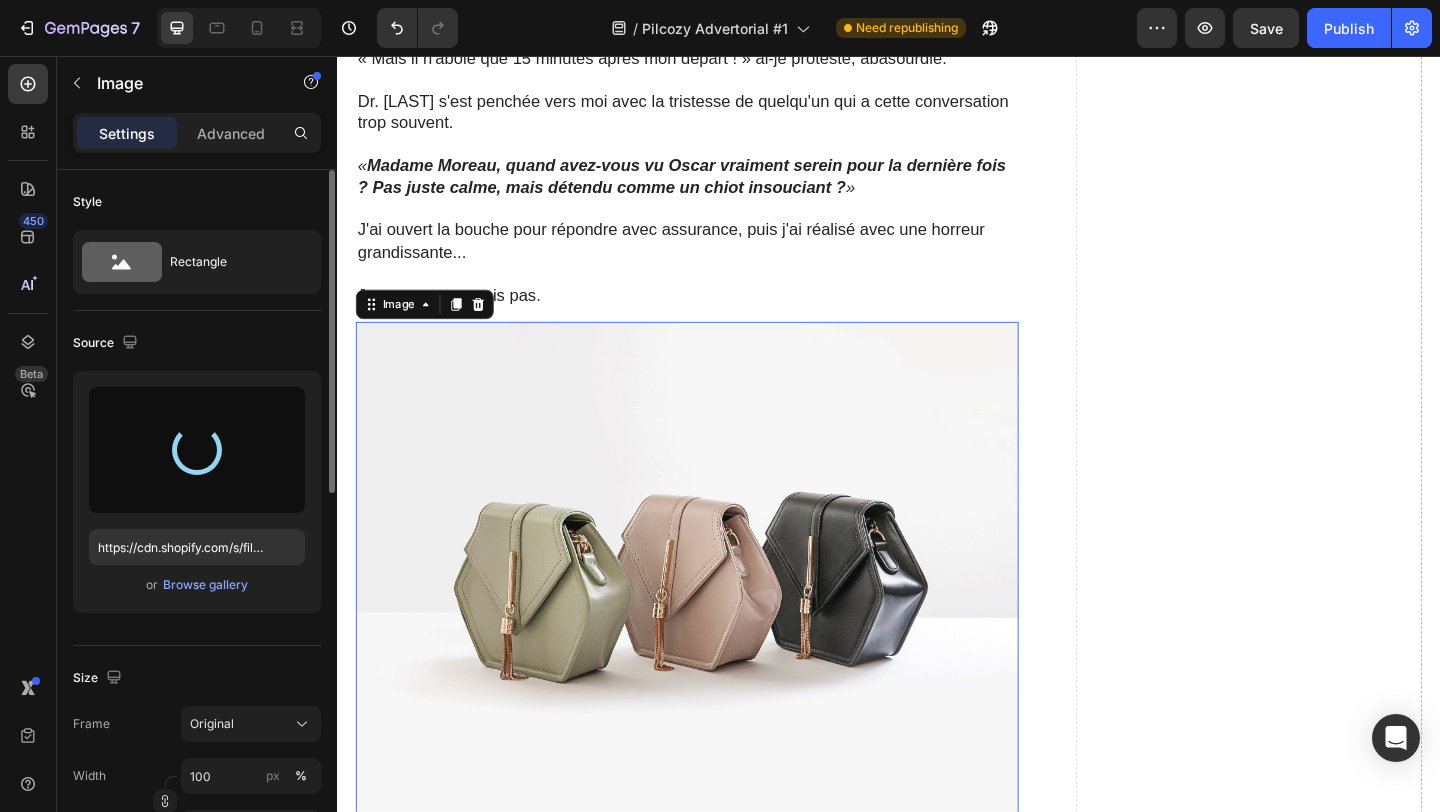 type on "https://cdn.shopify.com/s/files/1/0925/9466/7849/files/gempages_576285233381376850-b94d9942-29c5-4247-825e-b1ad0576c22b.png" 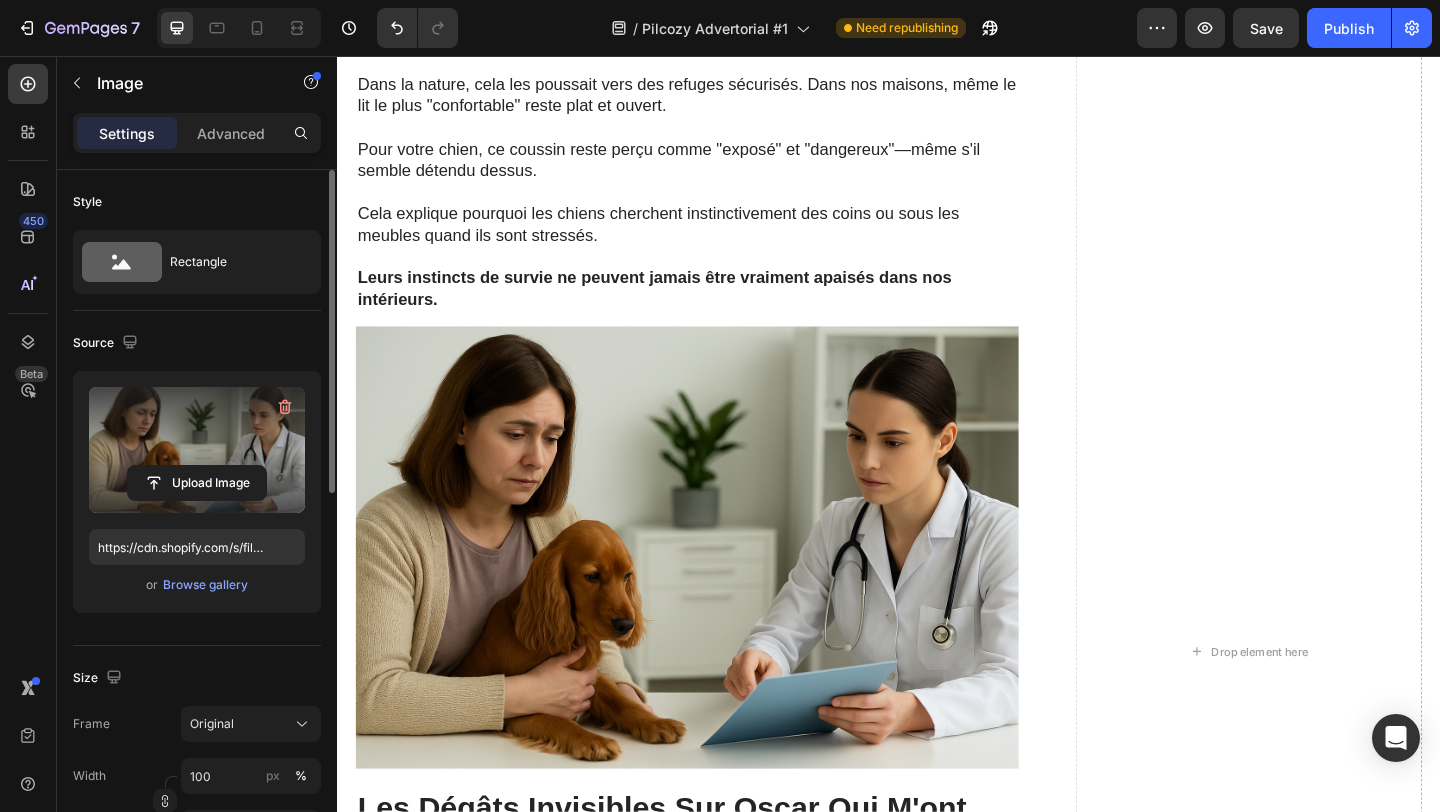 scroll, scrollTop: 4441, scrollLeft: 0, axis: vertical 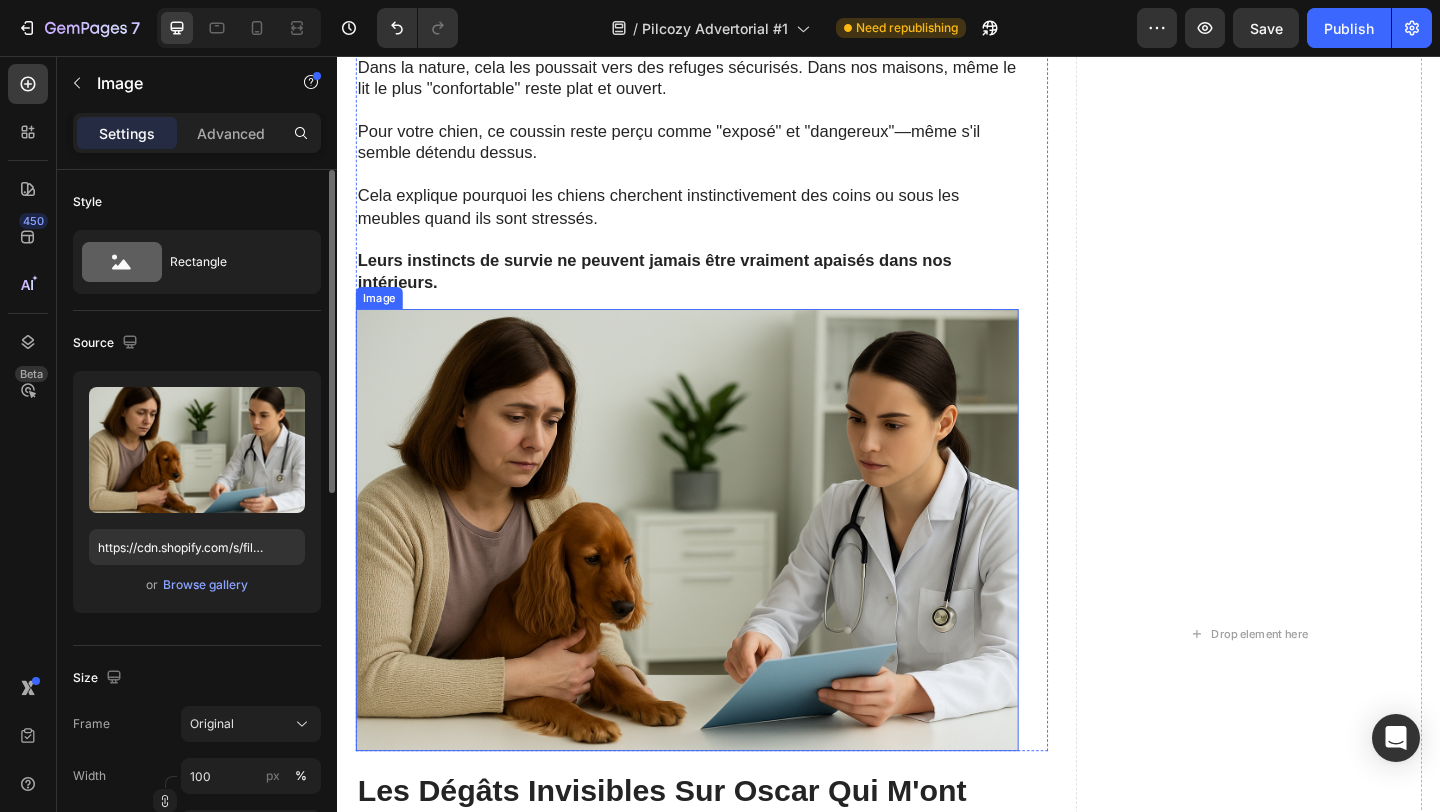 click at bounding box center (717, 571) 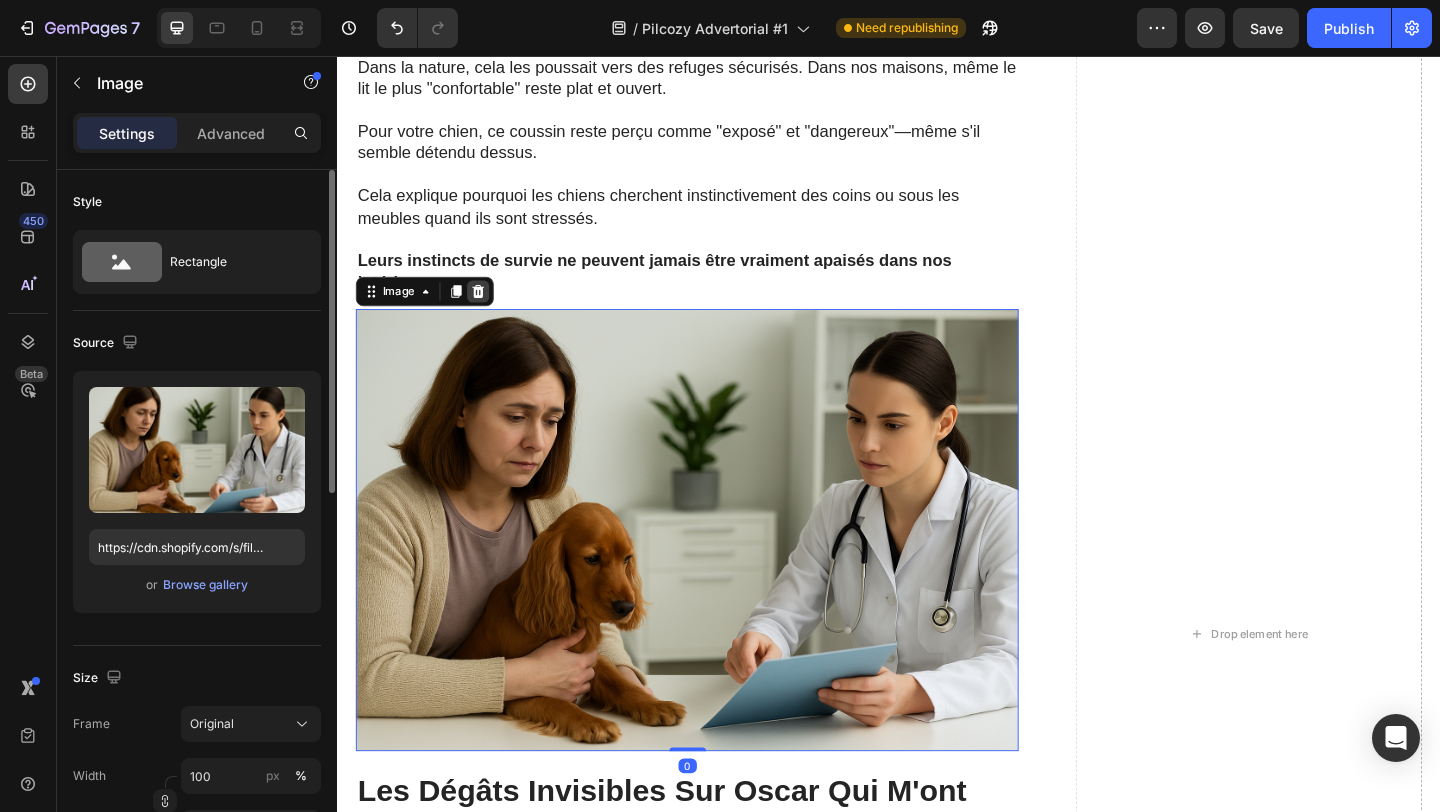 click 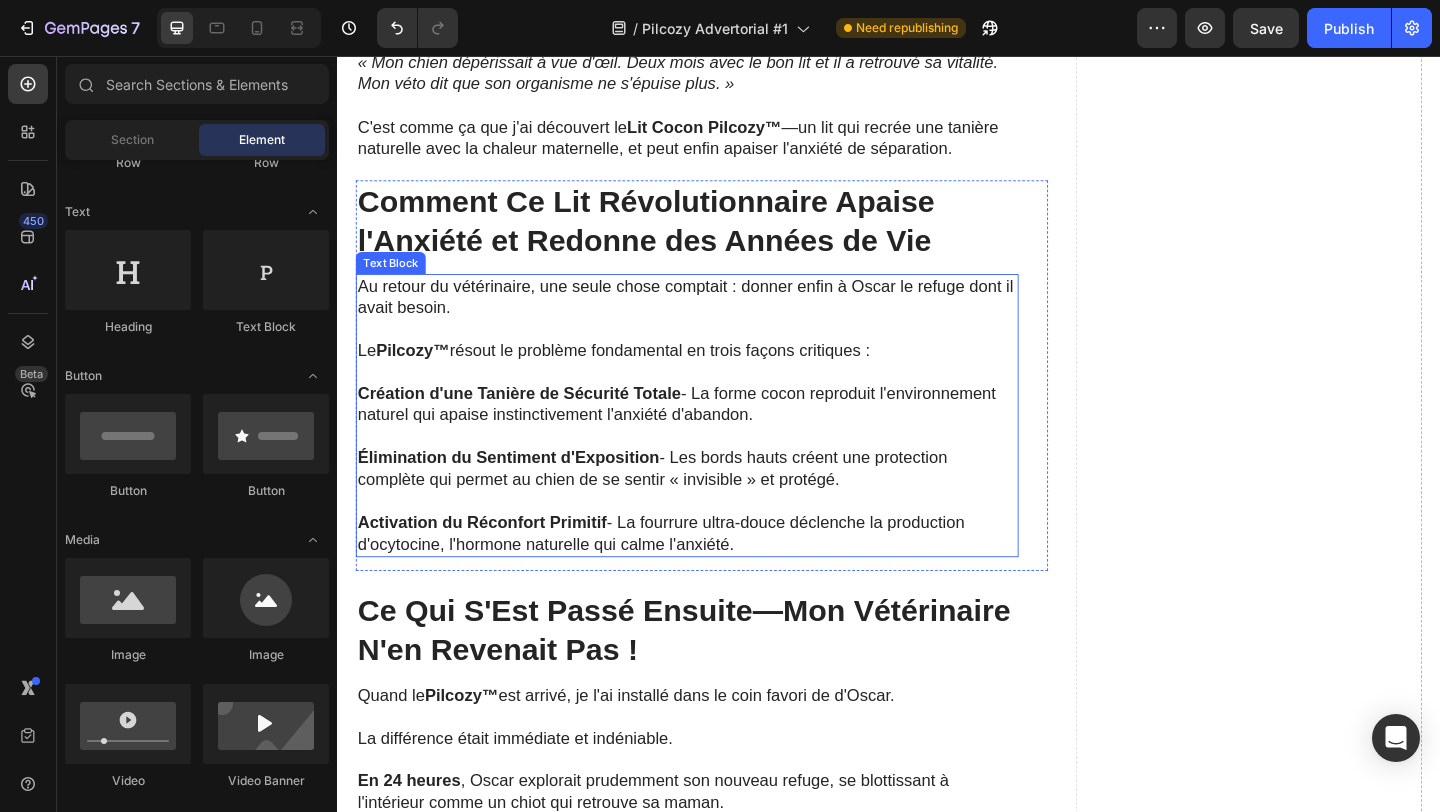 scroll, scrollTop: 6290, scrollLeft: 0, axis: vertical 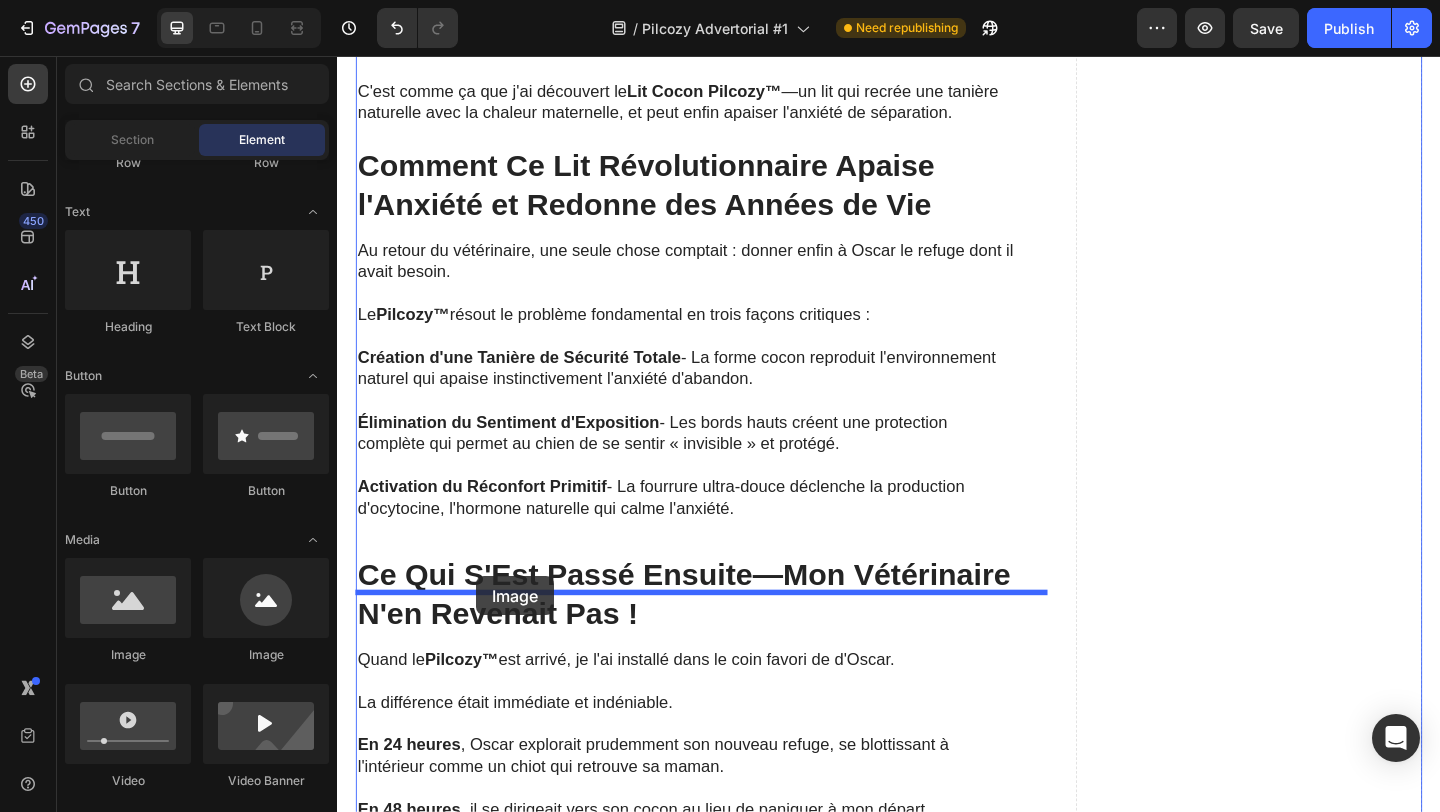 drag, startPoint x: 482, startPoint y: 664, endPoint x: 487, endPoint y: 622, distance: 42.296574 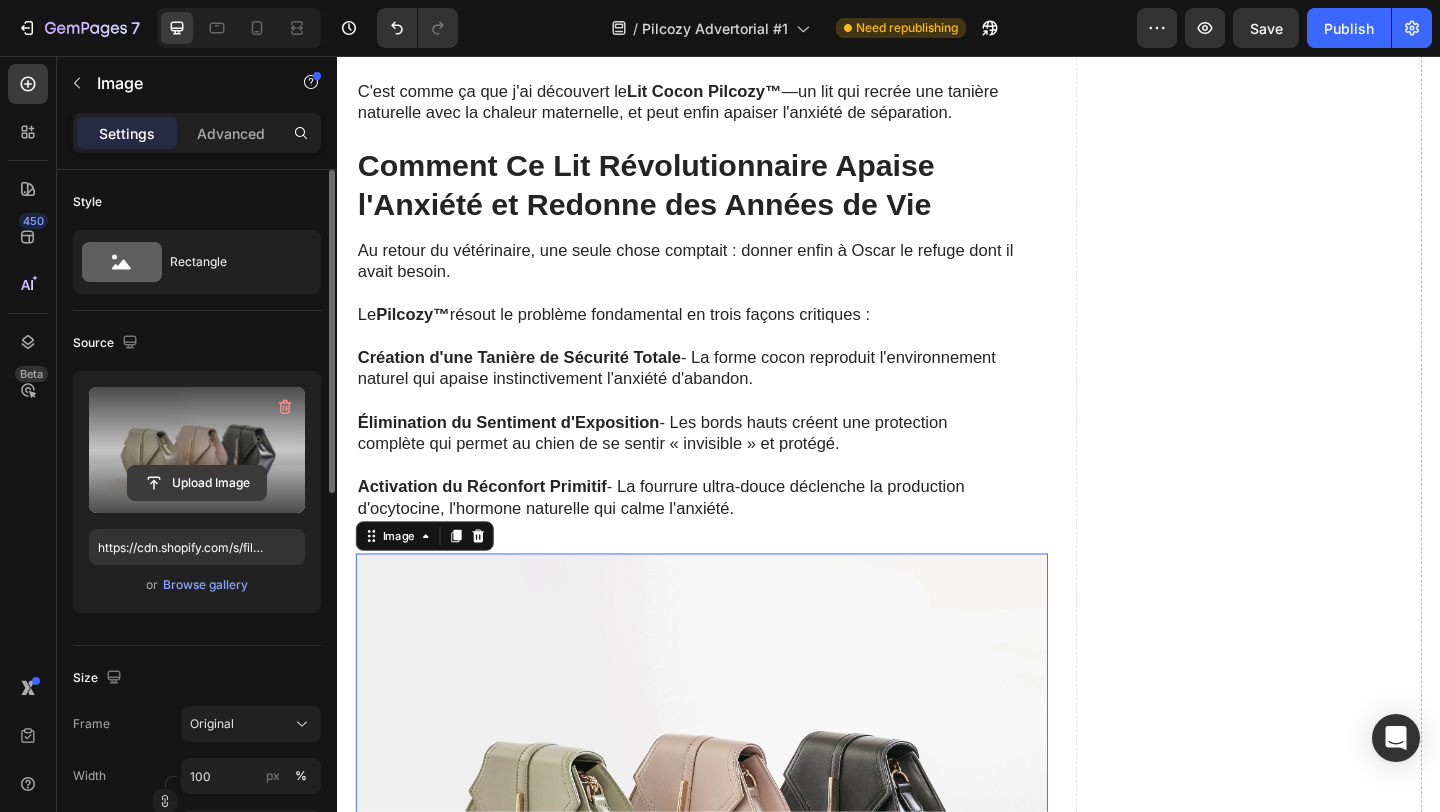 click 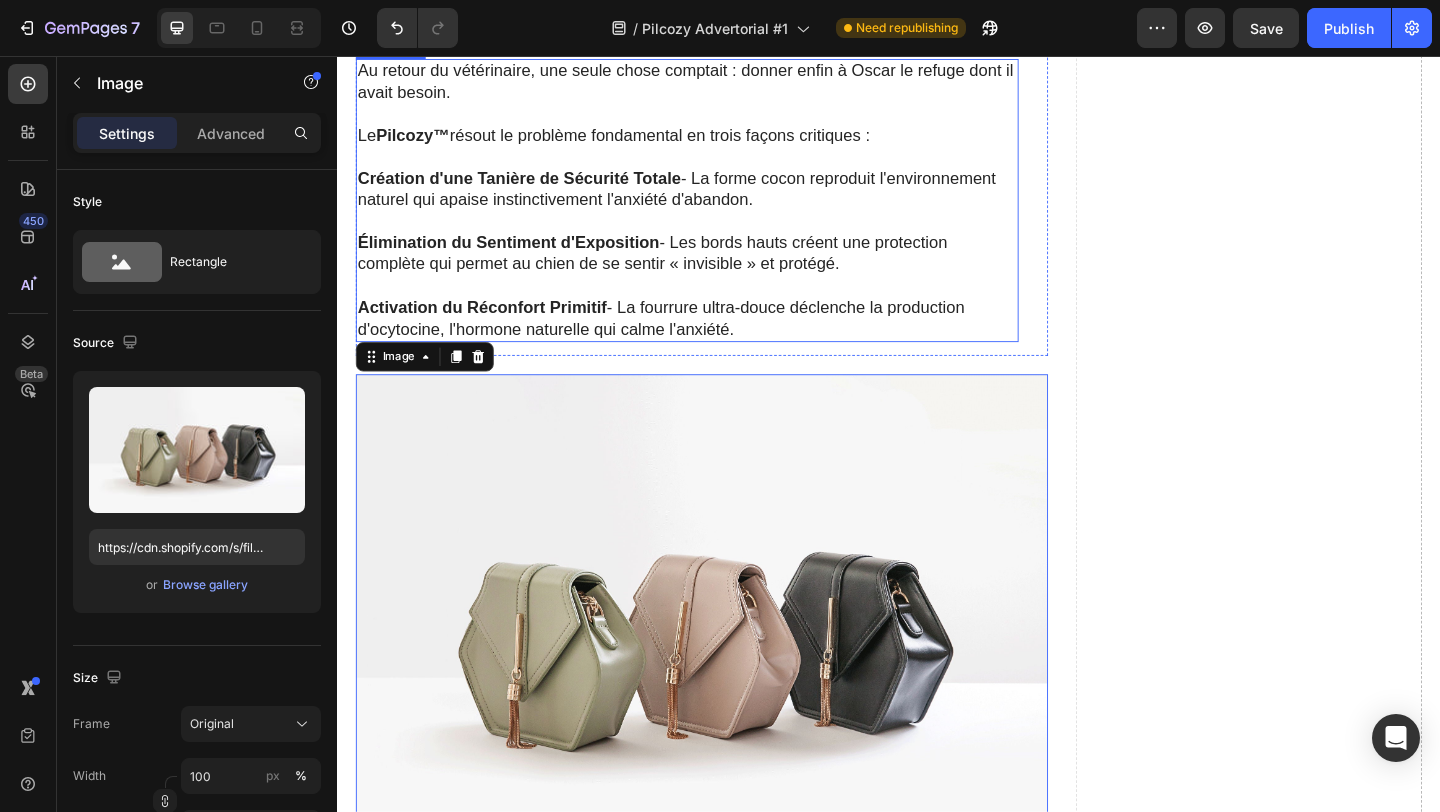 scroll, scrollTop: 6515, scrollLeft: 0, axis: vertical 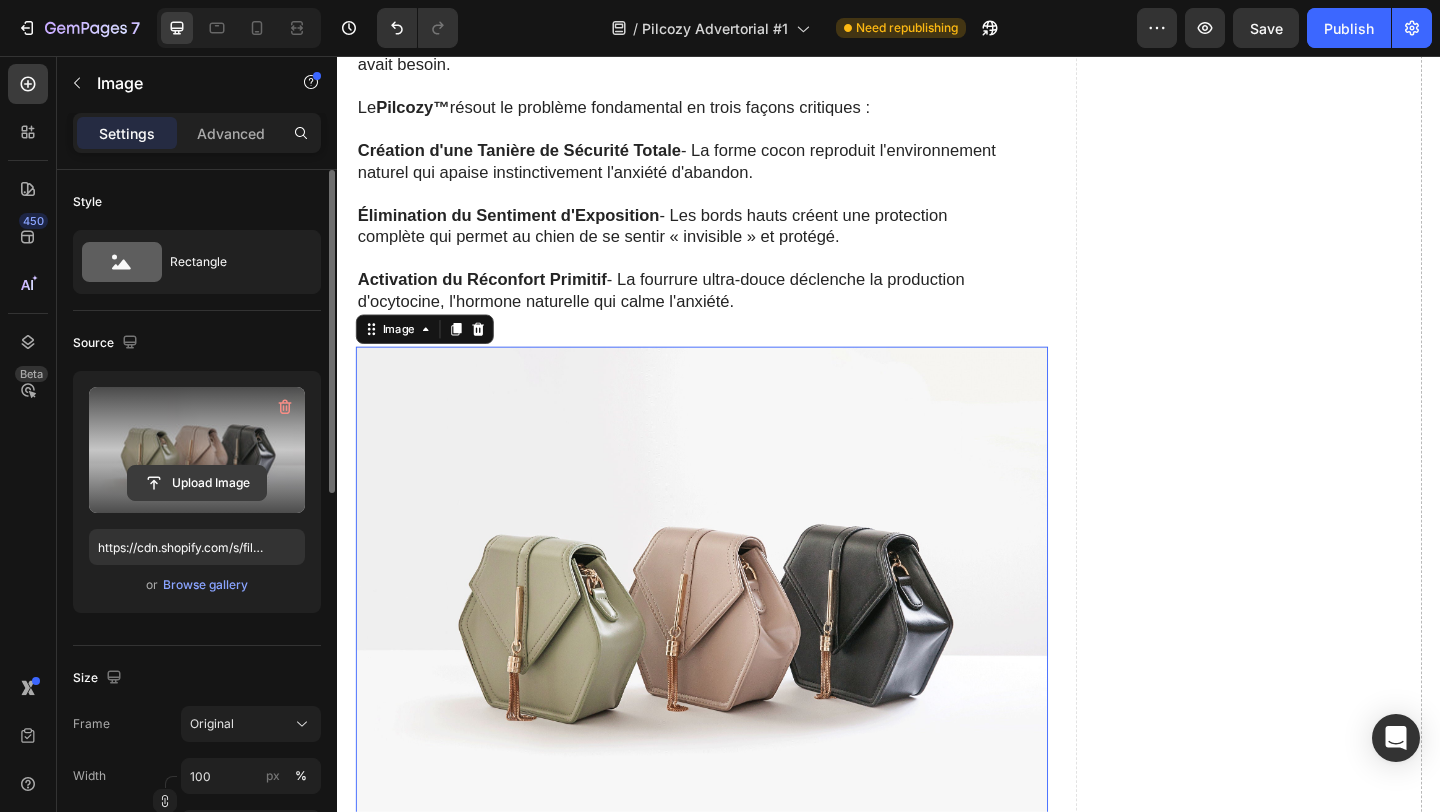 click 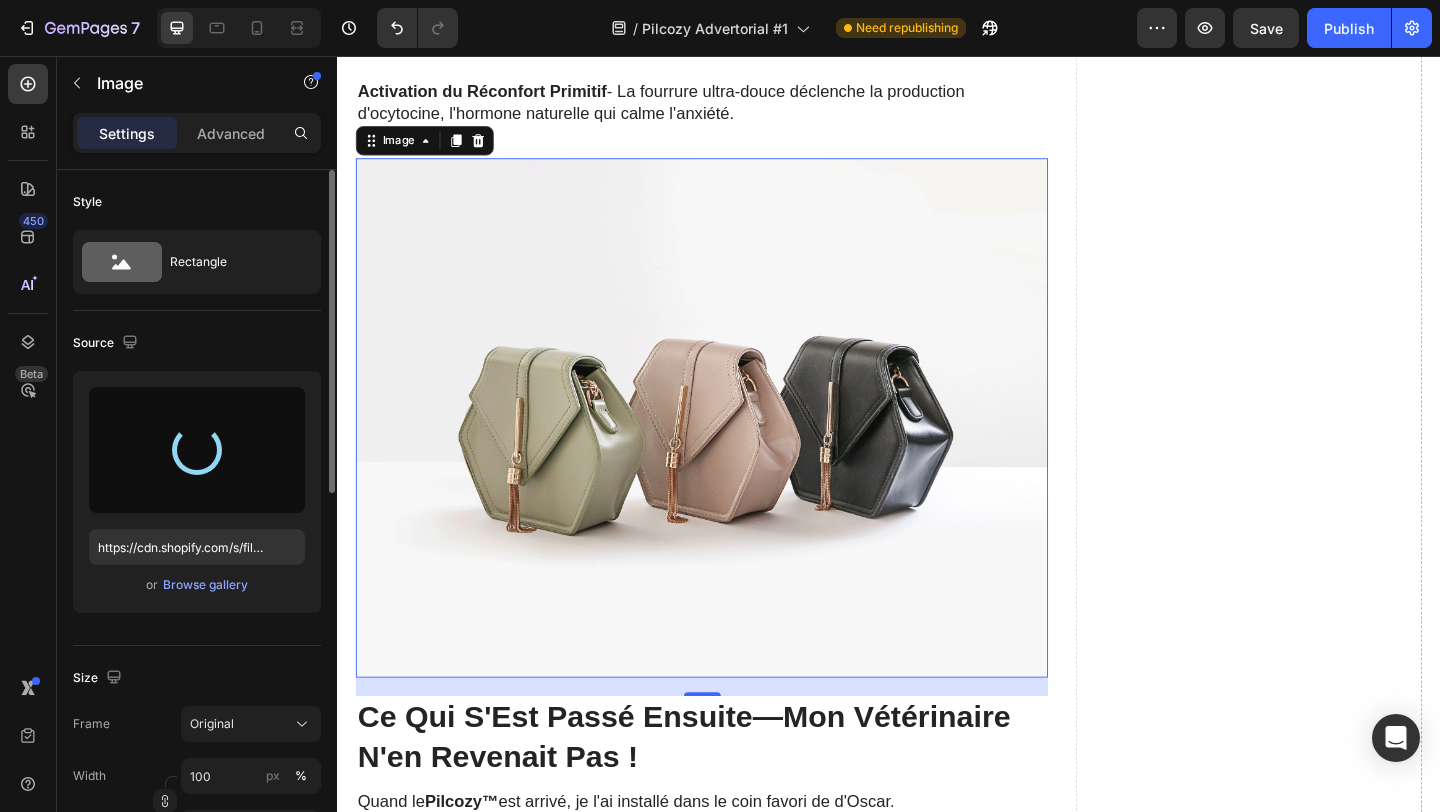 scroll, scrollTop: 6735, scrollLeft: 0, axis: vertical 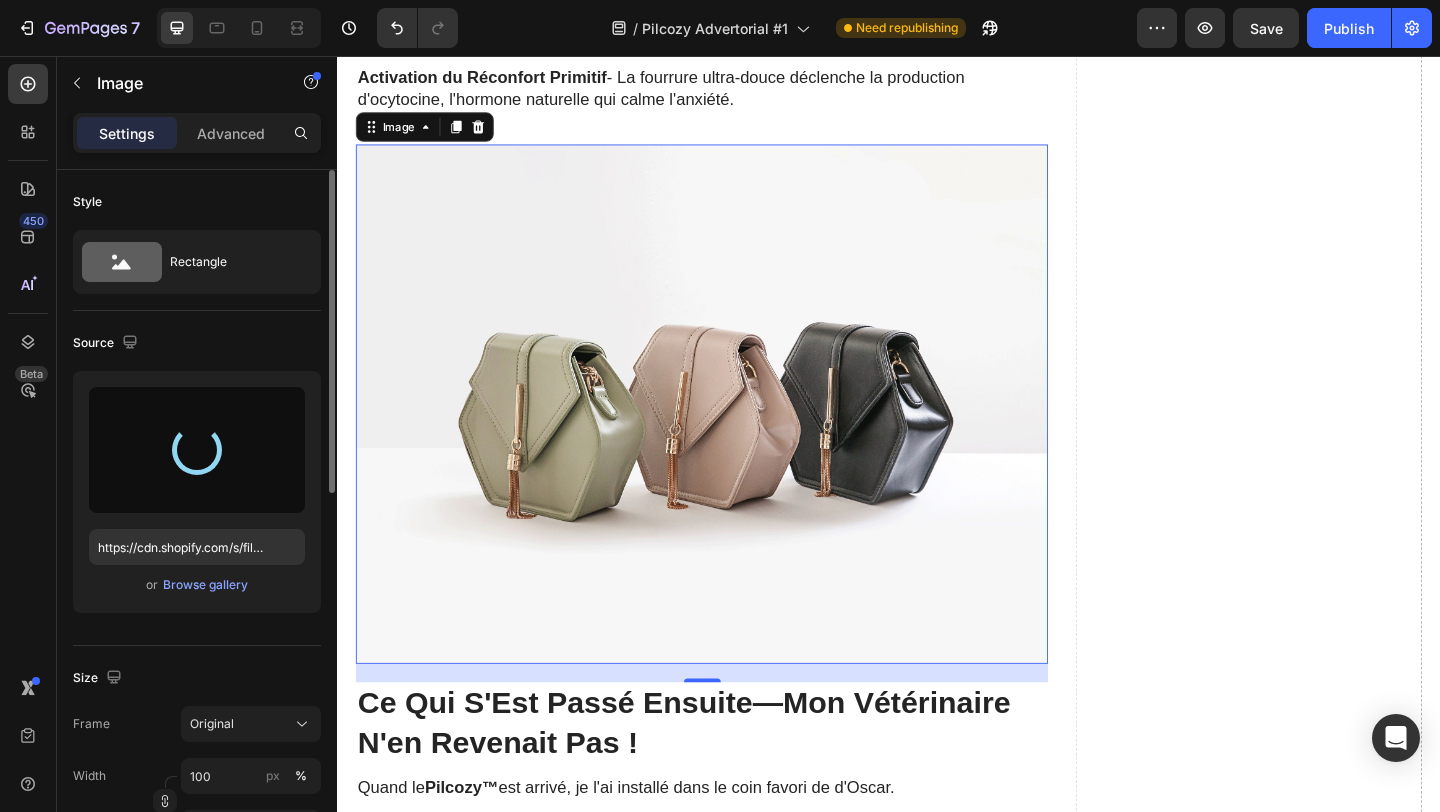 type on "https://cdn.shopify.com/s/files/1/0925/9466/7849/files/gempages_576285233381376850-a3575d38-497a-4a68-b794-4fa80e29b475.png" 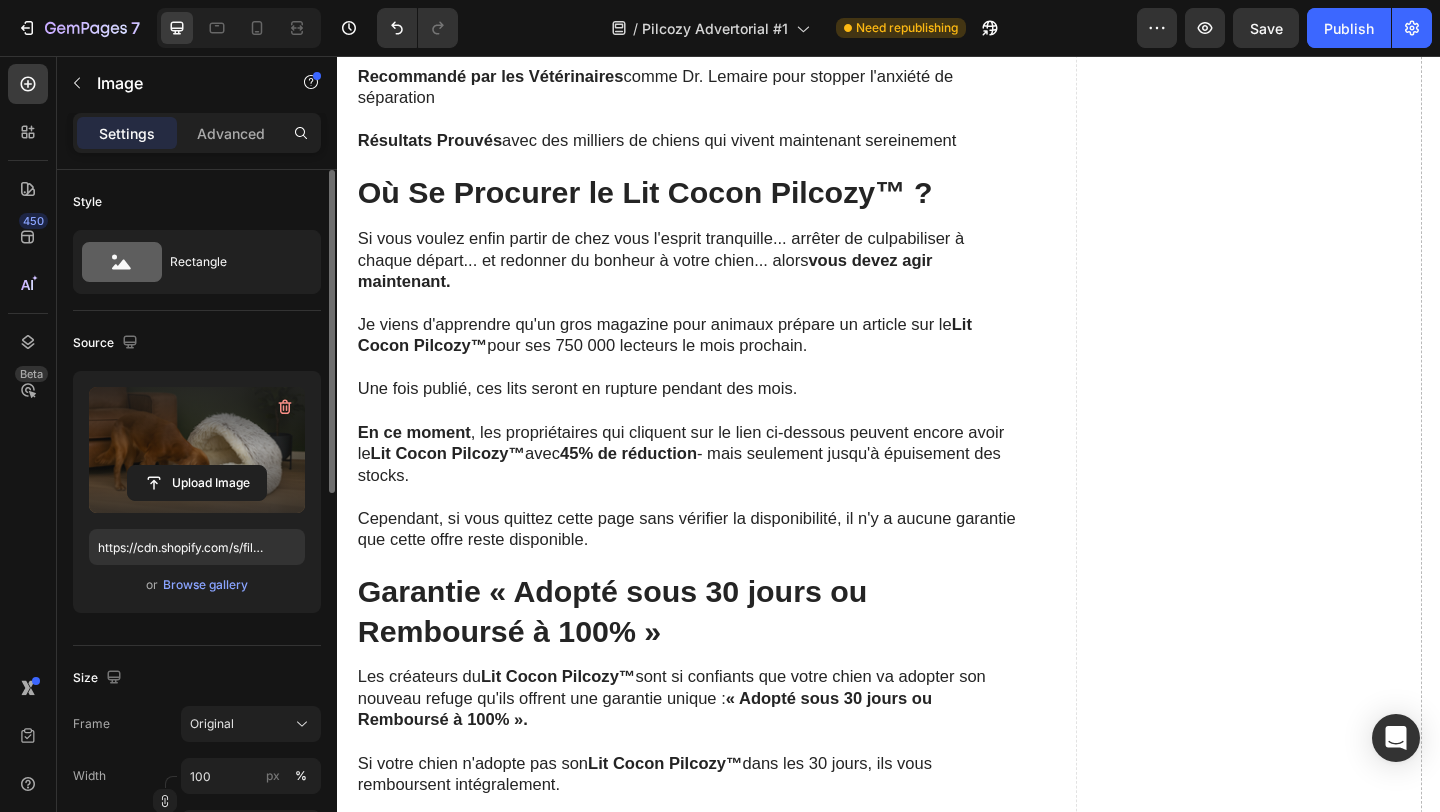 scroll, scrollTop: 7946, scrollLeft: 0, axis: vertical 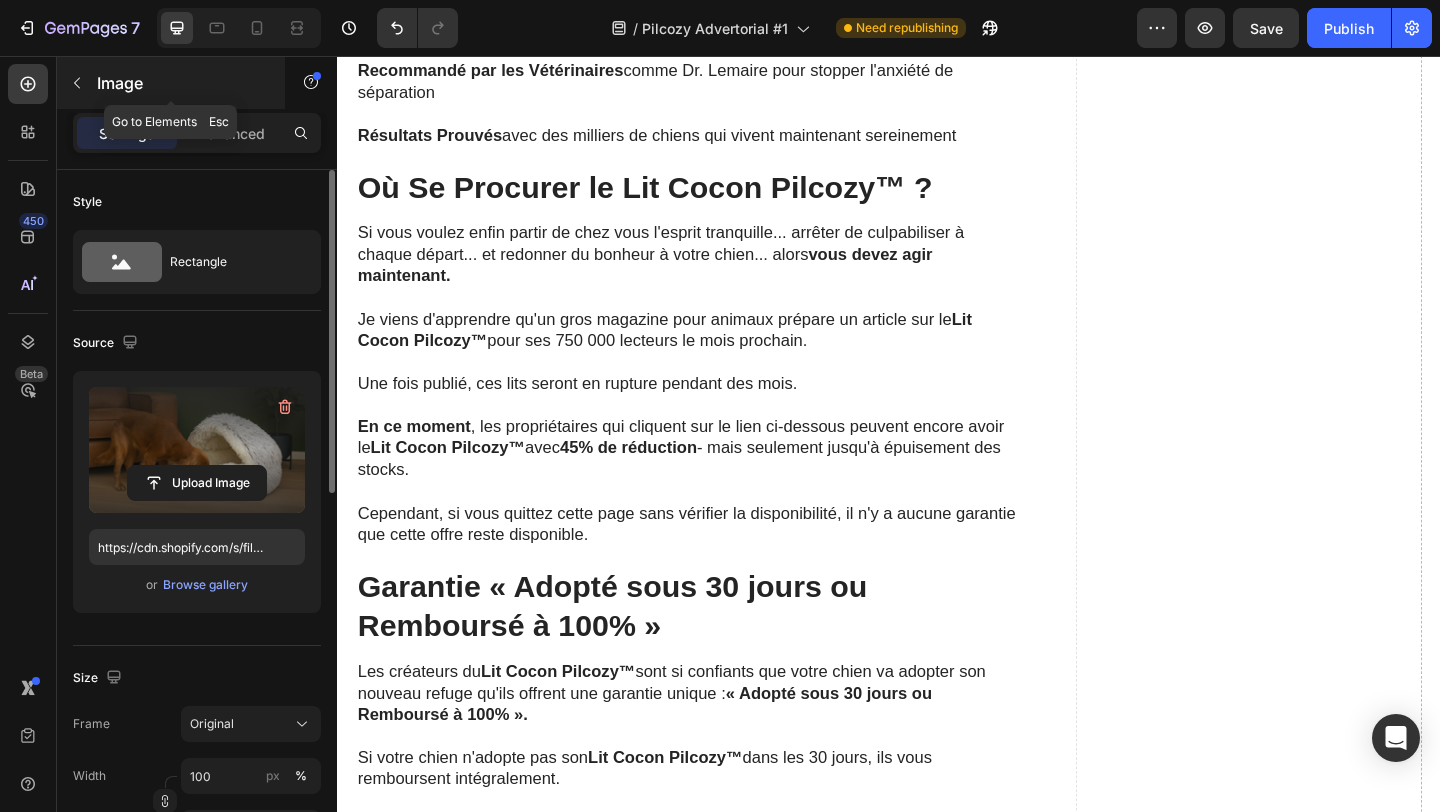 click 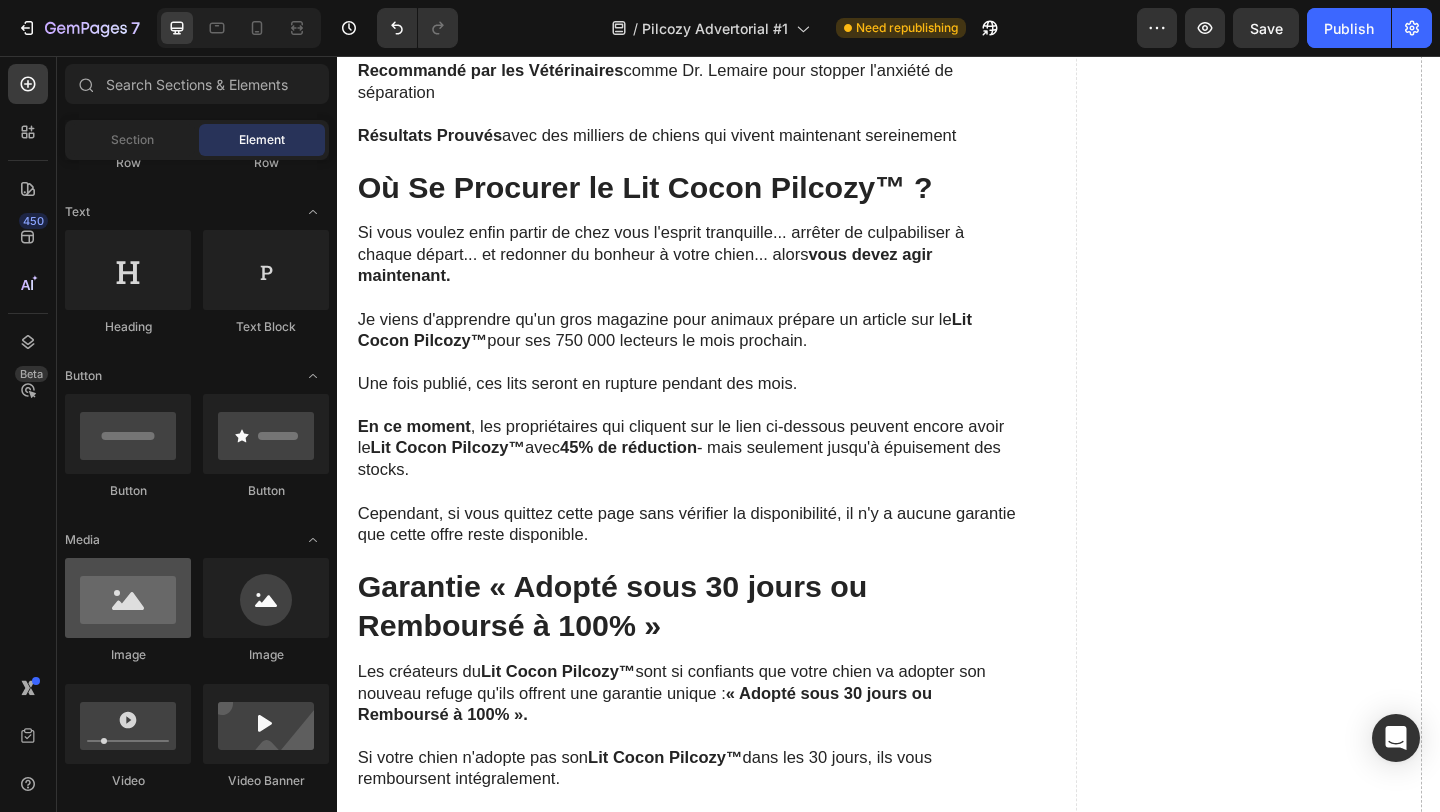 click at bounding box center (128, 598) 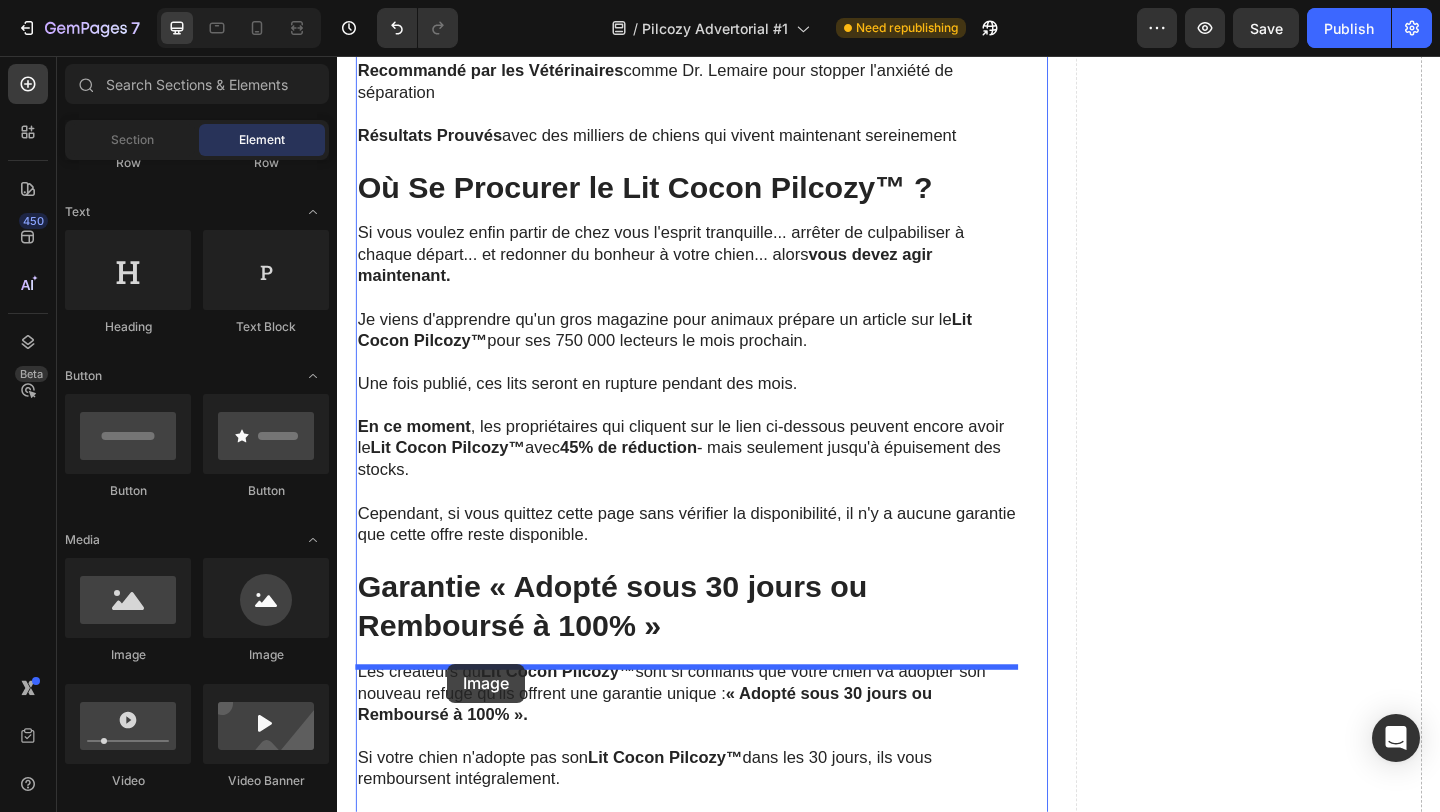 drag, startPoint x: 477, startPoint y: 660, endPoint x: 456, endPoint y: 717, distance: 60.74537 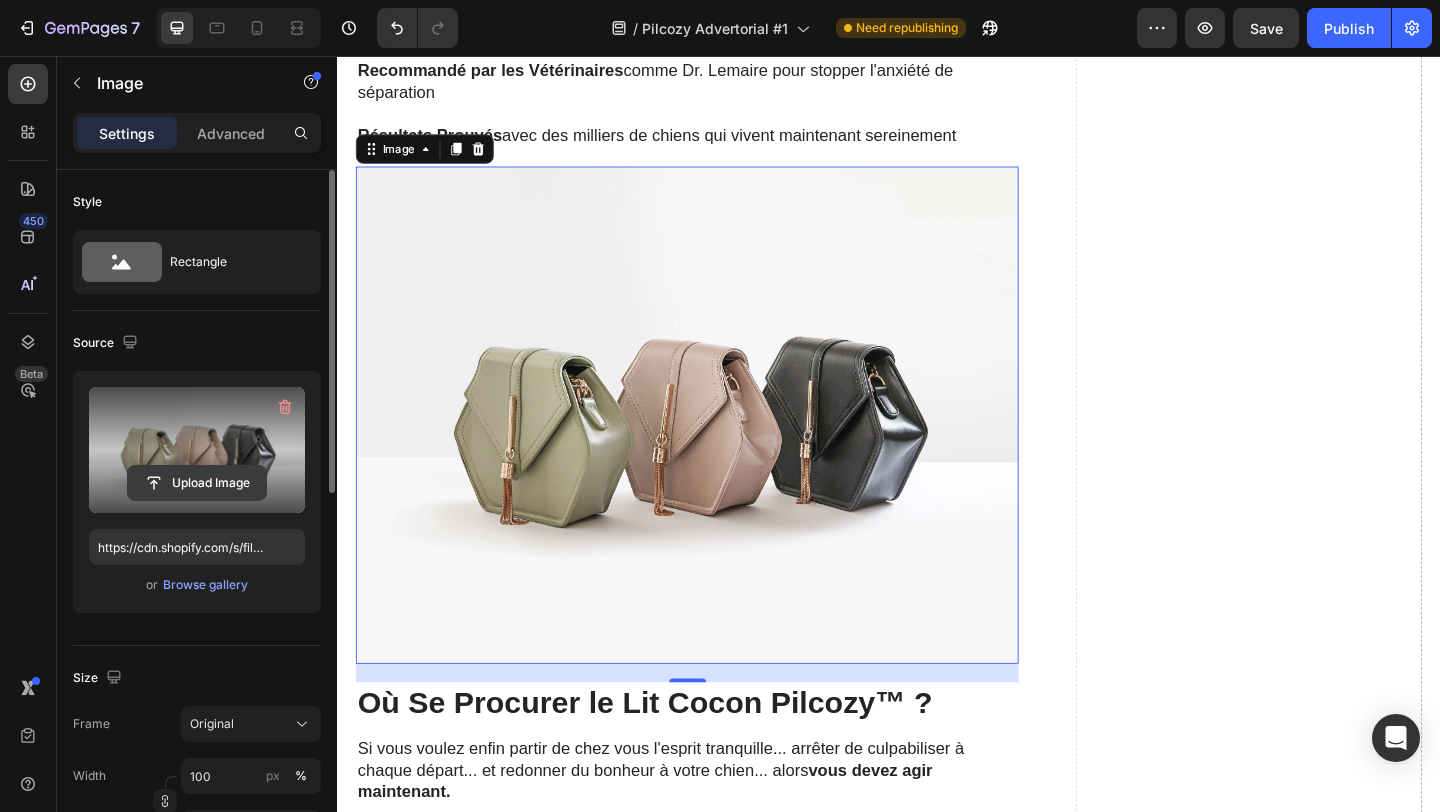 click 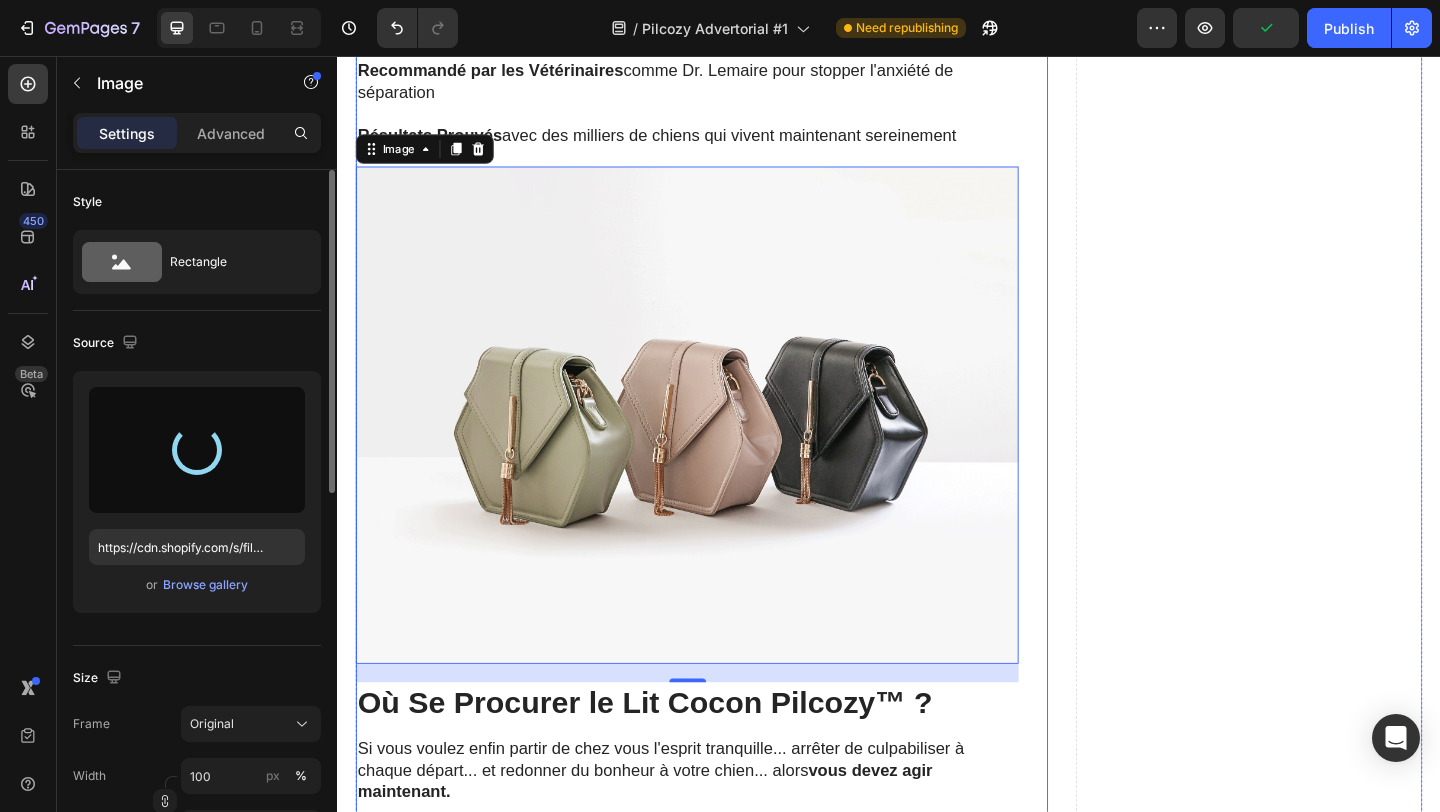 type on "https://cdn.shopify.com/s/files/1/0925/9466/7849/files/gempages_576285233381376850-95e96810-29e9-4bf4-b8e7-0bc84e2f6abf.png" 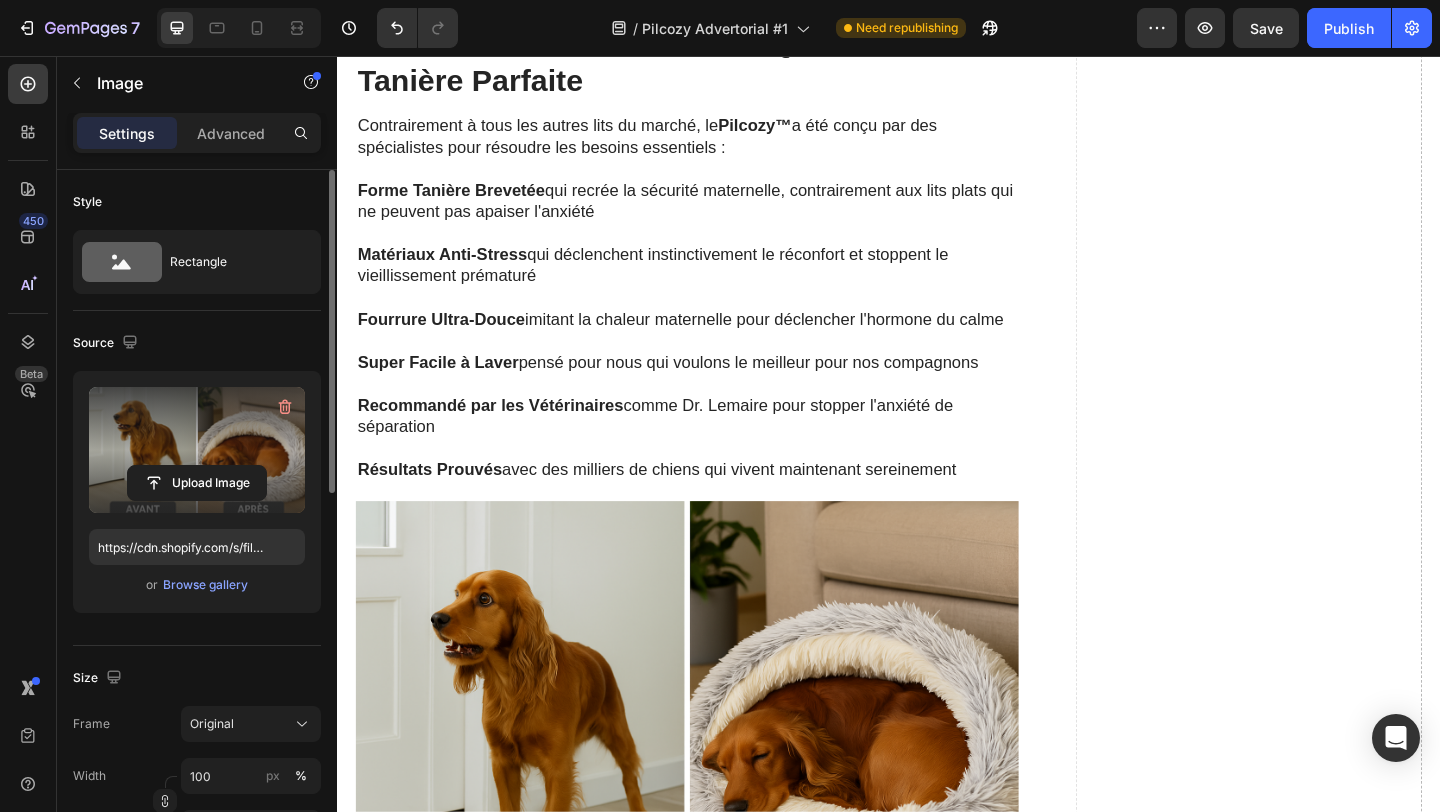 scroll, scrollTop: 7583, scrollLeft: 0, axis: vertical 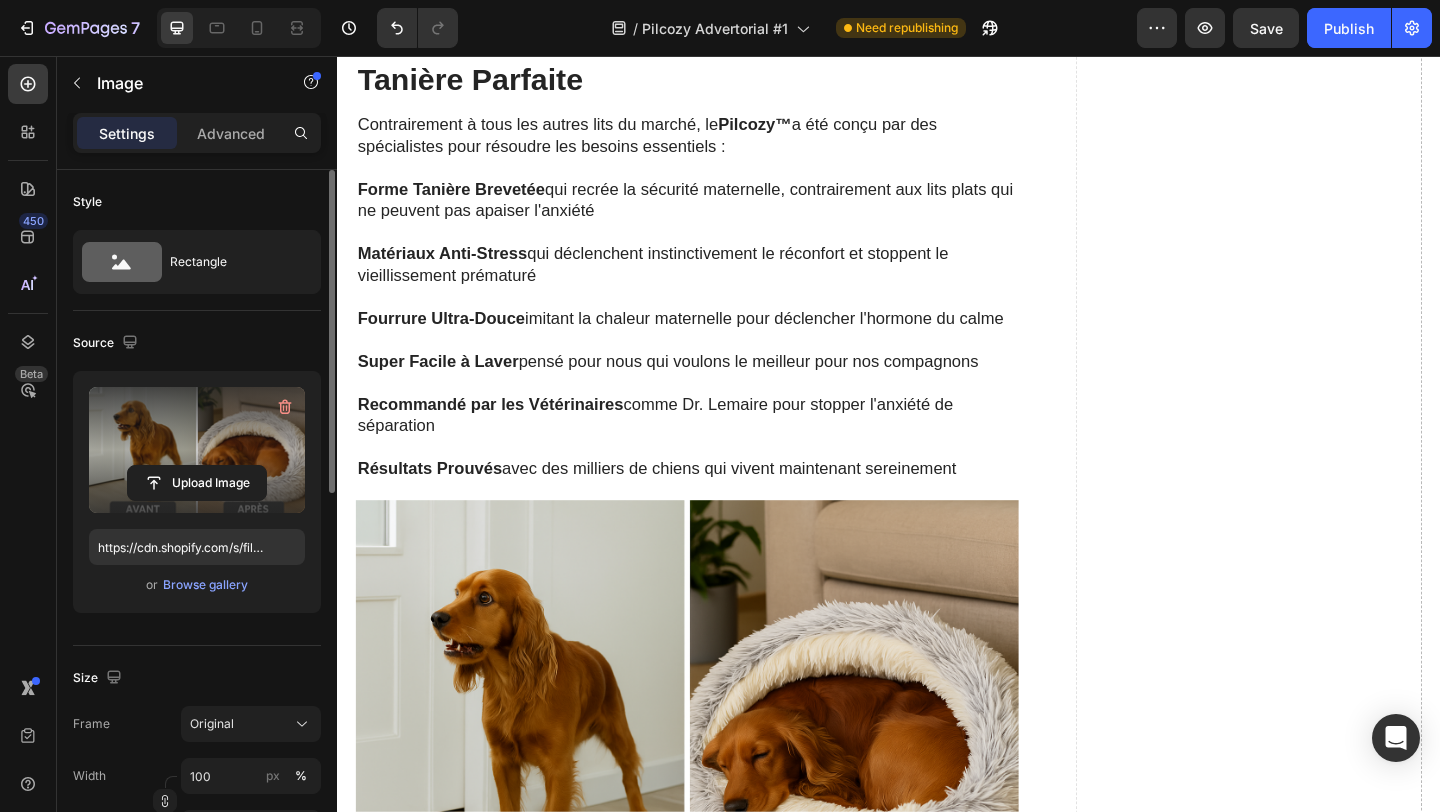 click on "La Consultation à [PRICE]€ Qui M'a Brisé le Cœur Heading Je m'appelle [FIRST] [LAST], j'ai [AGE] ans, et il y a six mois, je pensais être une maîtresse aimante pour Oscar, mon Cocker de [AGE] ans. En couple avec [FIRST], nos enfants [FIRST] et [FIRST] ont quitté la maison. Depuis, Oscar est devenu mon "petit cœur". Promenades quotidiennes. Croquettes premium. Un beau coussin moelleux dans le salon. Je faisais "tout bien". C'est pourquoi quand Oscar a commencé à aboyer de plus en plus fort à chaque départ, j'ai presque ignoré le problème. Il aboyait quelques minutes, puis se calmait. À [TIME] ce [DAY] matin, Oscar hurlait d'une façon qui m'a glacé le sang. Paniquée par cette détresse que je n'avais jamais vue, j'ai immédiatement appelé notre vétérinaire pour une consultation d'urgence. Le diagnostic de Dr. [LAST] m'a effondrée : Anxiété de séparation chronique avec épuisement vital. Deux heures plus tard, [PRICE]€ d'analyses comportementales" at bounding box center (937, -2678) 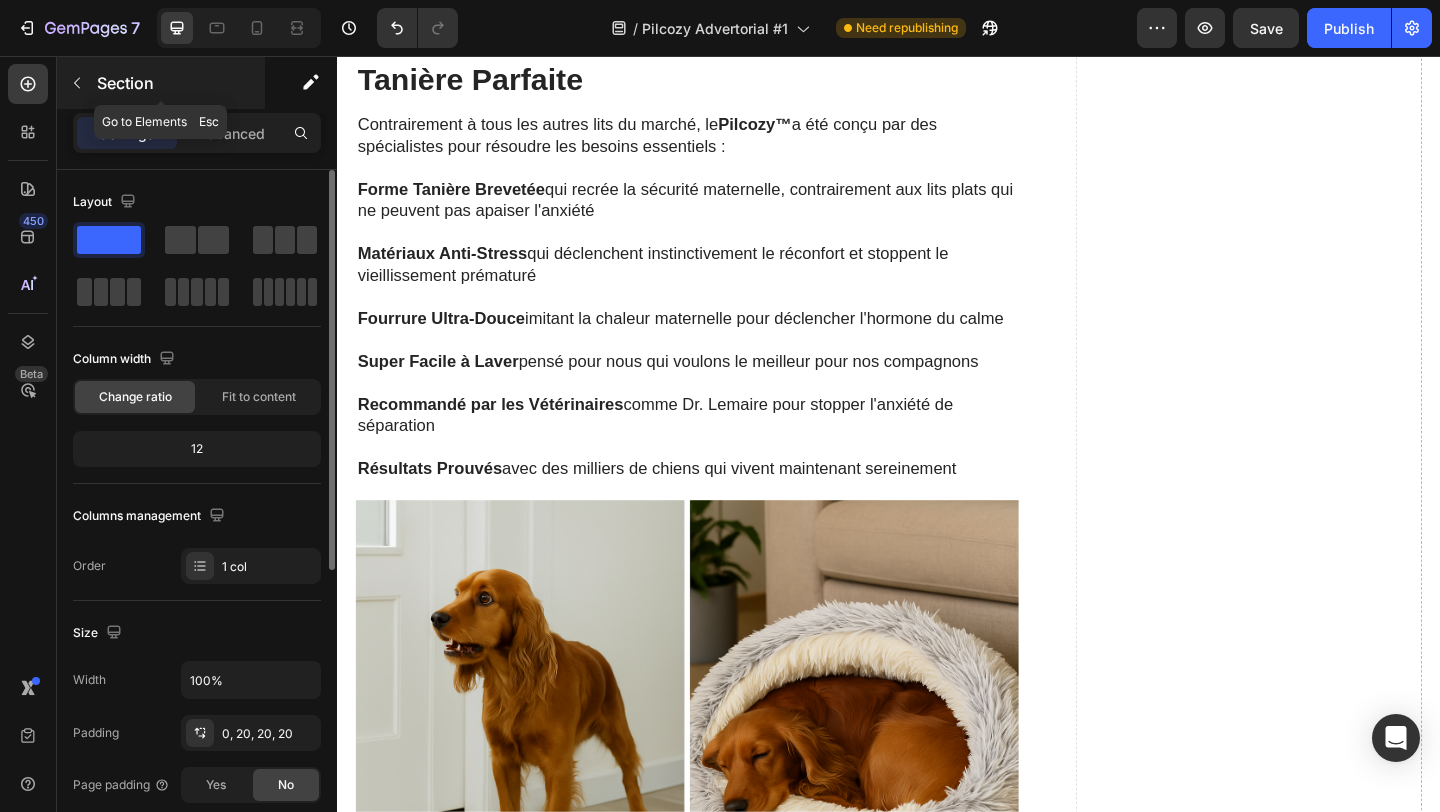click 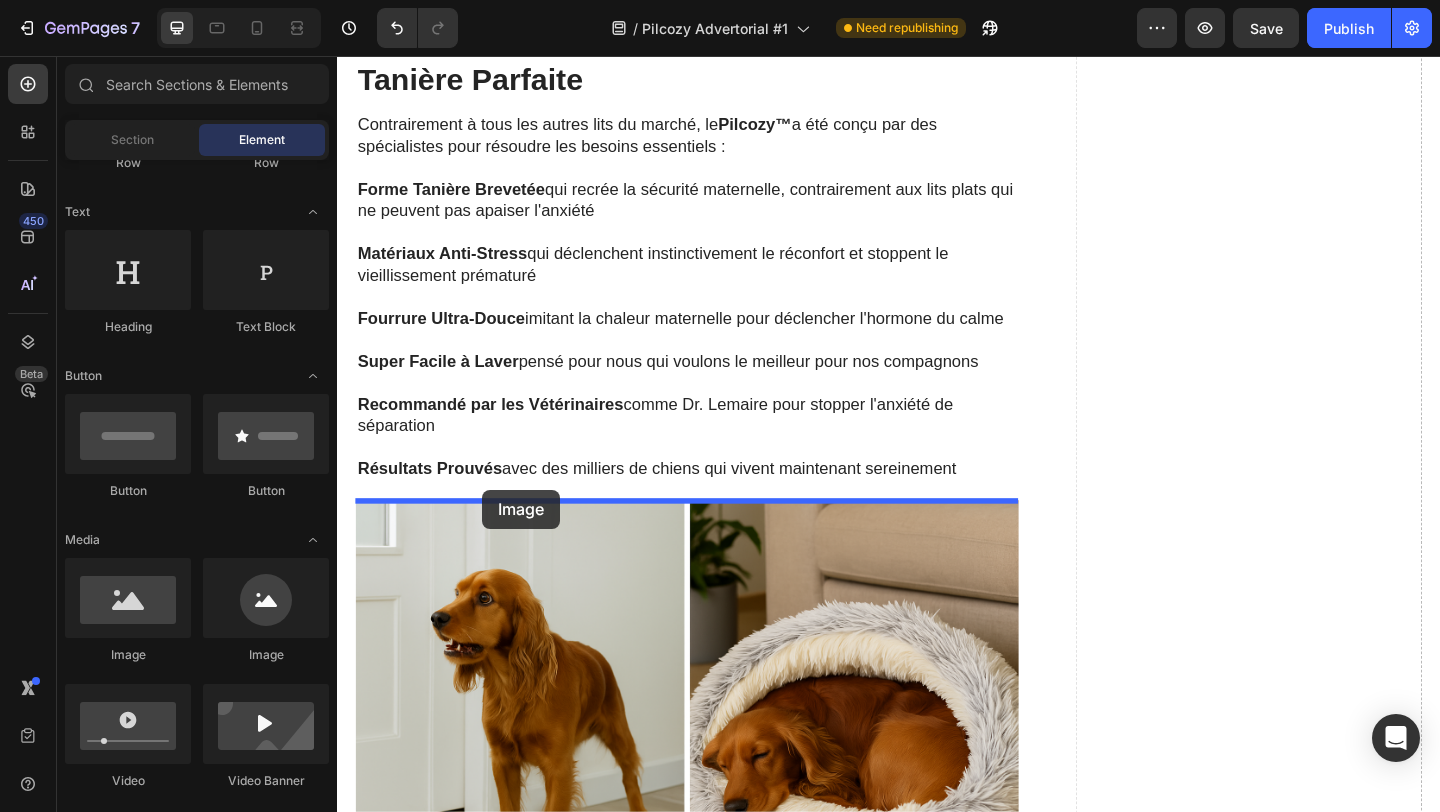 drag, startPoint x: 458, startPoint y: 673, endPoint x: 494, endPoint y: 526, distance: 151.34398 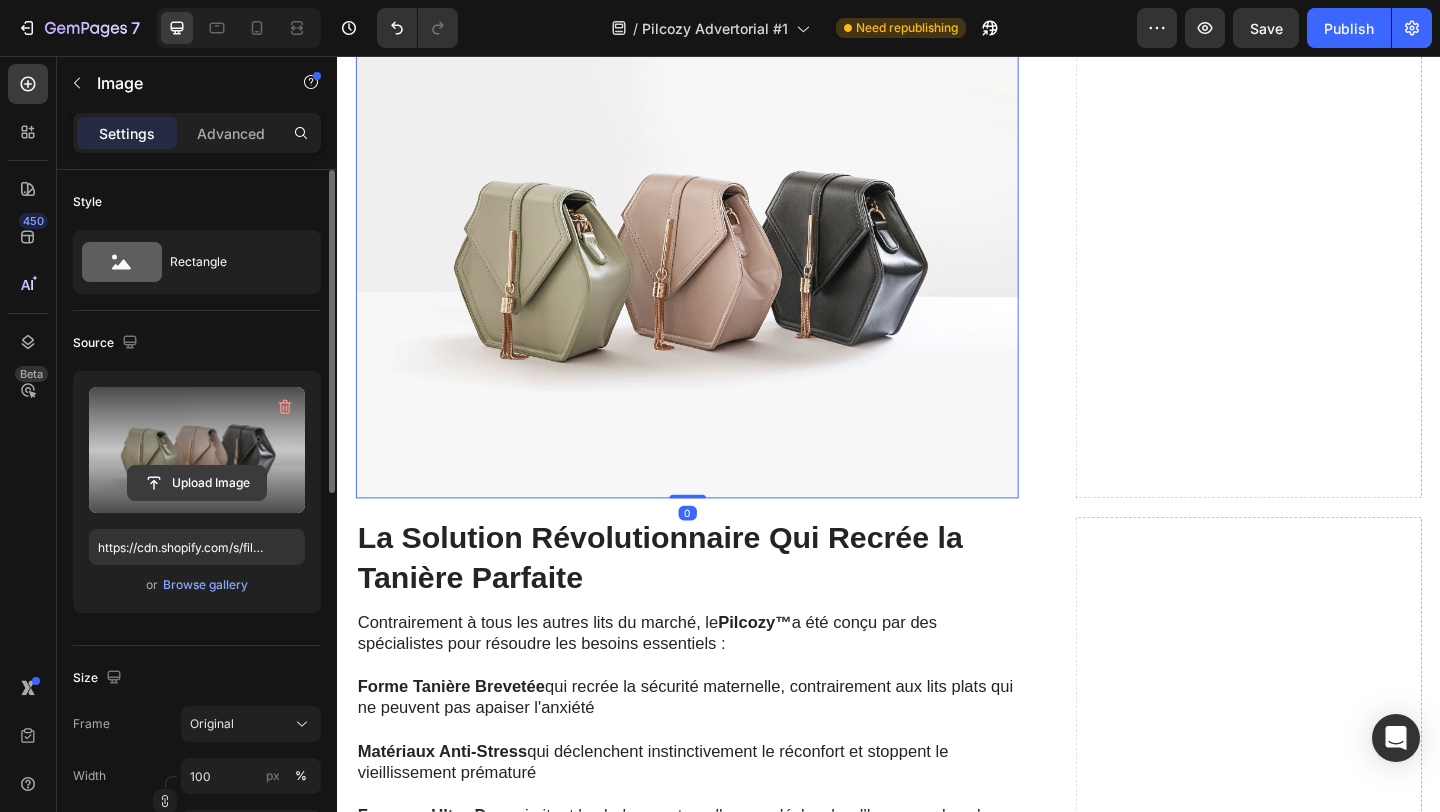 click 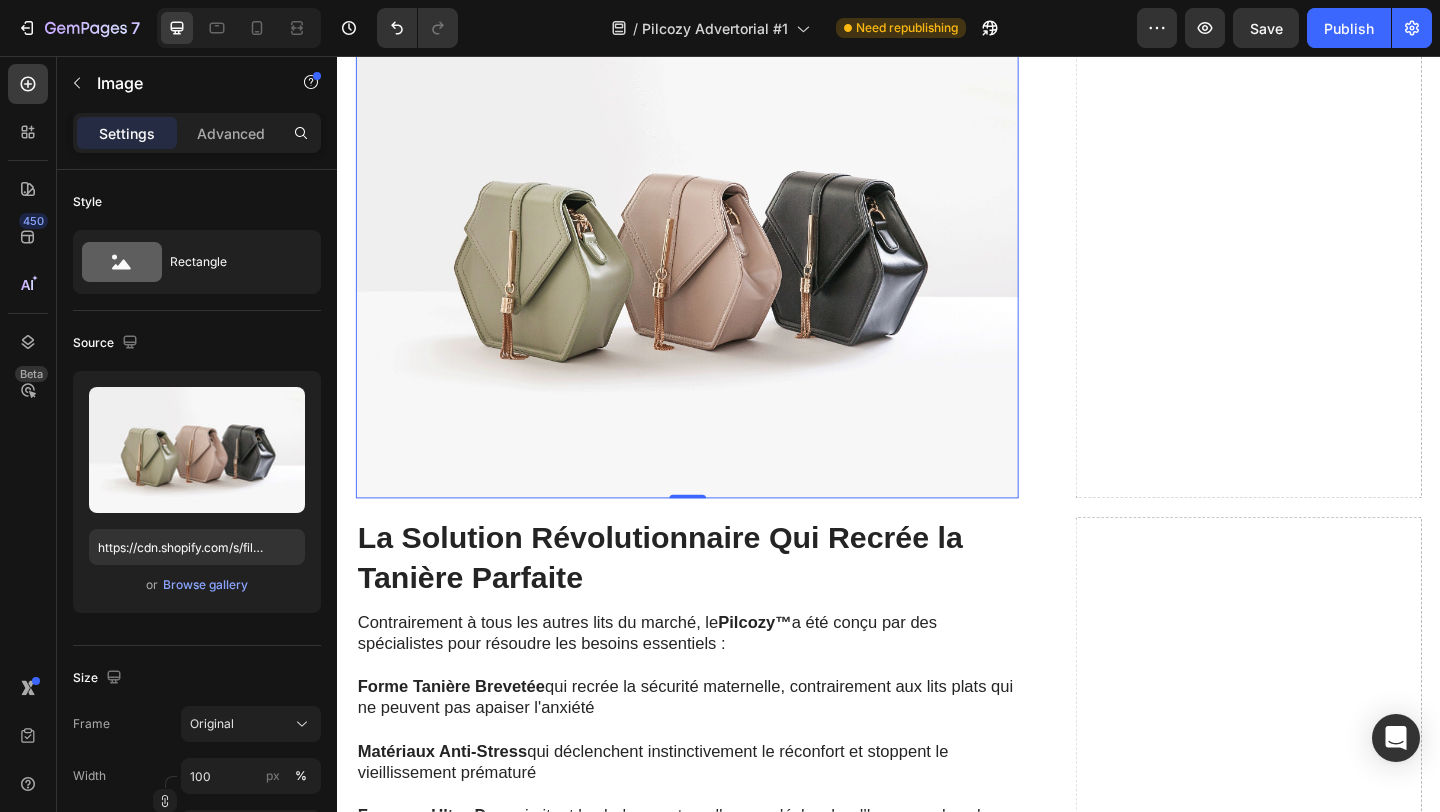 click at bounding box center (717, 266) 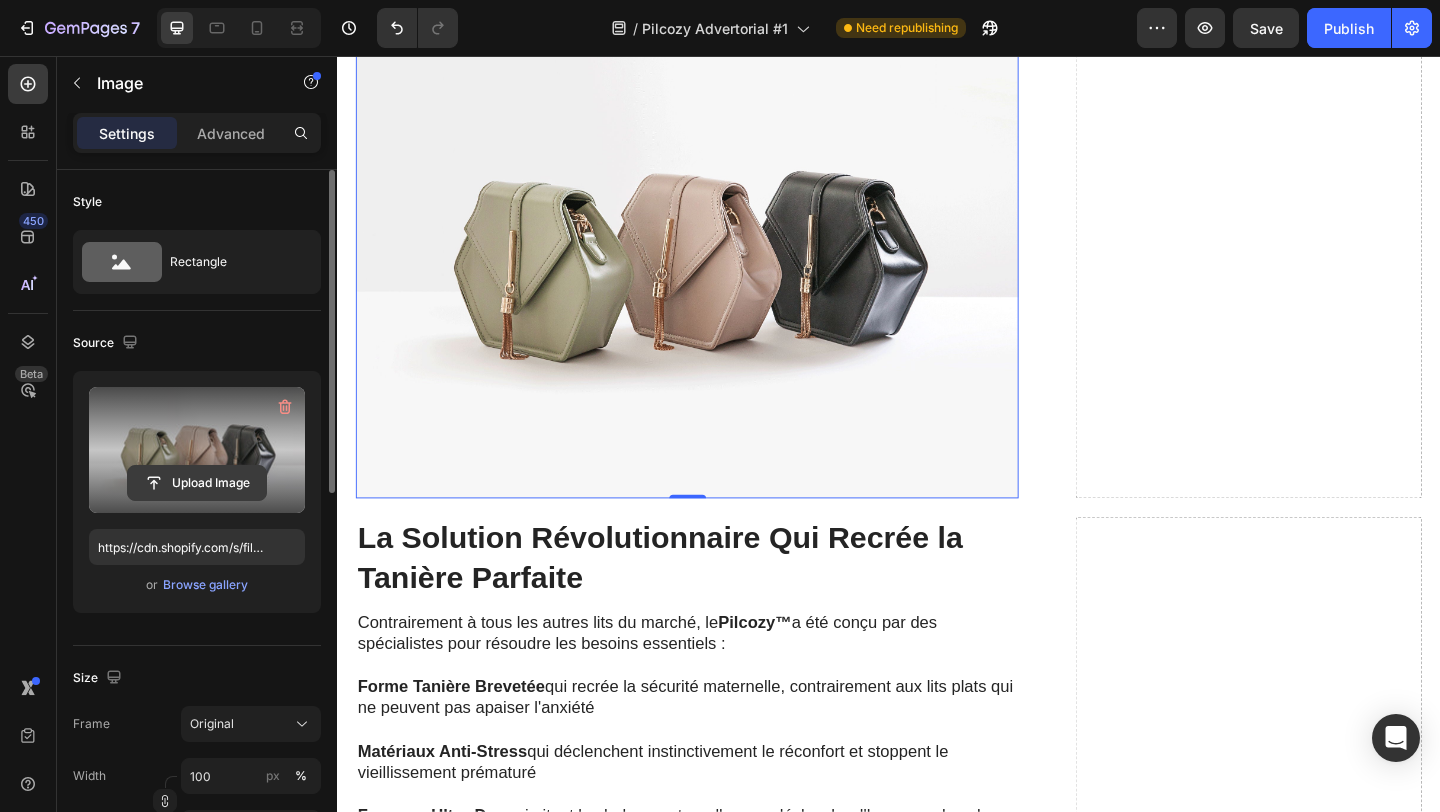 click 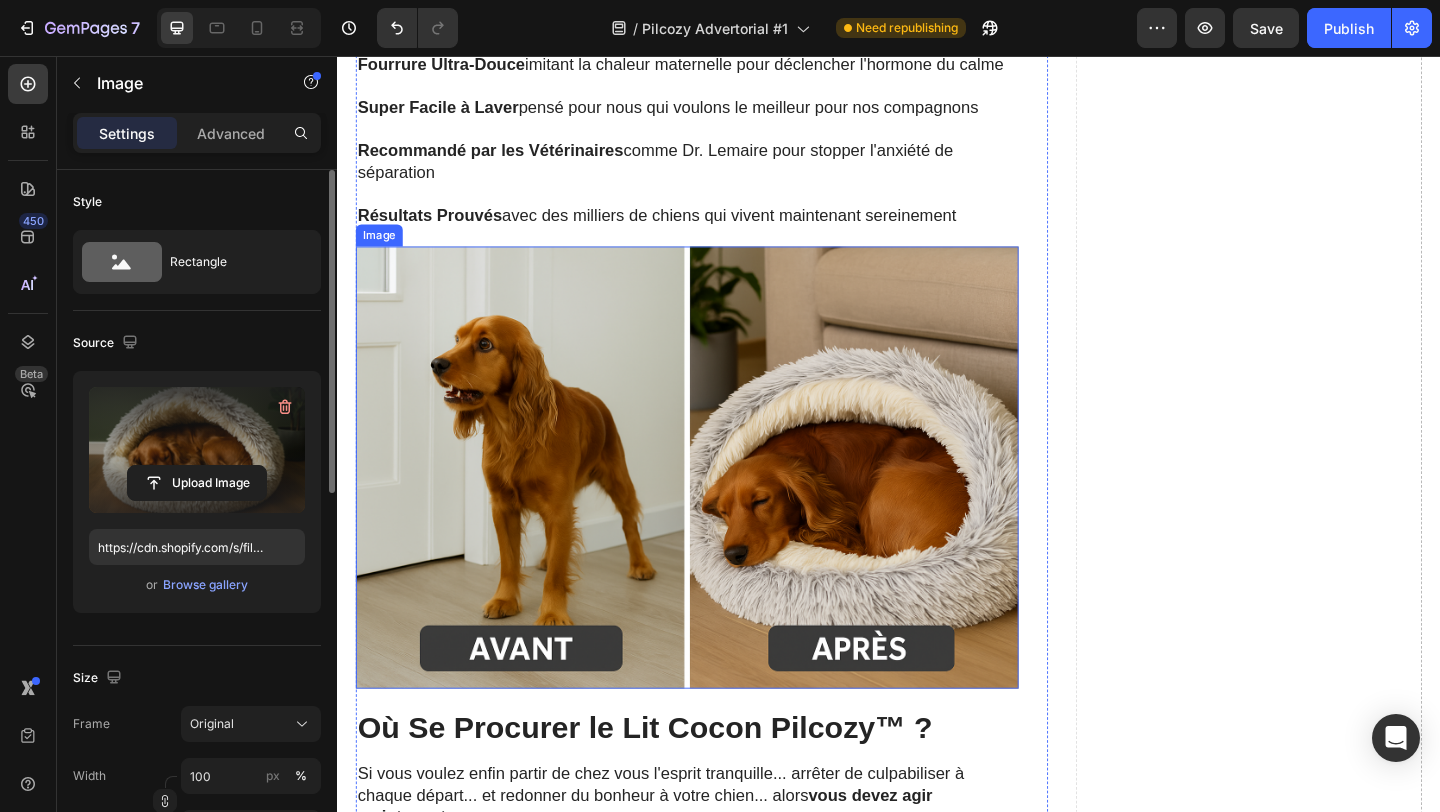 scroll, scrollTop: 7858, scrollLeft: 0, axis: vertical 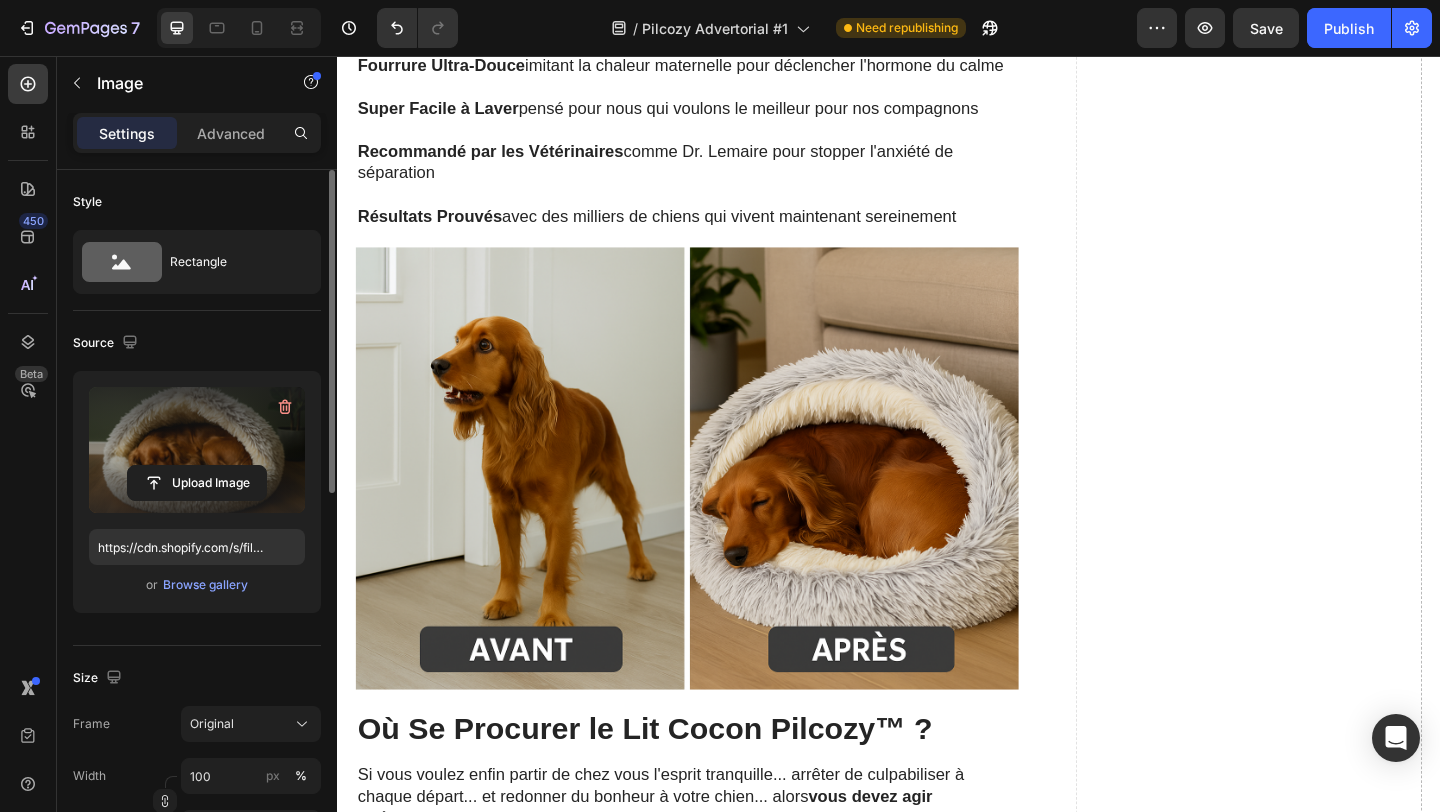 click at bounding box center (717, -279) 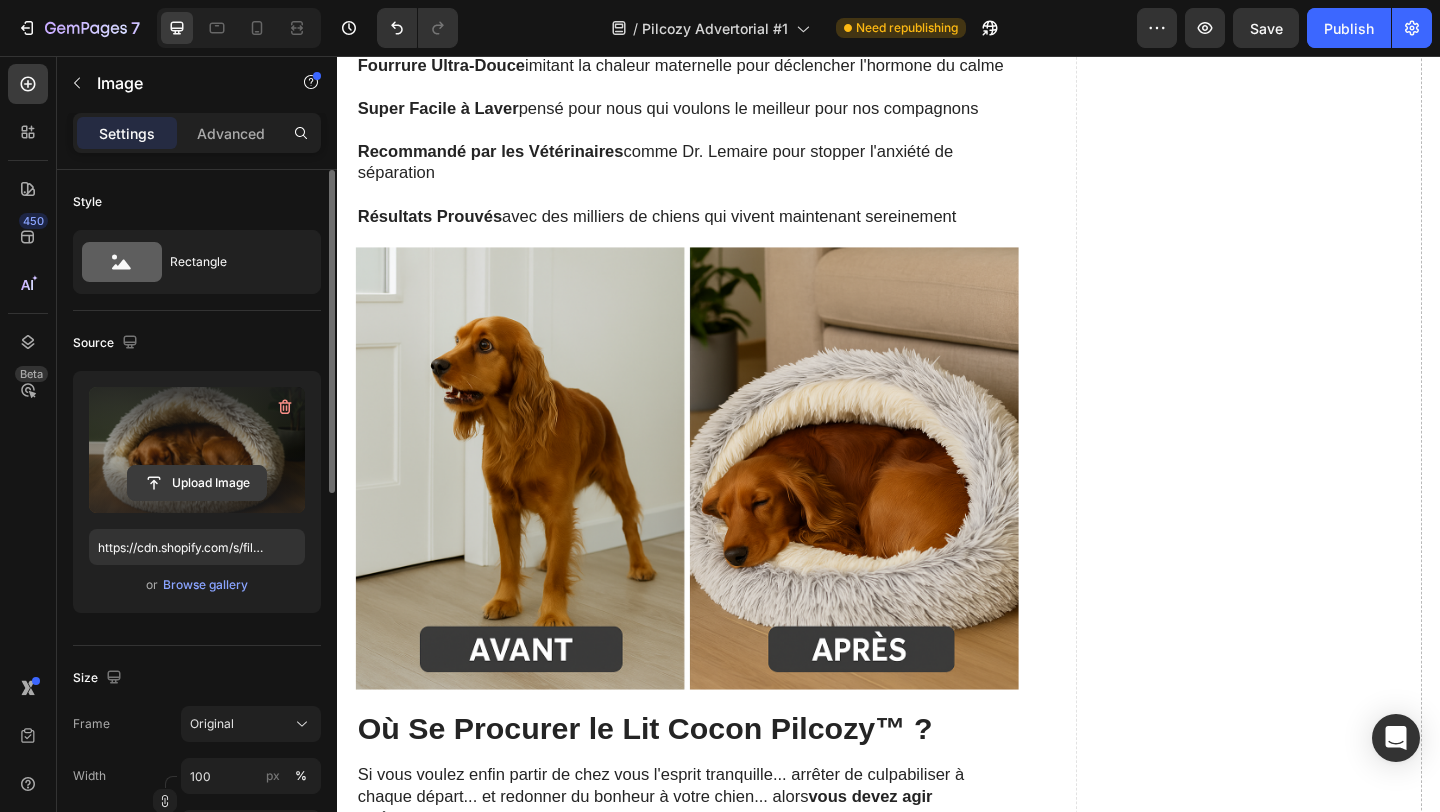 click 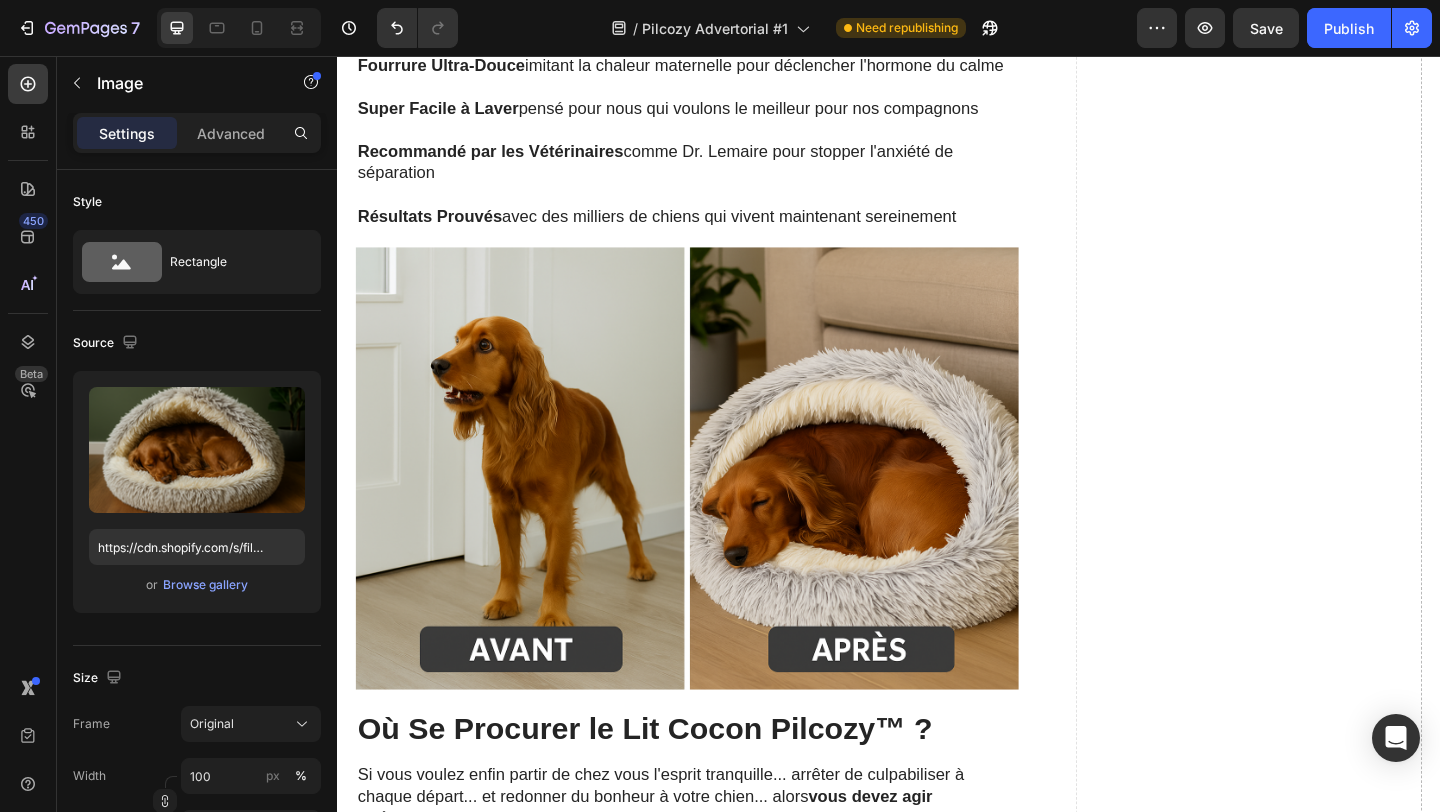 click at bounding box center [717, -279] 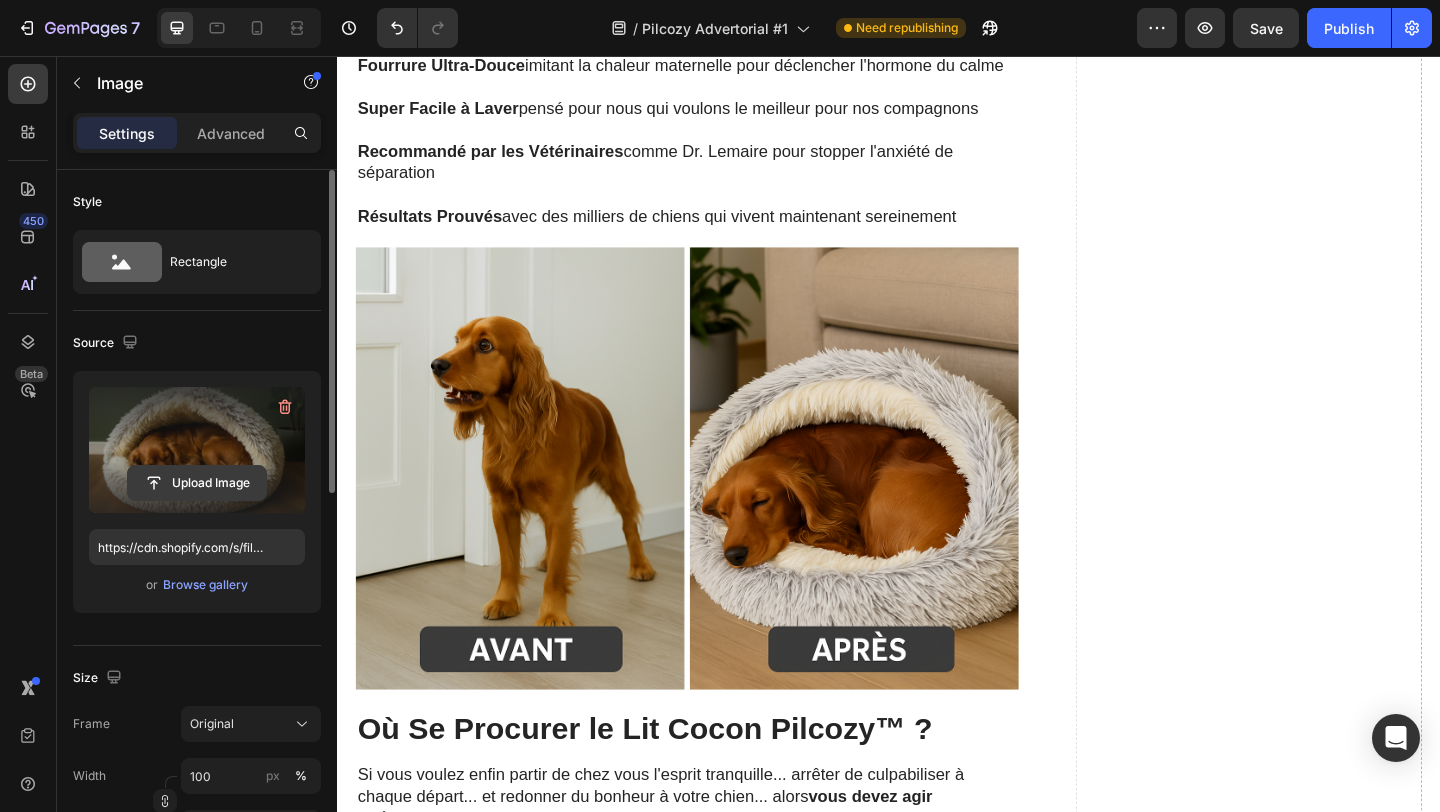 click 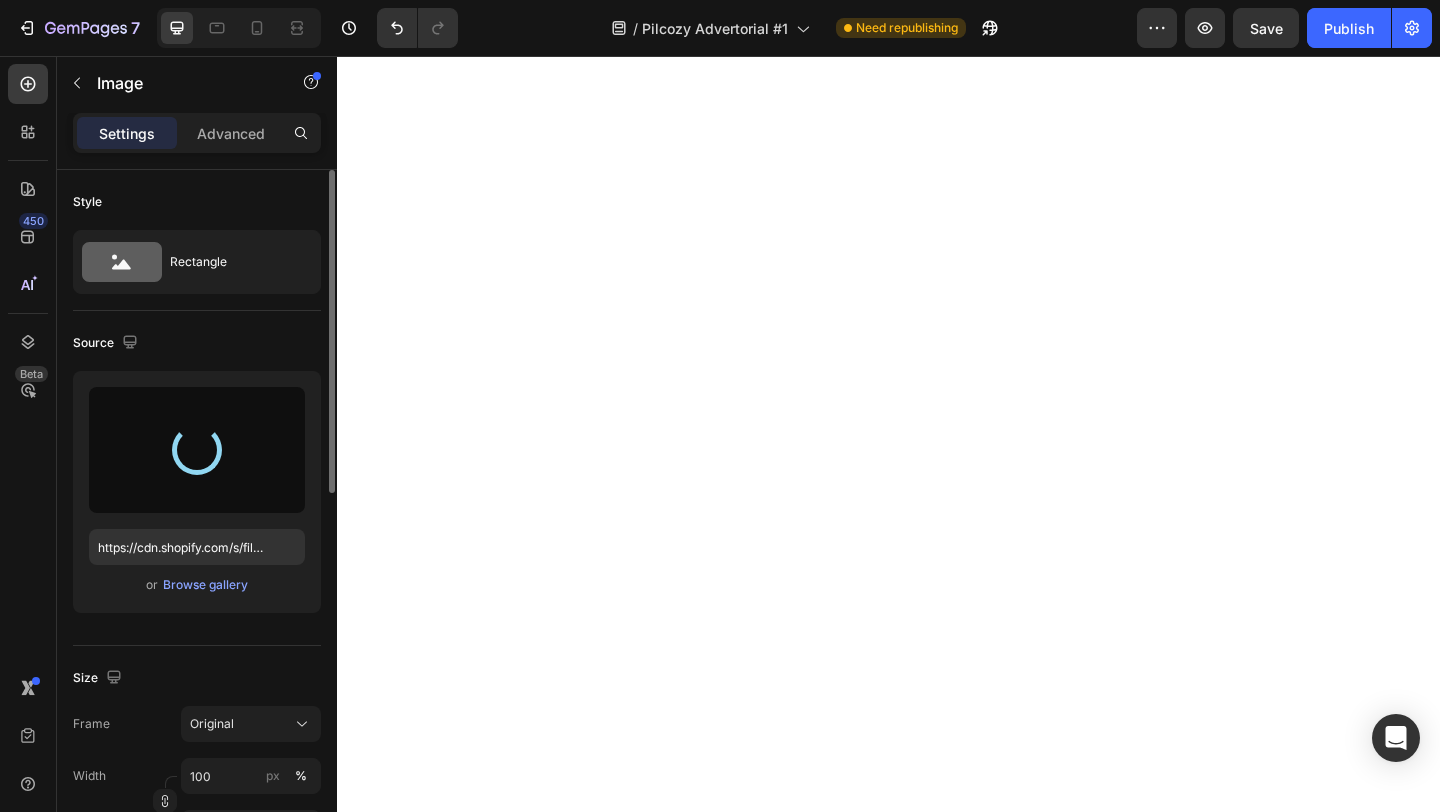 scroll, scrollTop: 7699, scrollLeft: 0, axis: vertical 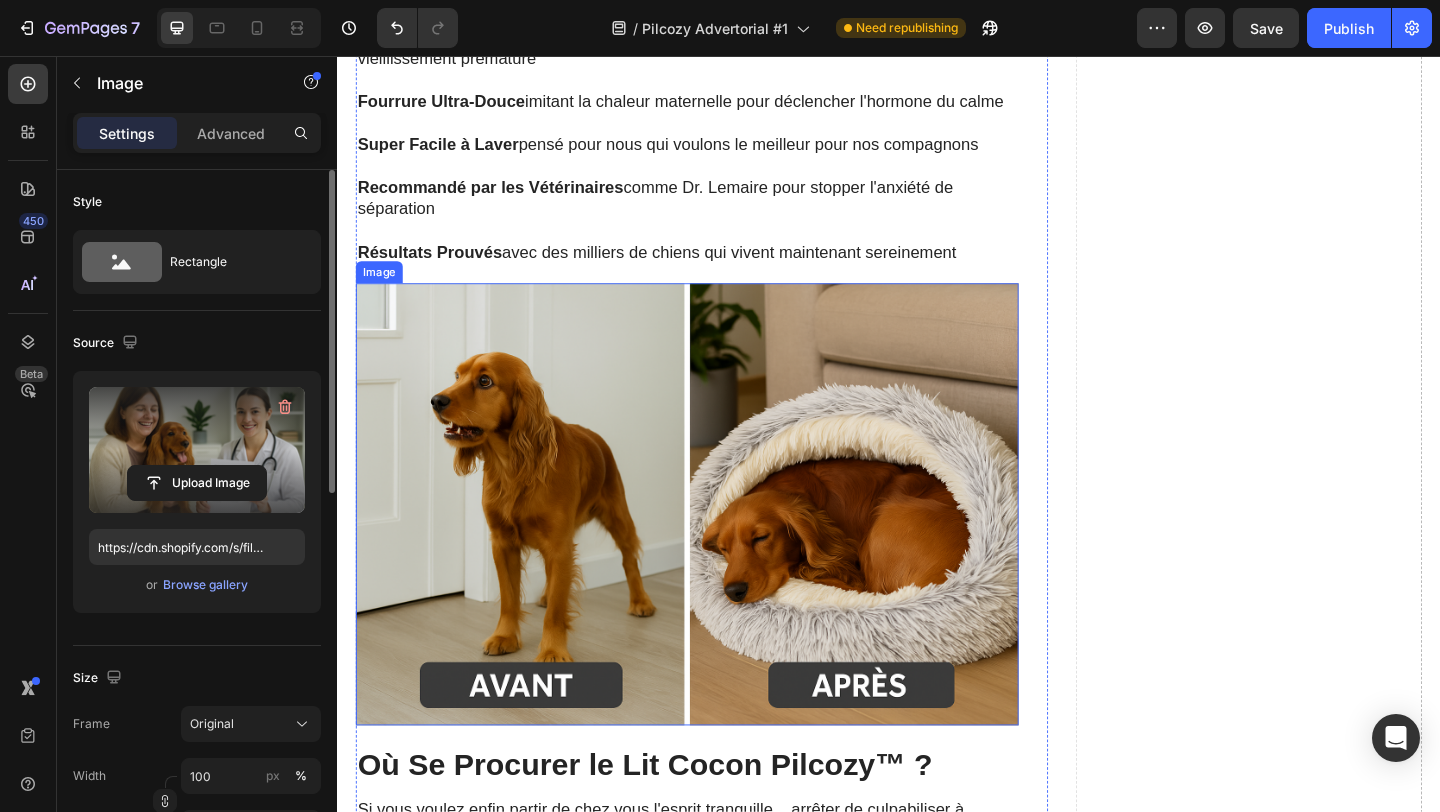 click at bounding box center [717, 543] 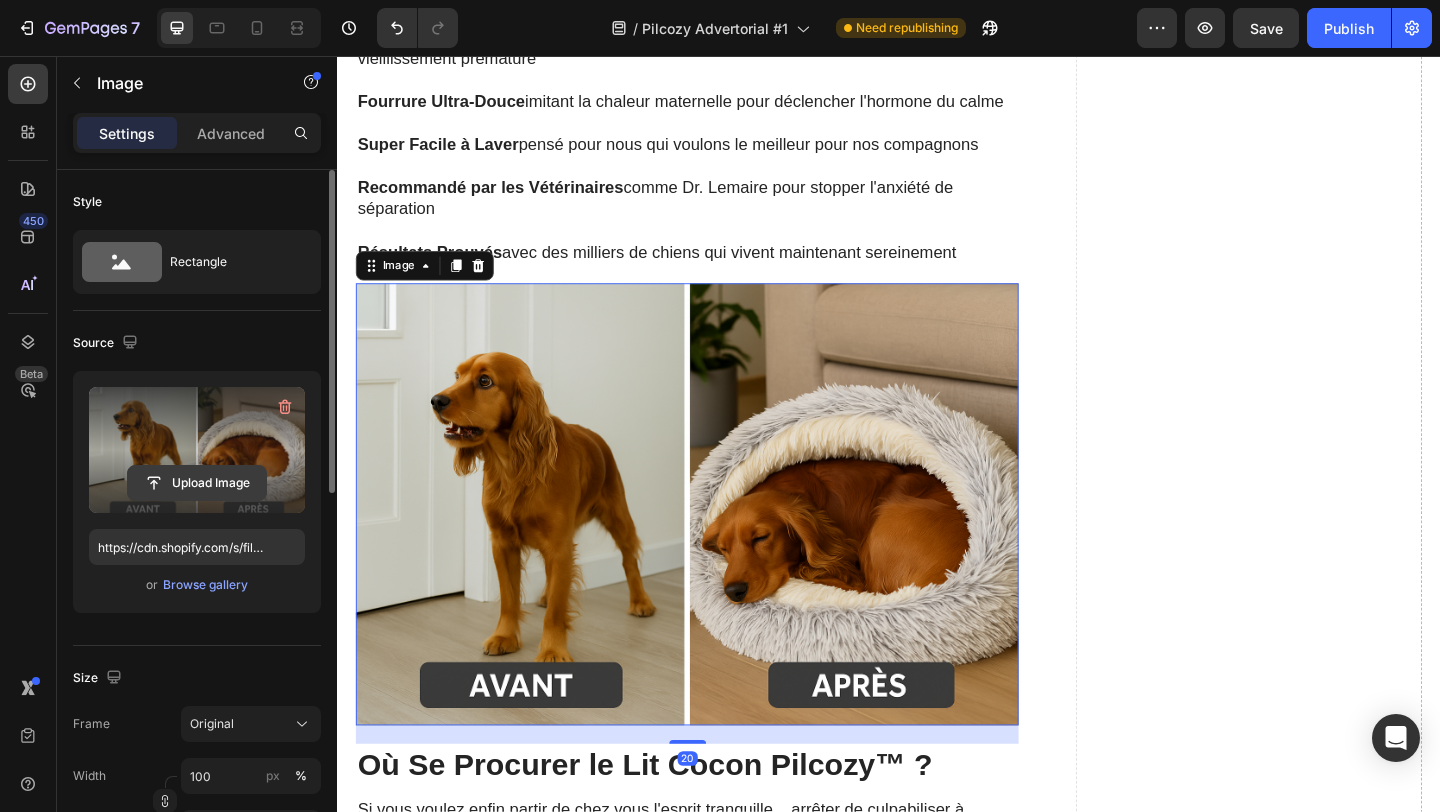 click 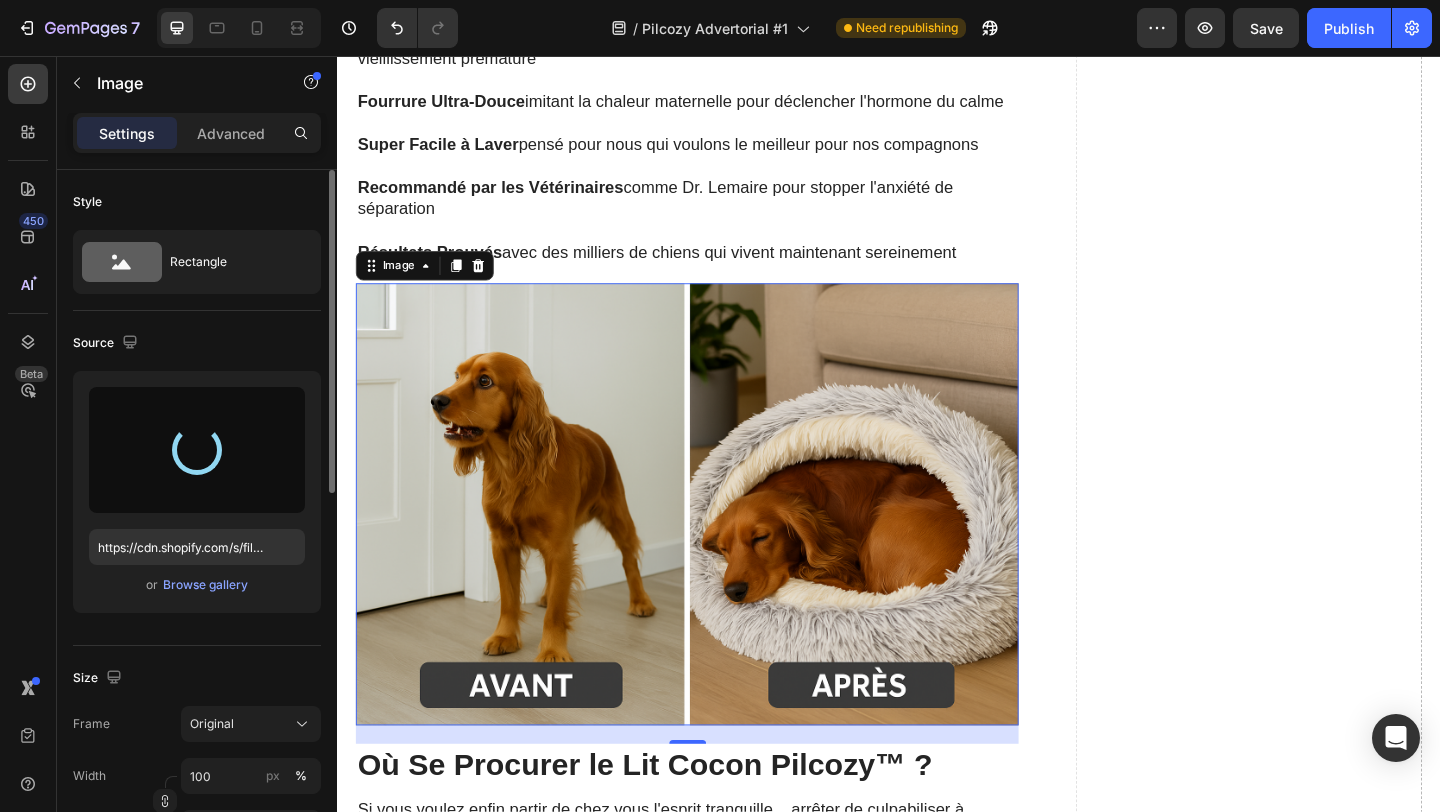 type on "https://cdn.shopify.com/s/files/1/0925/9466/7849/files/gempages_576285233381376850-6cfc1599-c06f-4f41-984c-60e0f856a996.png" 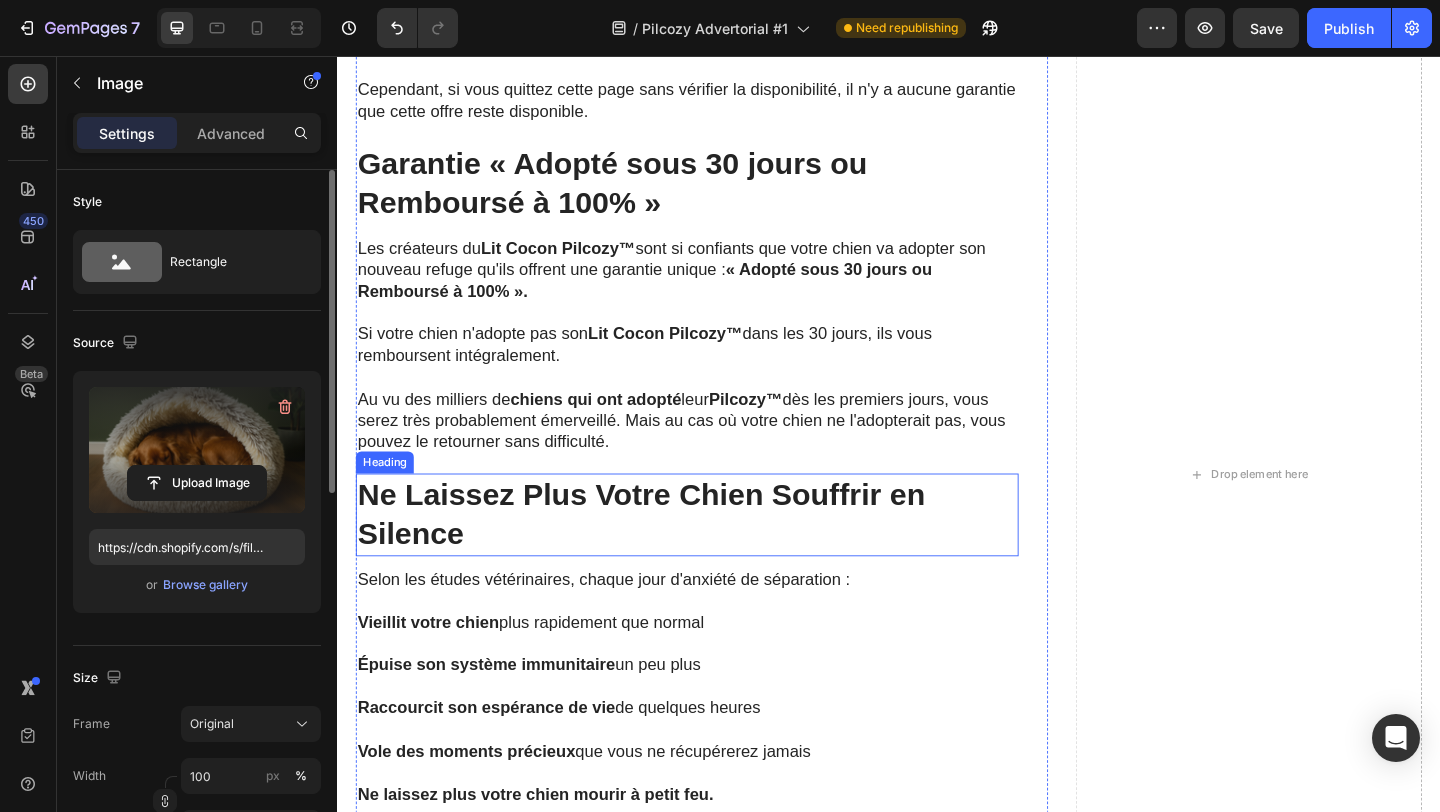 scroll, scrollTop: 9929, scrollLeft: 0, axis: vertical 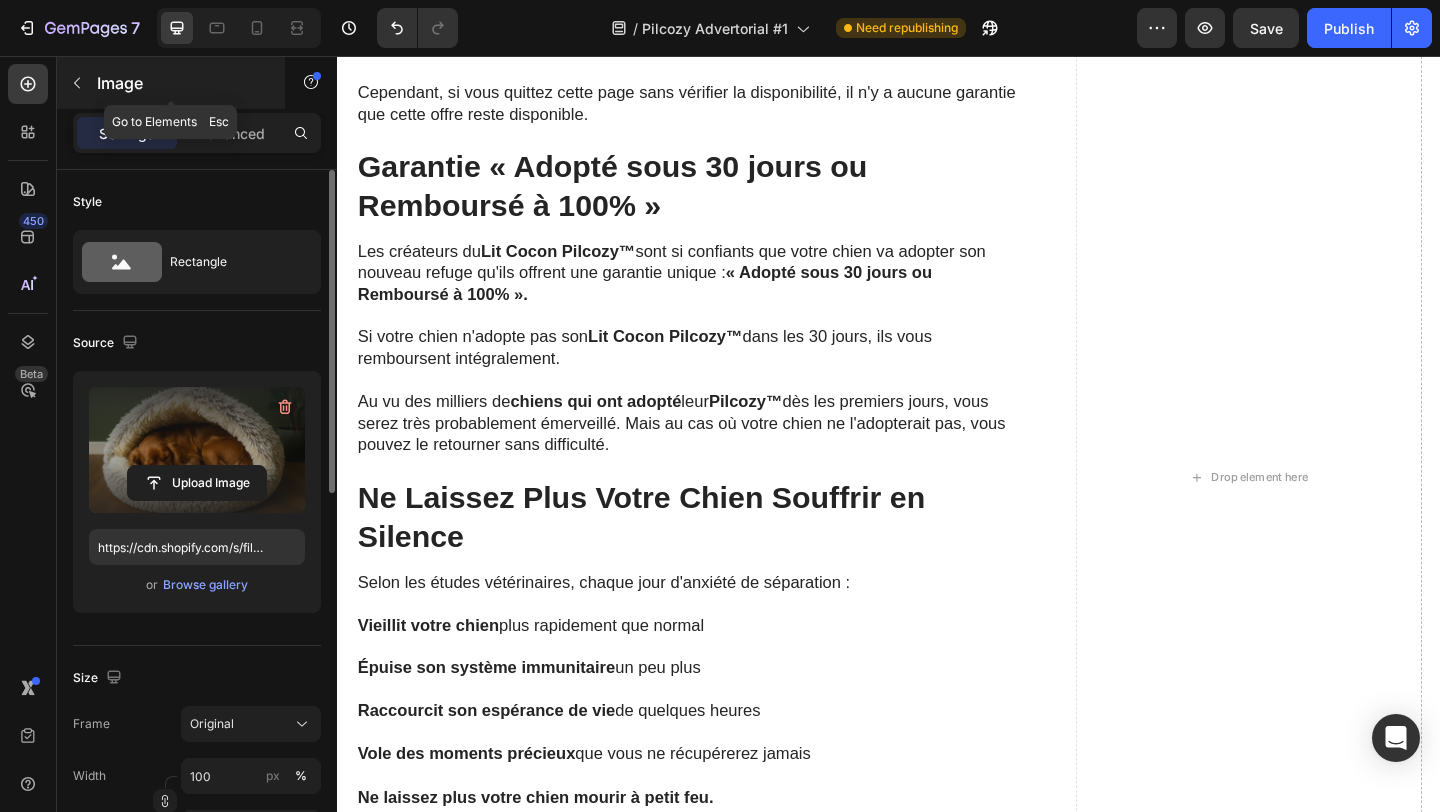 click 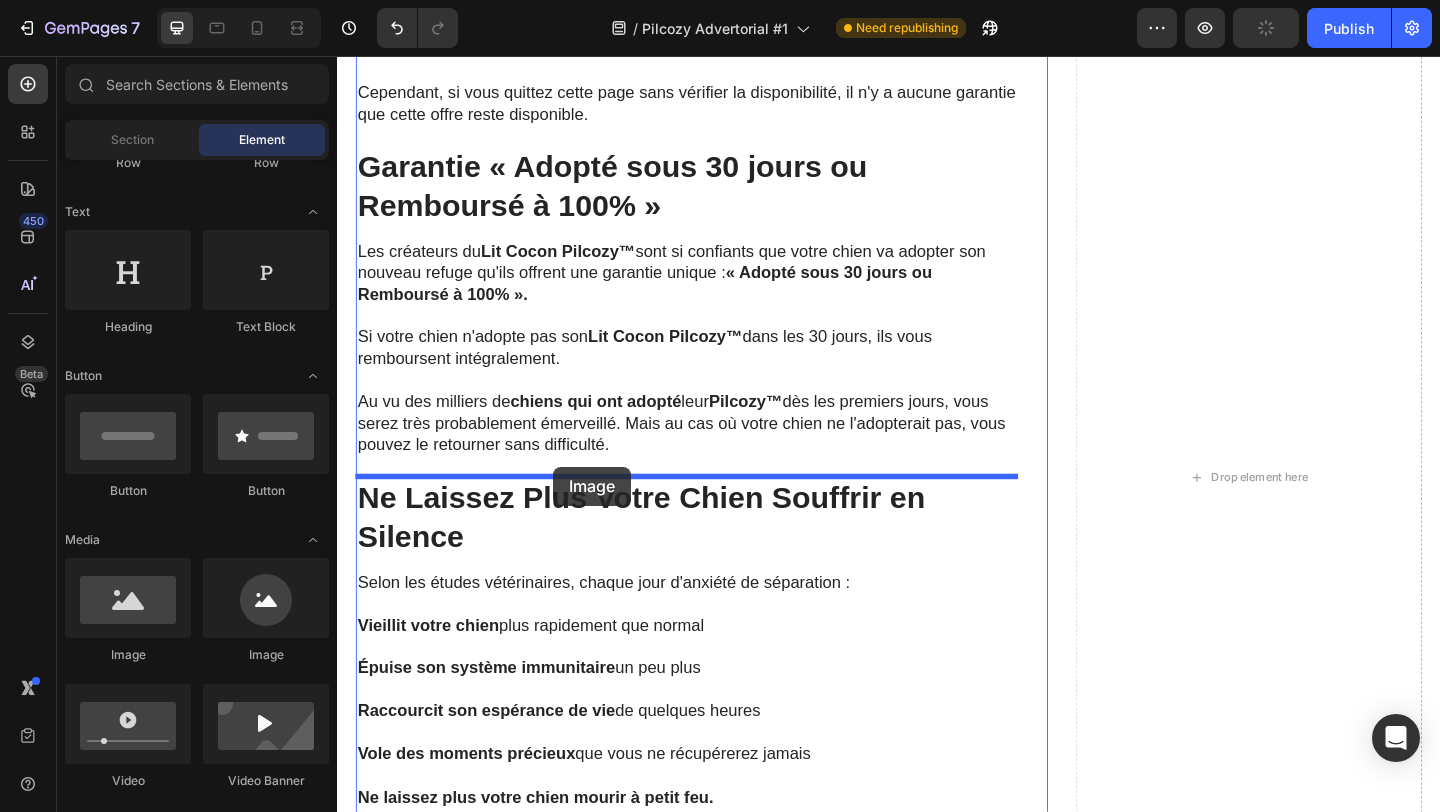 drag, startPoint x: 455, startPoint y: 668, endPoint x: 571, endPoint y: 502, distance: 202.51419 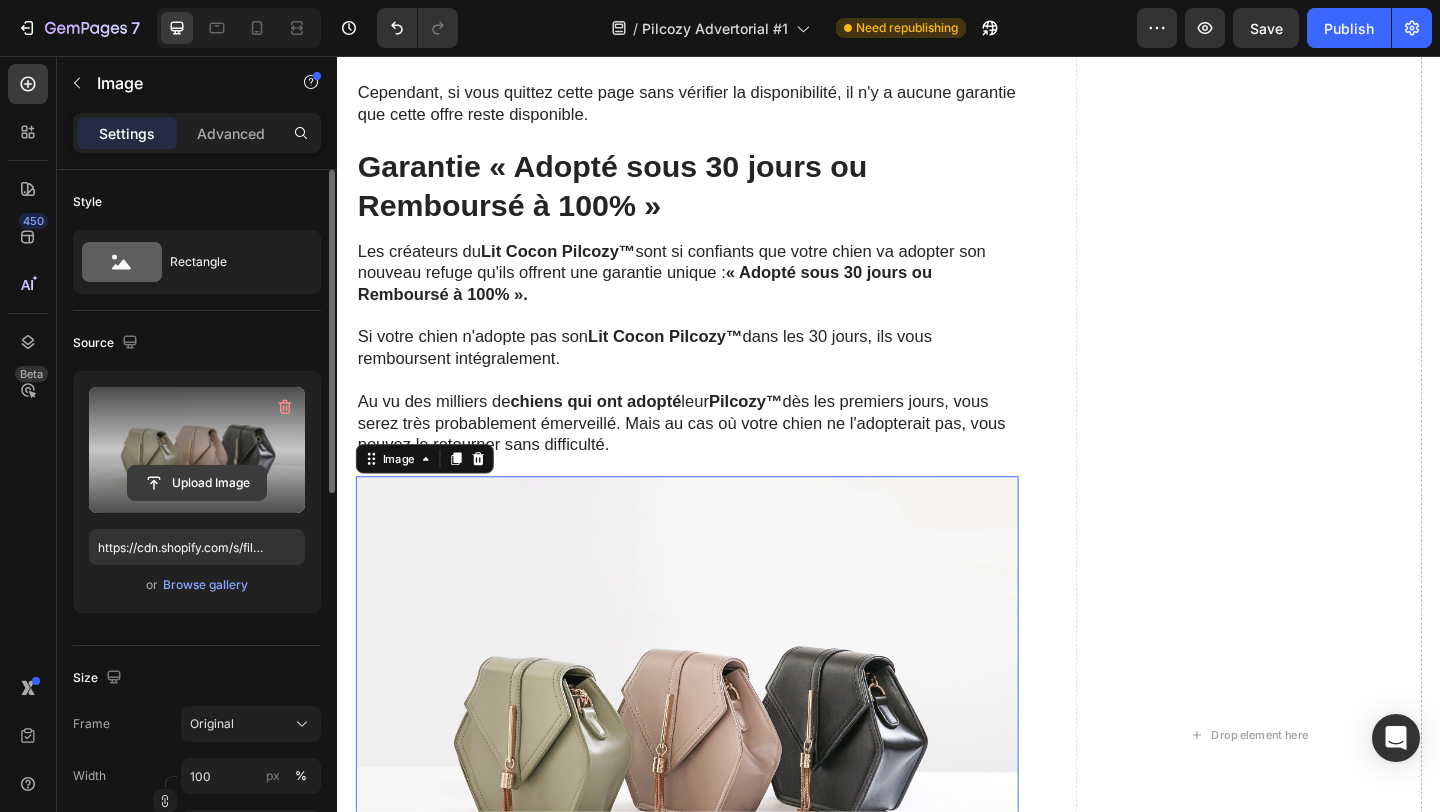click 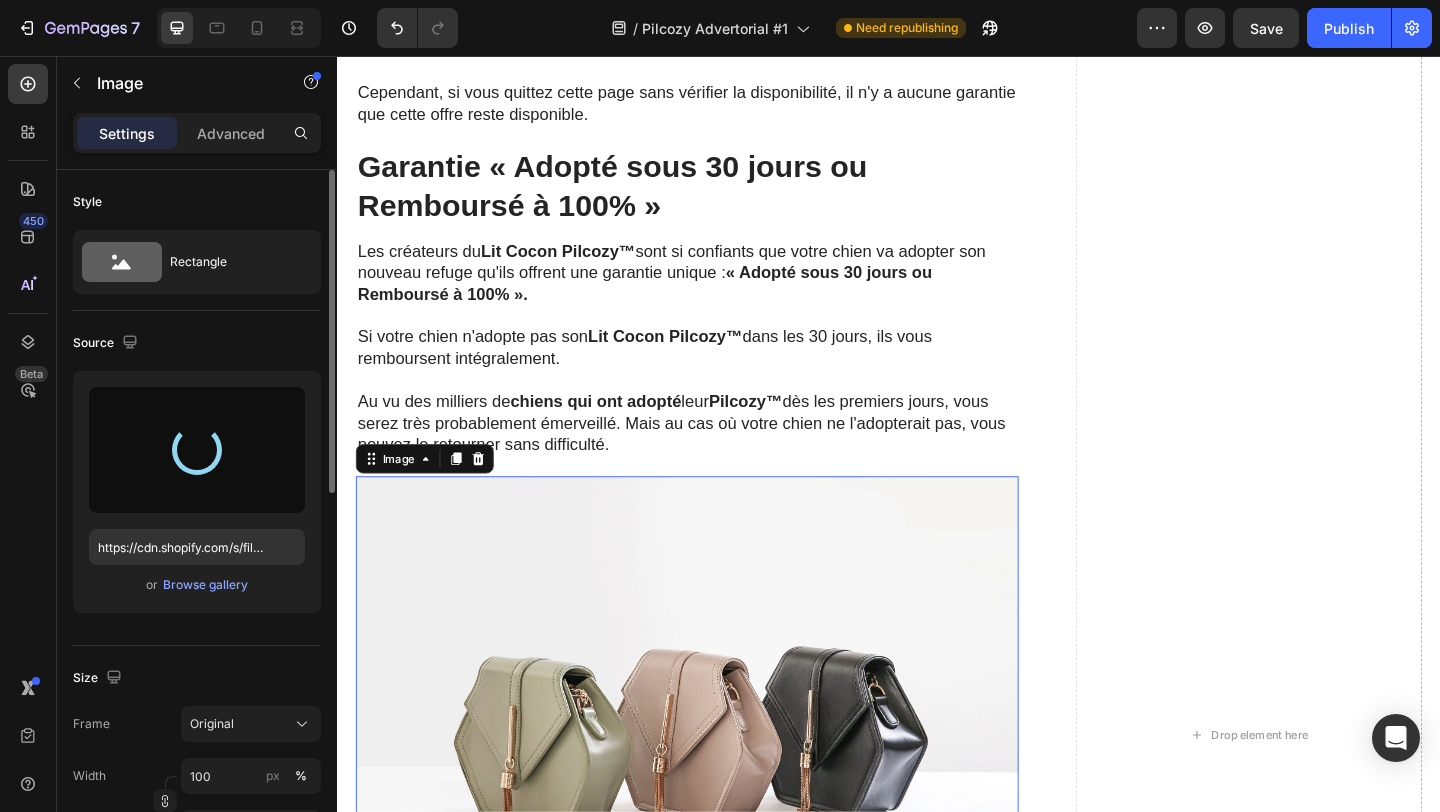 type on "https://cdn.shopify.com/s/files/1/0925/9466/7849/files/gempages_576285233381376850-95e96810-29e9-4bf4-b8e7-0bc84e2f6abf.png" 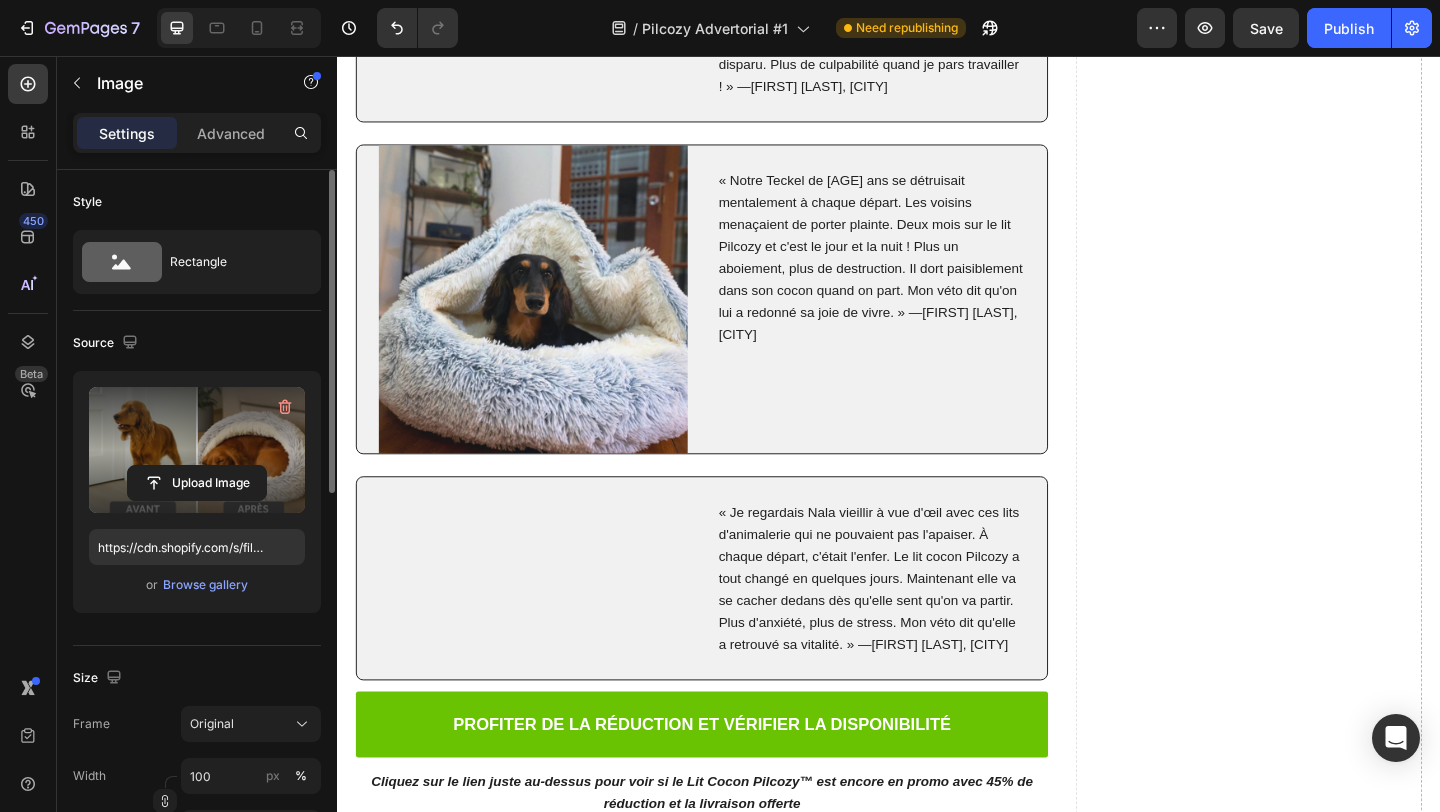 scroll, scrollTop: 11944, scrollLeft: 0, axis: vertical 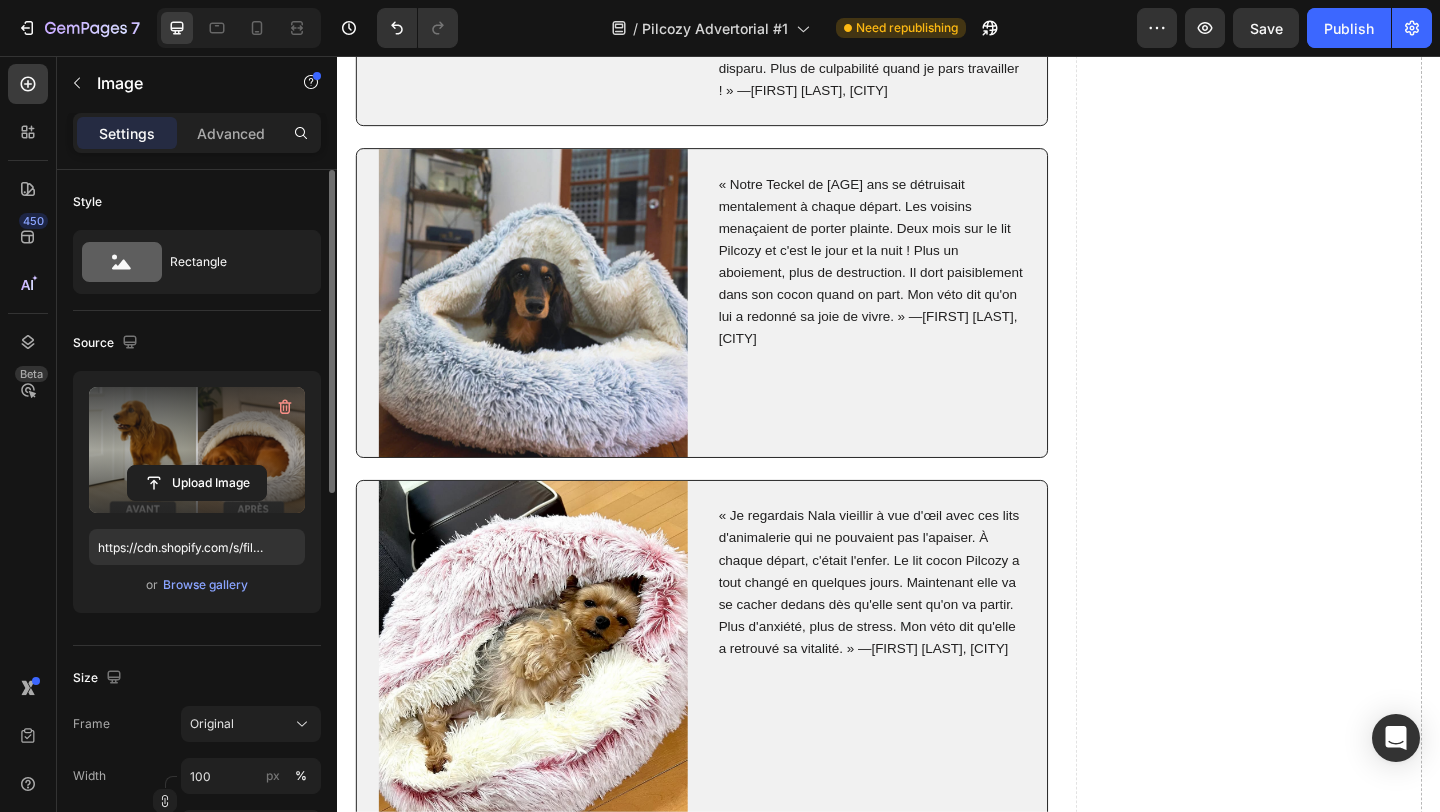 click on "« Notre Teckel de [AGE] ans se détruisait mentalement à chaque départ. Les voisins menaçaient de porter plainte. Deux mois sur le lit Pilcozy et c'est le jour et la nuit ! Plus un aboiement, plus de destruction. Il dort paisiblement dans son cocon quand on part. Mon véto dit qu'on lui a redonné sa joie de vivre. » —[FIRST] [LAST], [CITY]" at bounding box center (918, 279) 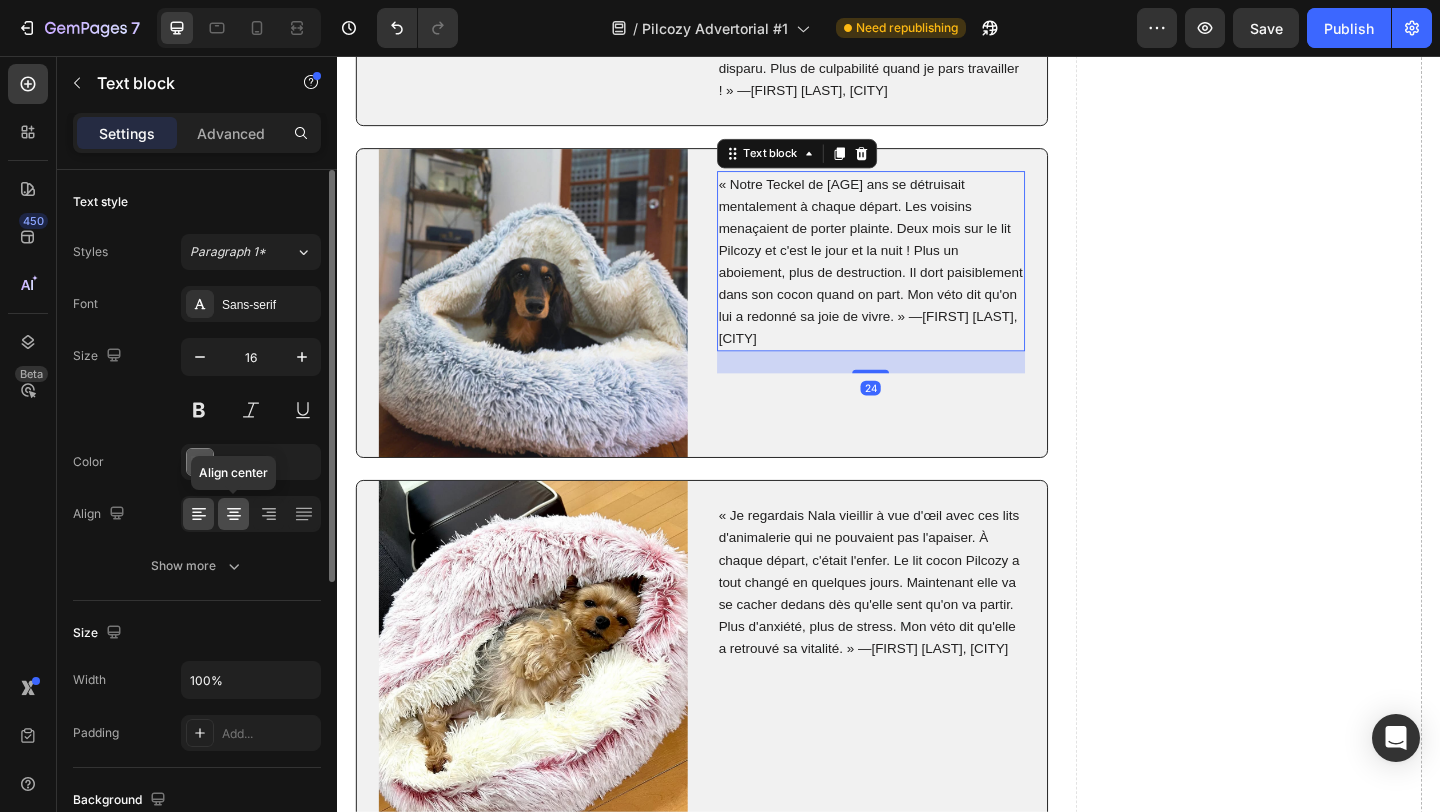 click 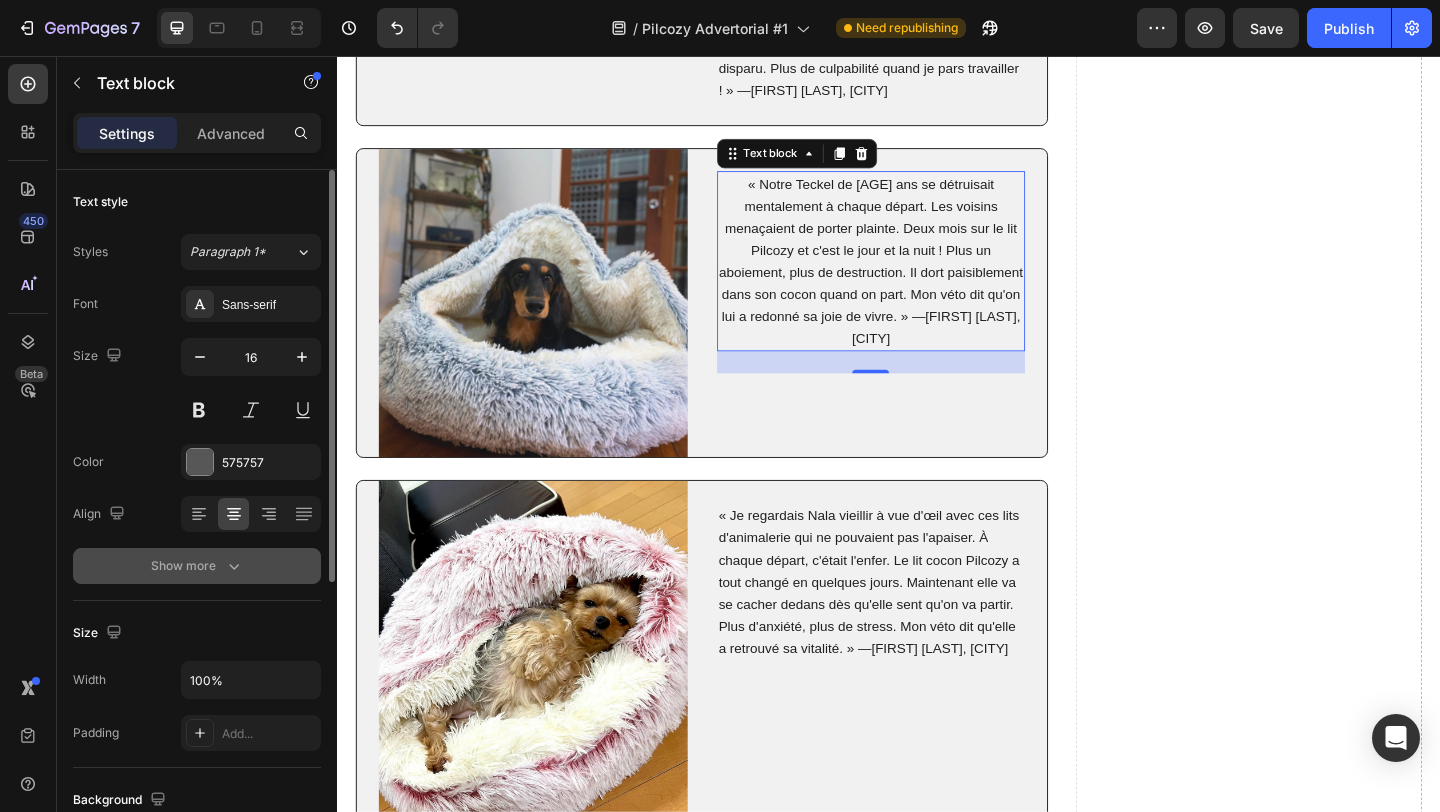 click 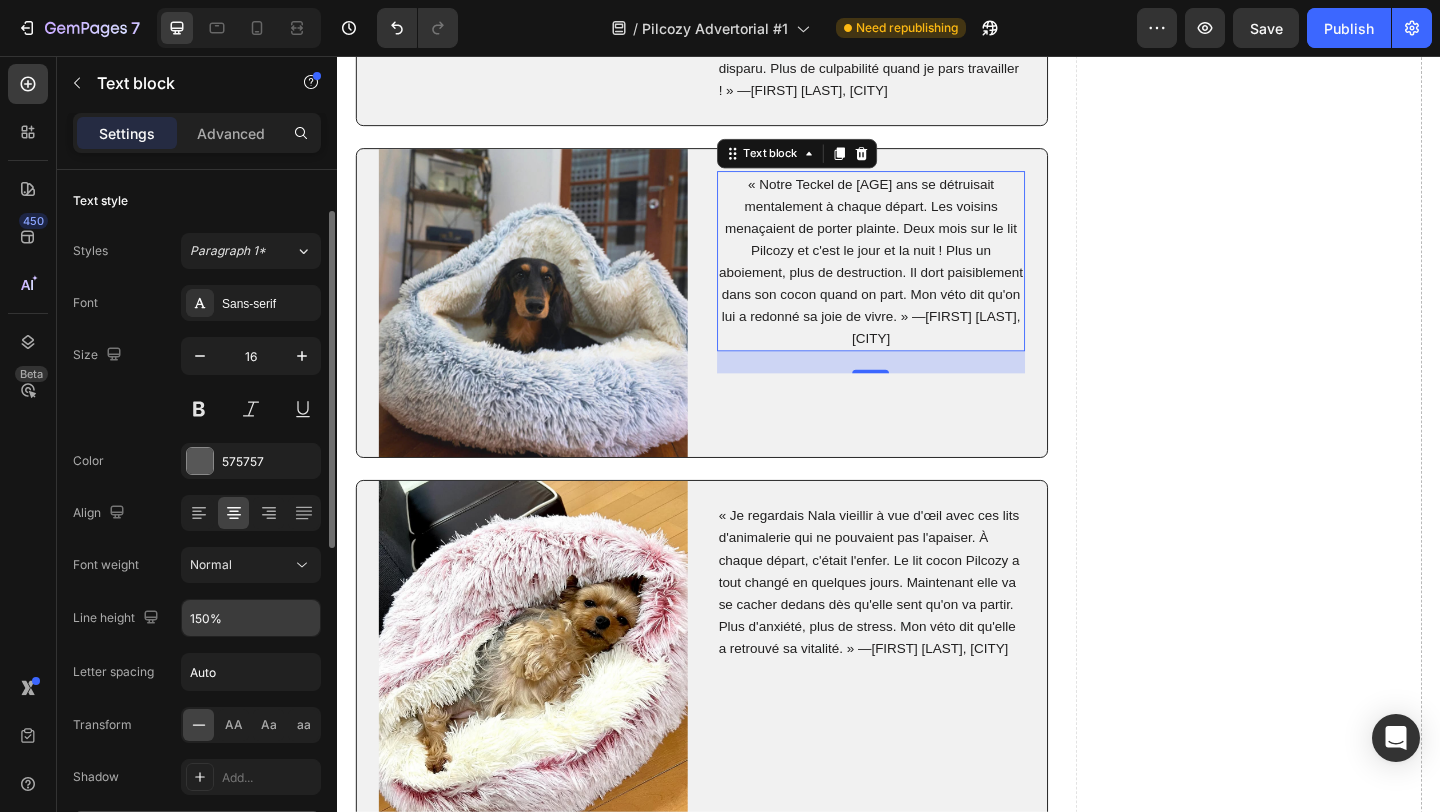 scroll, scrollTop: 0, scrollLeft: 0, axis: both 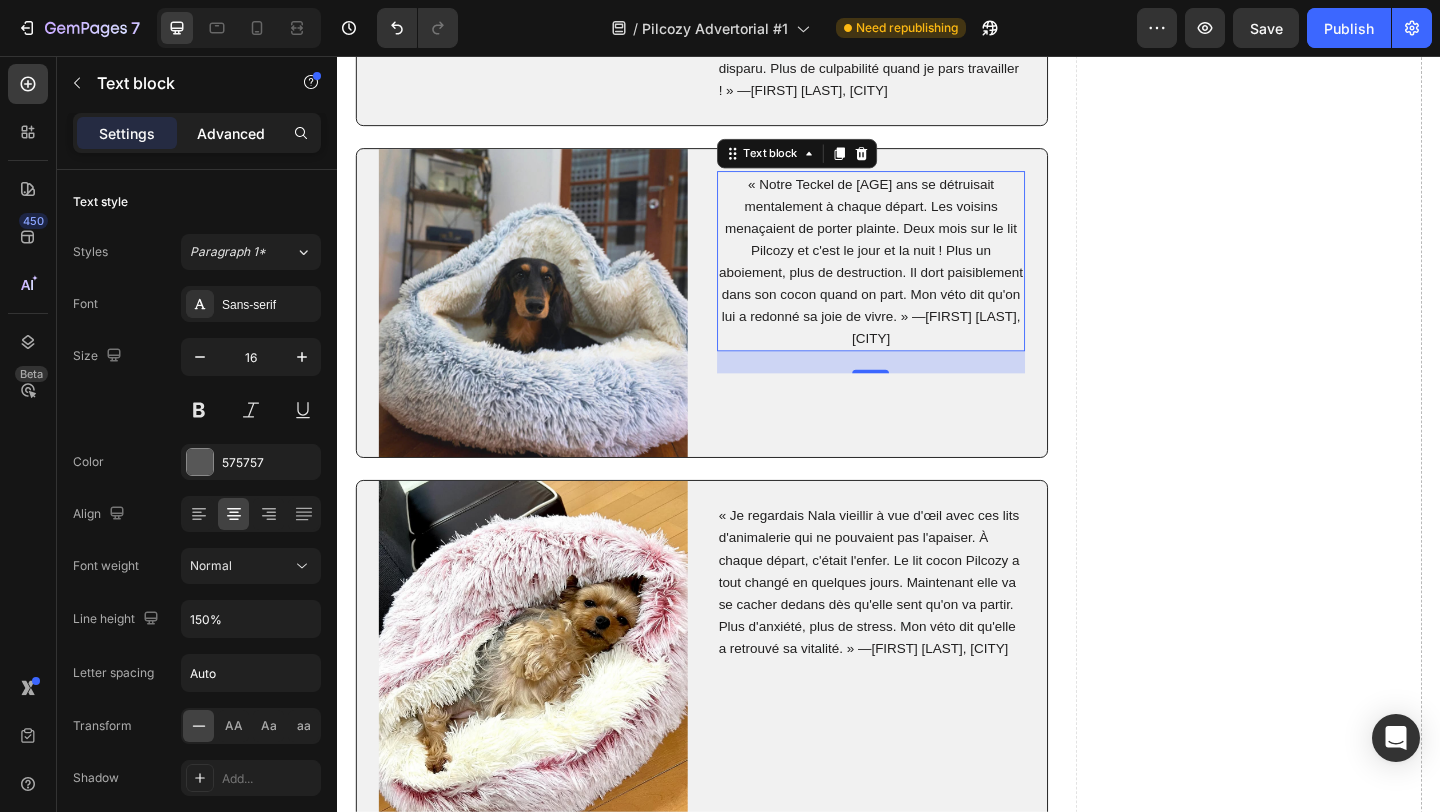 click on "Advanced" at bounding box center (231, 133) 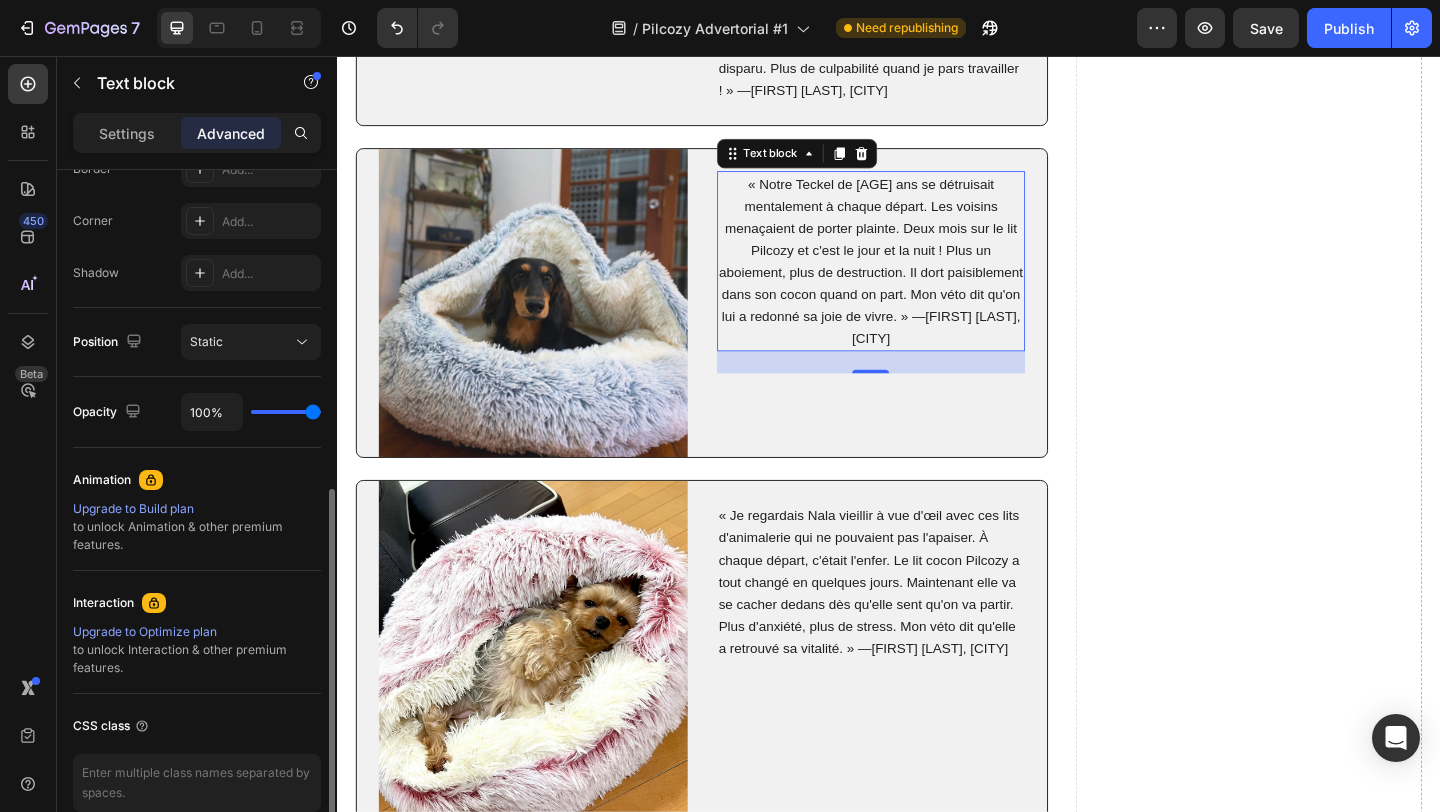 scroll, scrollTop: 607, scrollLeft: 0, axis: vertical 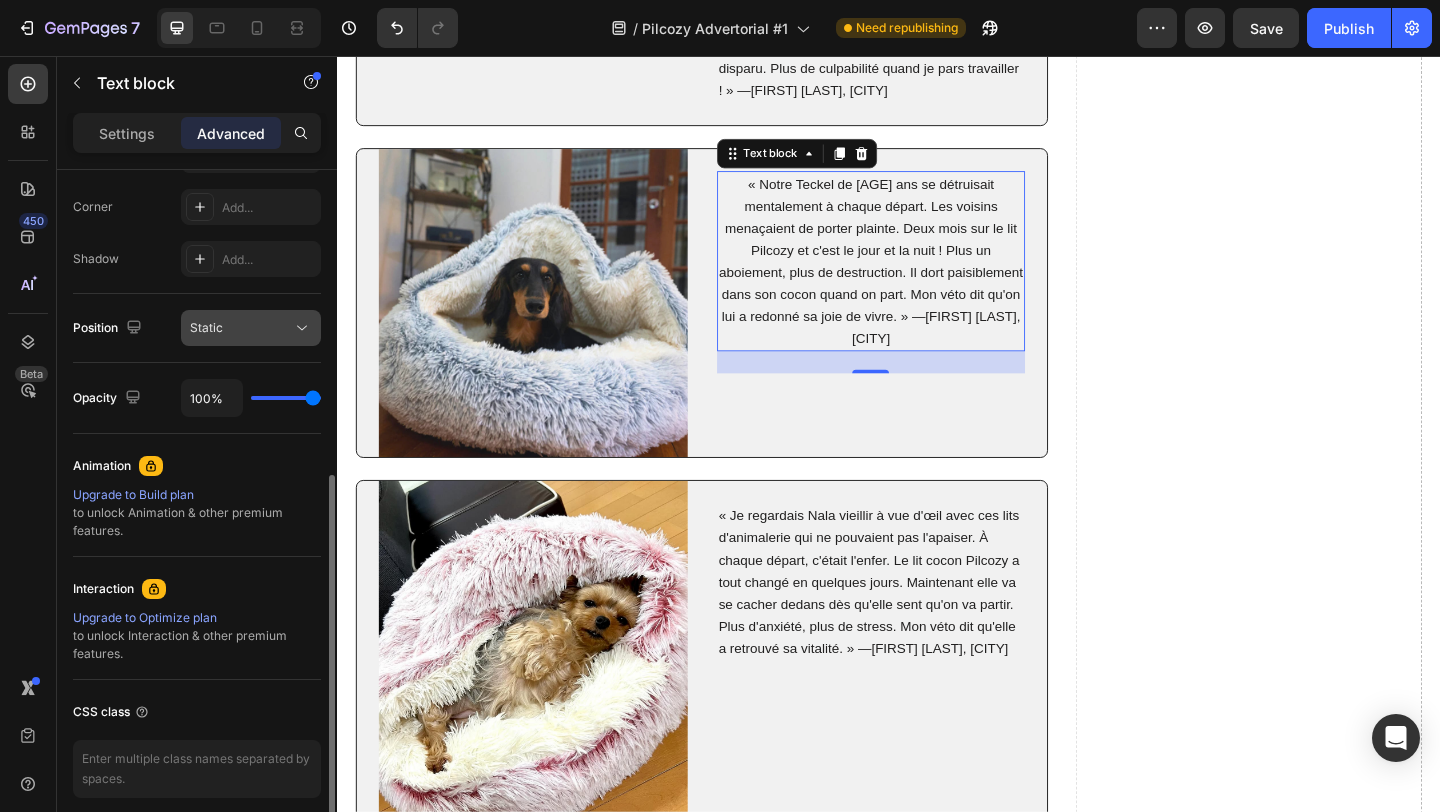 click on "Static" at bounding box center [241, 328] 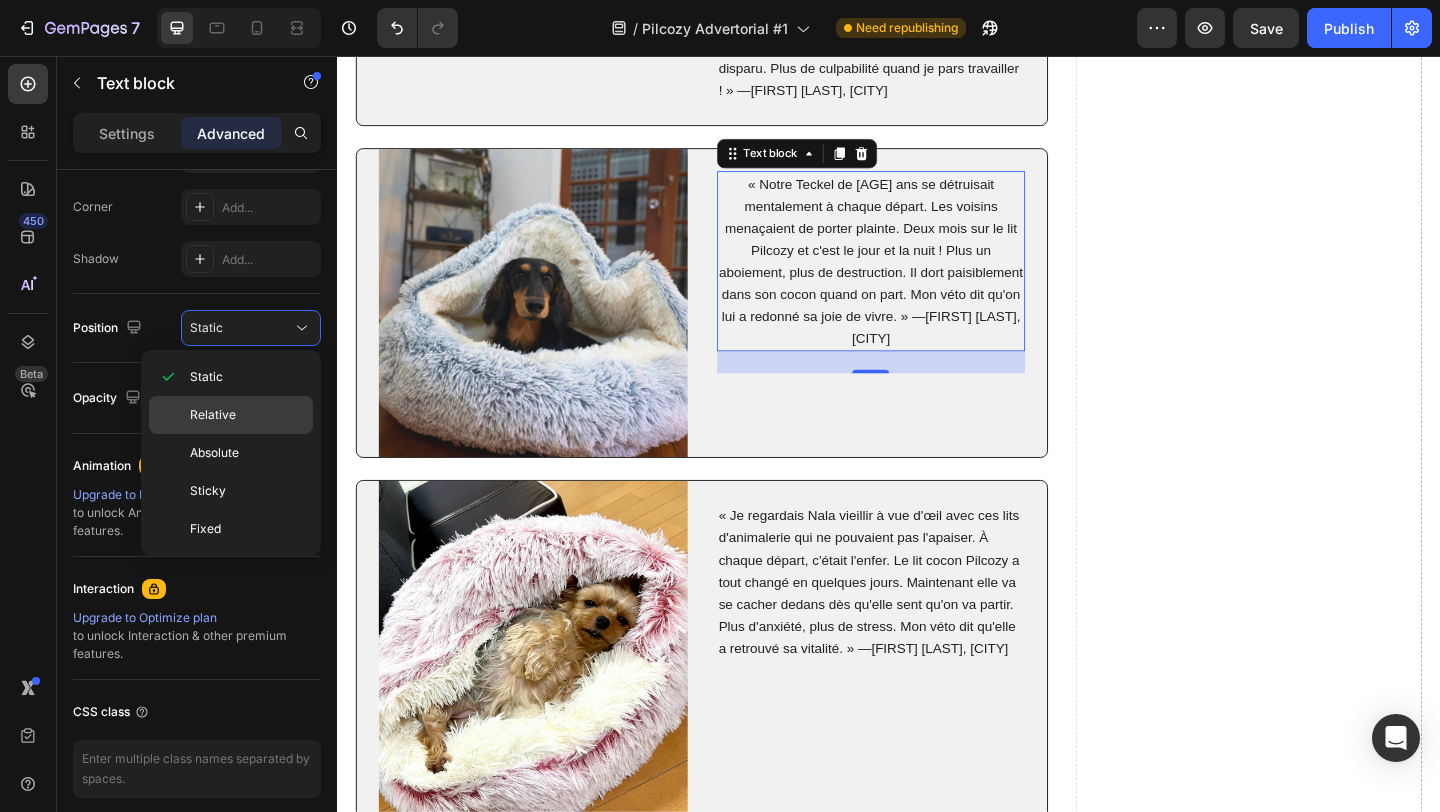 click on "Relative" at bounding box center [213, 415] 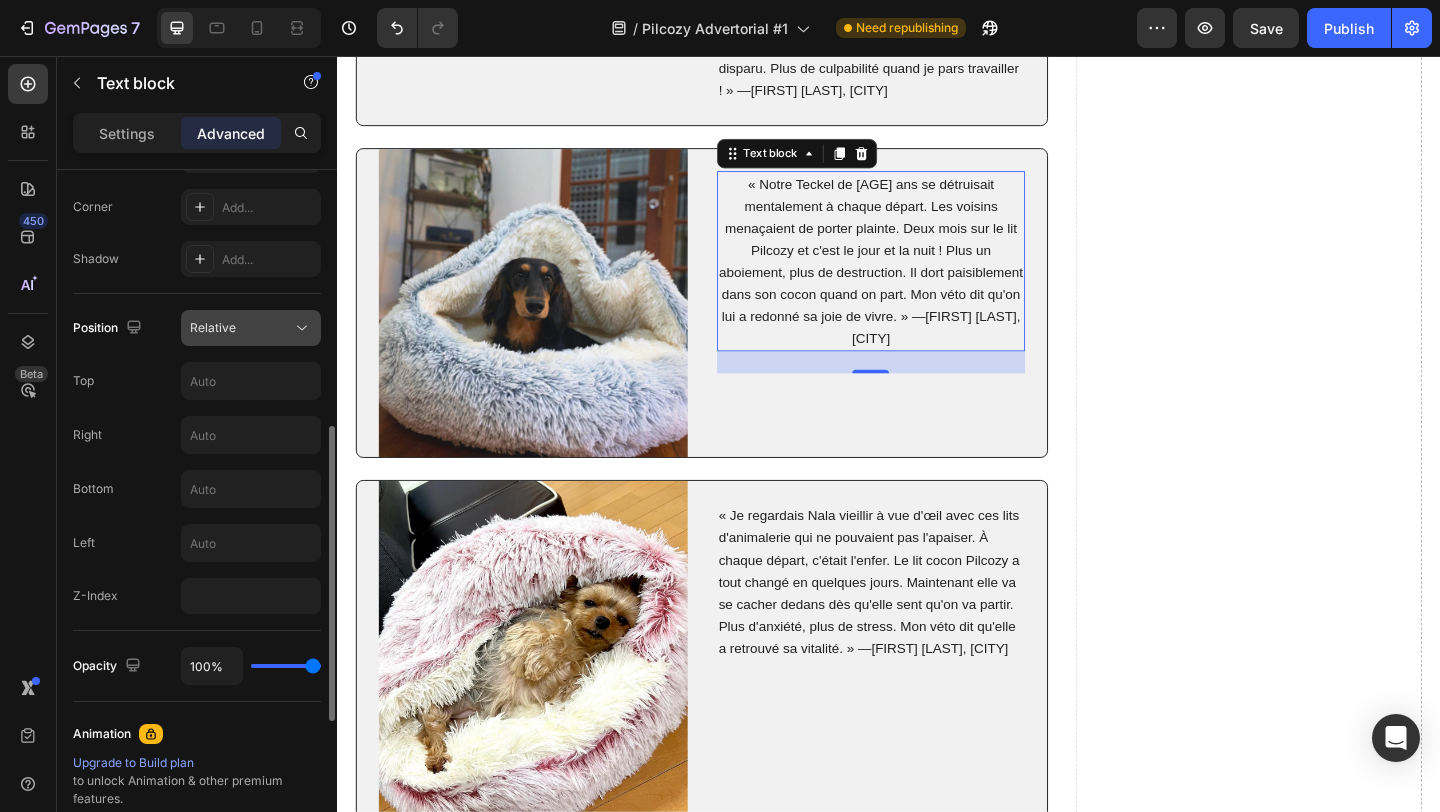 click on "Relative" at bounding box center (213, 327) 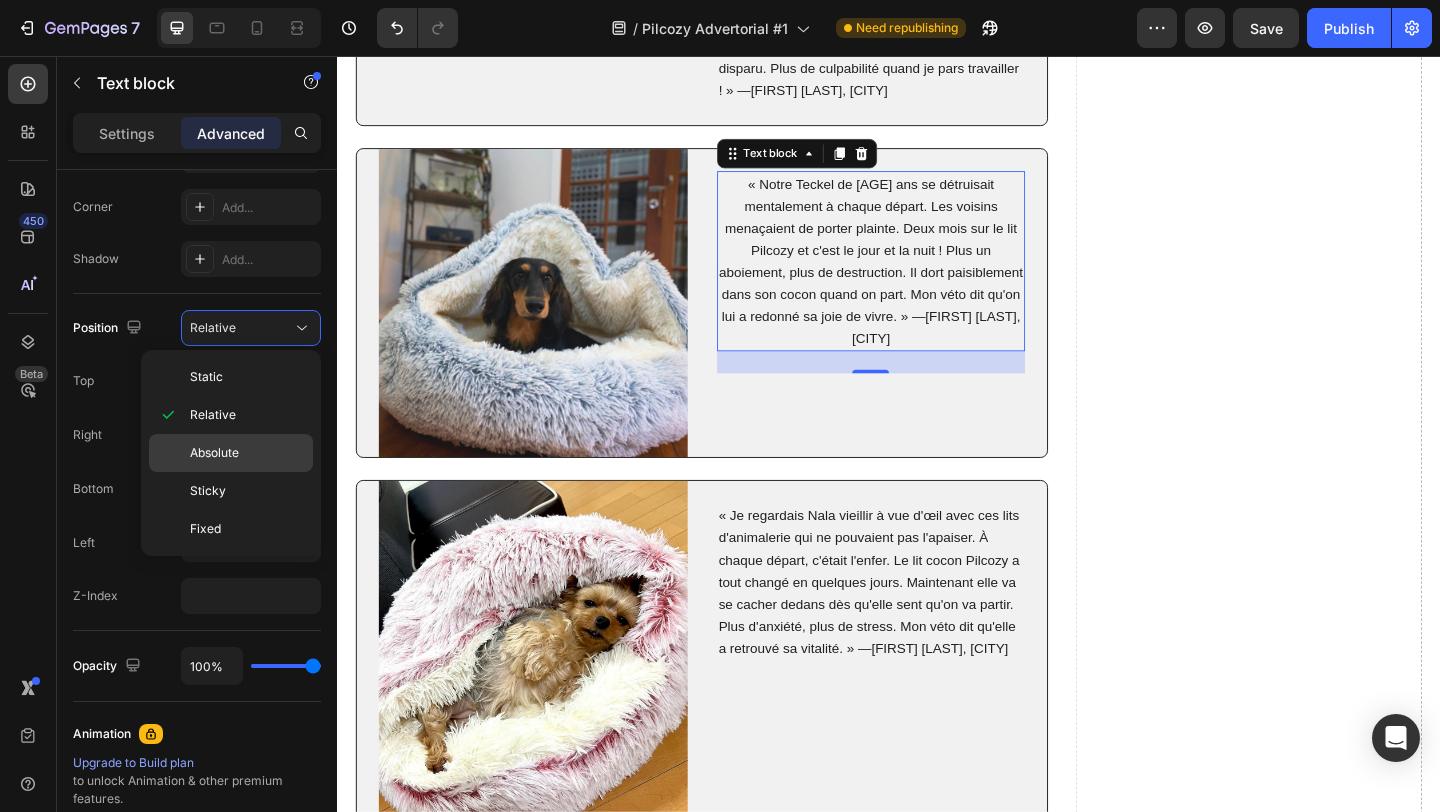 click on "Absolute" at bounding box center (214, 453) 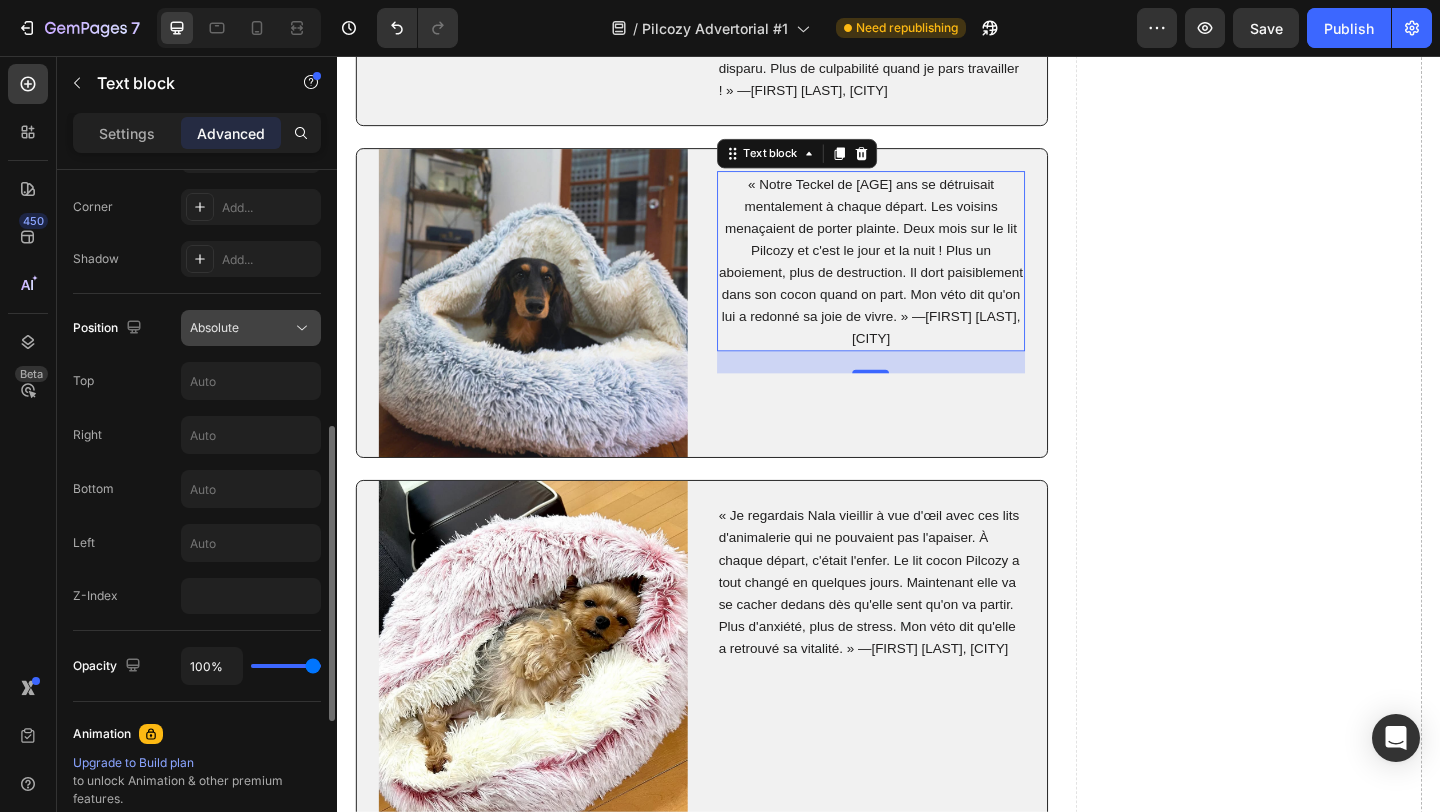 click on "Absolute" 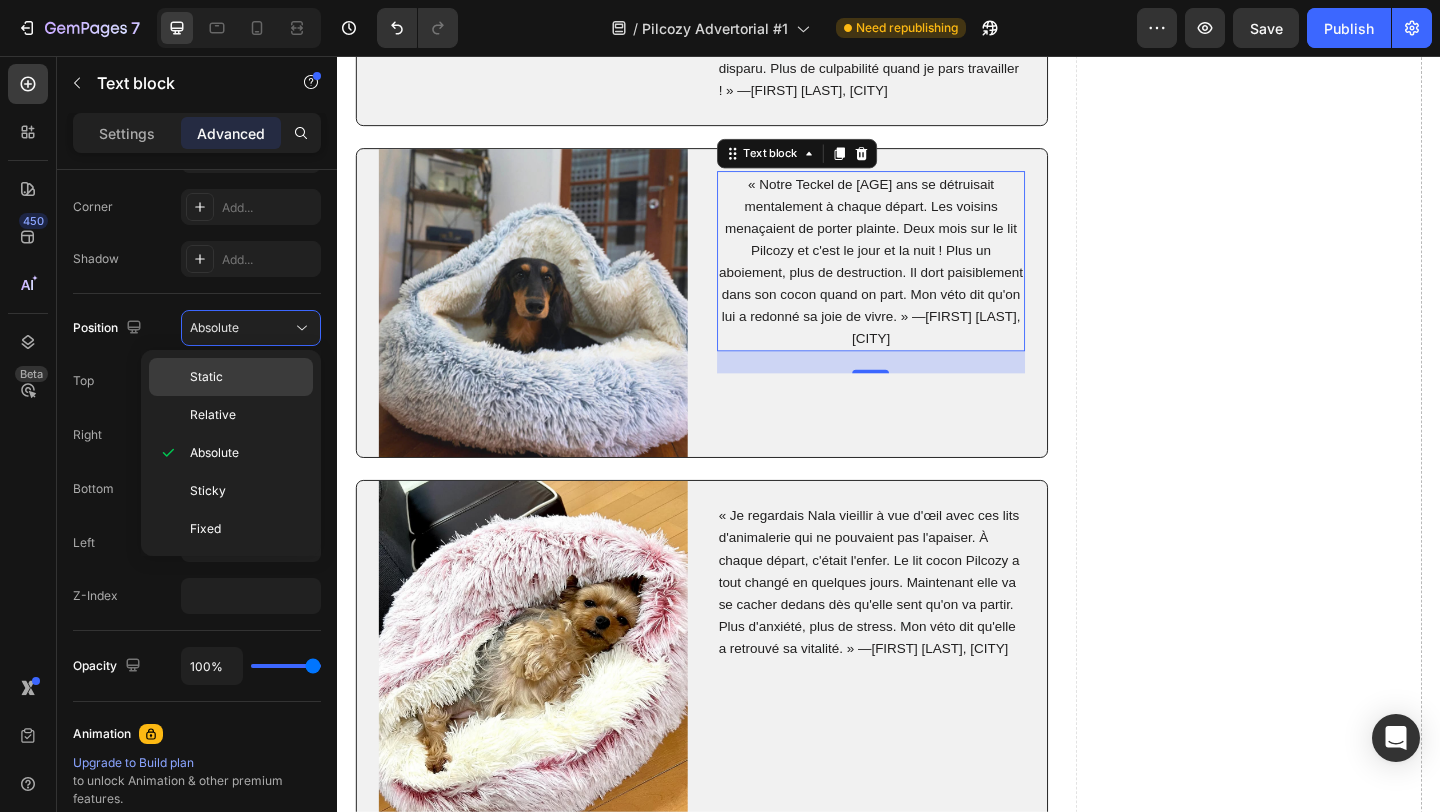 click on "Static" at bounding box center (206, 377) 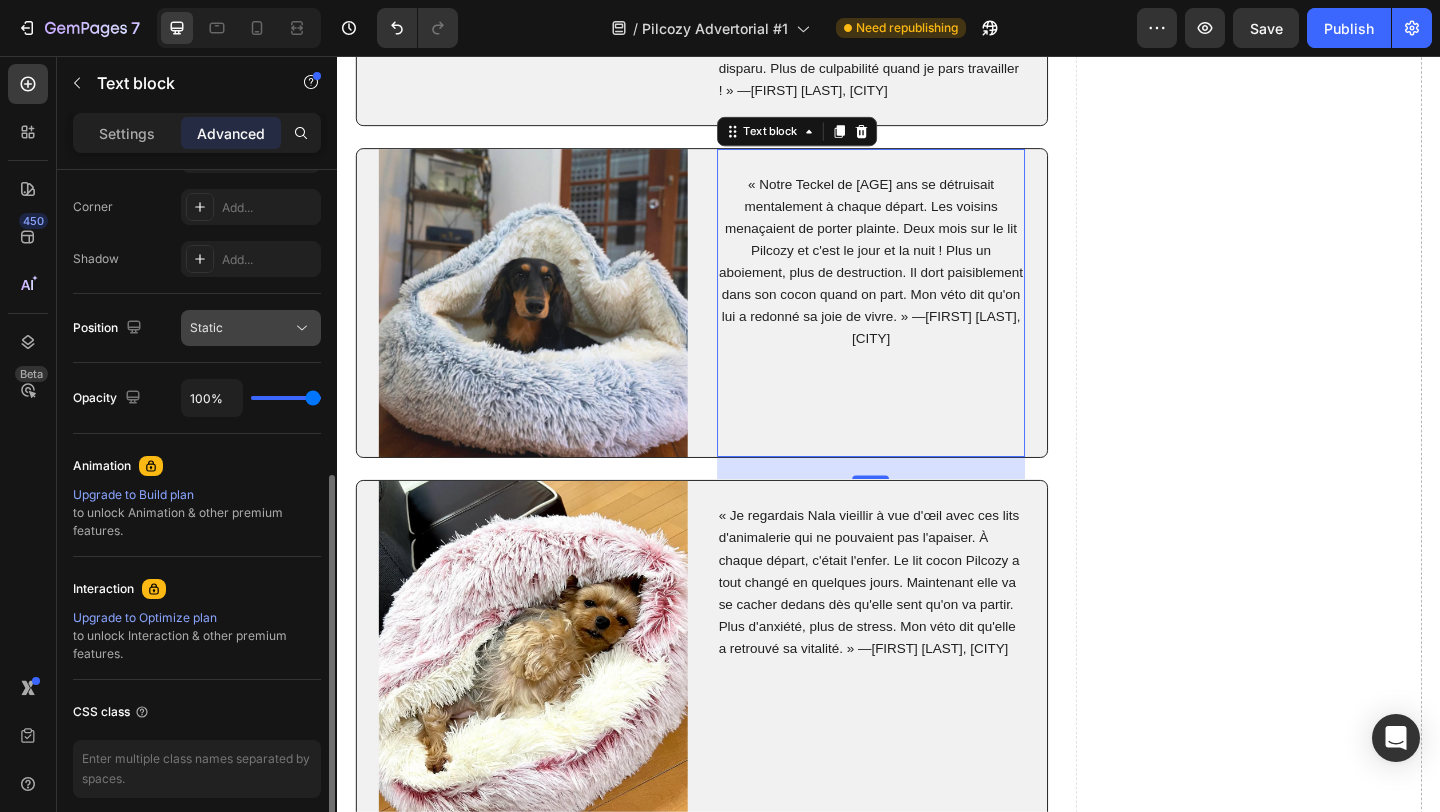 click on "Static" at bounding box center (241, 328) 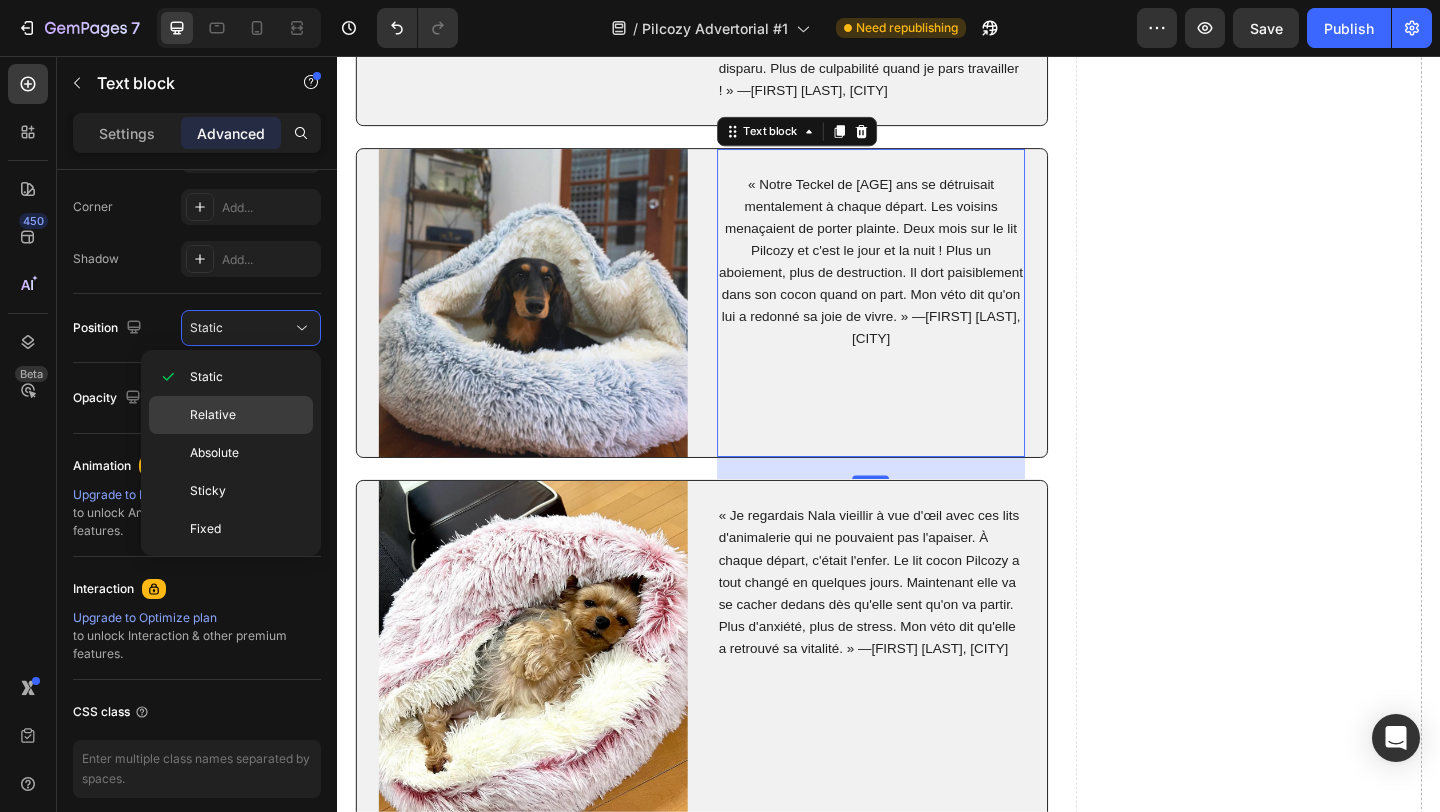 click on "Relative" at bounding box center (213, 415) 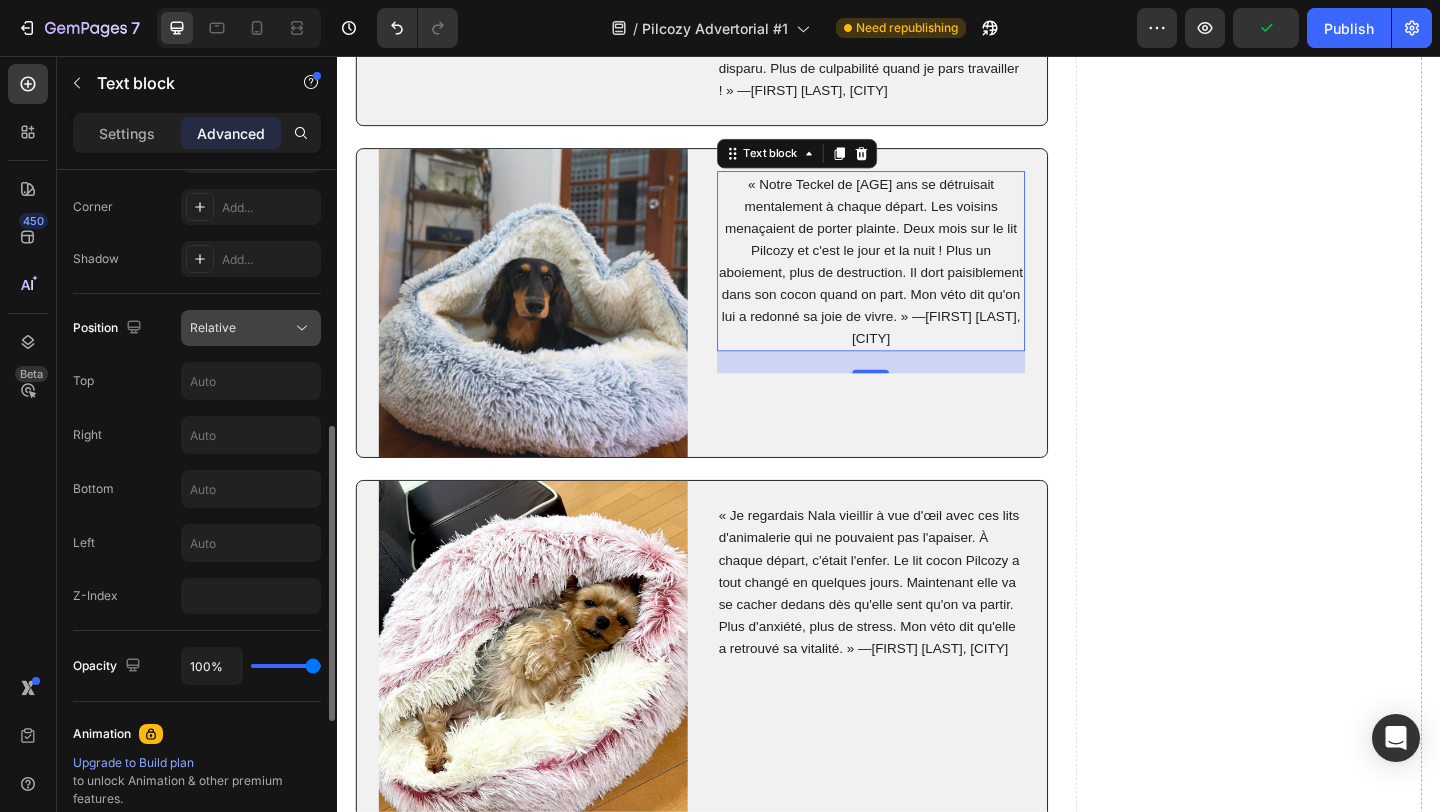 click on "Relative" at bounding box center (241, 328) 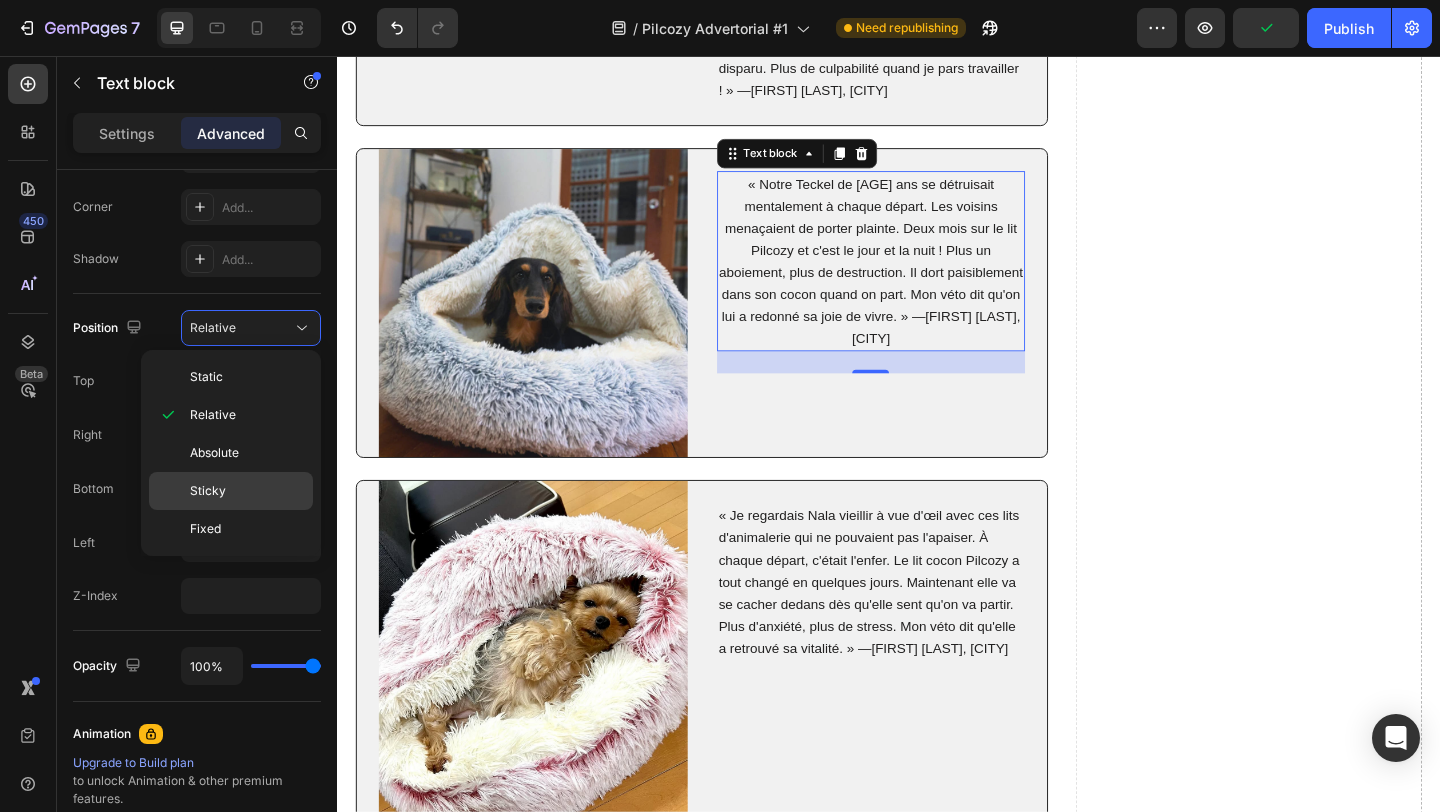 click on "Sticky" at bounding box center (208, 491) 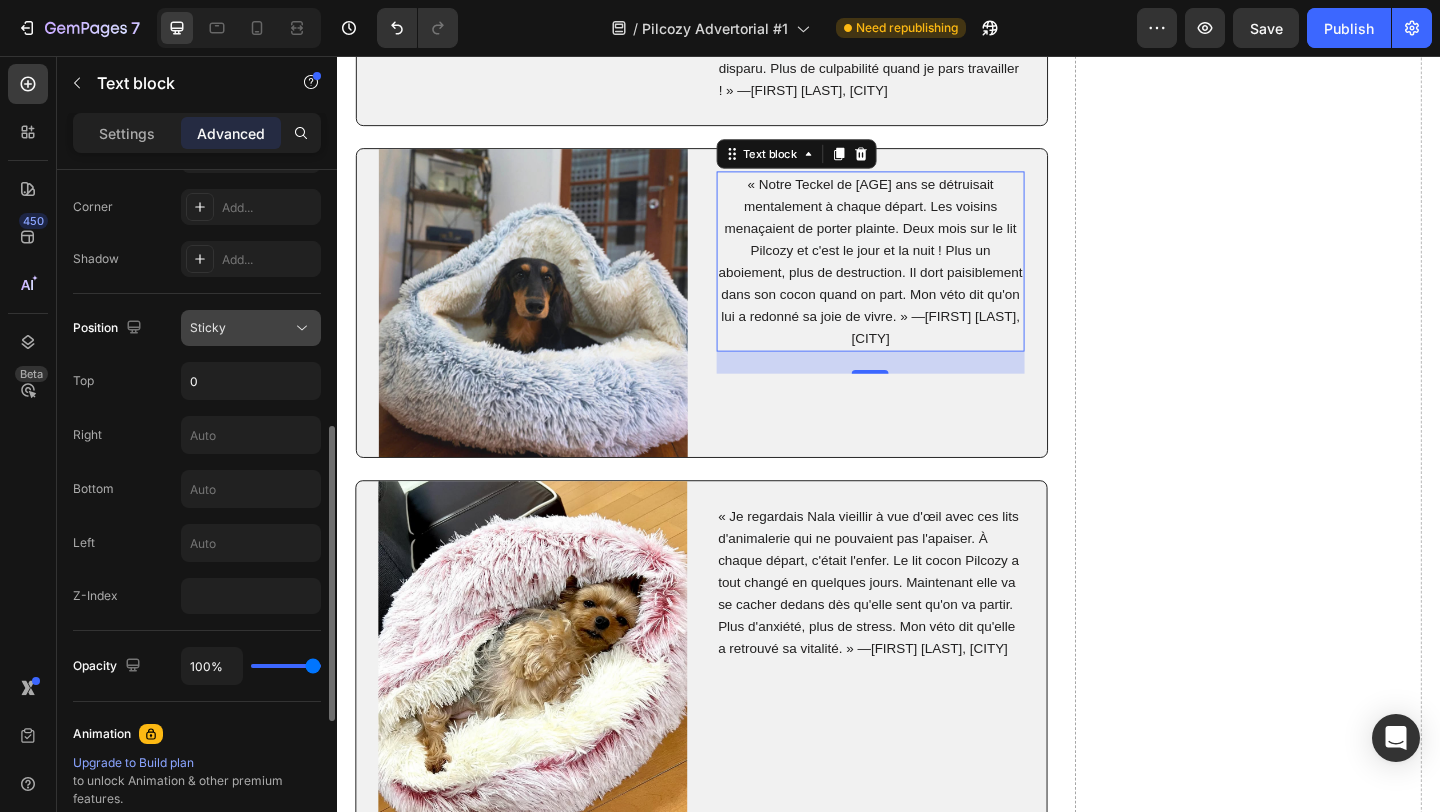click on "Sticky" at bounding box center (241, 328) 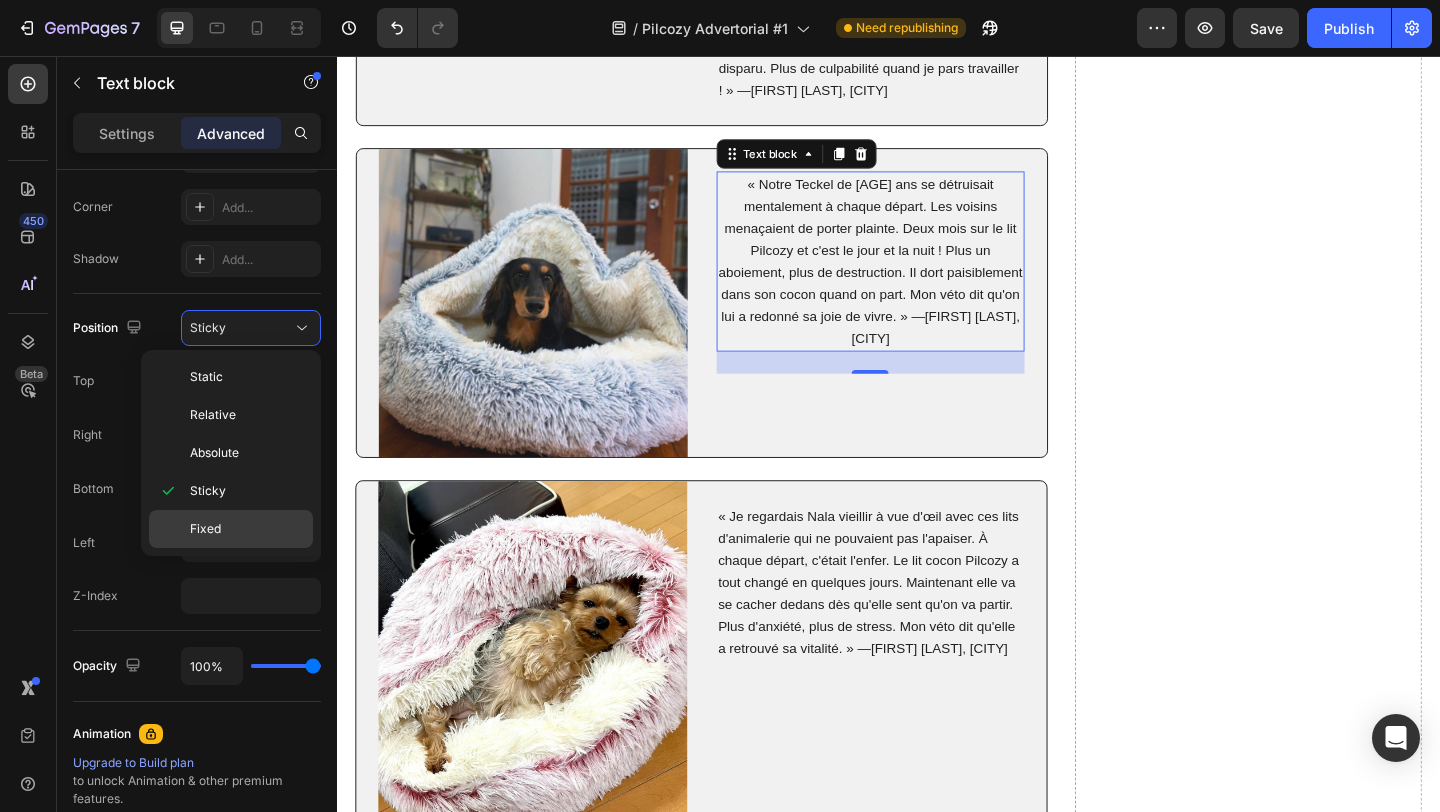 click on "Fixed" at bounding box center [205, 529] 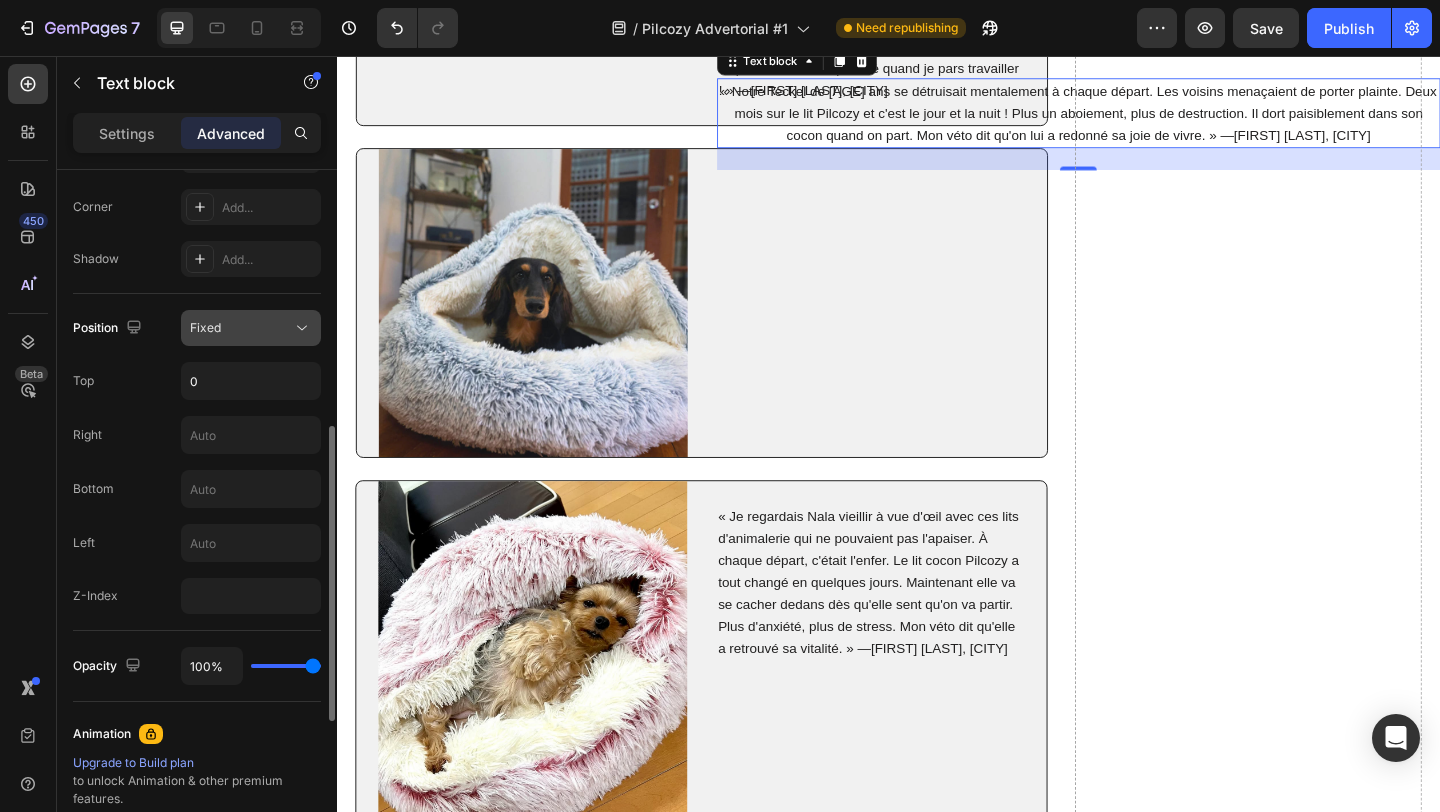 click on "Fixed" at bounding box center [241, 328] 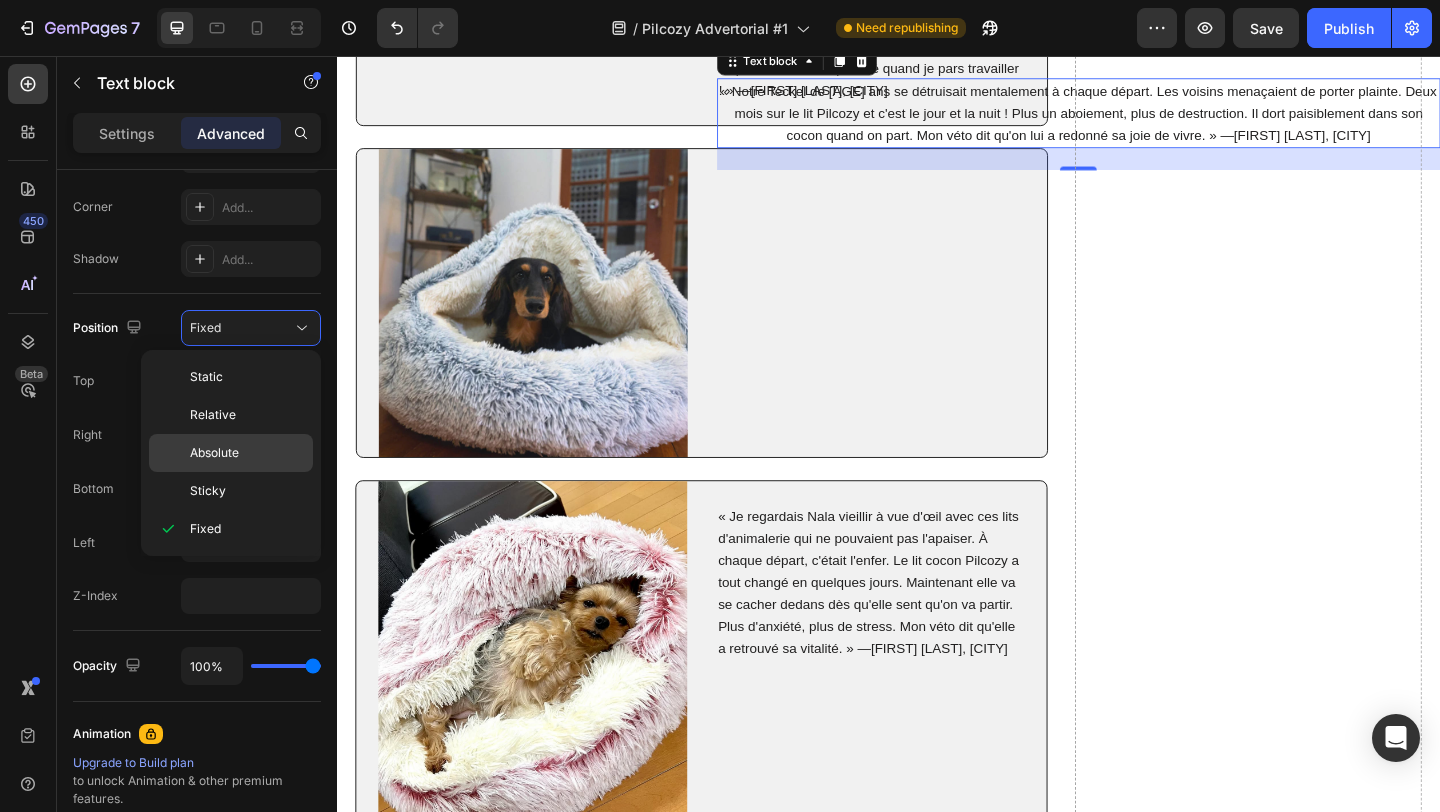 click on "Absolute" at bounding box center (214, 453) 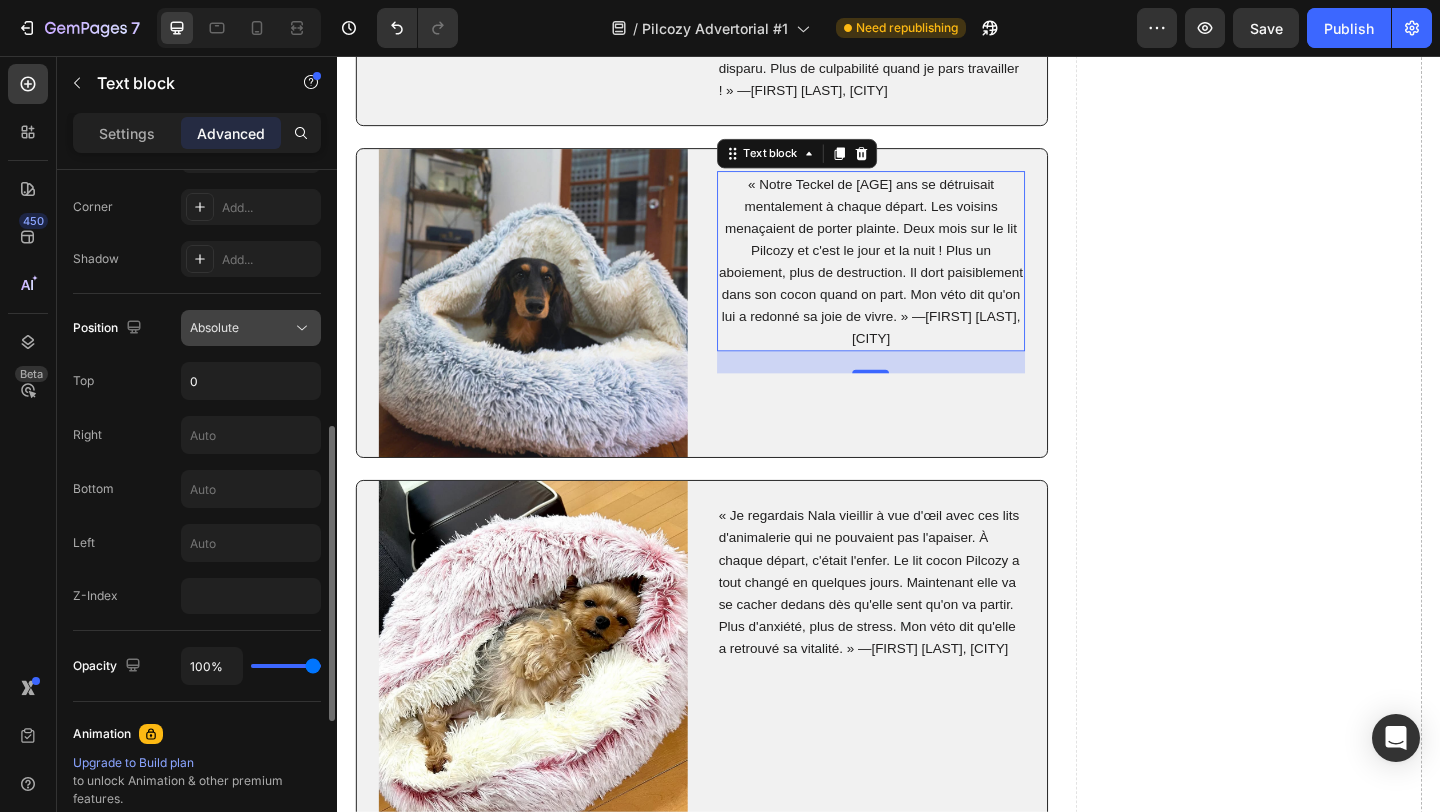 click on "Absolute" at bounding box center (241, 328) 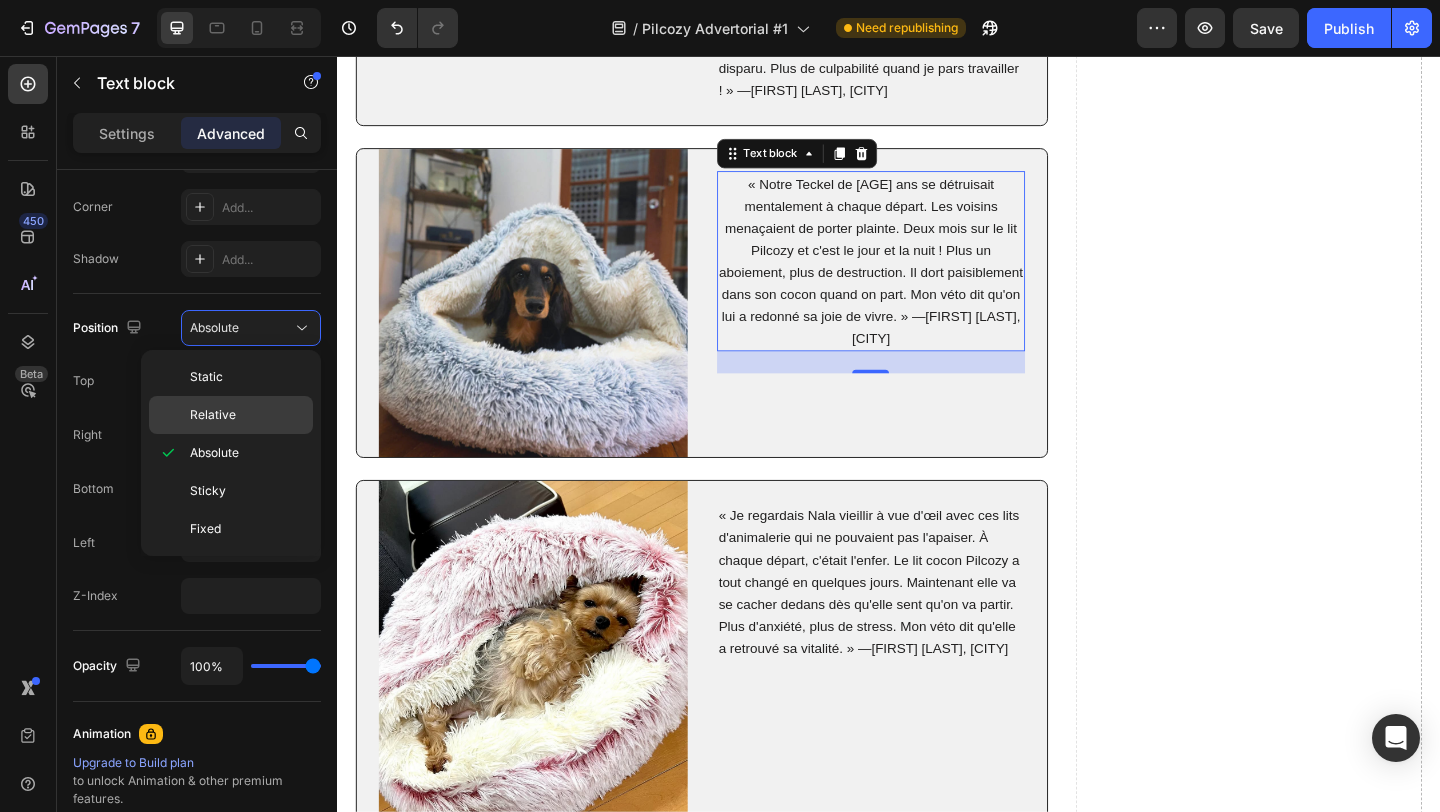 click on "Relative" at bounding box center [213, 415] 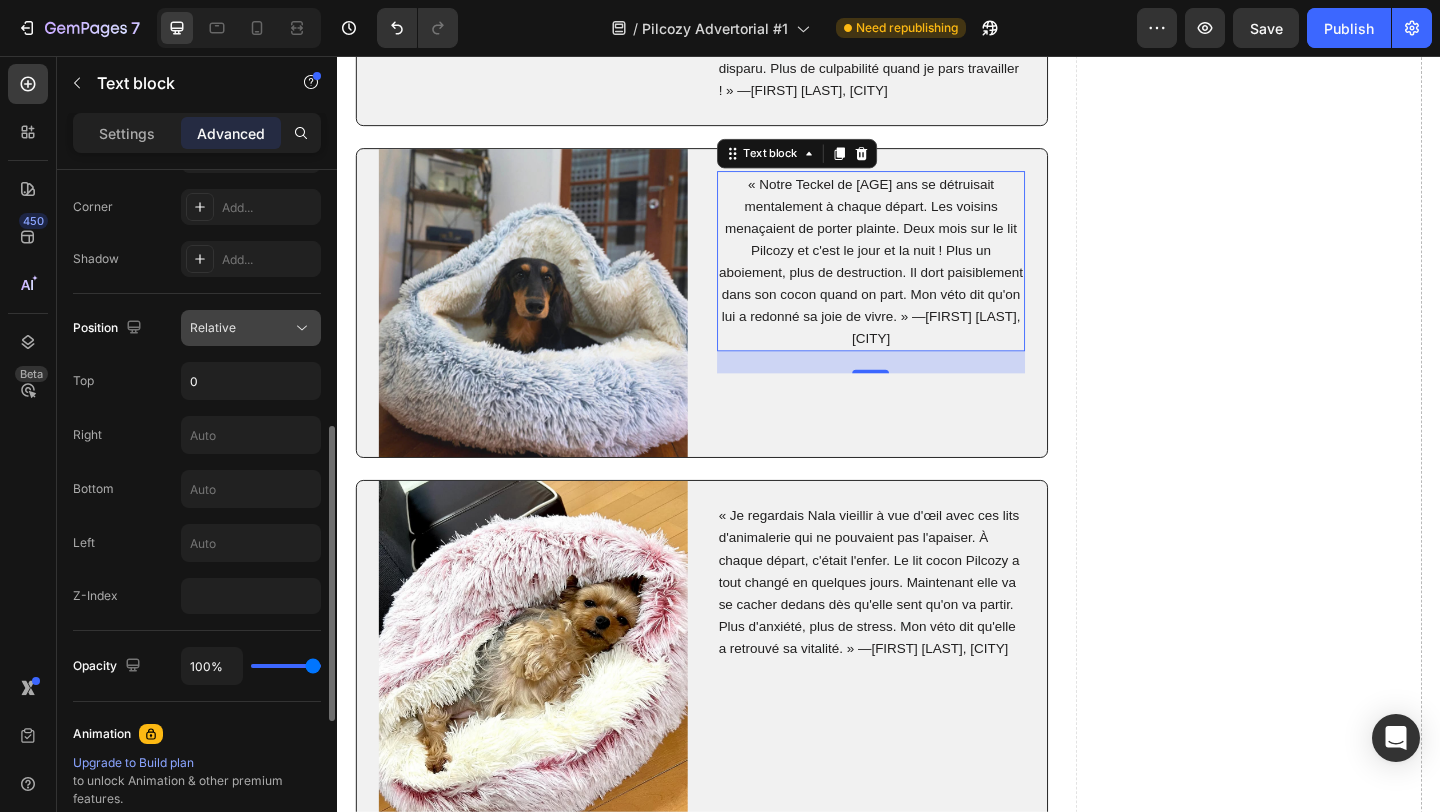 click on "Relative" at bounding box center [241, 328] 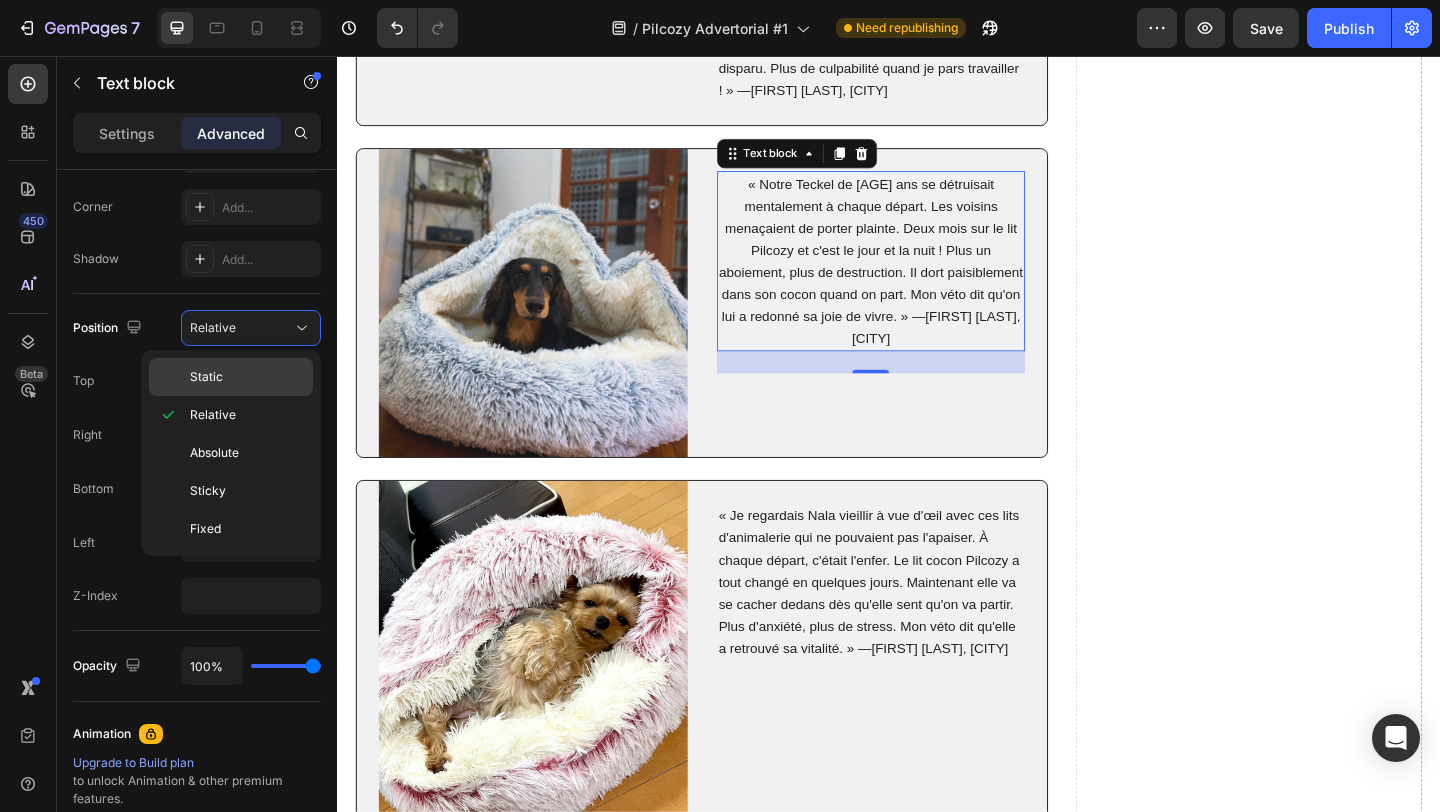 click on "Static" at bounding box center [206, 377] 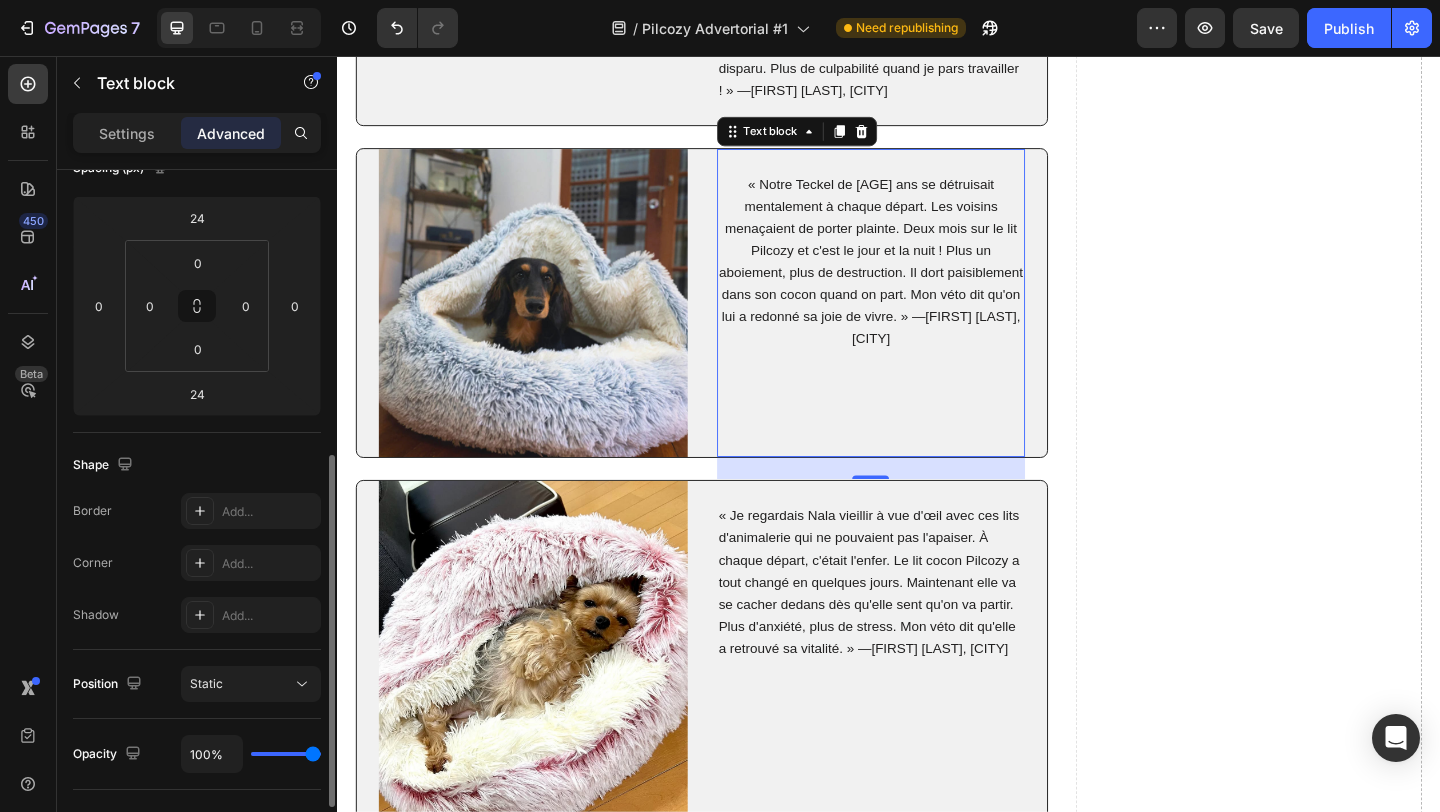 scroll, scrollTop: 50, scrollLeft: 0, axis: vertical 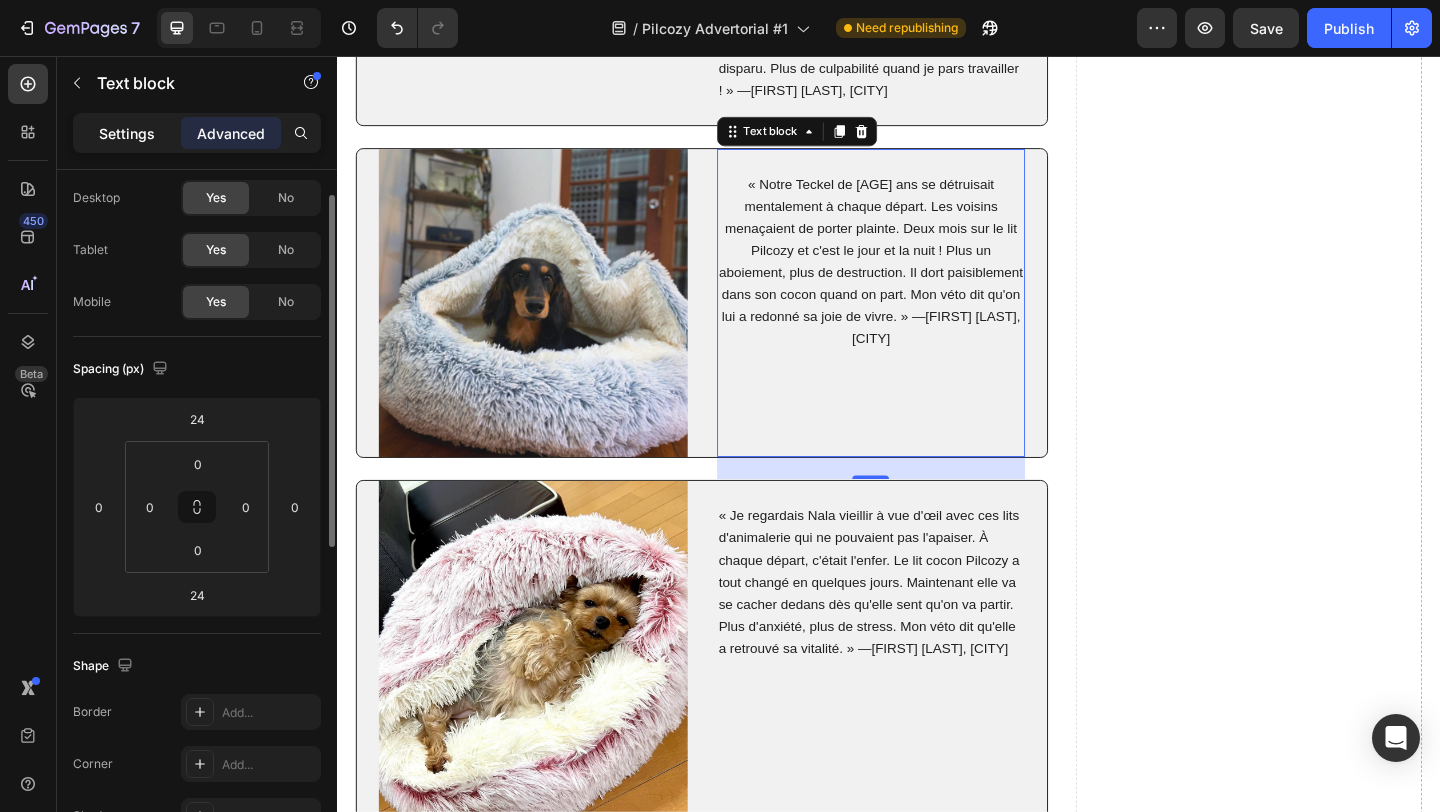 click on "Settings" at bounding box center (127, 133) 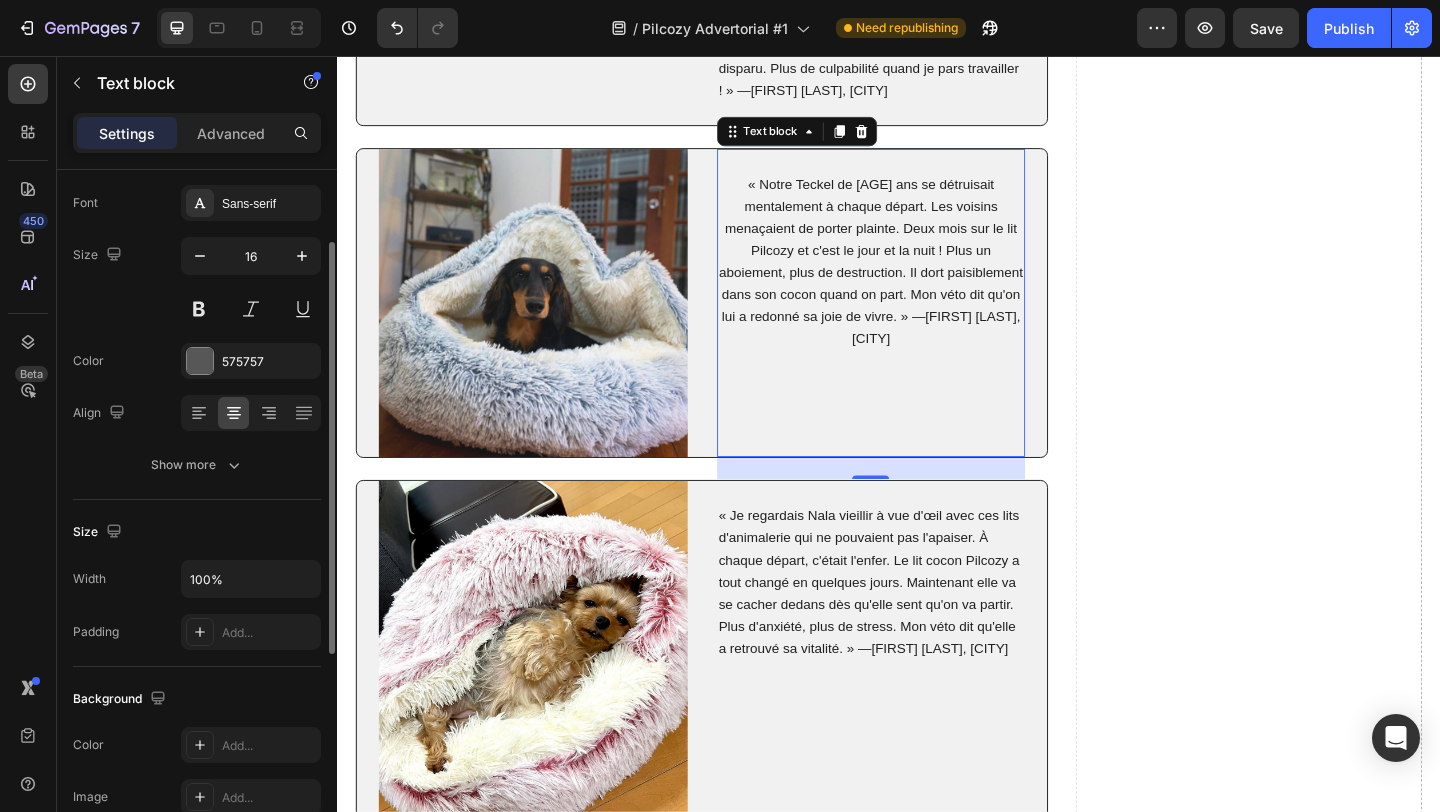 scroll, scrollTop: 109, scrollLeft: 0, axis: vertical 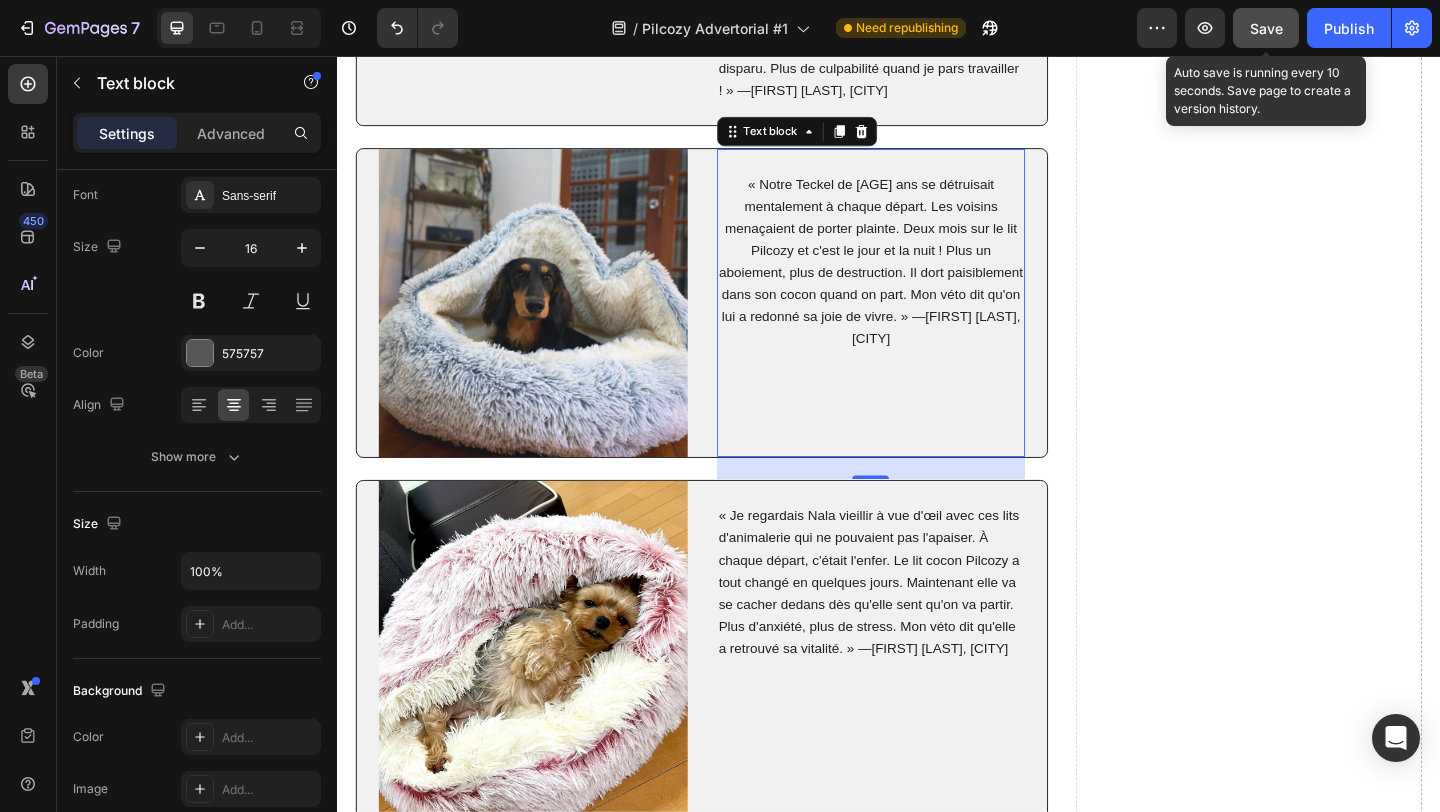 click on "Save" 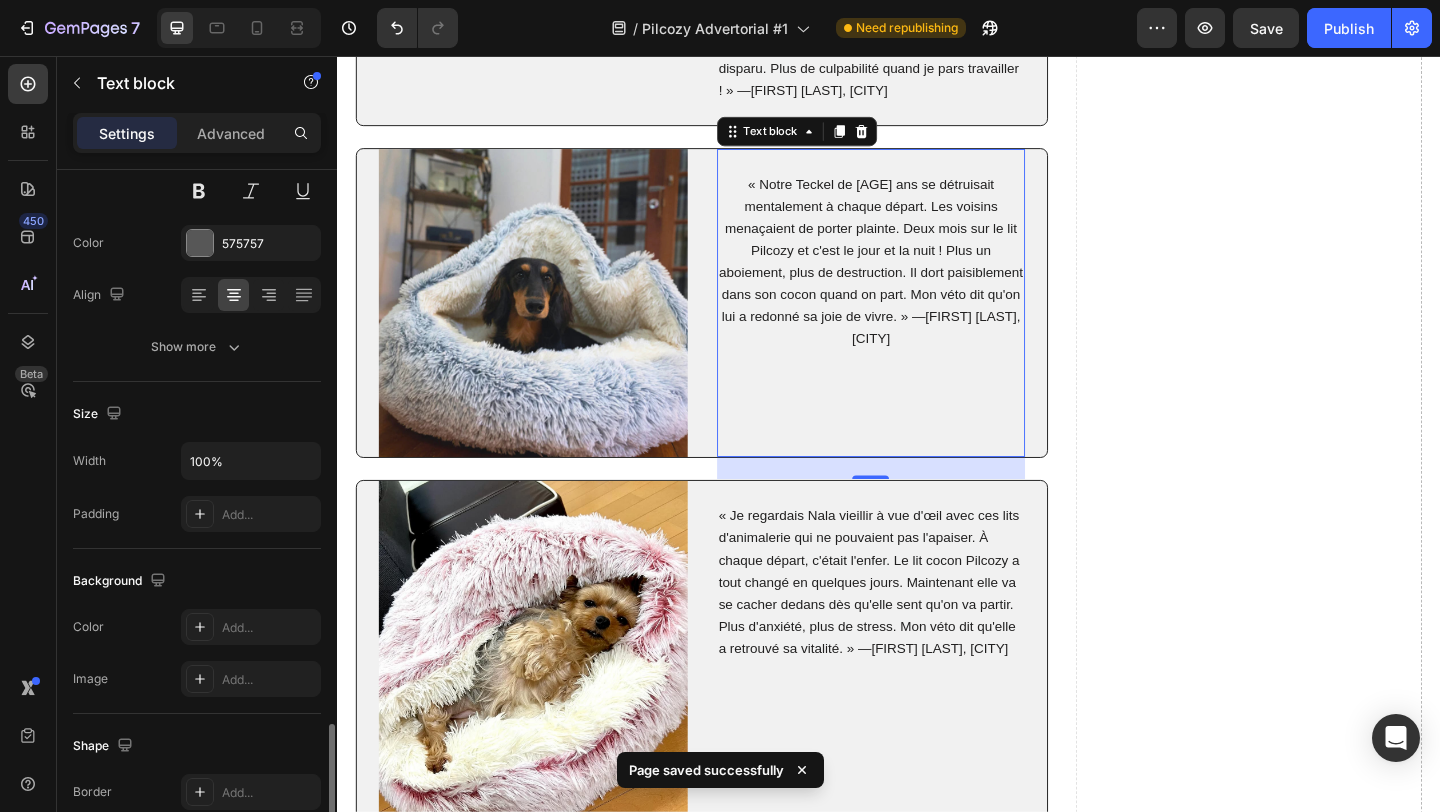 scroll, scrollTop: 486, scrollLeft: 0, axis: vertical 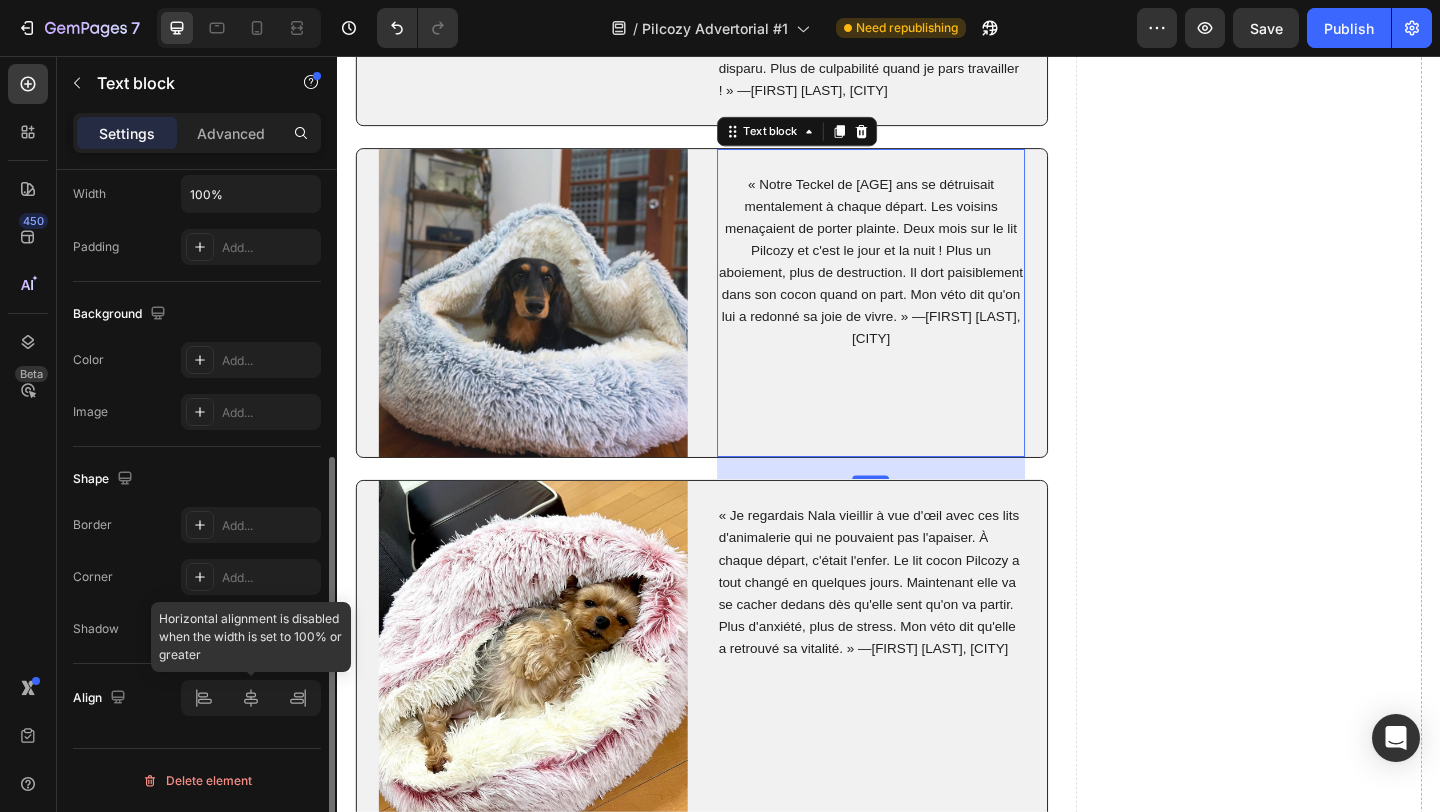 click 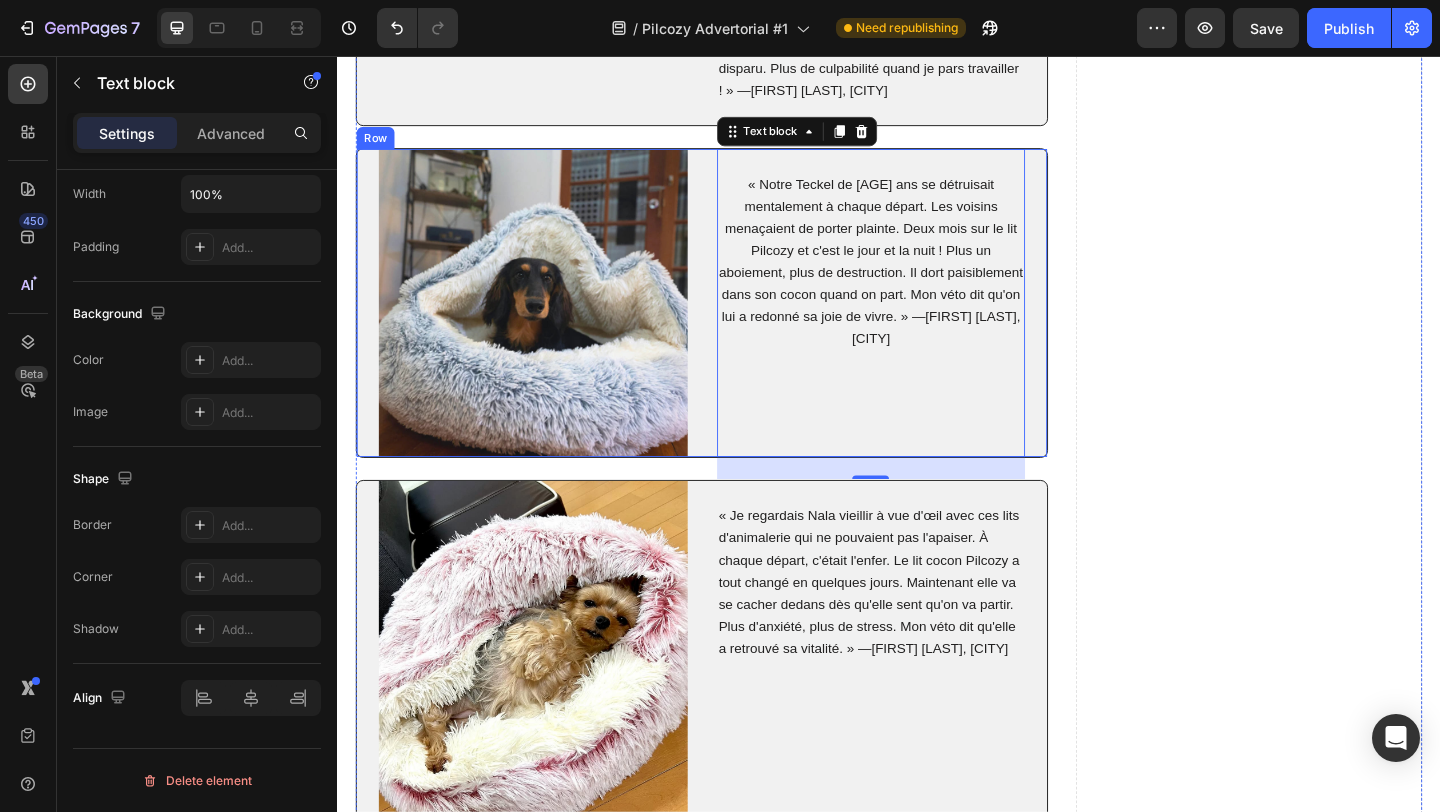 click on "« Notre Teckel de [AGE] ans se détruisait mentalement à chaque départ. Les voisins menaçaient de porter plainte. Deux mois sur le lit Pilcozy et c'est le jour et la nuit ! Plus un aboiement, plus de destruction. Il dort paisiblement dans son cocon quand on part. Mon véto dit qu'on lui a redonné sa joie de vivre. » —[FIRST] [LAST], [CITY]" at bounding box center [918, 325] 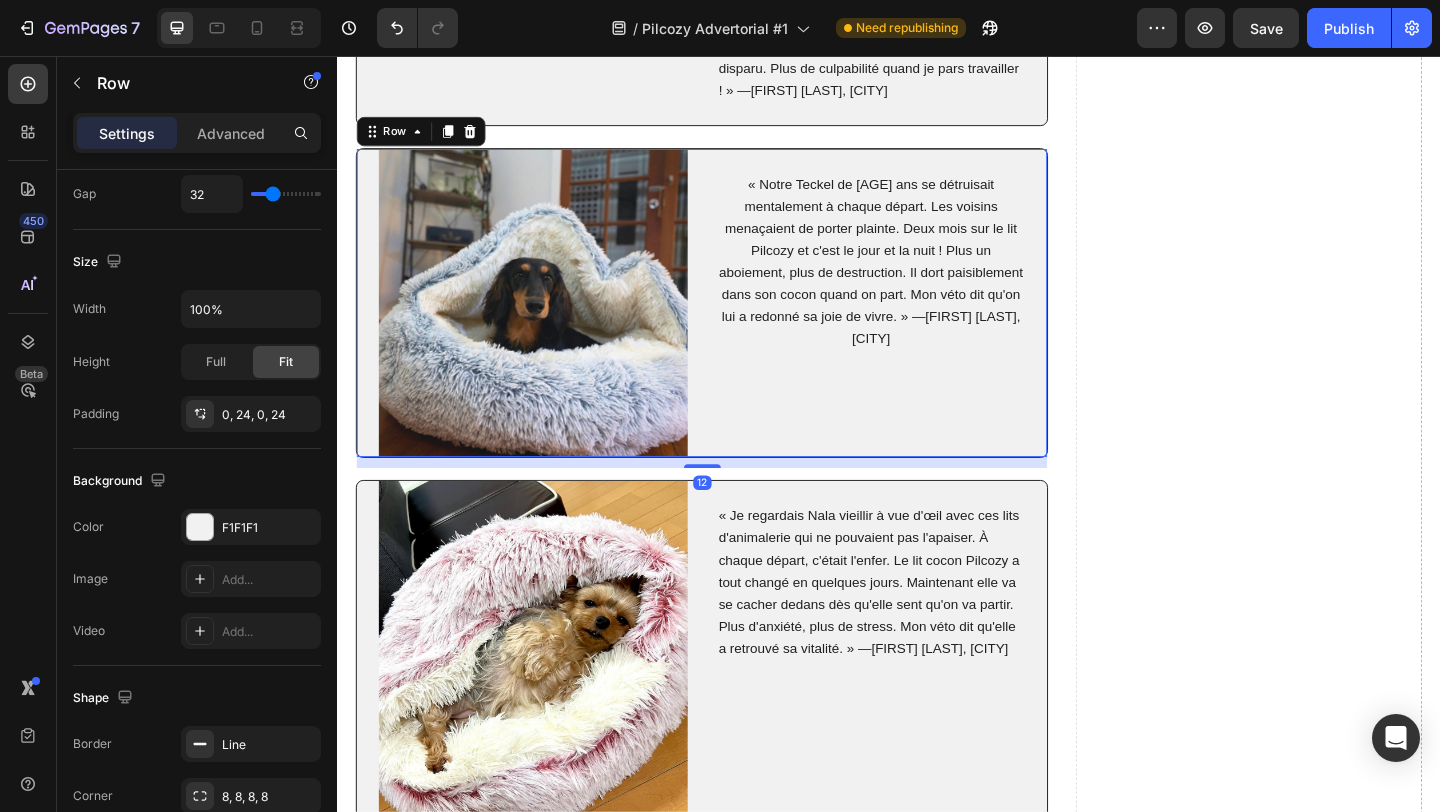 scroll, scrollTop: 0, scrollLeft: 0, axis: both 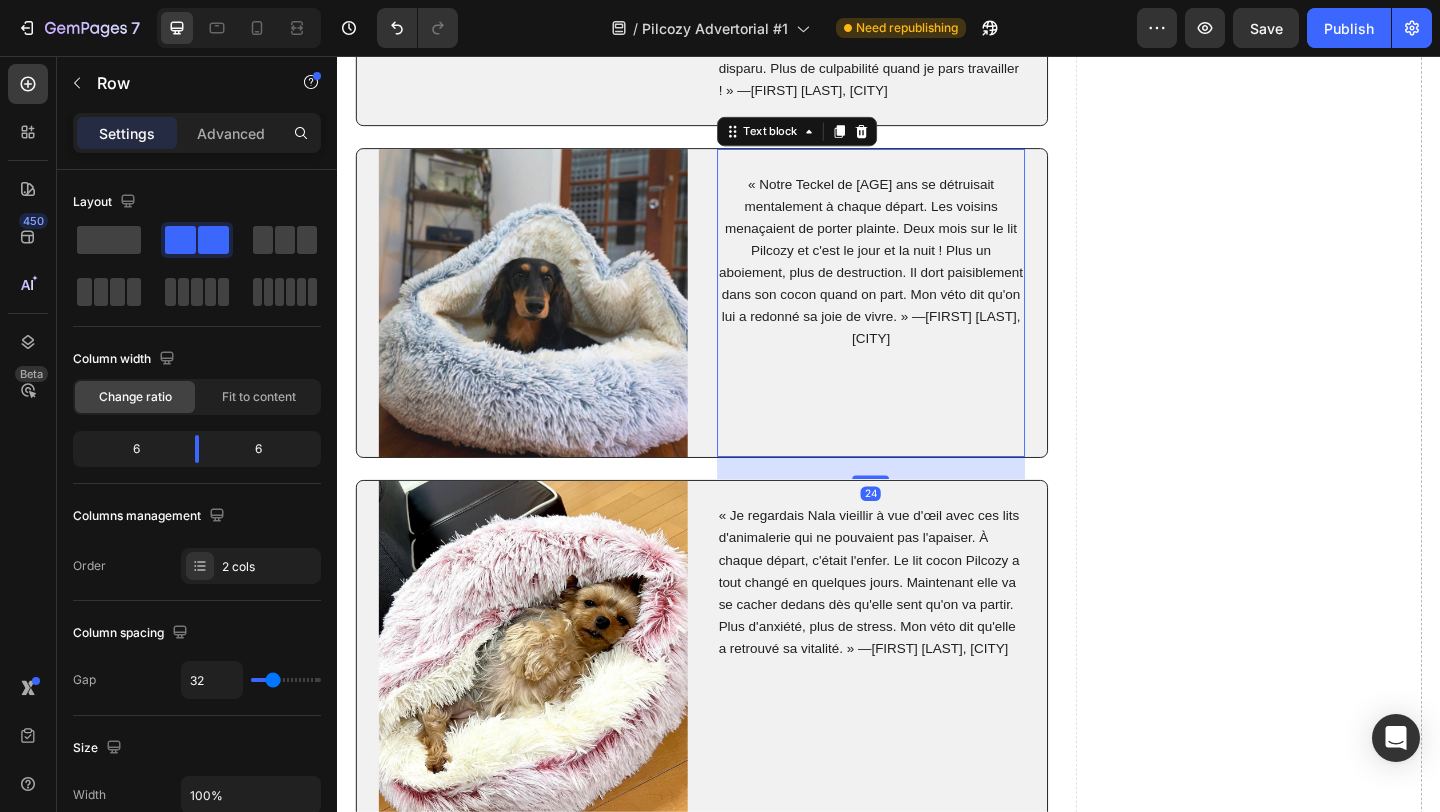 click on "« Notre Teckel de [AGE] ans se détruisait mentalement à chaque départ. Les voisins menaçaient de porter plainte. Deux mois sur le lit Pilcozy et c'est le jour et la nuit ! Plus un aboiement, plus de destruction. Il dort paisiblement dans son cocon quand on part. Mon véto dit qu'on lui a redonné sa joie de vivre. » —[FIRST] [LAST], [CITY]" at bounding box center [917, 279] 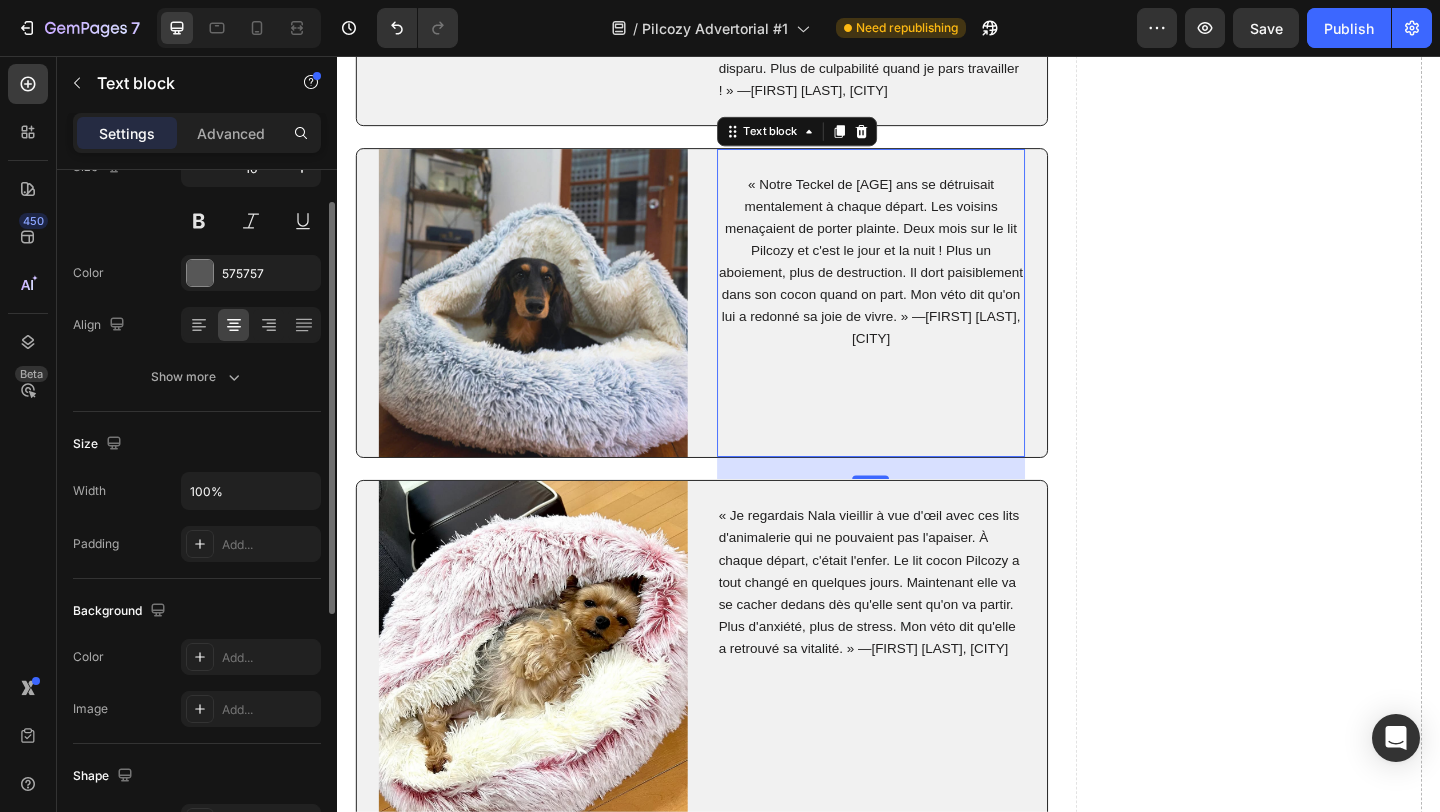 scroll, scrollTop: 139, scrollLeft: 0, axis: vertical 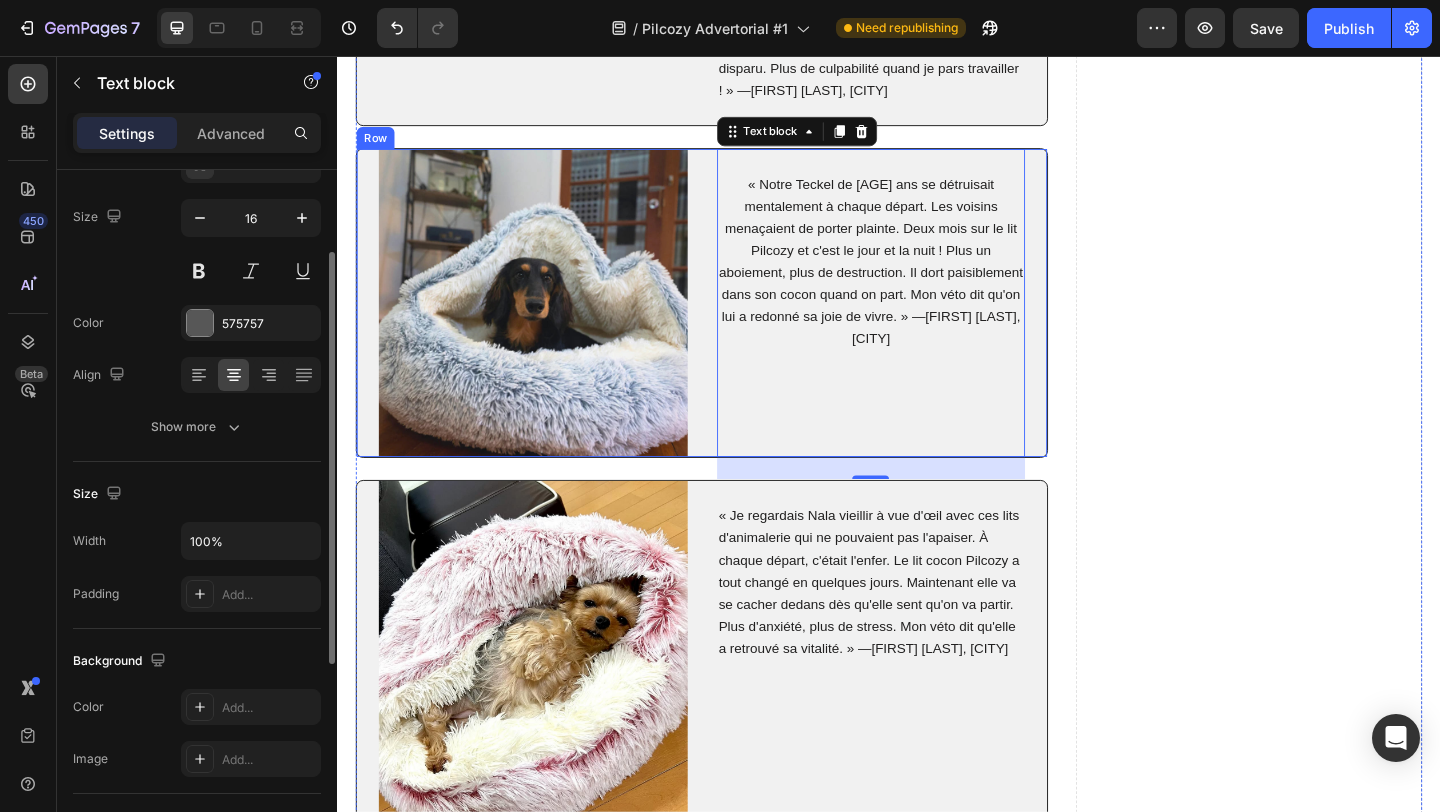 click on "« Notre Teckel de [AGE] ans se détruisait mentalement à chaque départ. Les voisins menaçaient de porter plainte. Deux mois sur le lit Pilcozy et c'est le jour et la nuit ! Plus un aboiement, plus de destruction. Il dort paisiblement dans son cocon quand on part. Mon véto dit qu'on lui a redonné sa joie de vivre. » —[FIRST] [LAST], [CITY]" at bounding box center [918, 325] 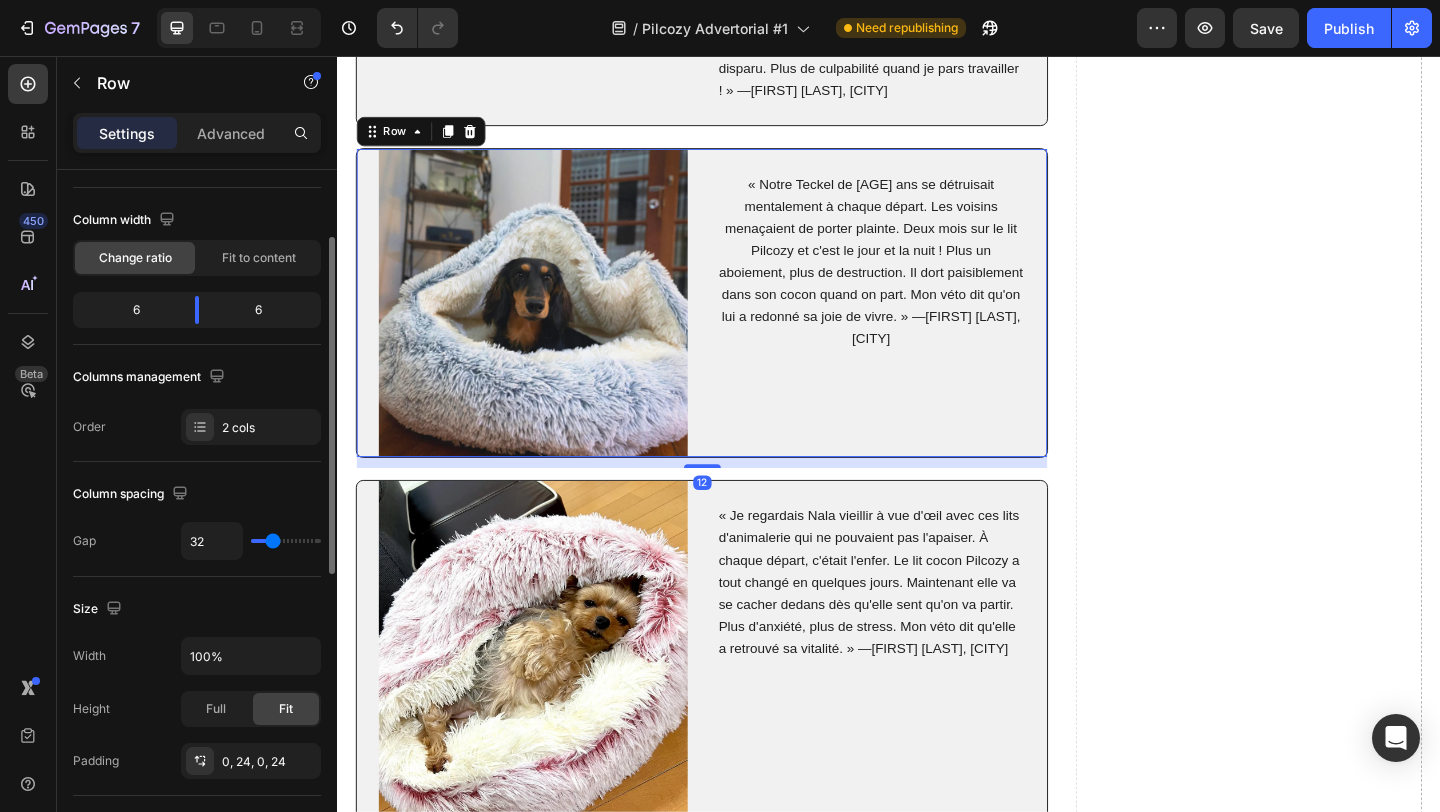 scroll, scrollTop: 0, scrollLeft: 0, axis: both 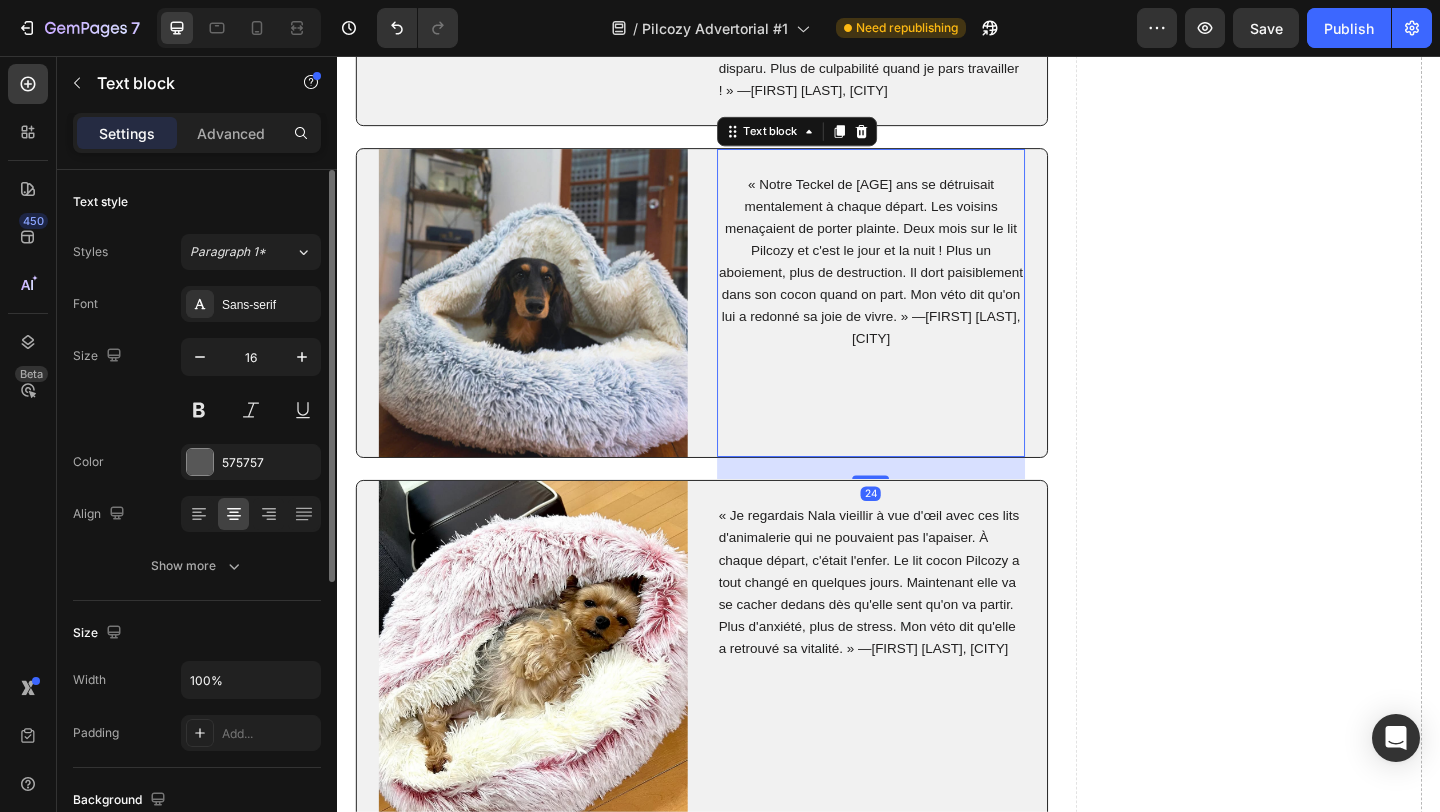 click on "« Notre Teckel de [AGE] ans se détruisait mentalement à chaque départ. Les voisins menaçaient de porter plainte. Deux mois sur le lit Pilcozy et c'est le jour et la nuit ! Plus un aboiement, plus de destruction. Il dort paisiblement dans son cocon quand on part. Mon véto dit qu'on lui a redonné sa joie de vivre. » —[FIRST] [LAST], [CITY]" at bounding box center (917, 279) 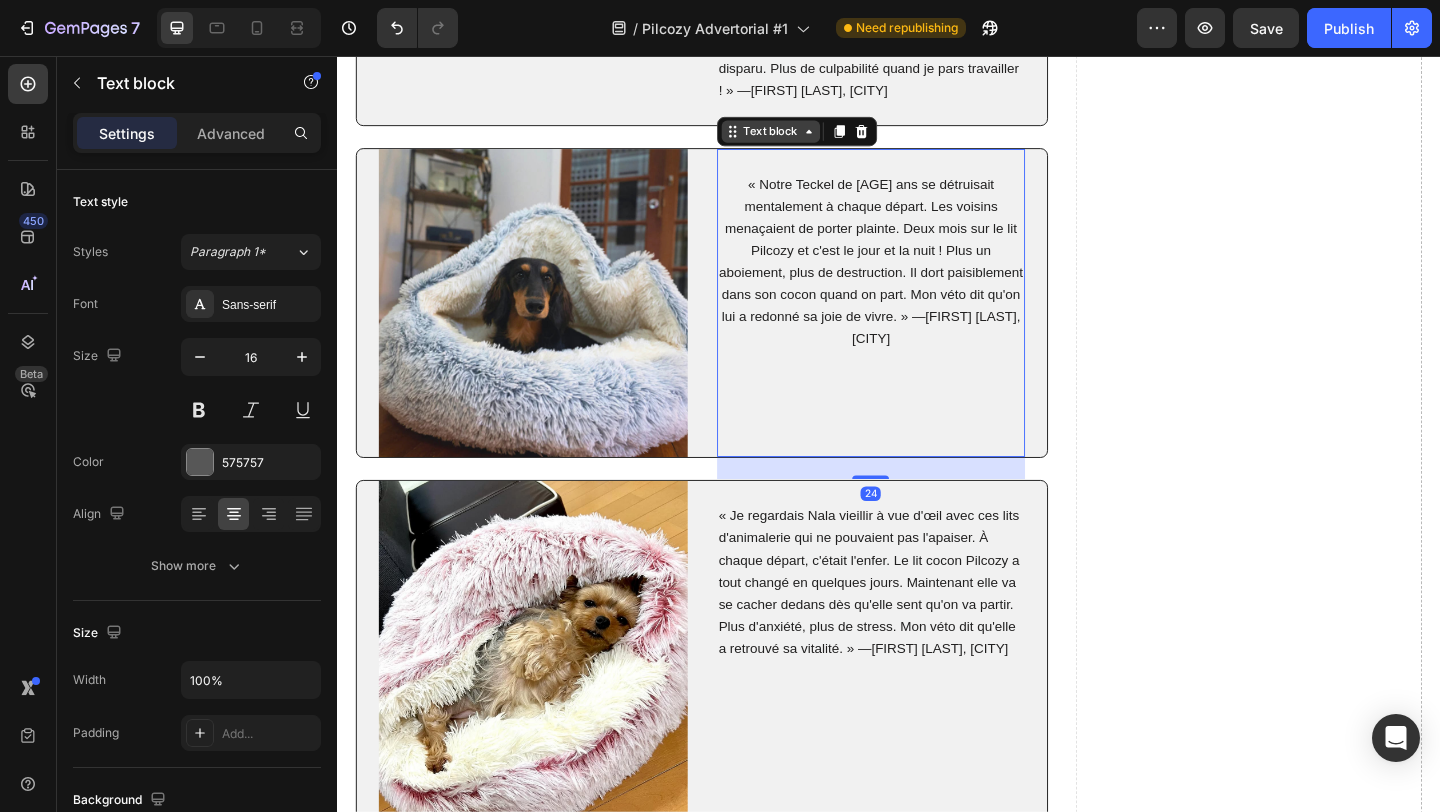 click on "Text block" at bounding box center [808, 138] 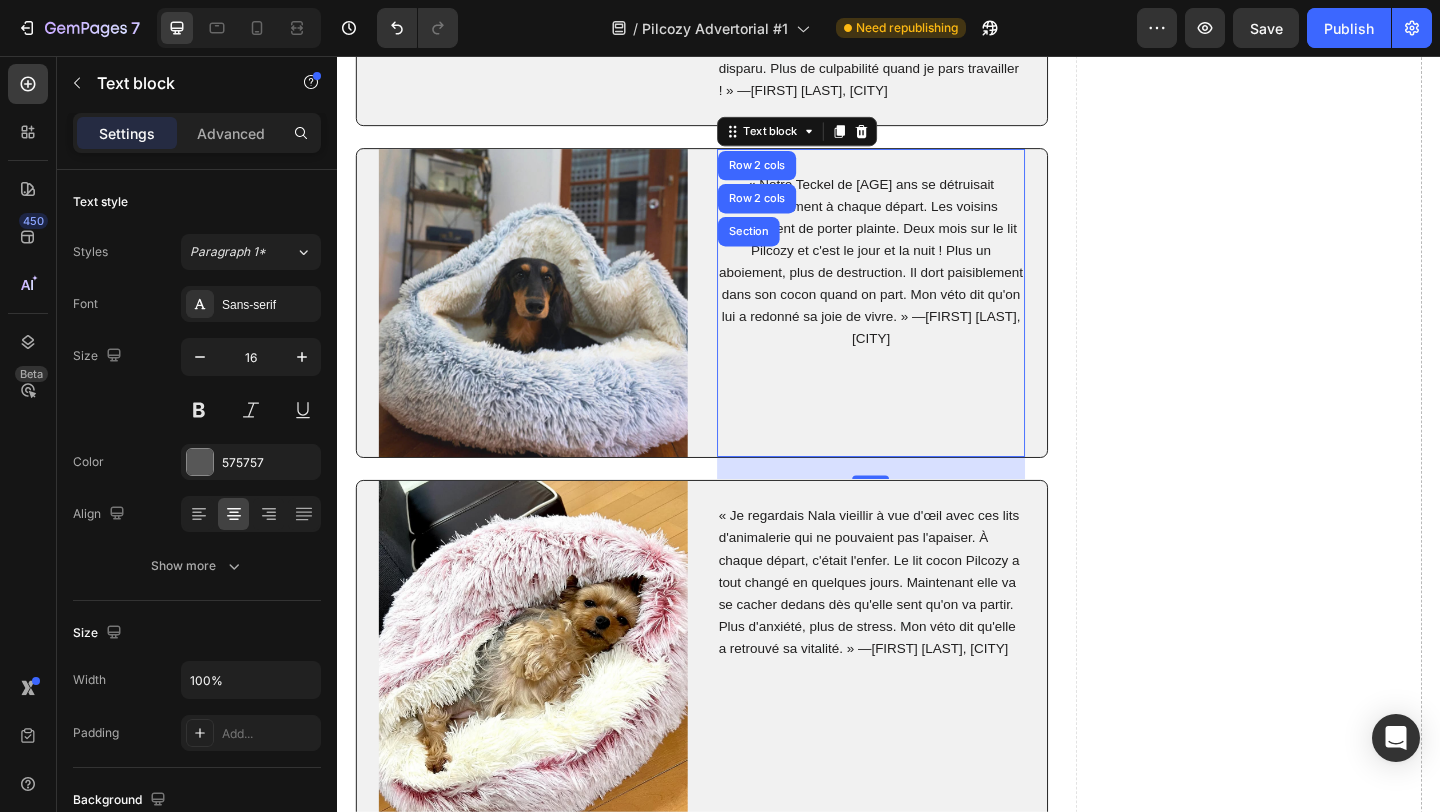 click on "« Notre Teckel de [AGE] ans se détruisait mentalement à chaque départ. Les voisins menaçaient de porter plainte. Deux mois sur le lit Pilcozy et c'est le jour et la nuit ! Plus un aboiement, plus de destruction. Il dort paisiblement dans son cocon quand on part. Mon véto dit qu'on lui a redonné sa joie de vivre. » —[FIRST] [LAST], [CITY]" at bounding box center (918, 279) 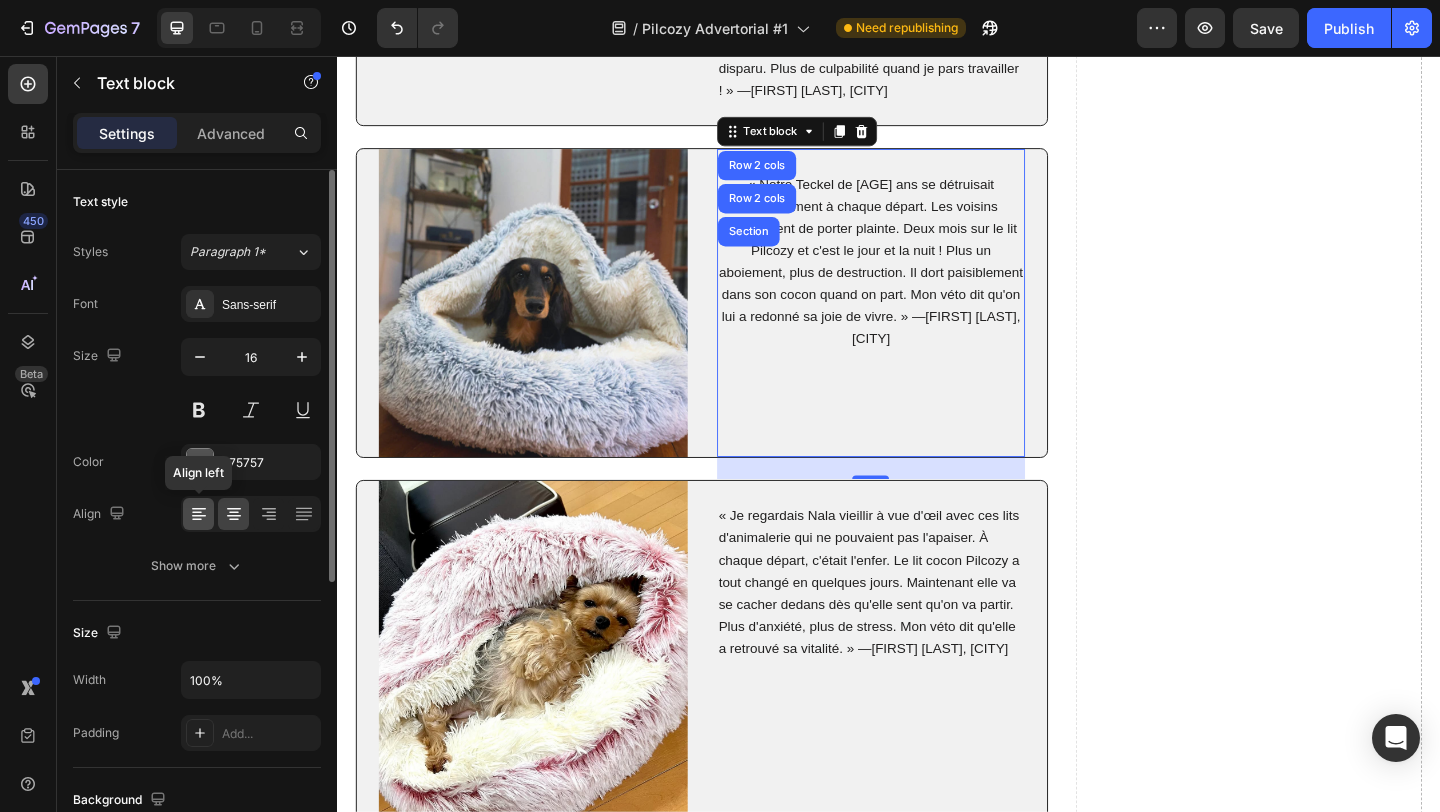 click 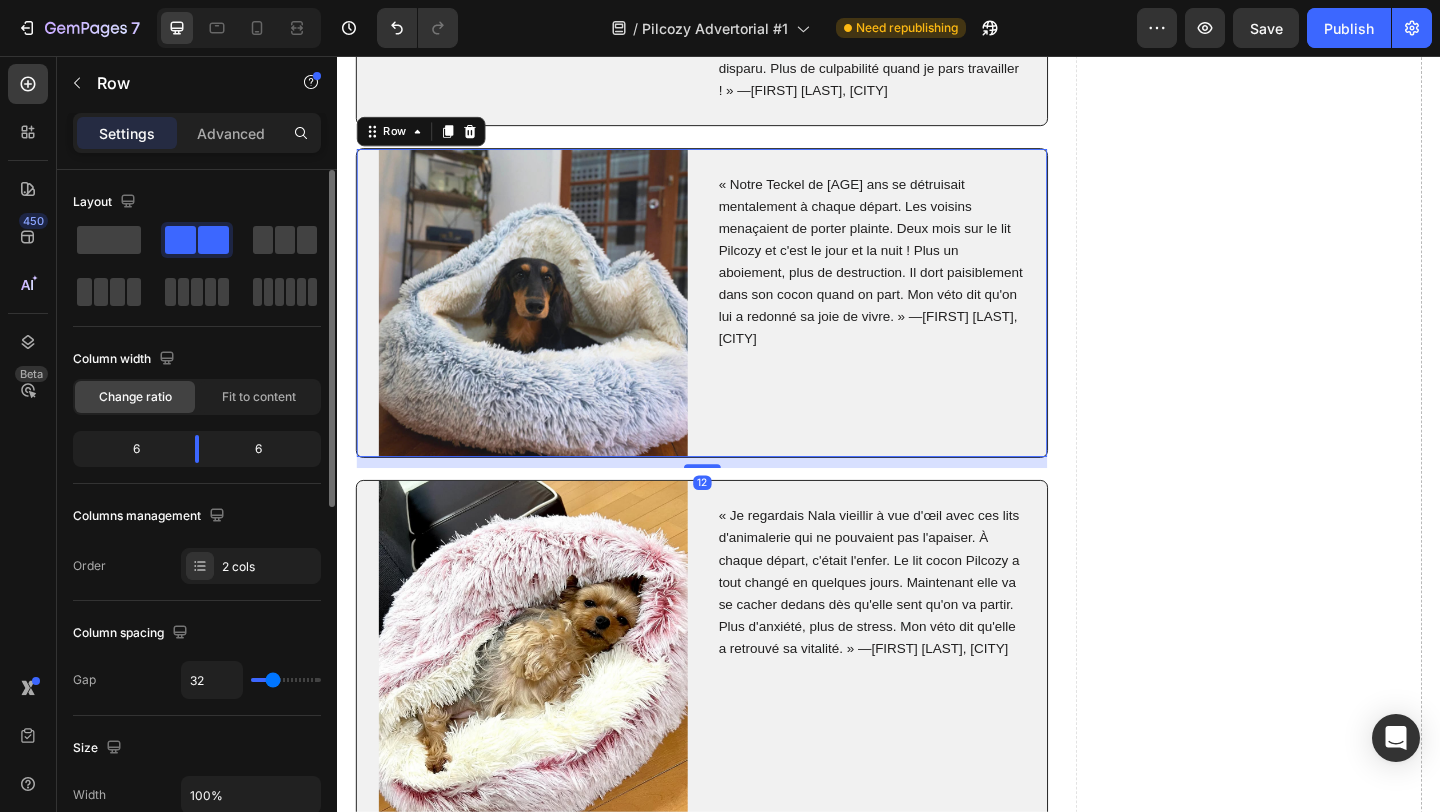 click on "« Notre Teckel de [AGE] ans se détruisait mentalement à chaque départ. Les voisins menaçaient de porter plainte. Deux mois sur le lit Pilcozy et c'est le jour et la nuit ! Plus un aboiement, plus de destruction. Il dort paisiblement dans son cocon quand on part. Mon véto dit qu'on lui a redonné sa joie de vivre. » —[FIRST] [LAST], [CITY]" at bounding box center (918, 325) 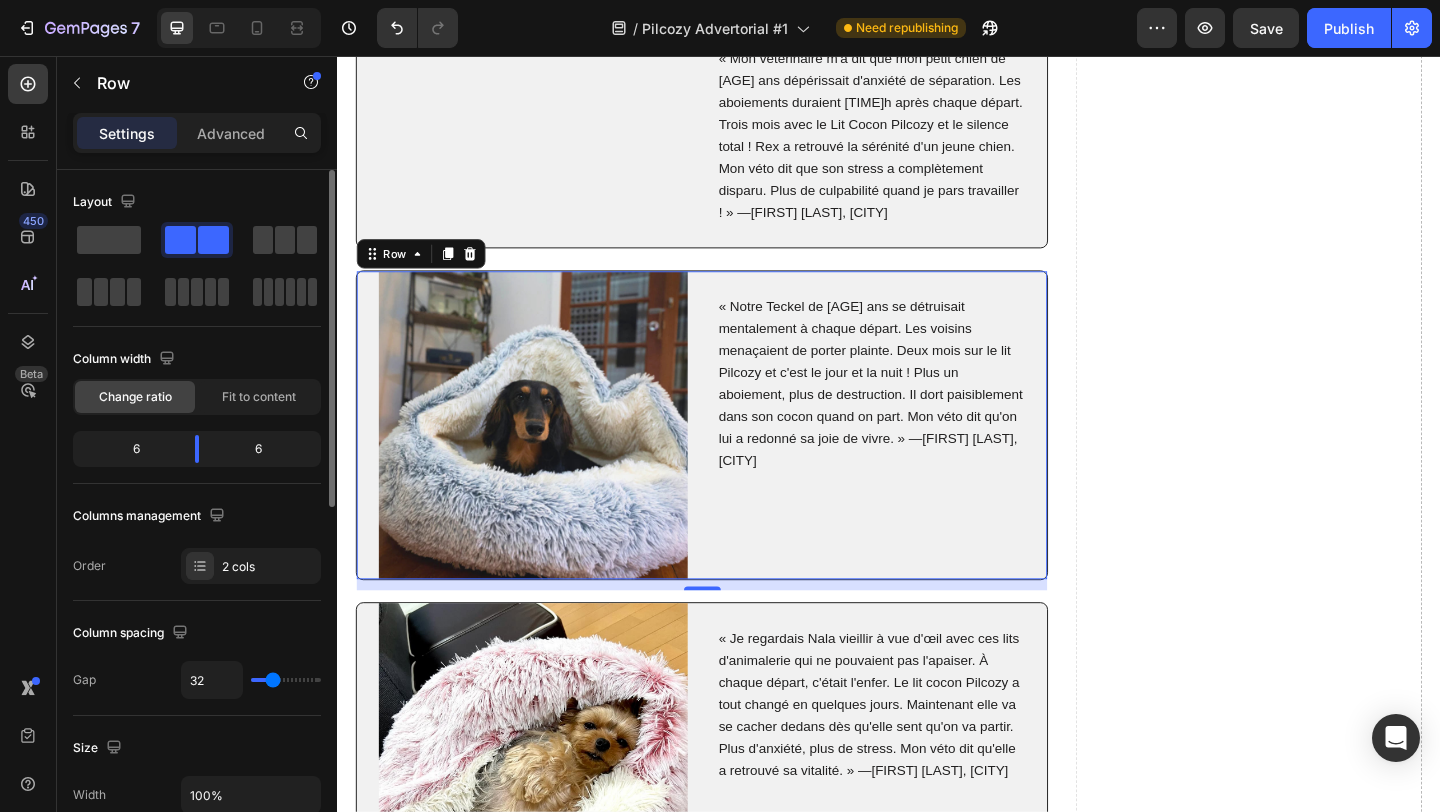 scroll, scrollTop: 11809, scrollLeft: 0, axis: vertical 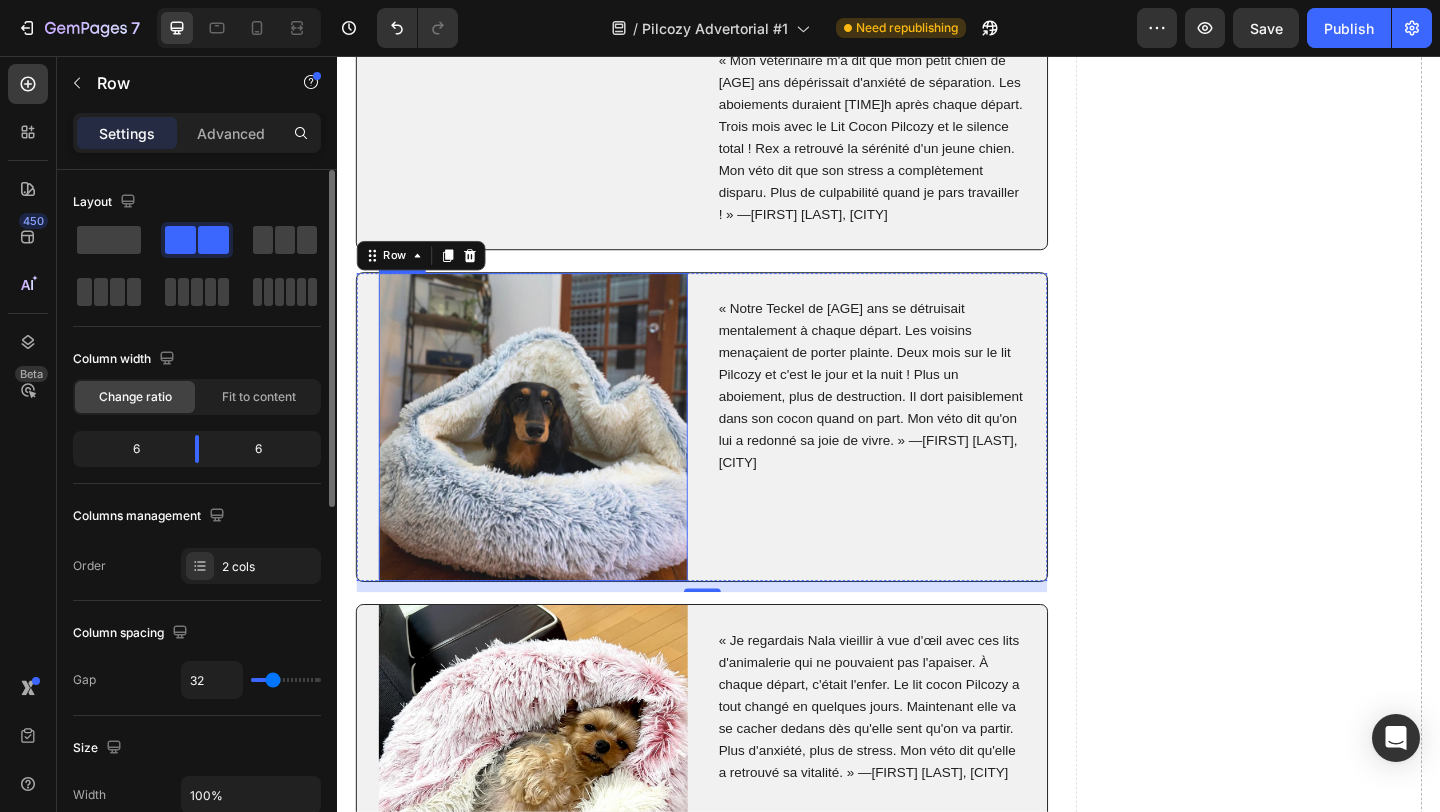 click at bounding box center (550, 460) 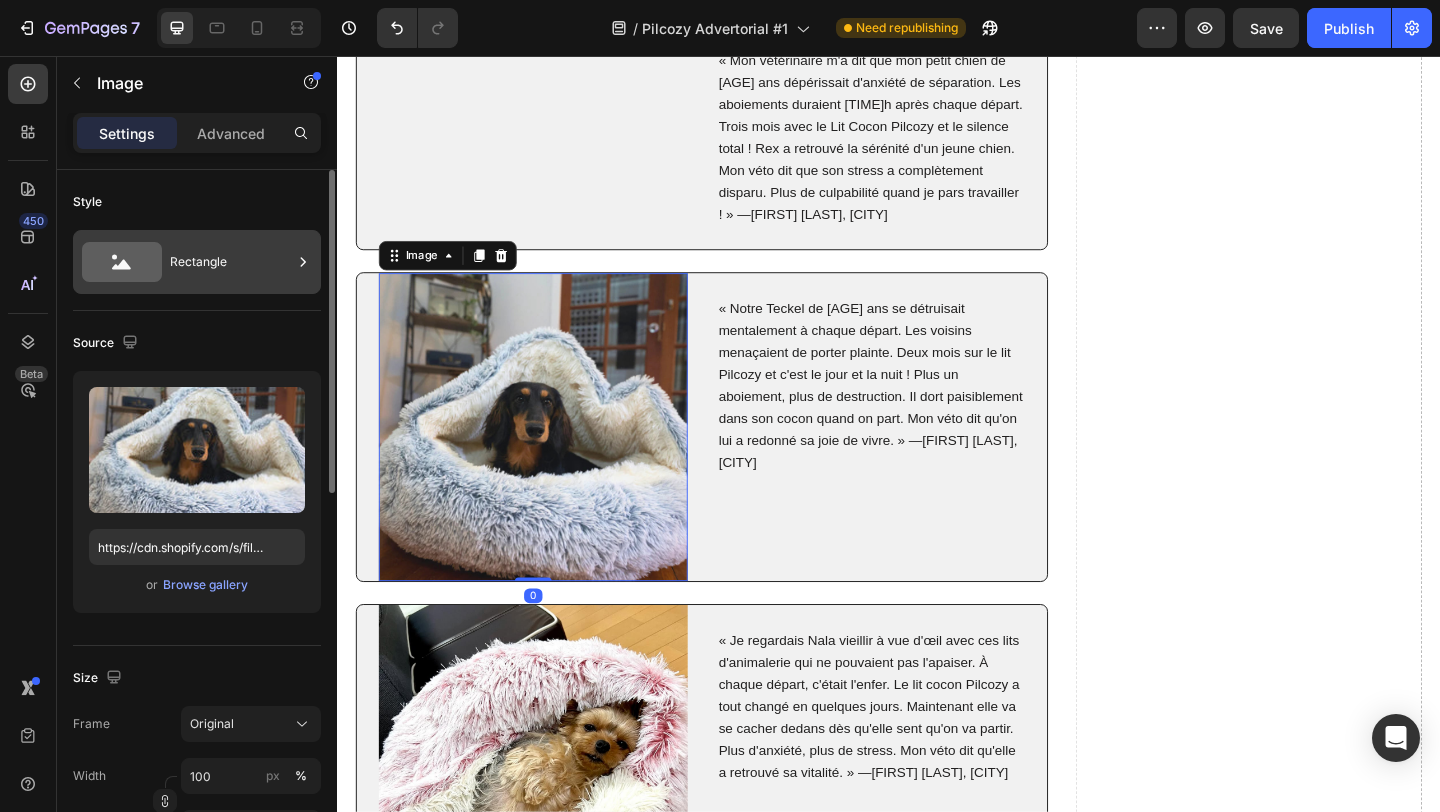 click on "Rectangle" at bounding box center (231, 262) 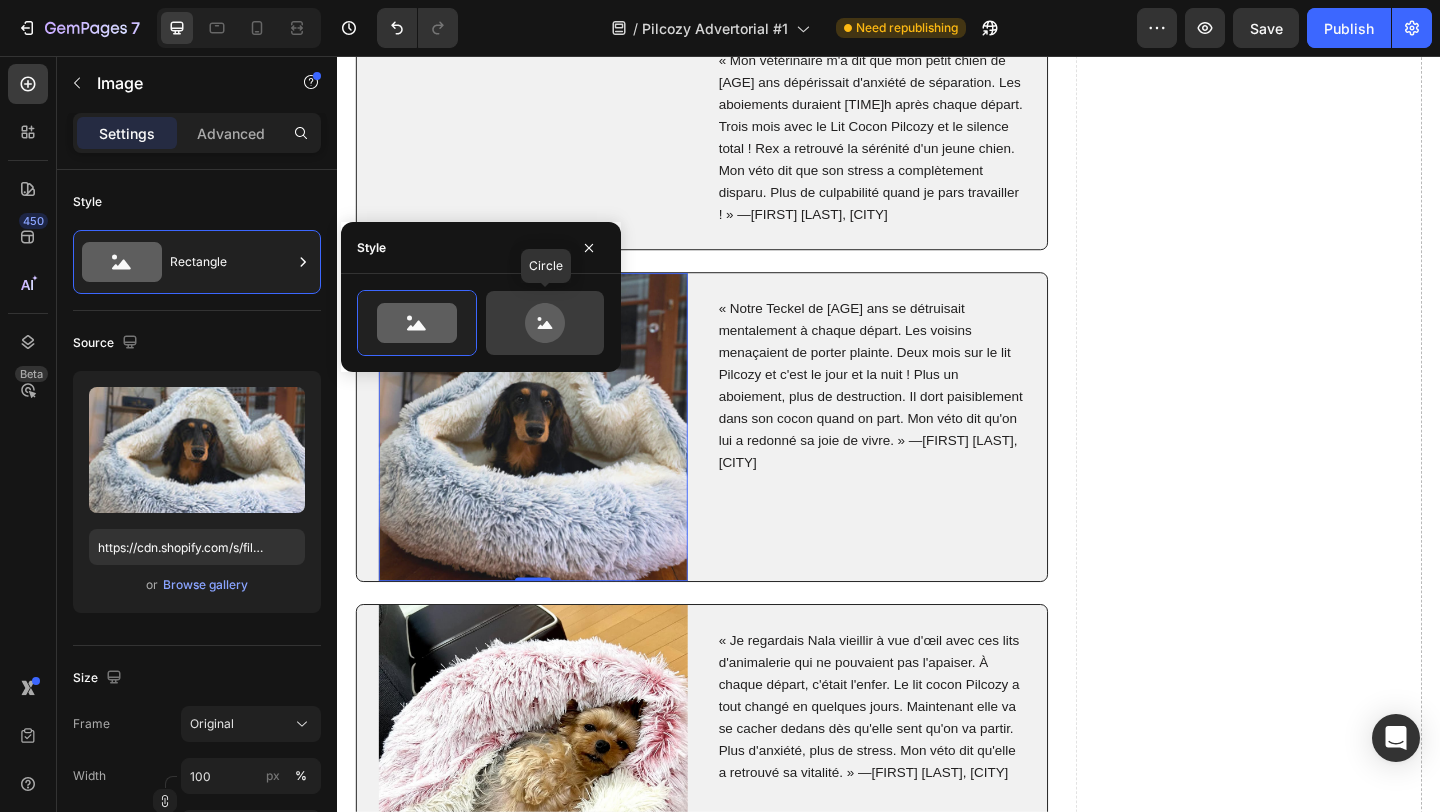 click 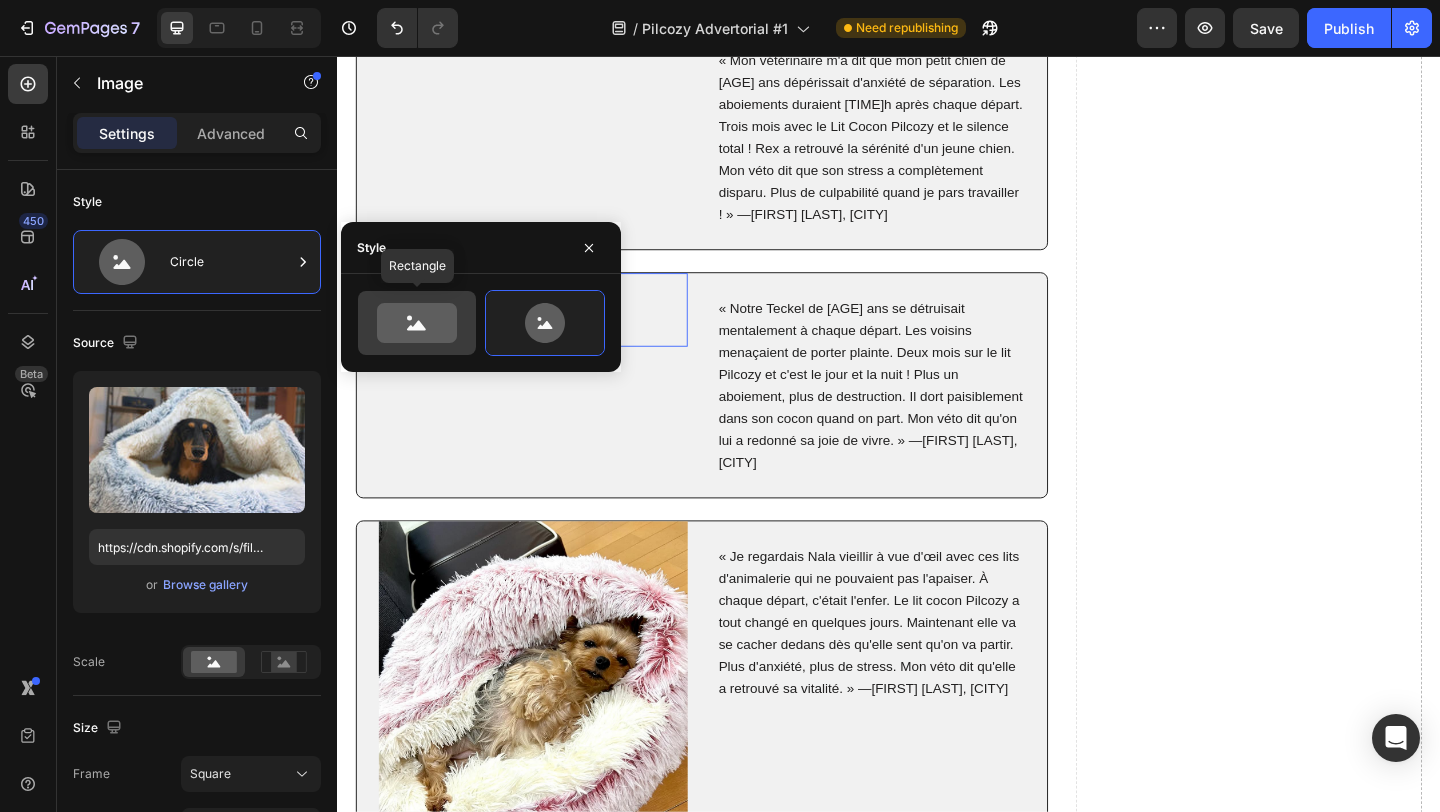 click 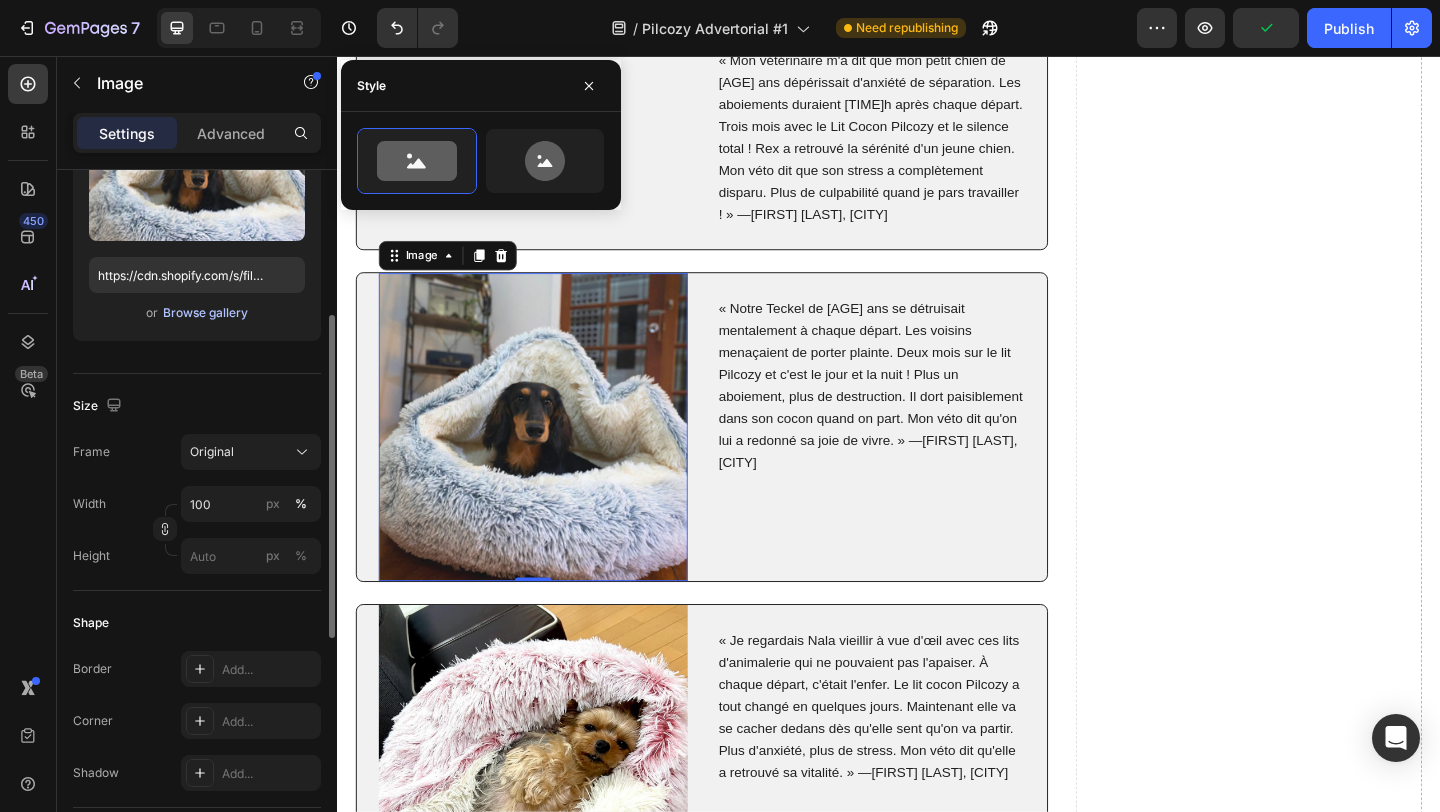 scroll, scrollTop: 304, scrollLeft: 0, axis: vertical 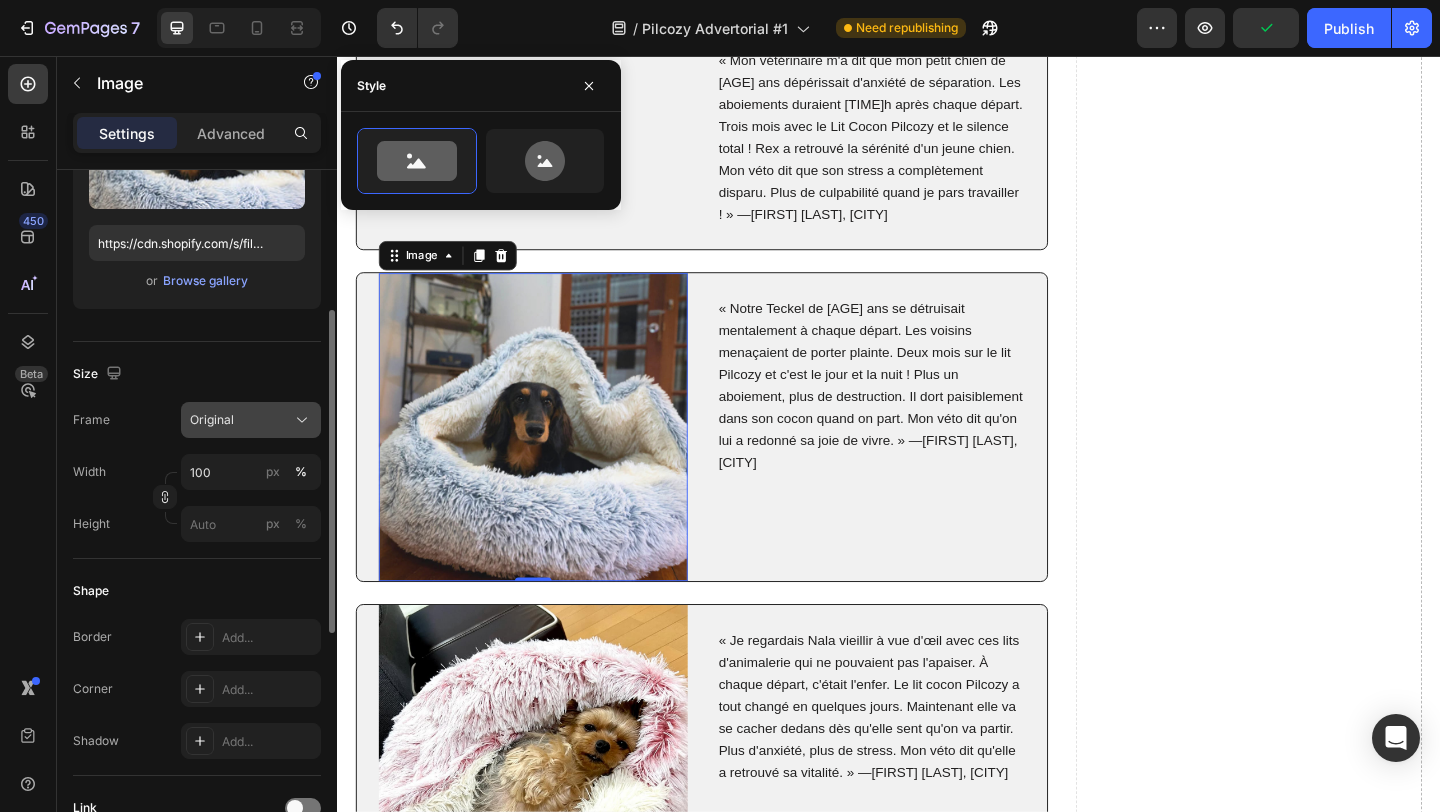 click on "Original" at bounding box center (251, 420) 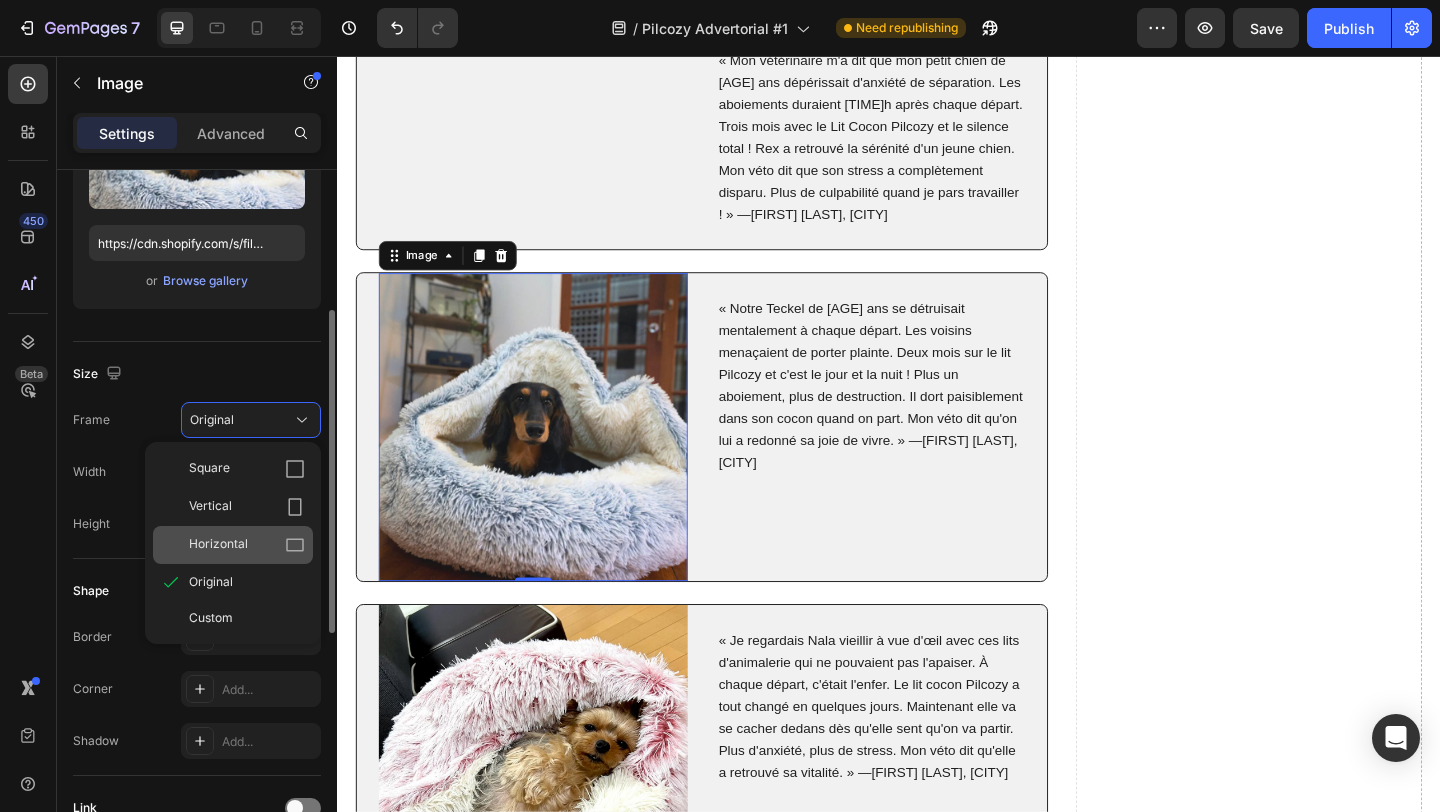 click on "Horizontal" at bounding box center (247, 545) 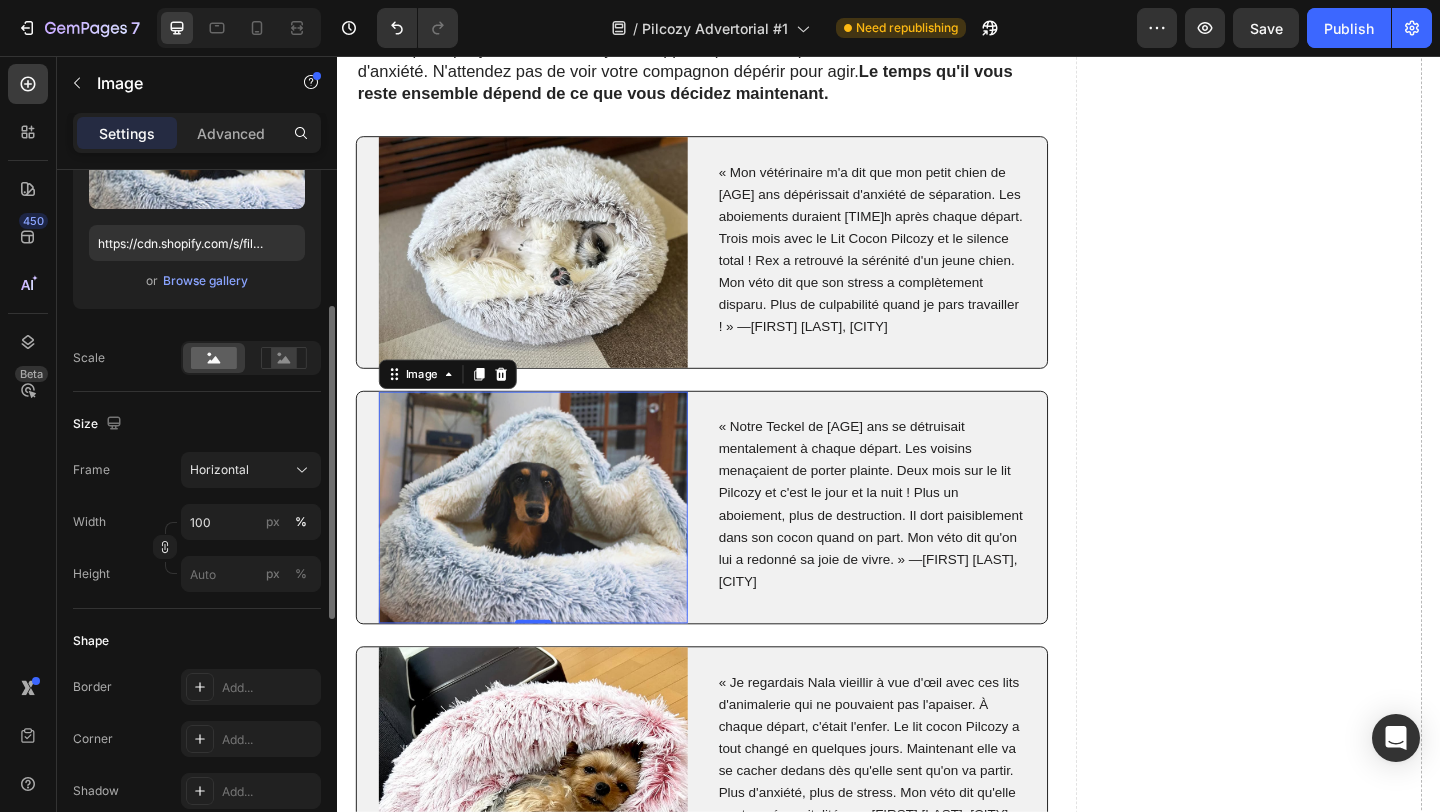 scroll, scrollTop: 11686, scrollLeft: 0, axis: vertical 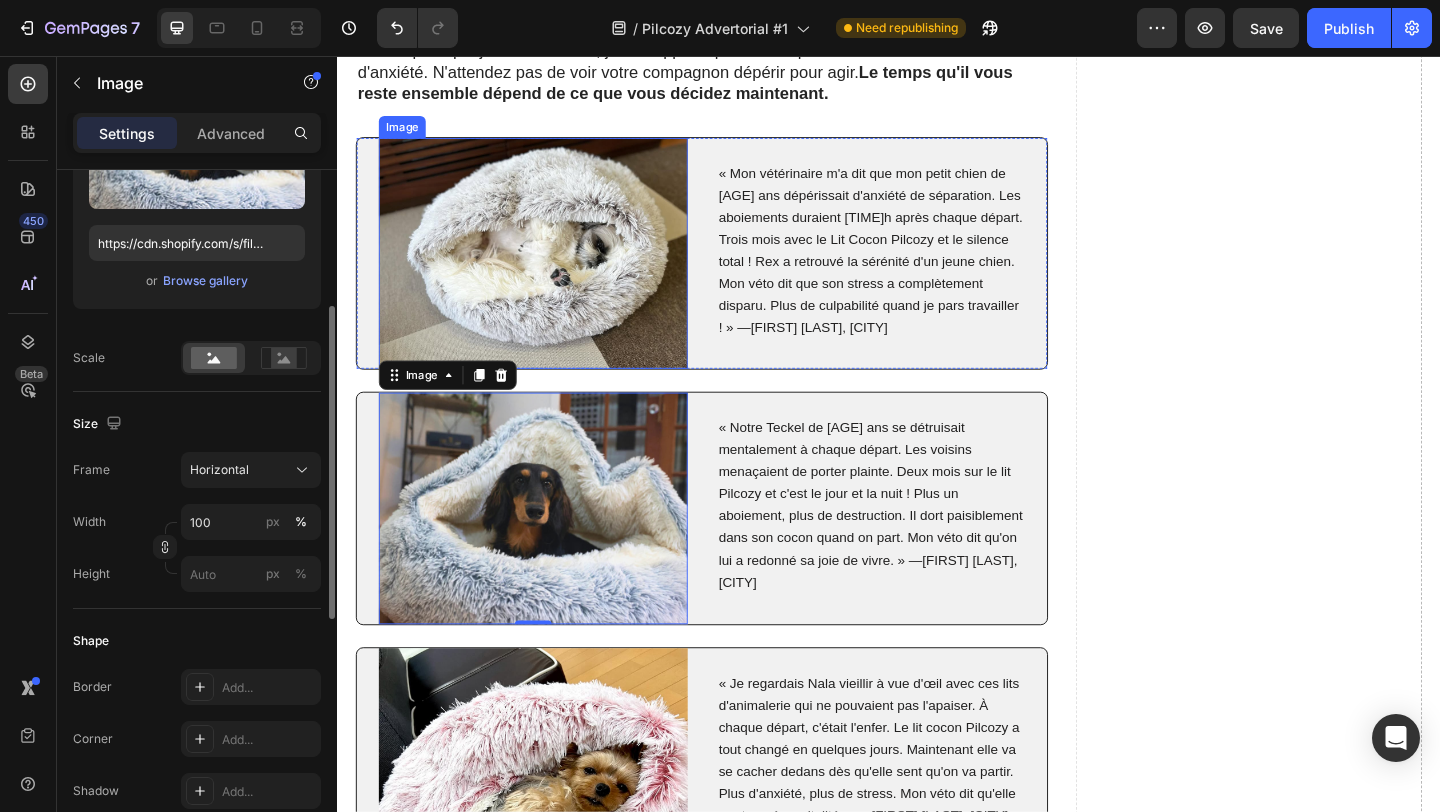 click at bounding box center [550, 271] 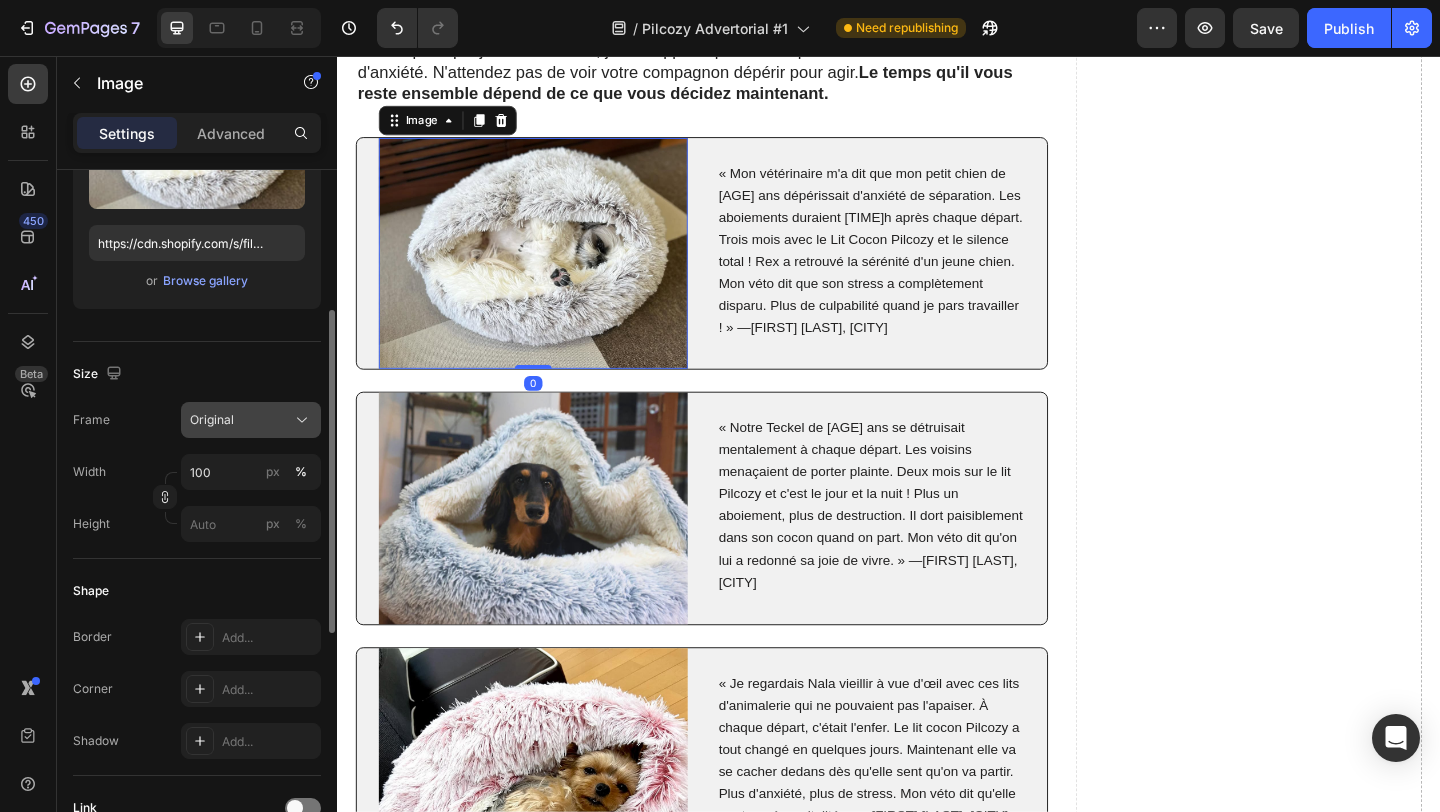 click on "Original" at bounding box center (251, 420) 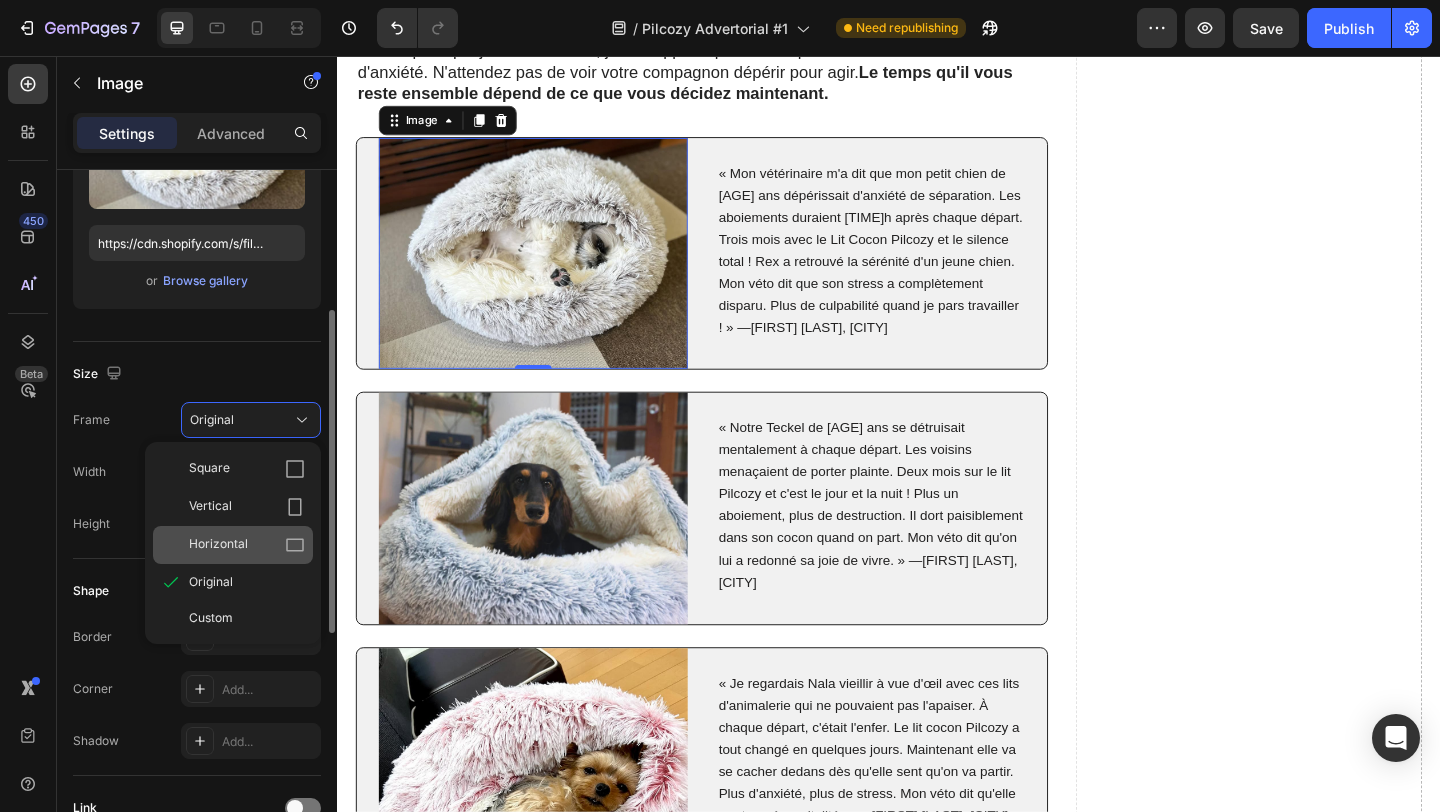 click on "Horizontal" at bounding box center [218, 545] 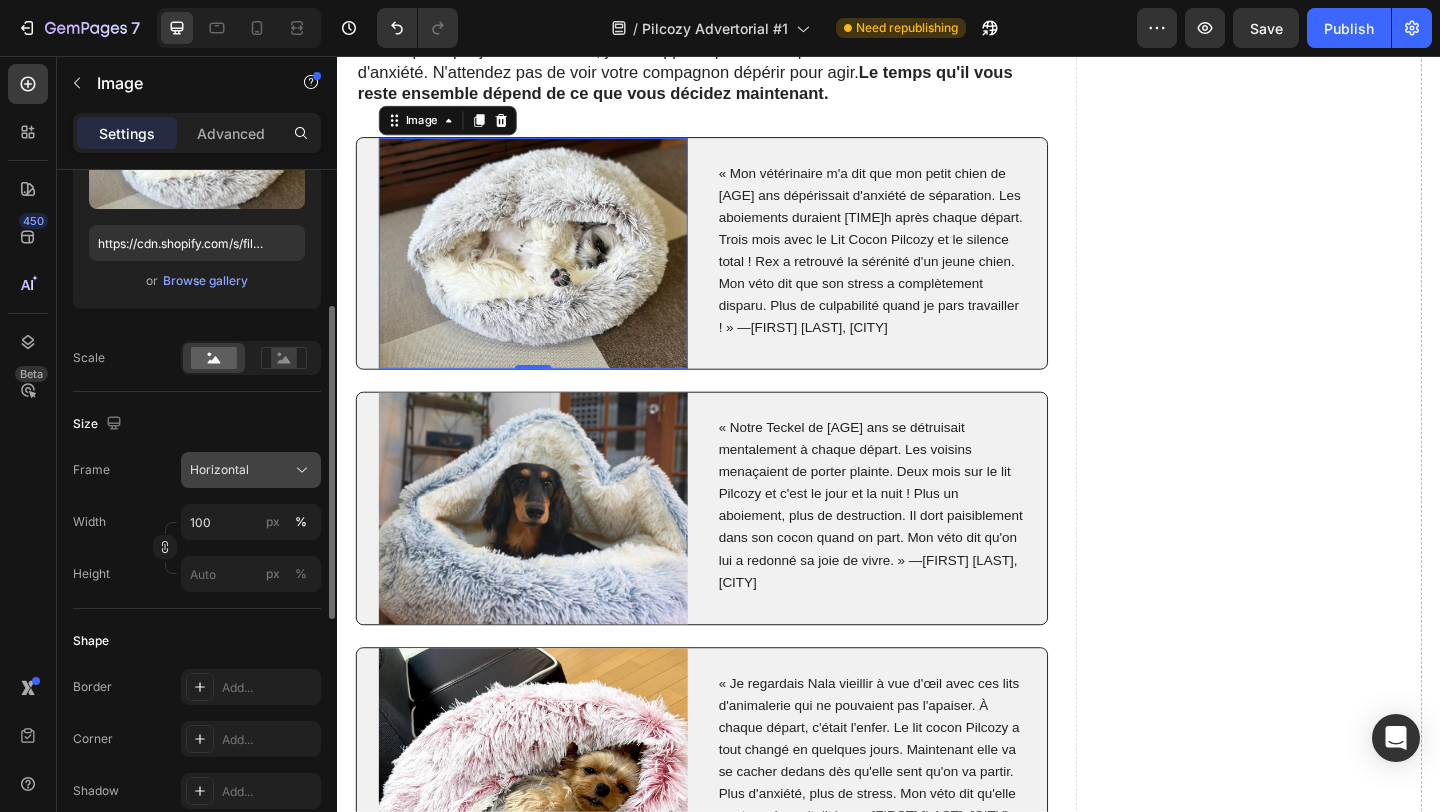 click on "Horizontal" at bounding box center [219, 470] 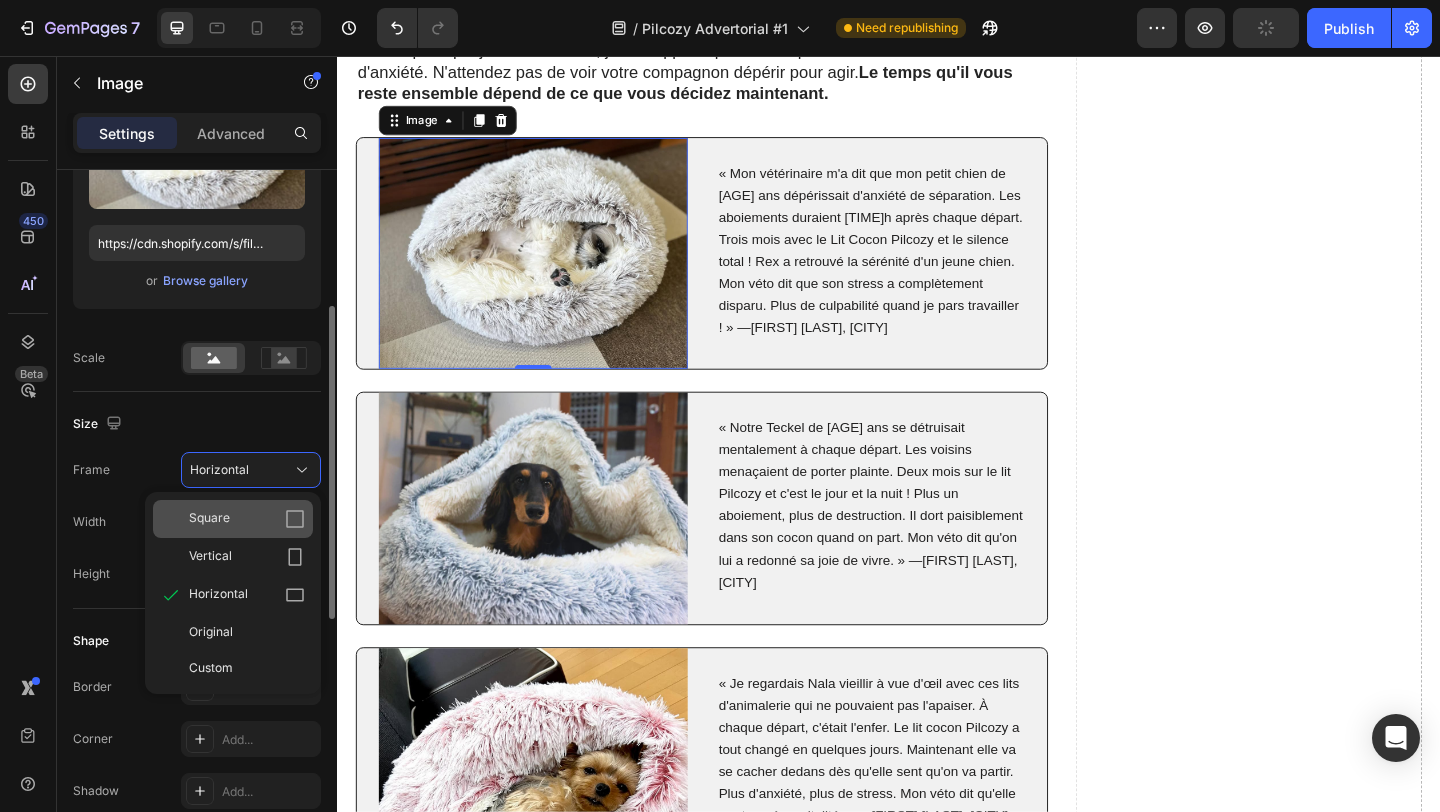 click on "Square" at bounding box center [247, 519] 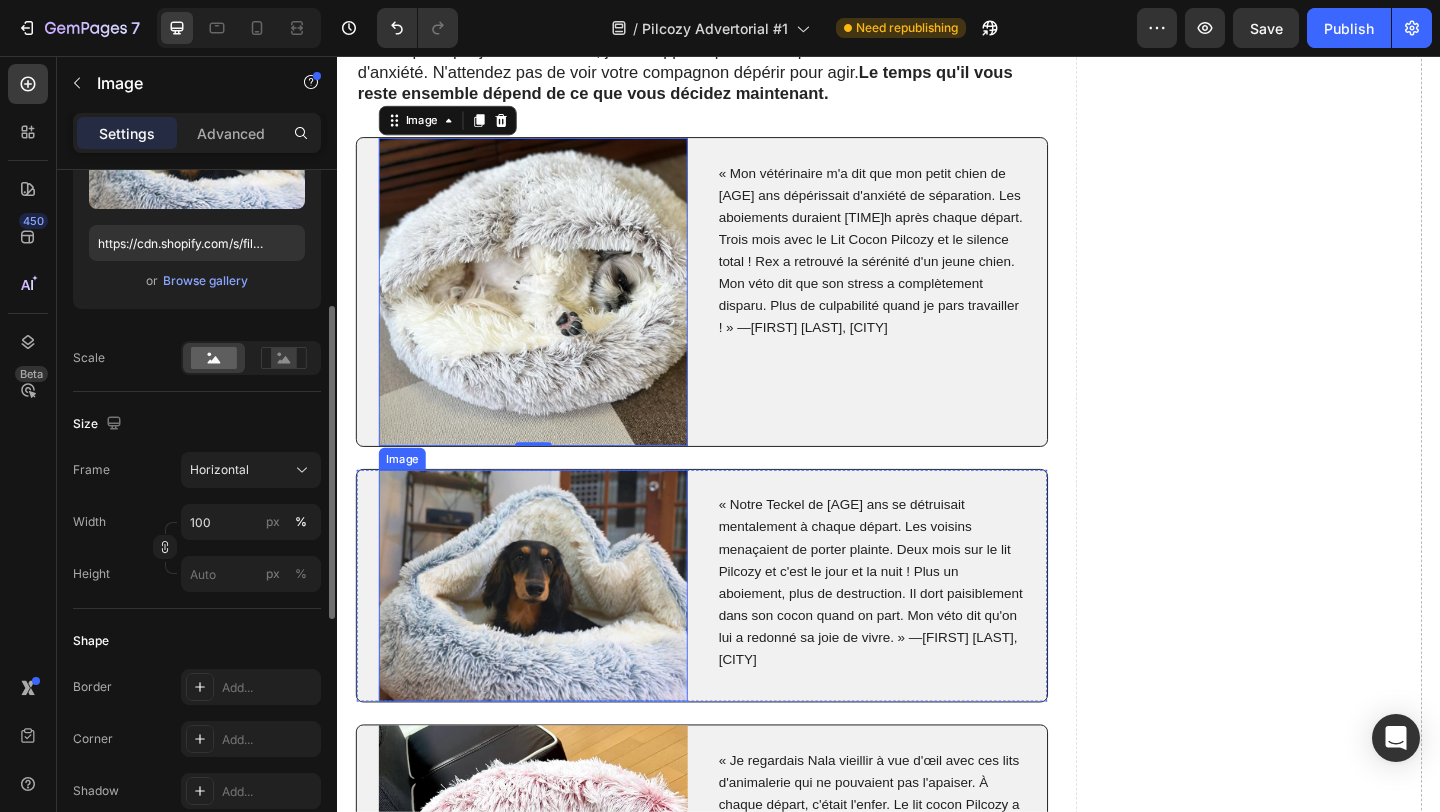 click at bounding box center (550, 632) 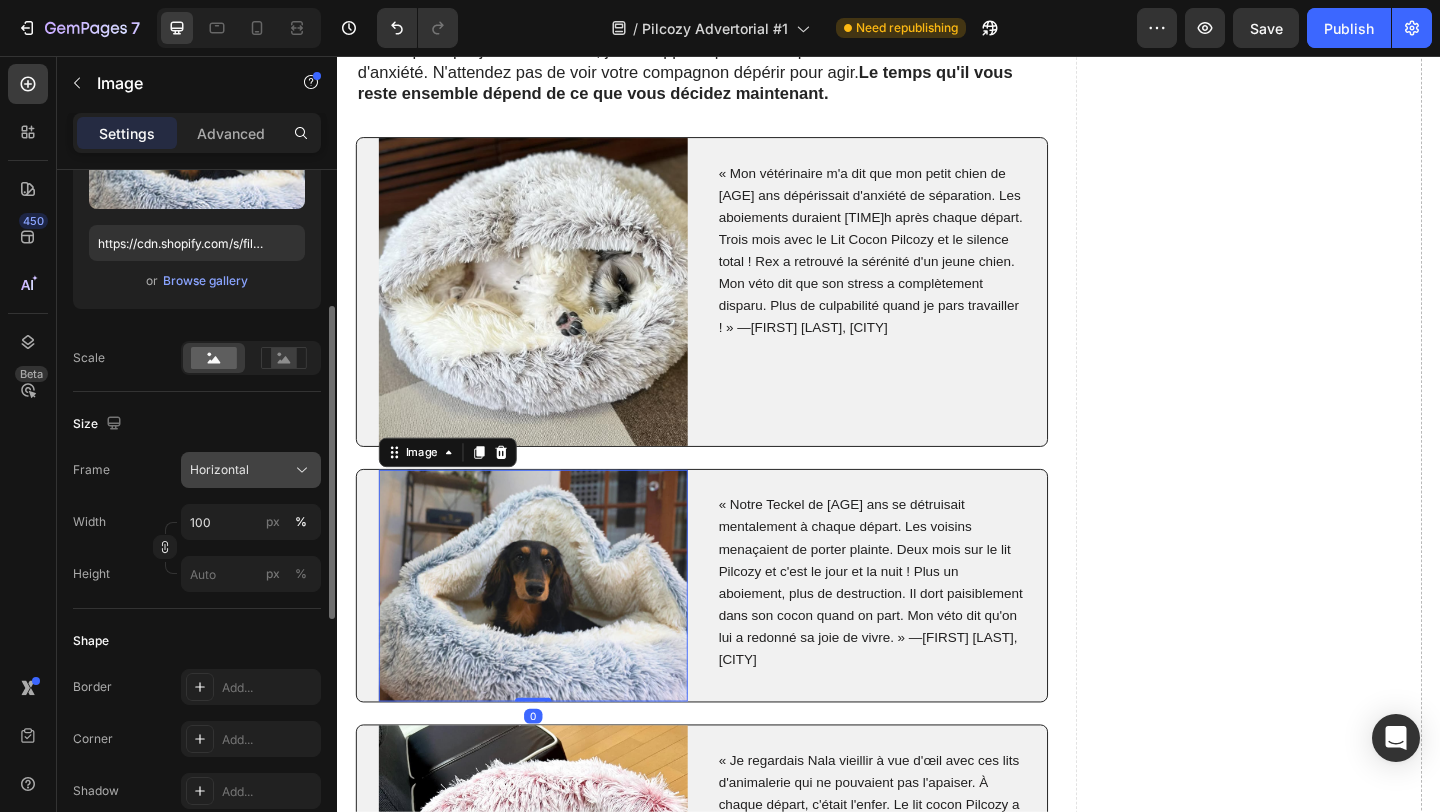 click on "Horizontal" 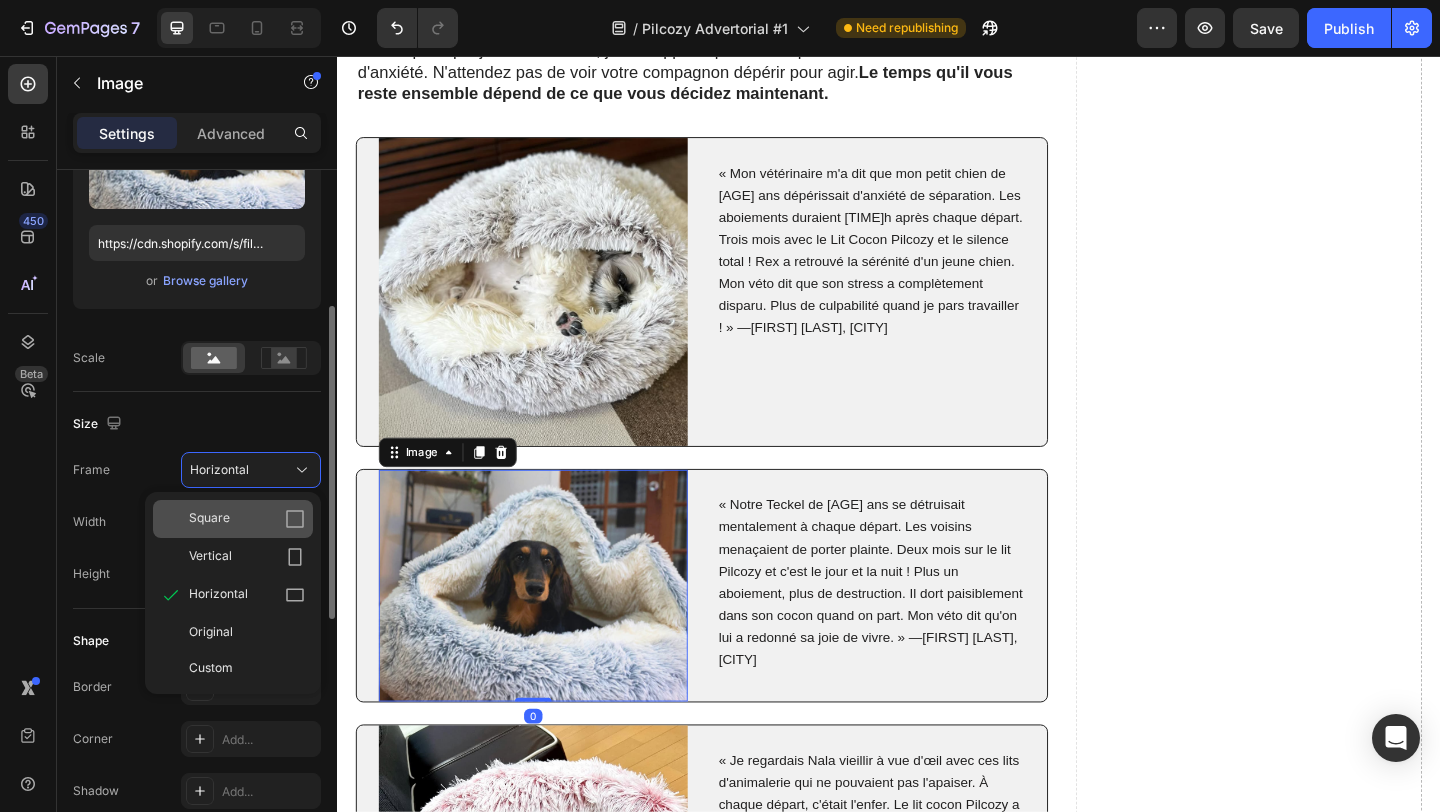 click on "Square" at bounding box center (209, 519) 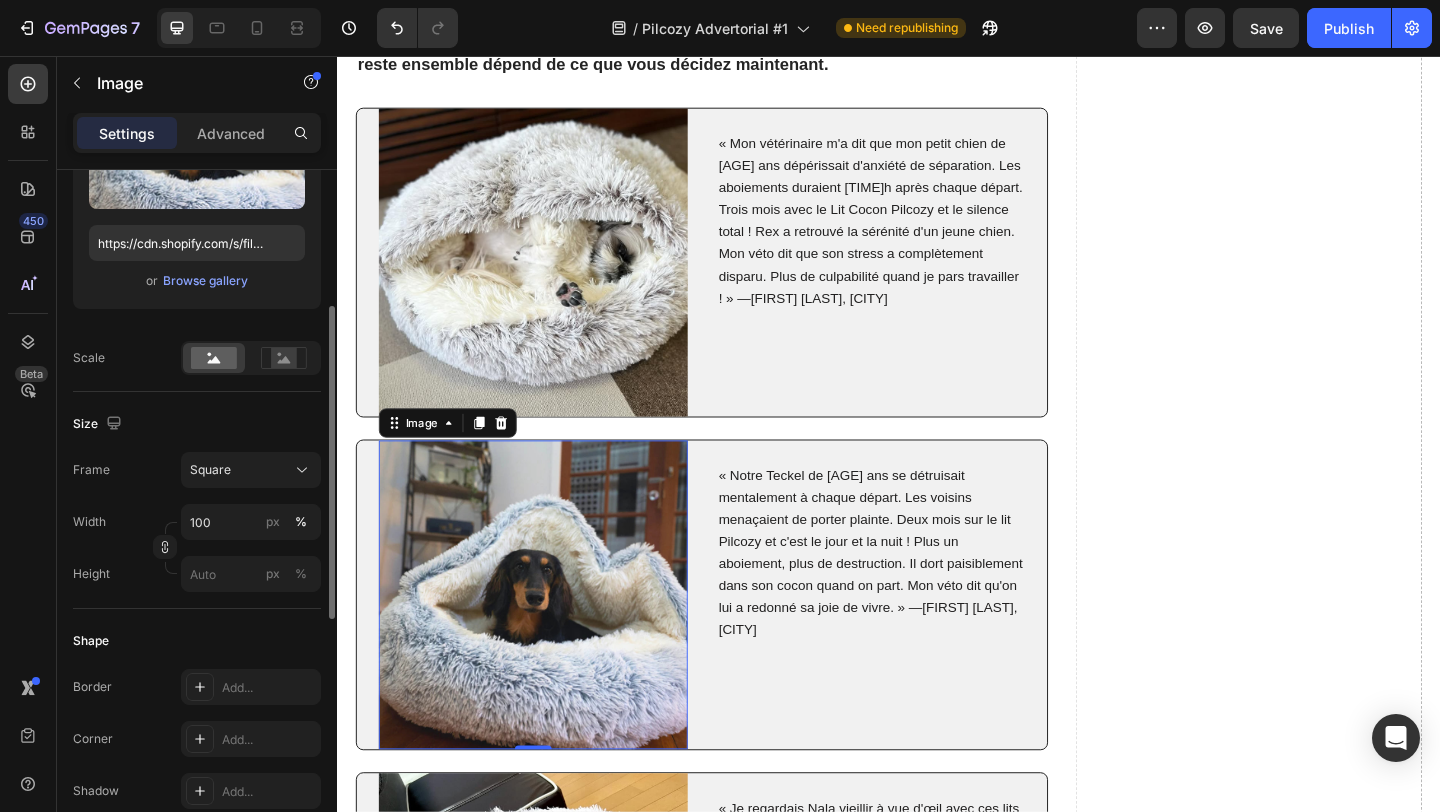 scroll, scrollTop: 11704, scrollLeft: 0, axis: vertical 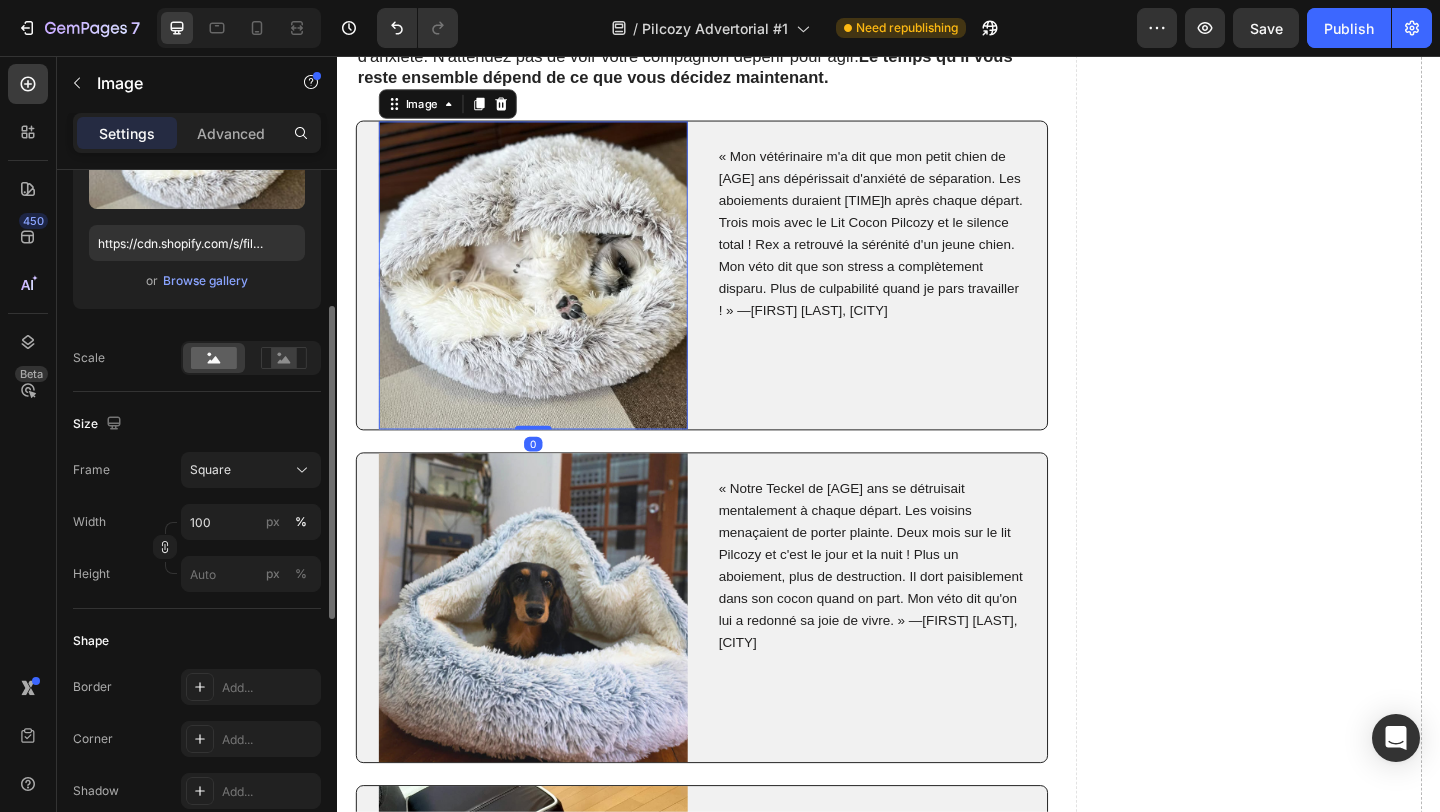 click at bounding box center [550, 295] 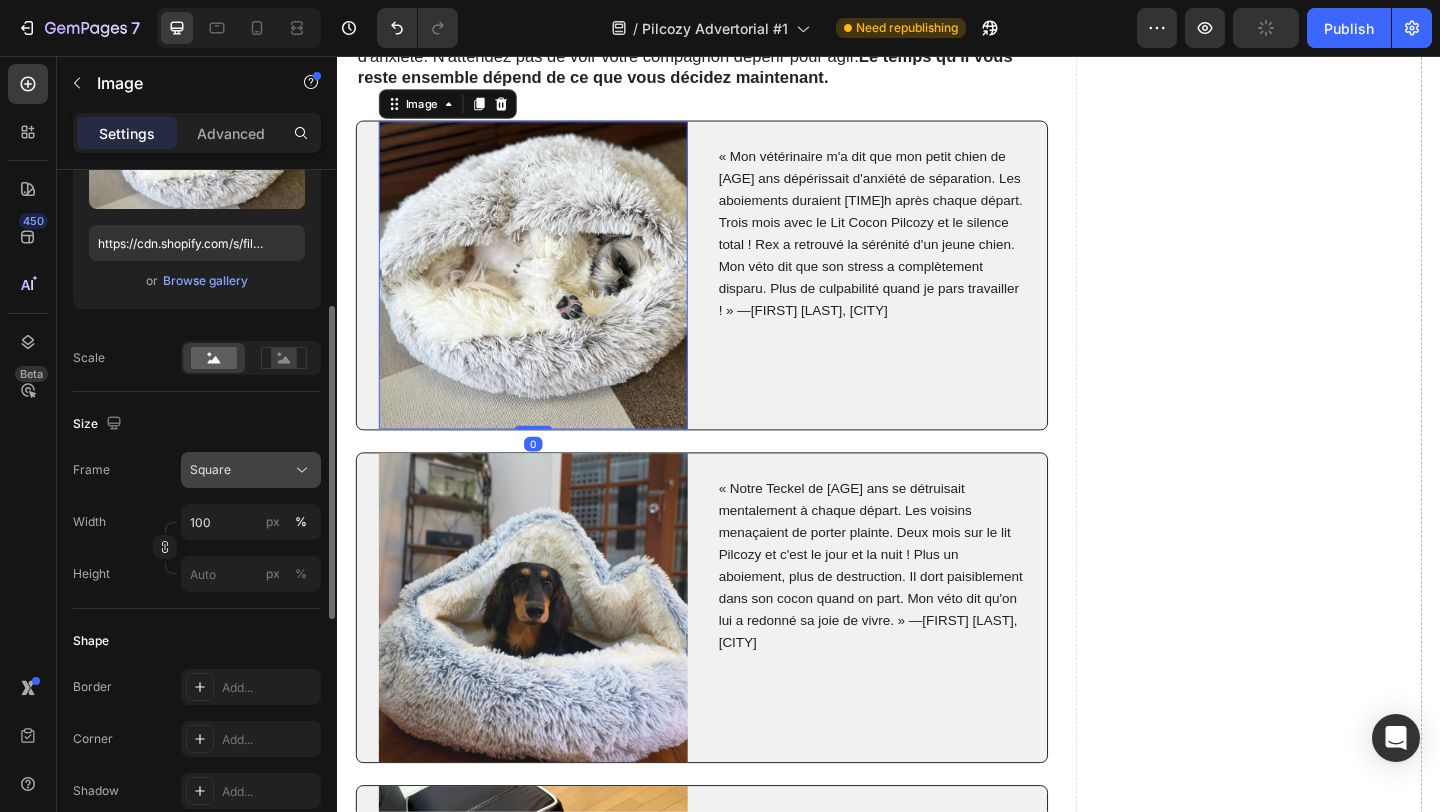 click on "Square" 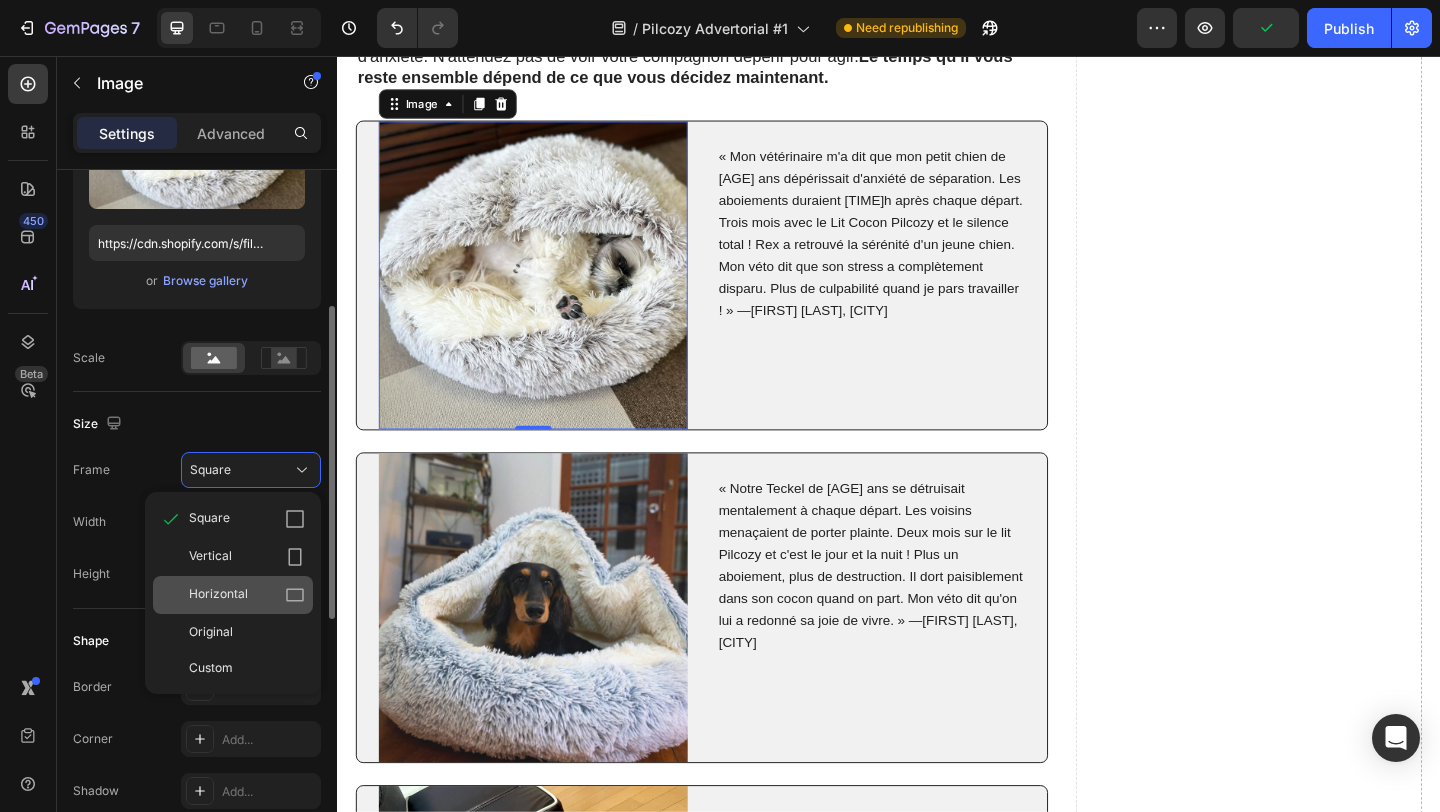 click on "Horizontal" 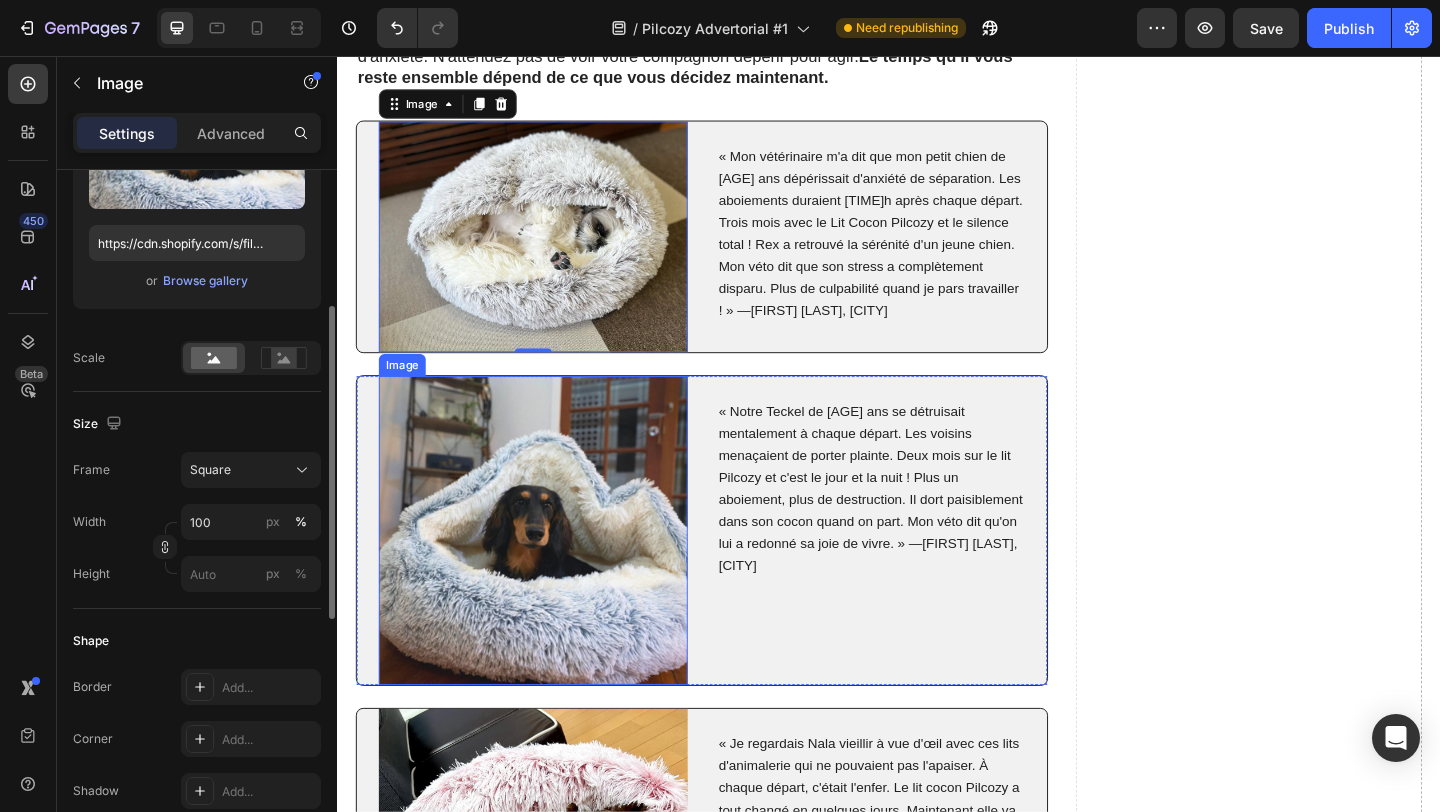click at bounding box center [550, 572] 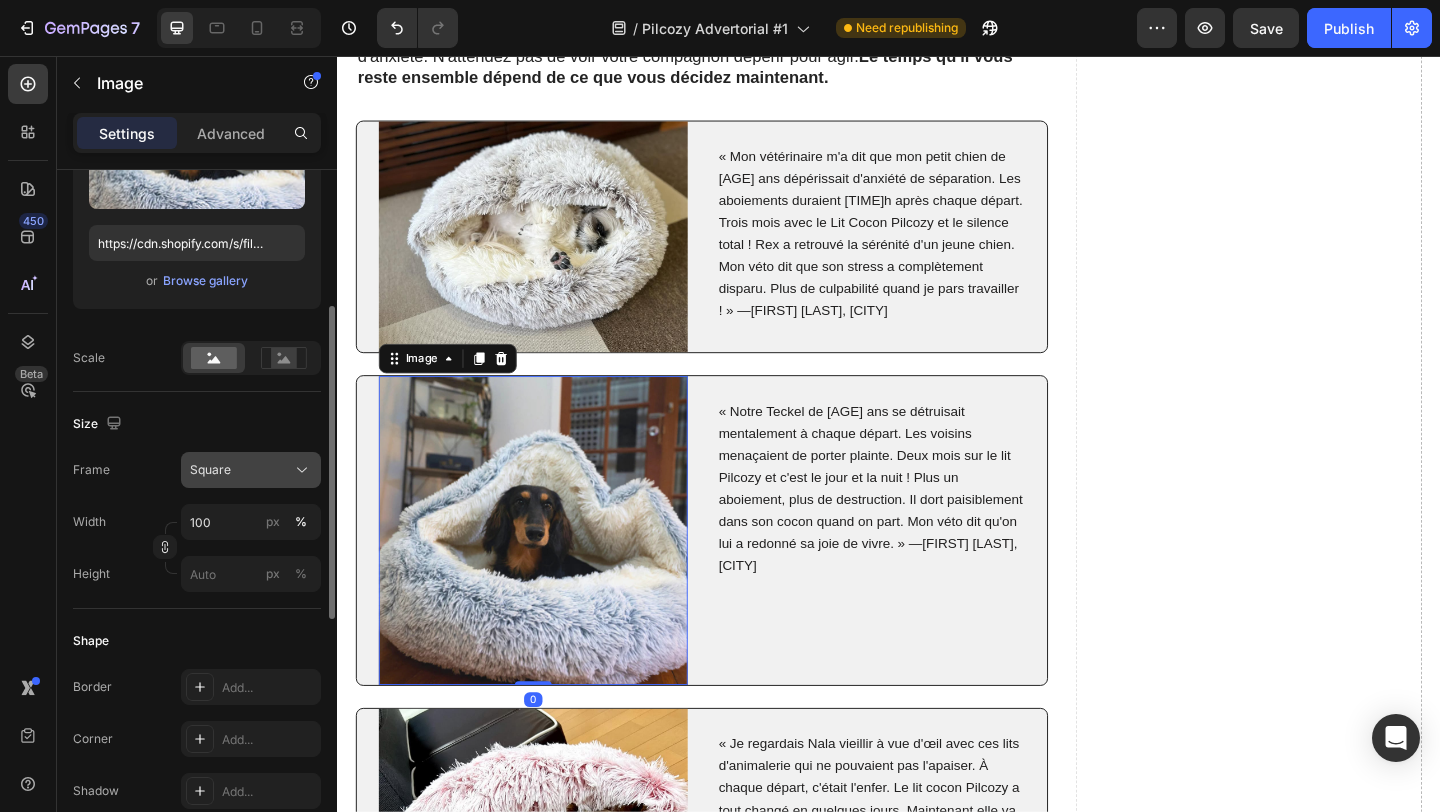 click on "Square" at bounding box center (210, 470) 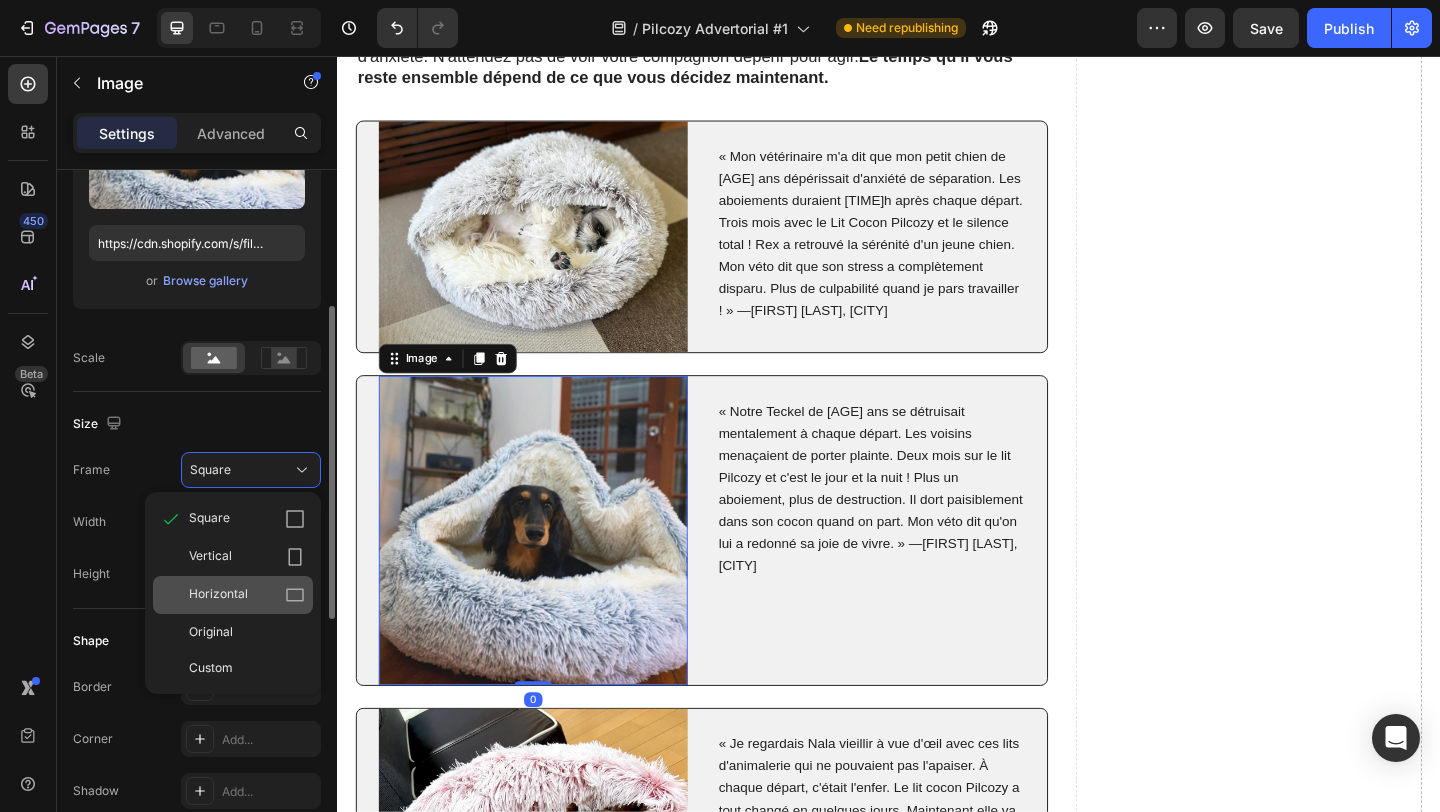 click on "Horizontal" at bounding box center [218, 595] 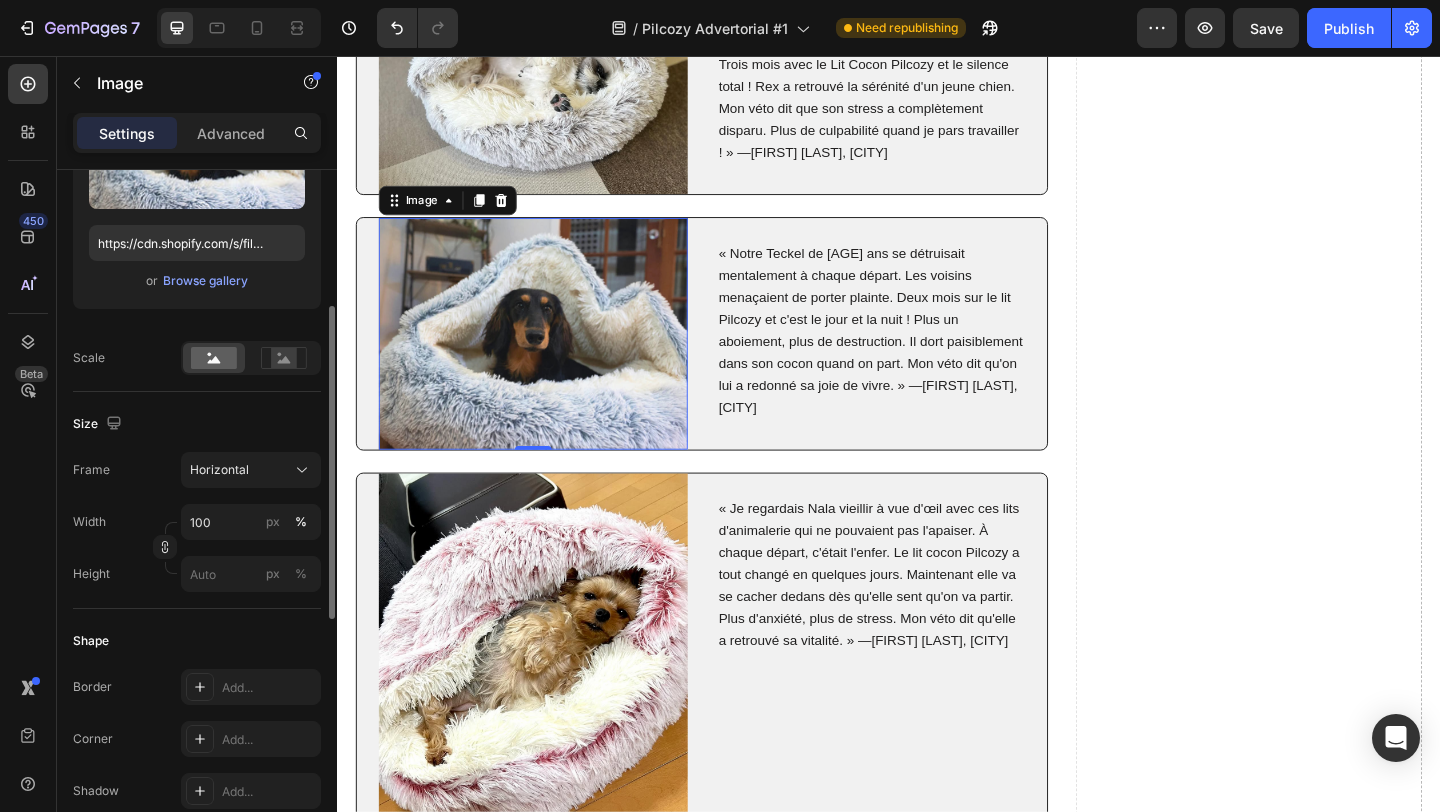 scroll, scrollTop: 11901, scrollLeft: 0, axis: vertical 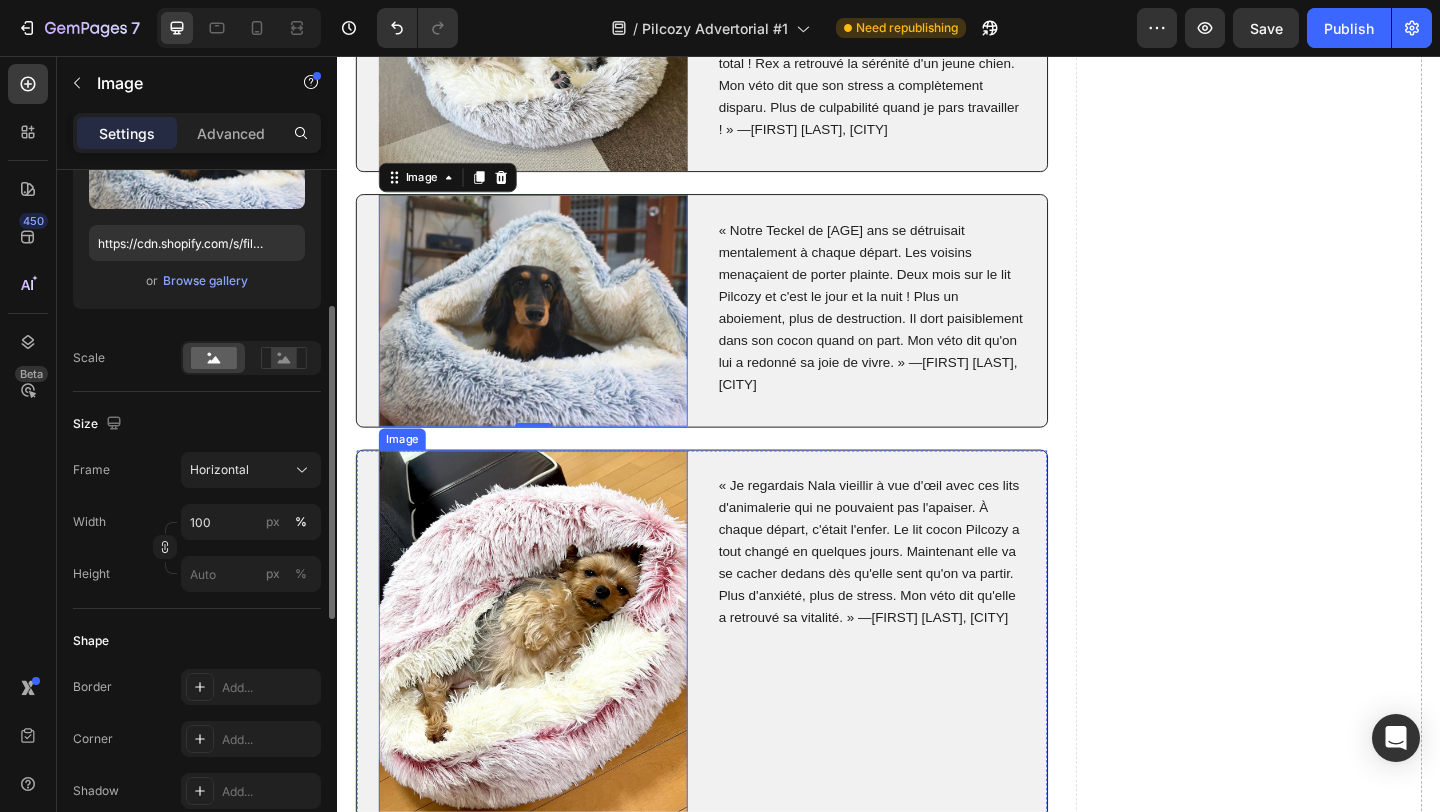 click at bounding box center (550, 692) 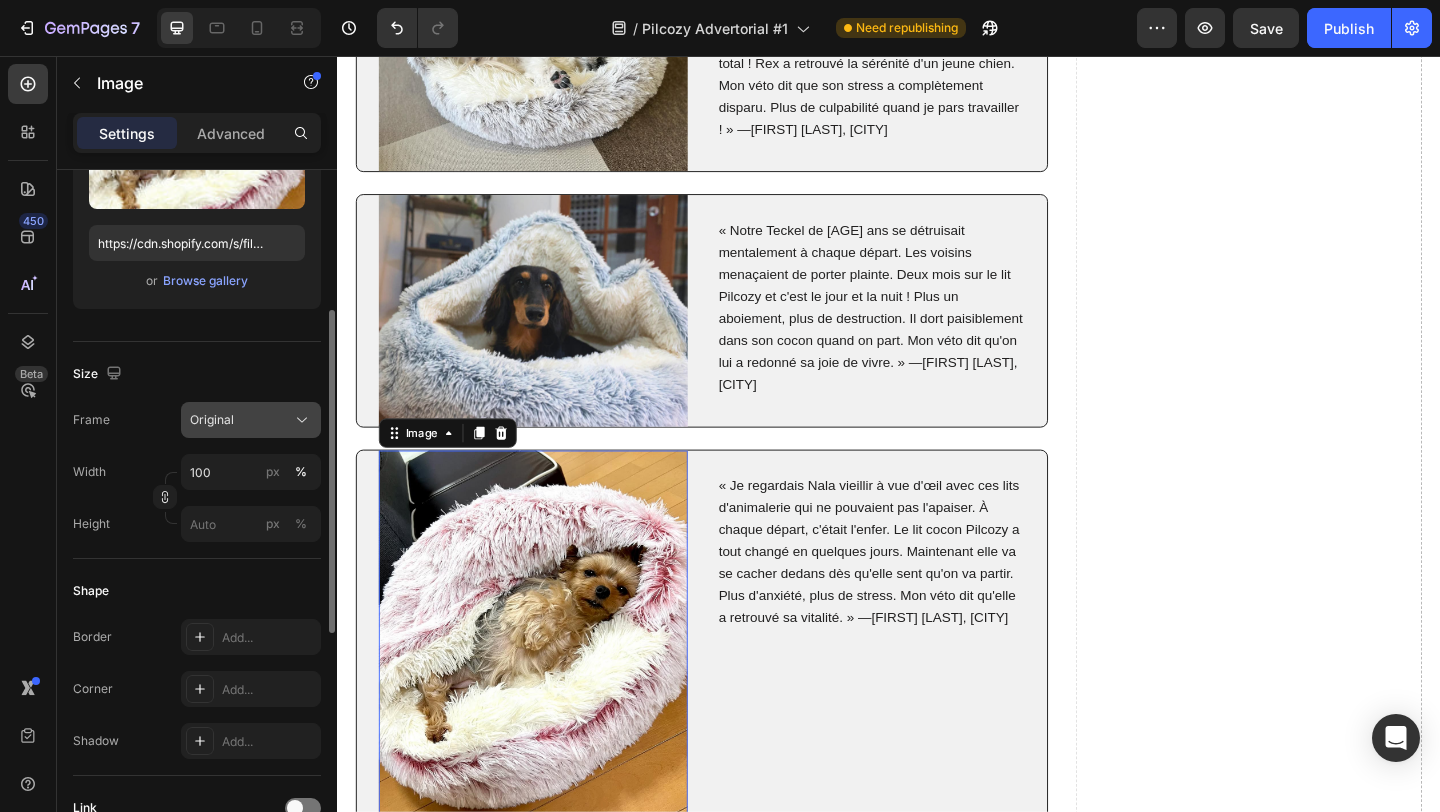 click on "Original" 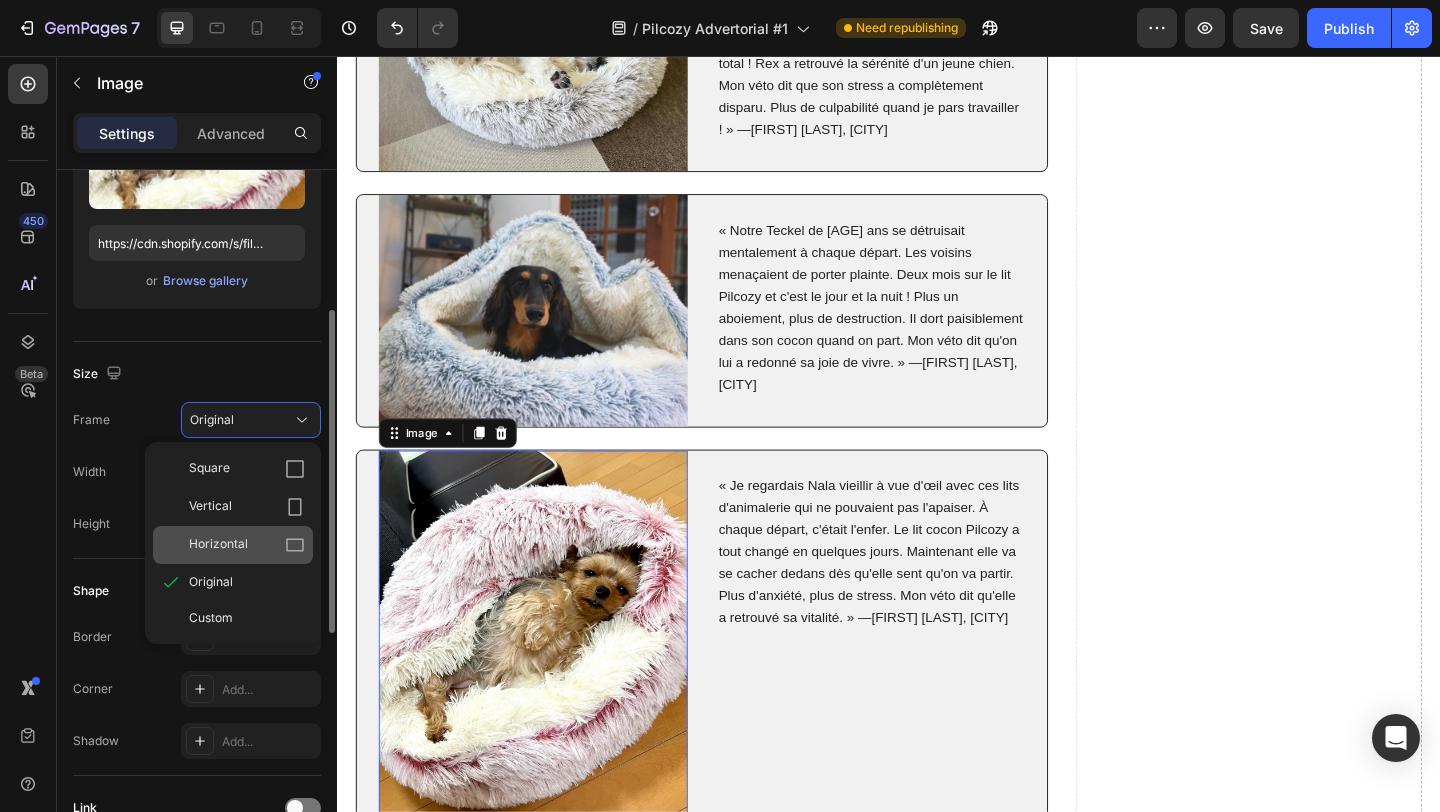click on "Horizontal" 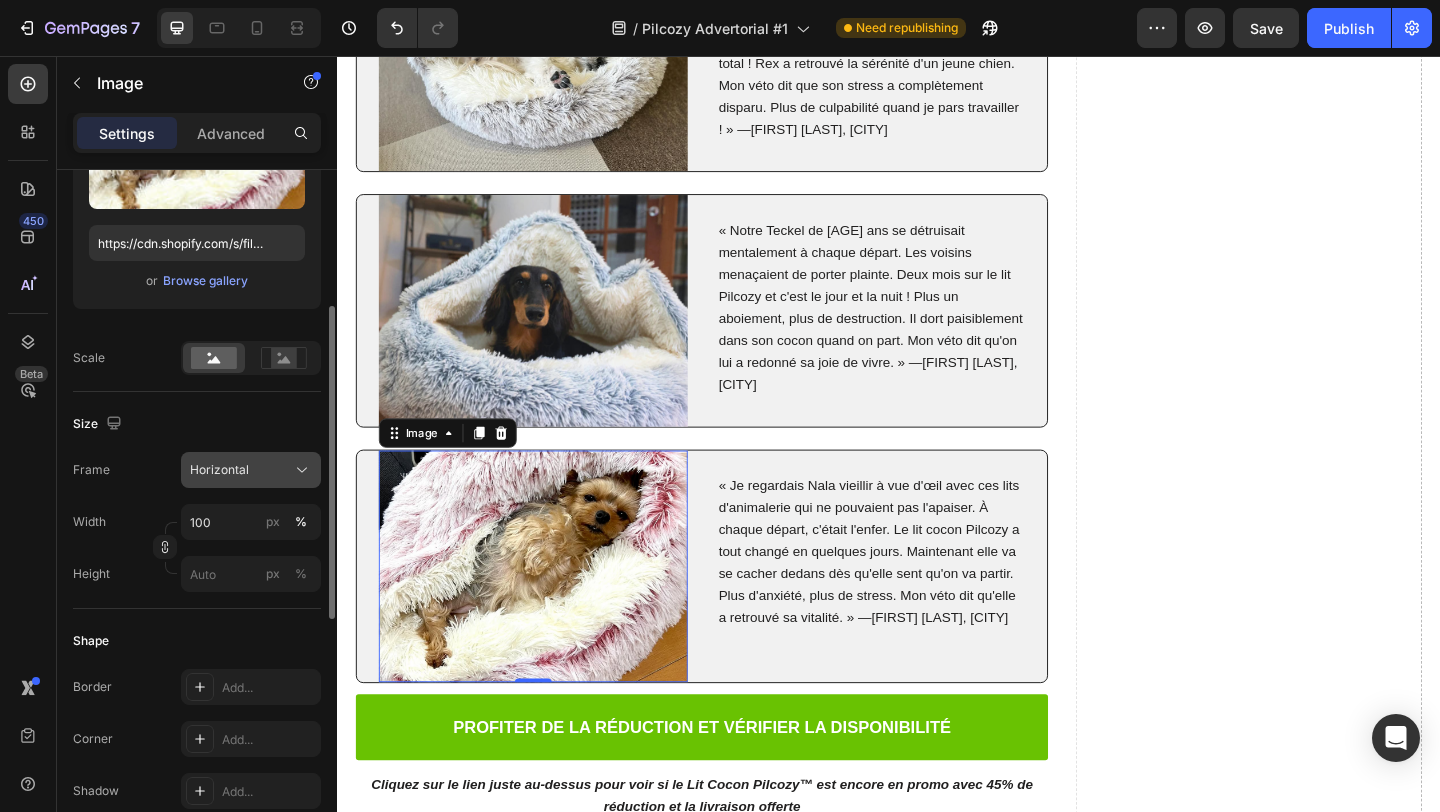 click on "Horizontal" 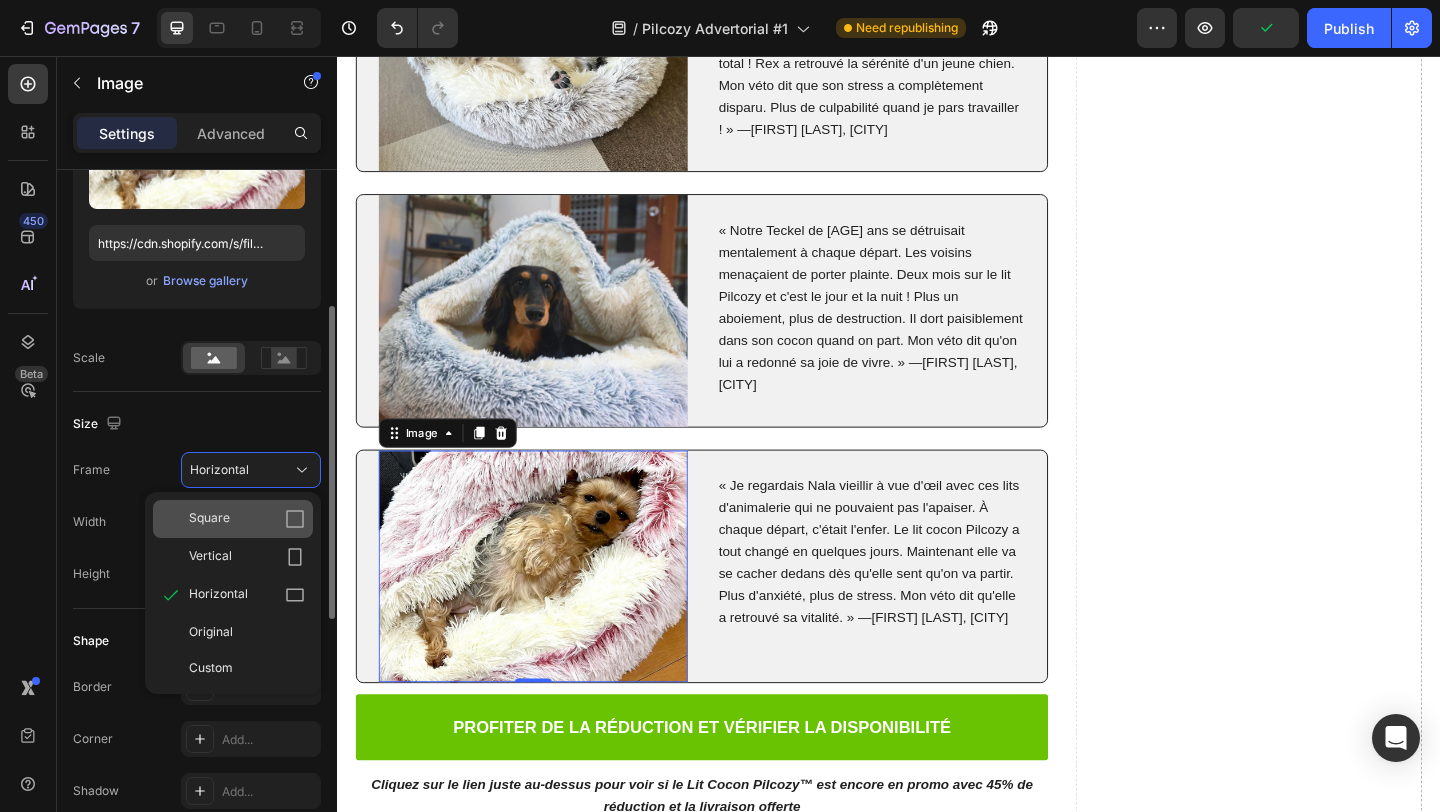 click on "Square" at bounding box center (247, 519) 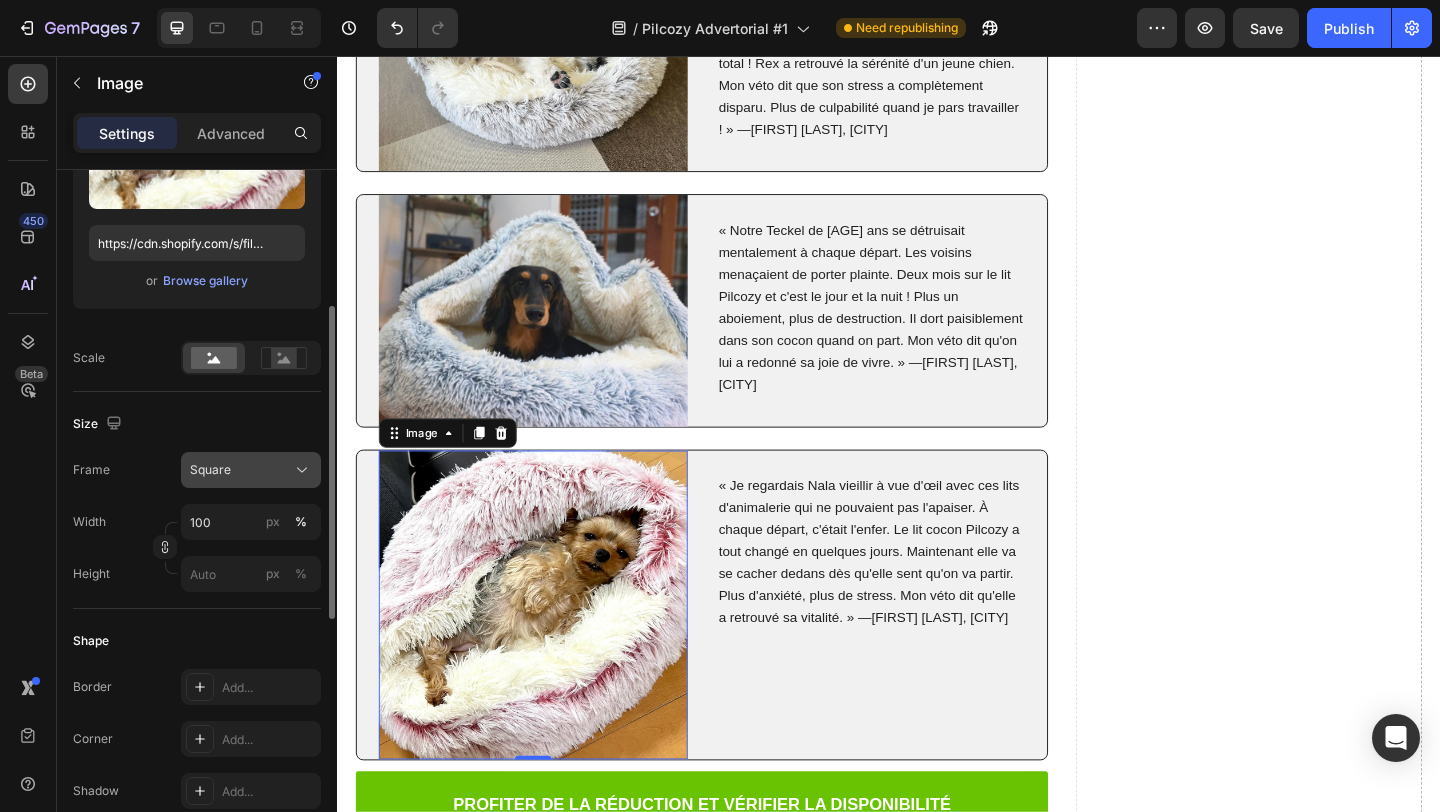 click on "Square" 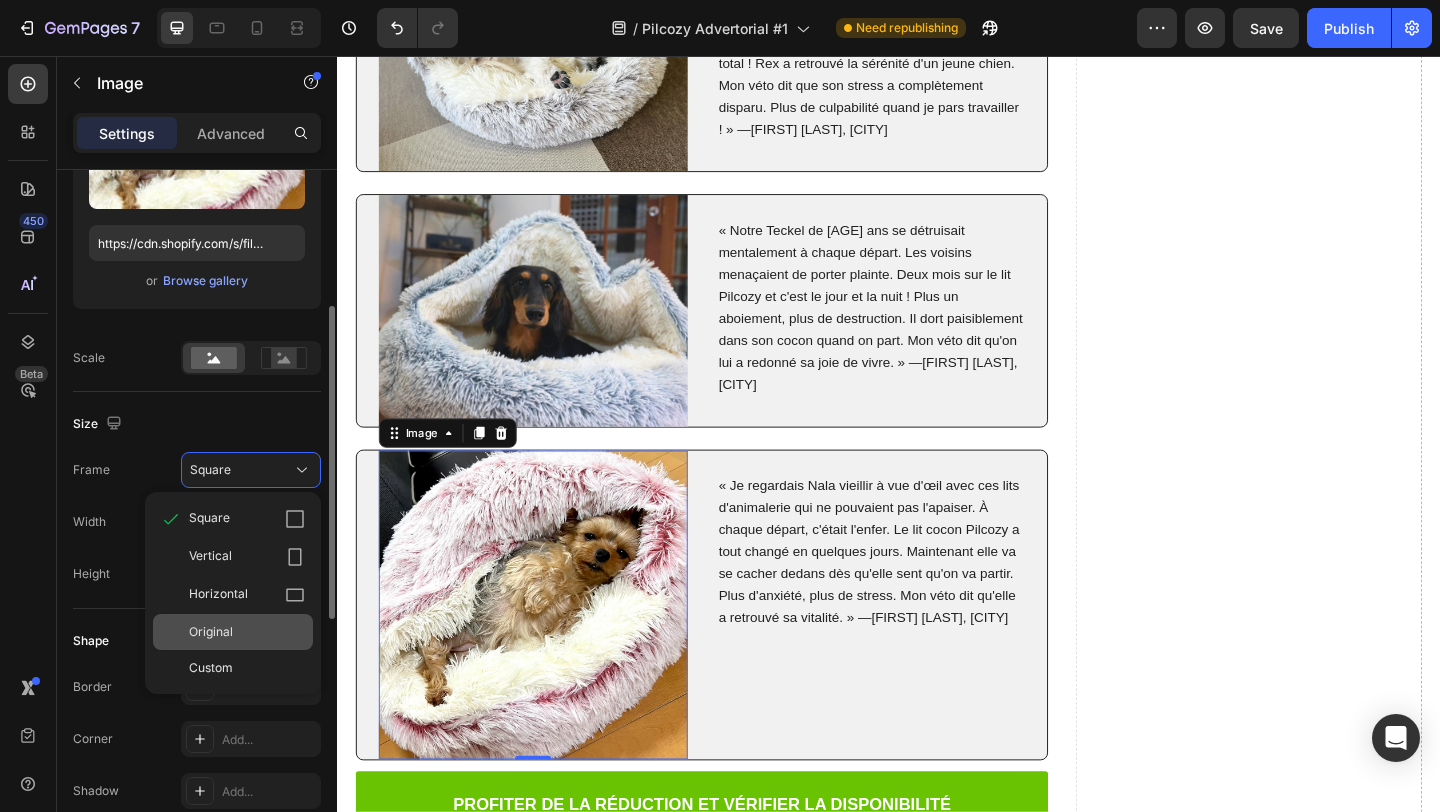 click on "Original" at bounding box center (211, 632) 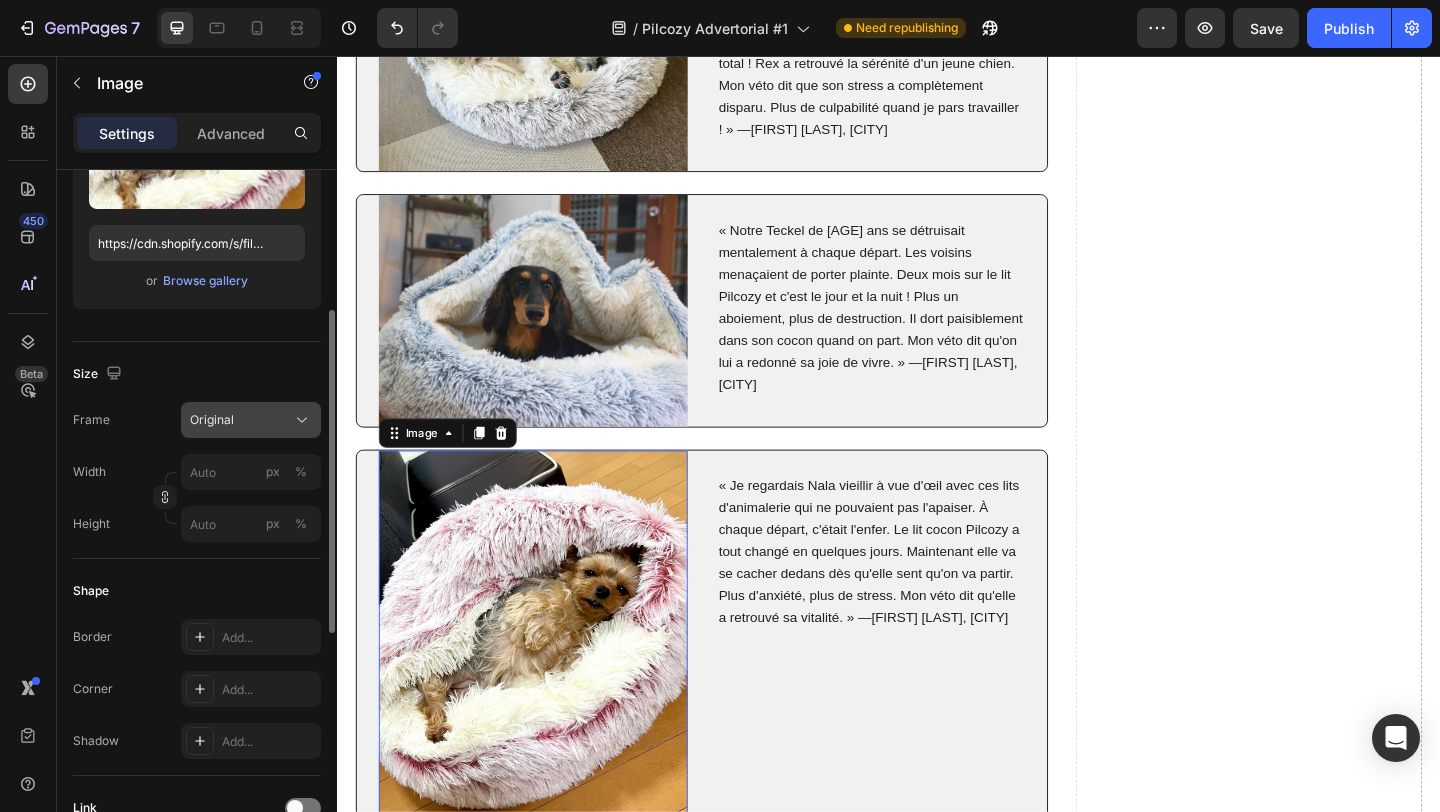 click on "Original" 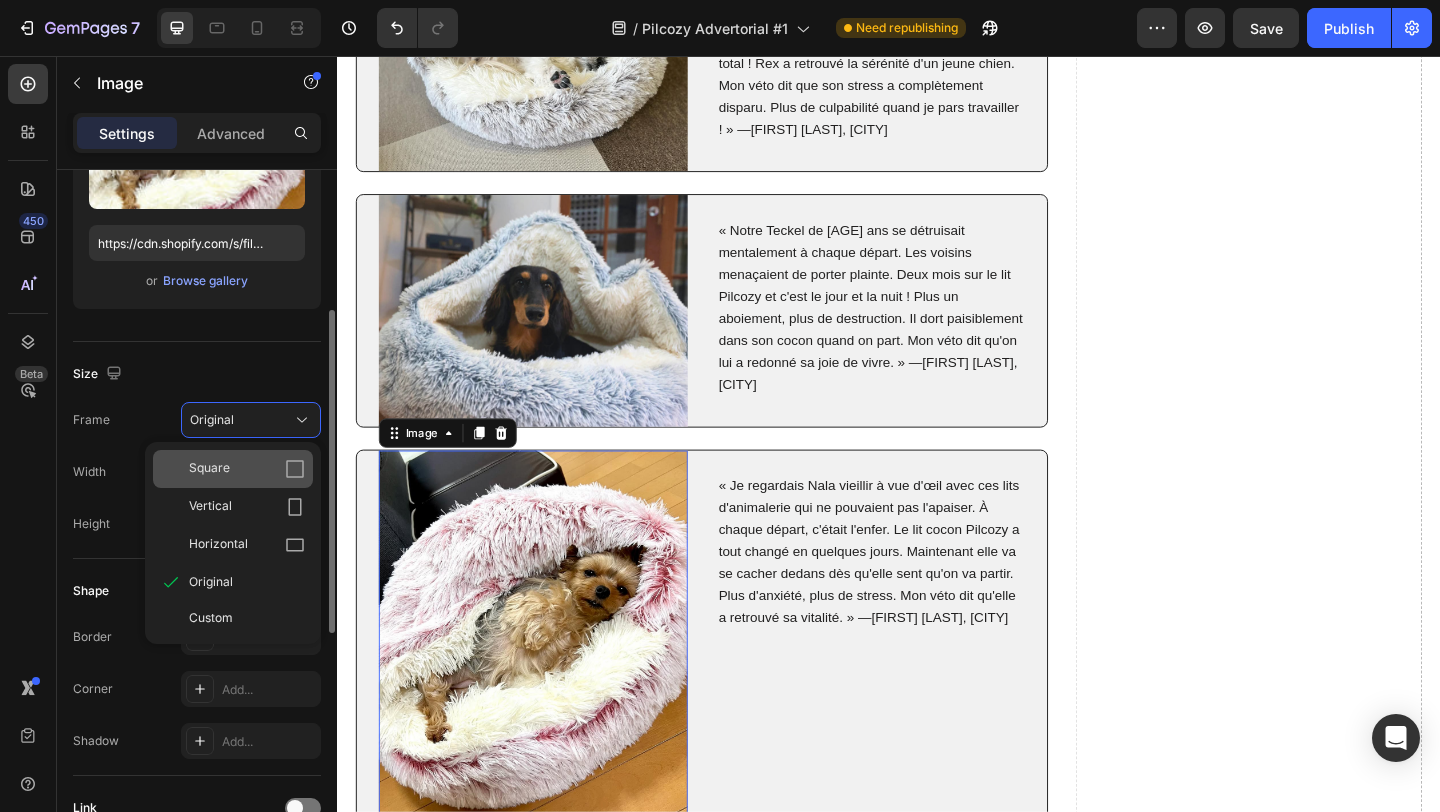 click on "Square" at bounding box center [209, 469] 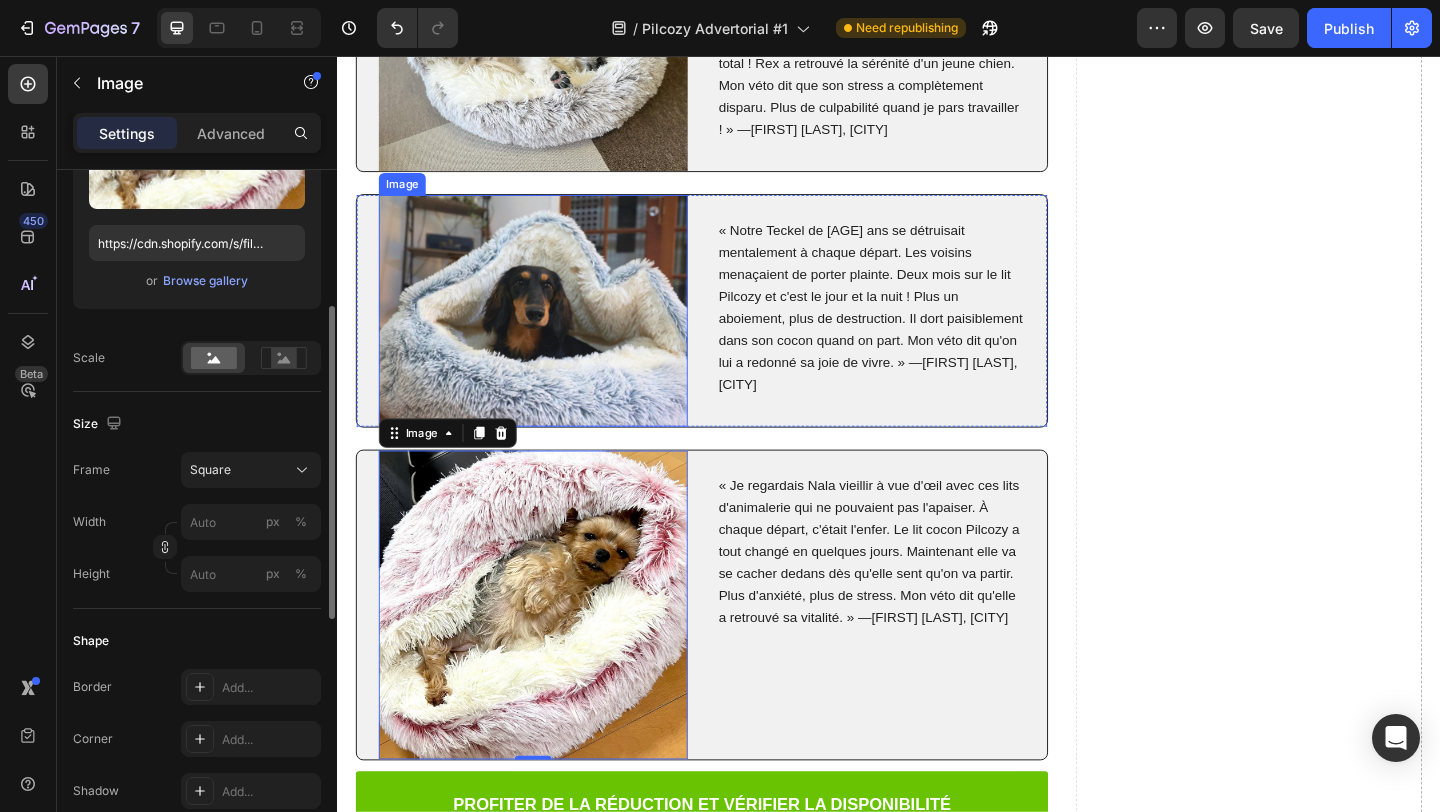 click at bounding box center [550, 333] 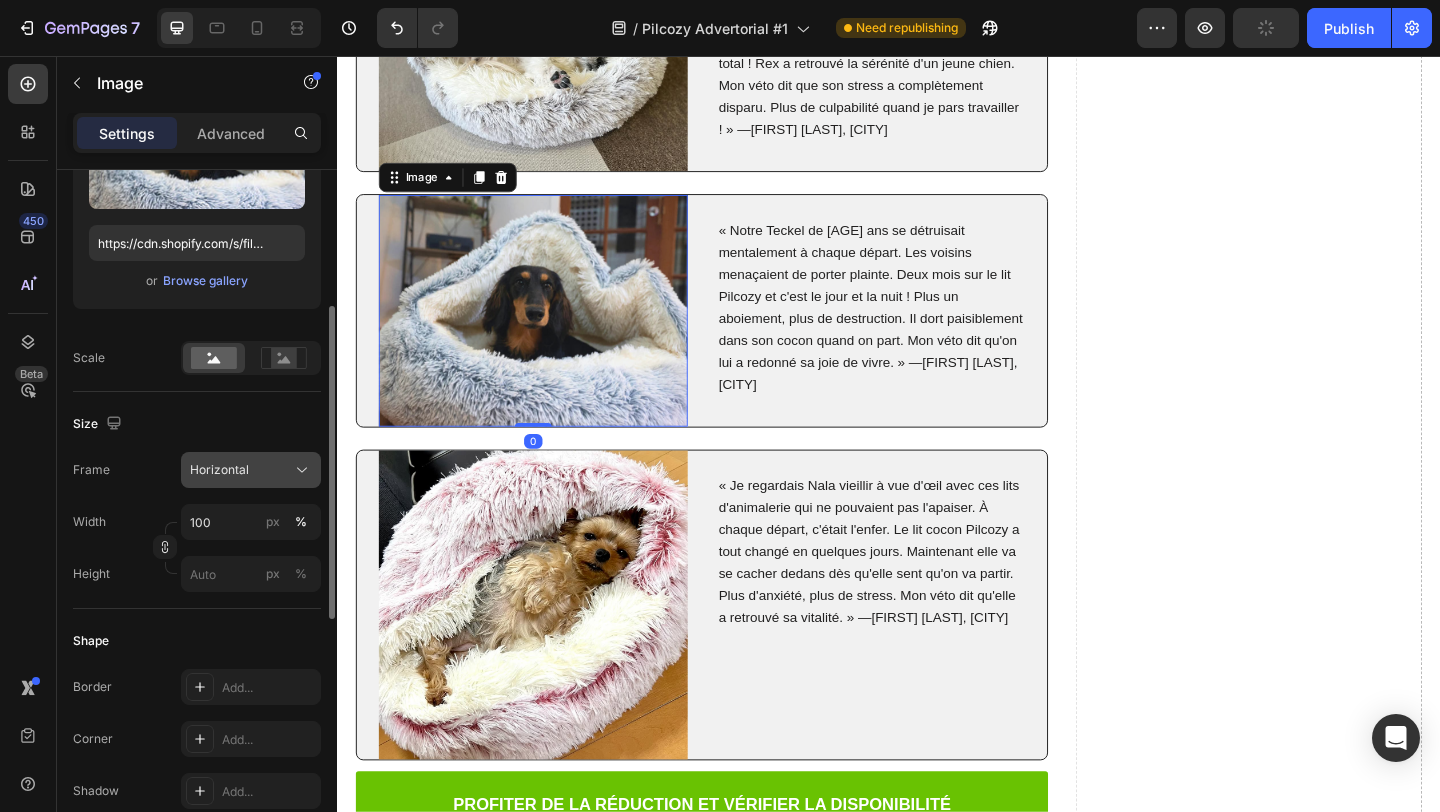 click on "Horizontal" at bounding box center (219, 470) 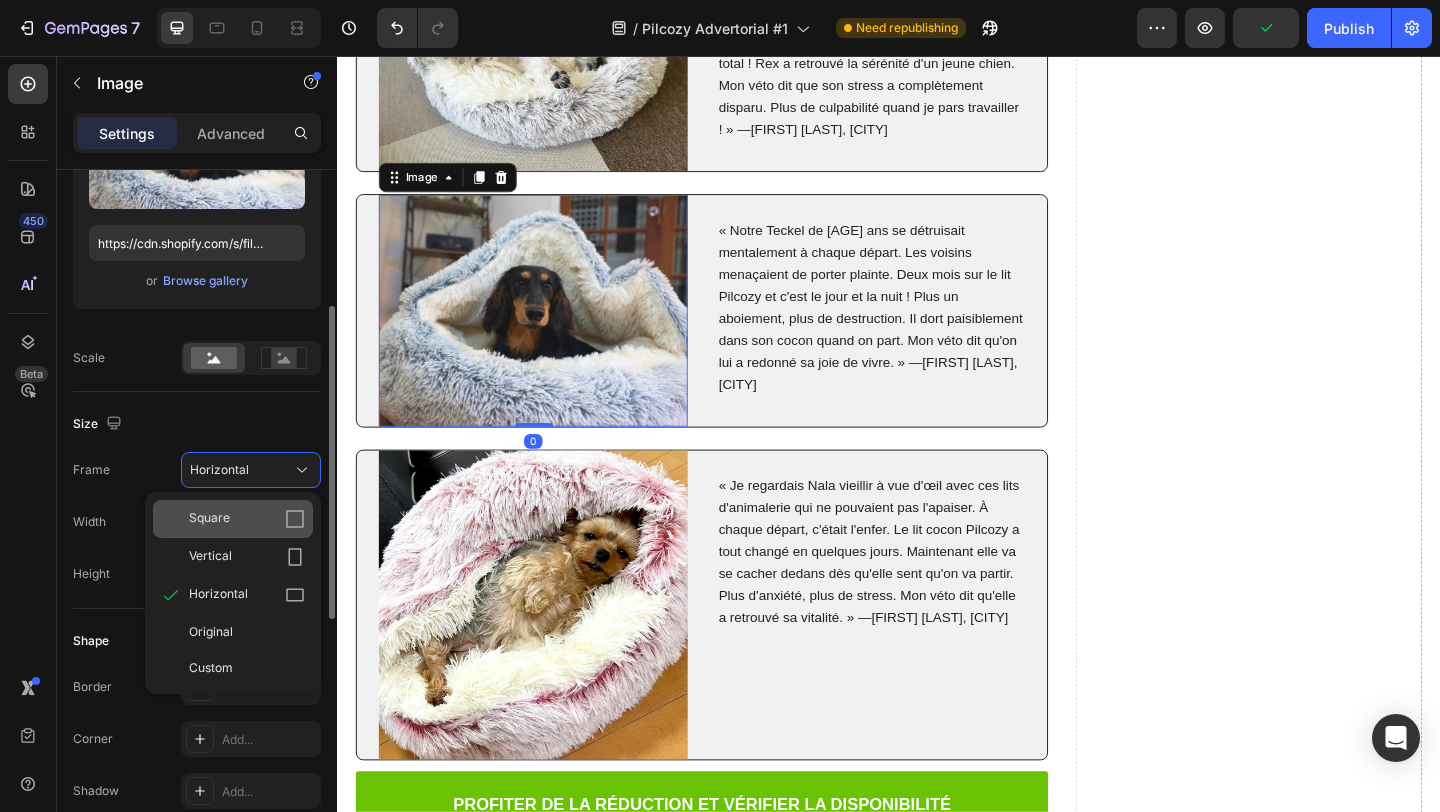 click on "Square" at bounding box center (209, 519) 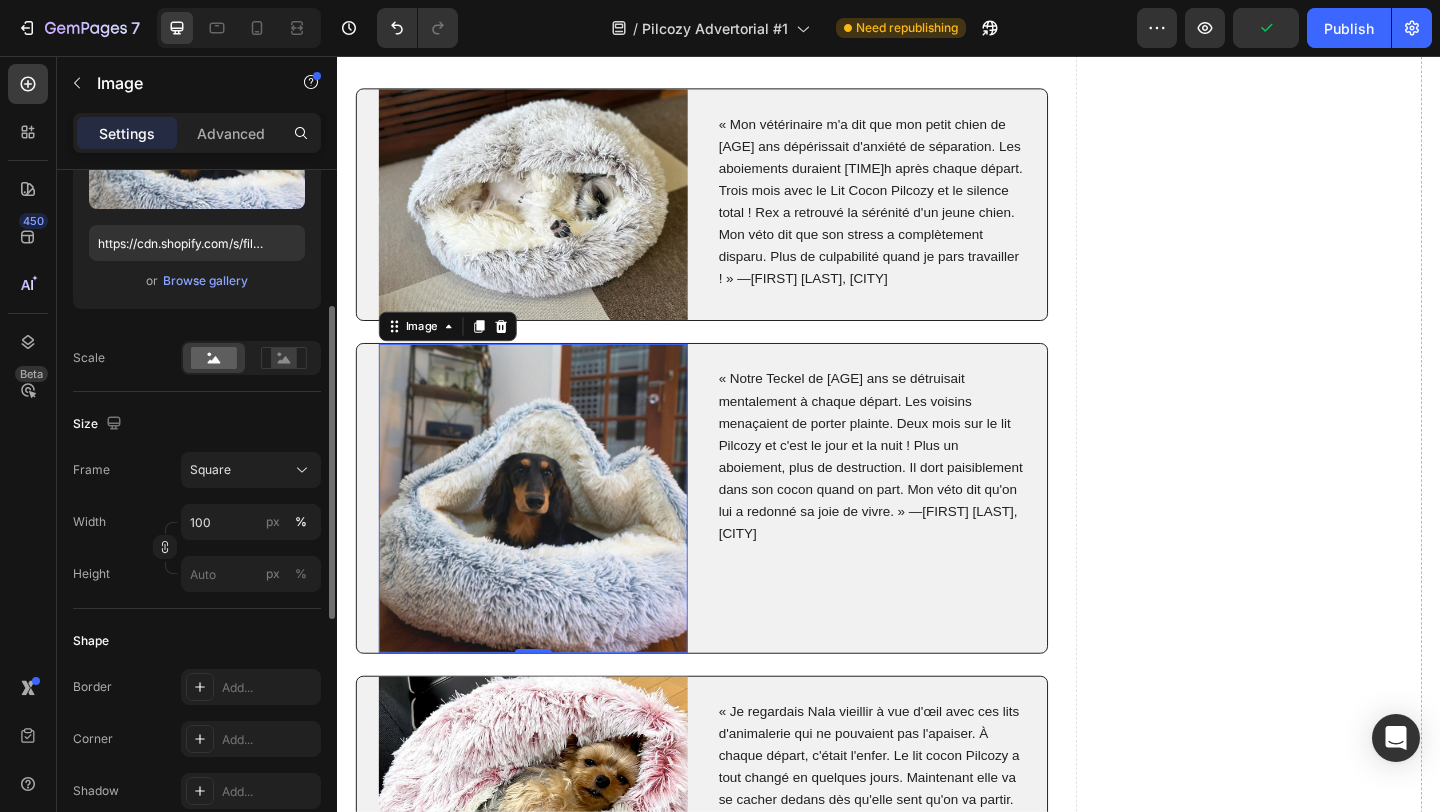 scroll, scrollTop: 11735, scrollLeft: 0, axis: vertical 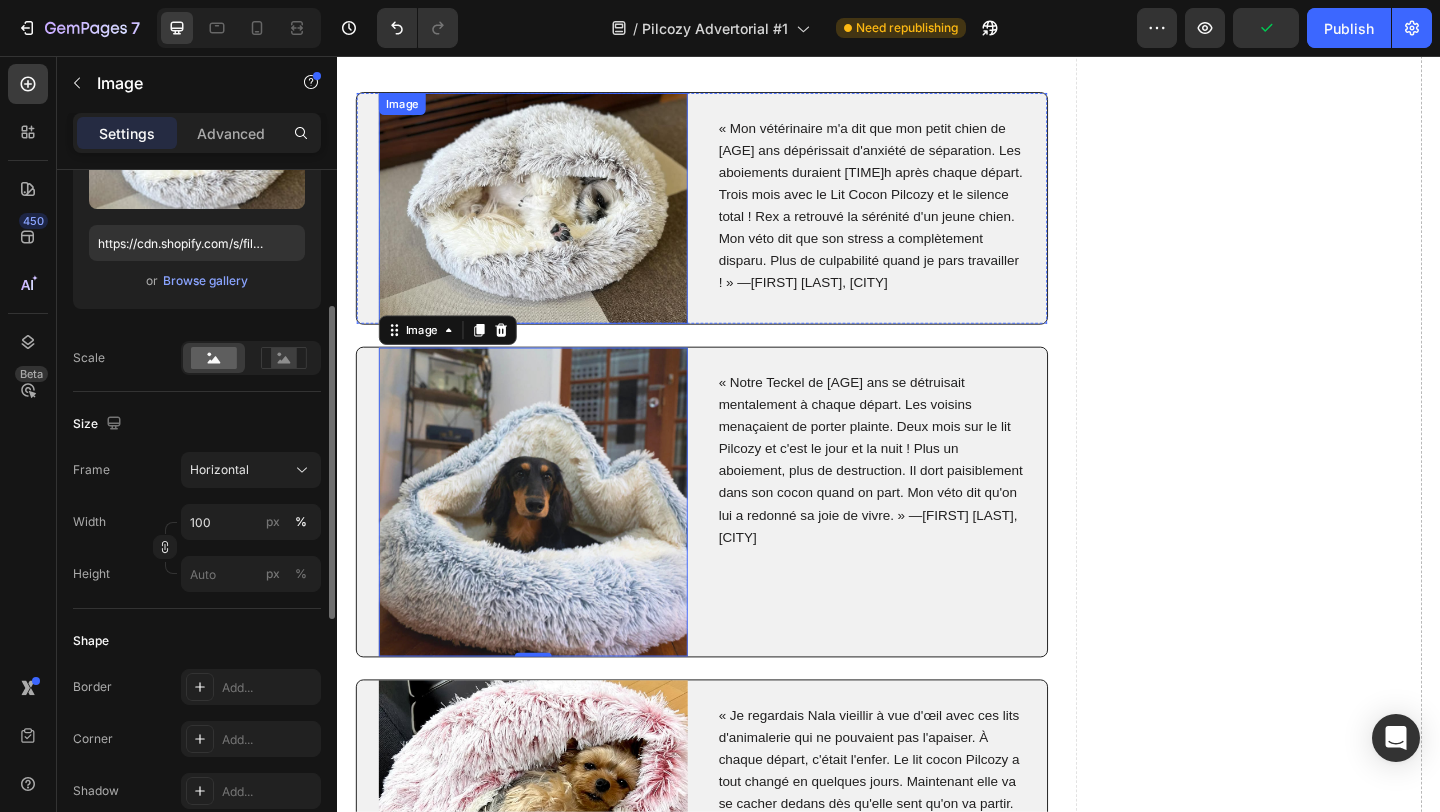 click at bounding box center (550, 222) 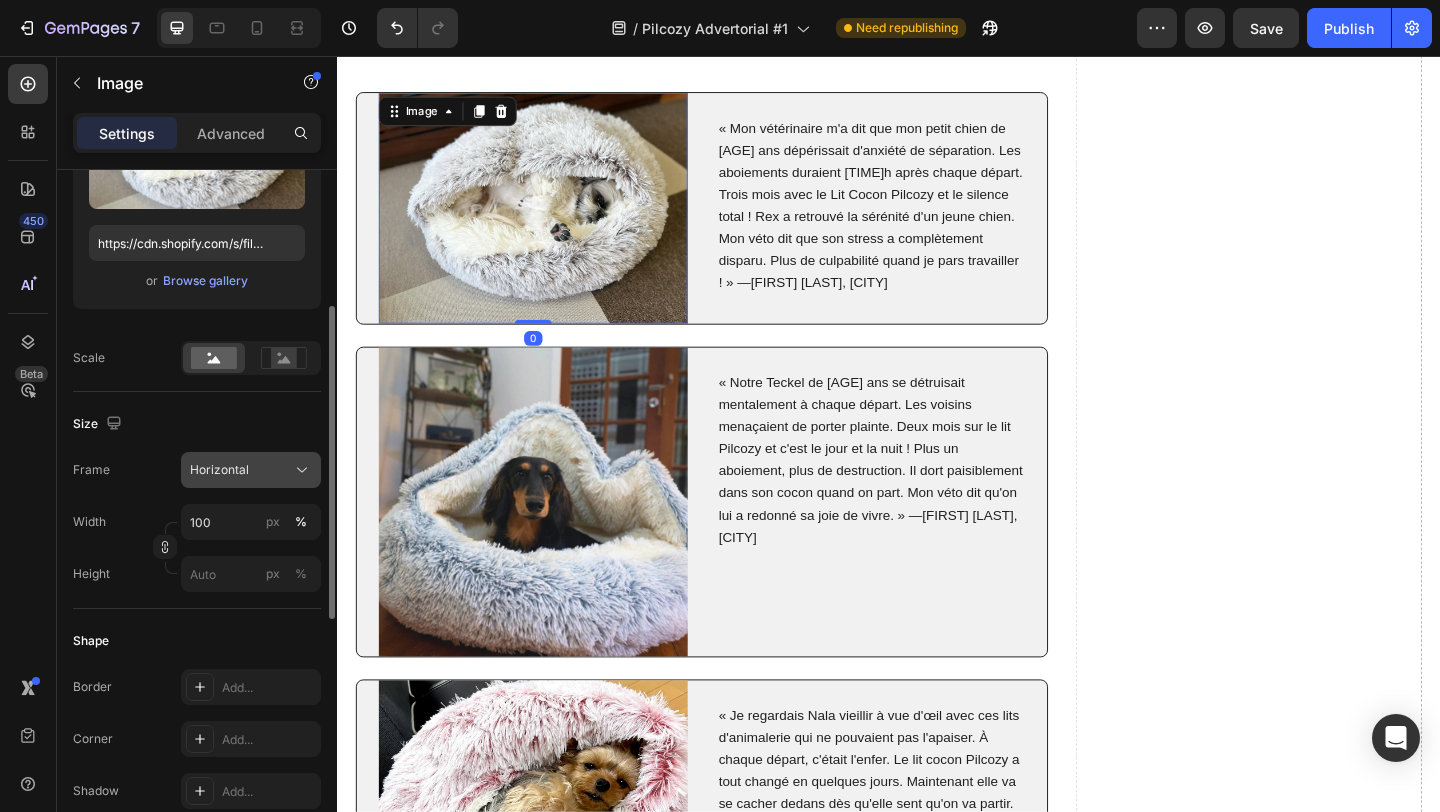 click on "Horizontal" at bounding box center (219, 470) 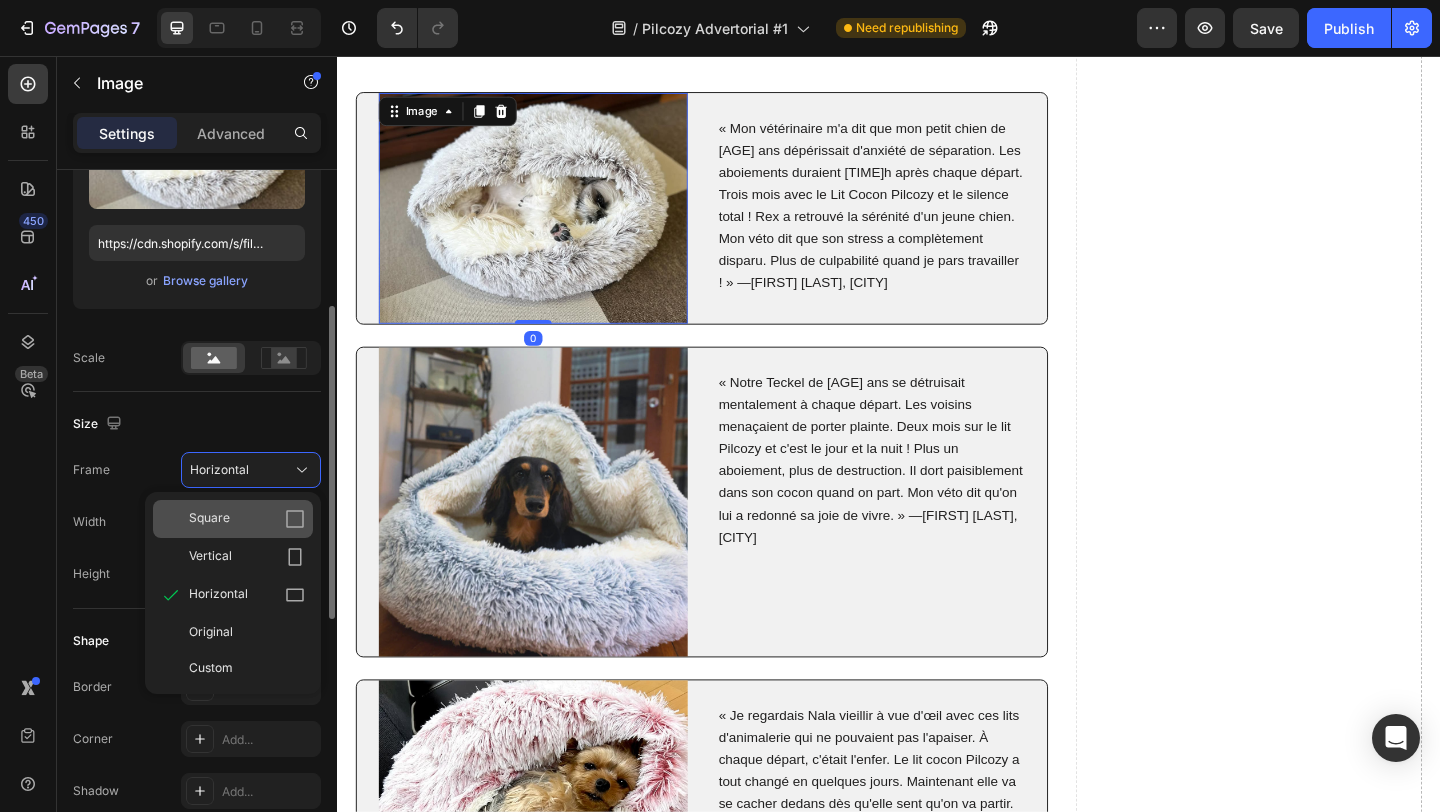 click on "Square" at bounding box center (209, 519) 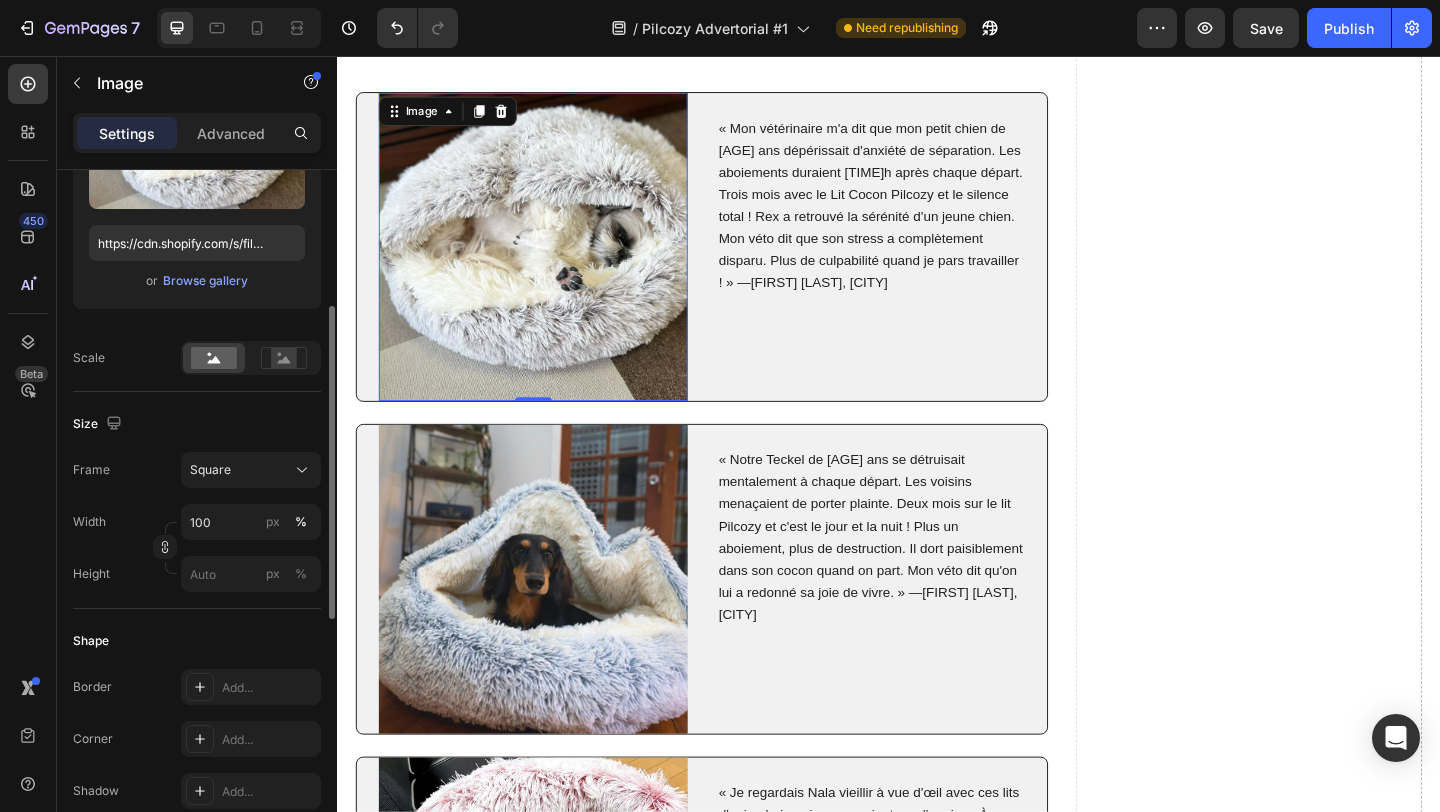 click on "Frame Square Width 100 px % Height px %" 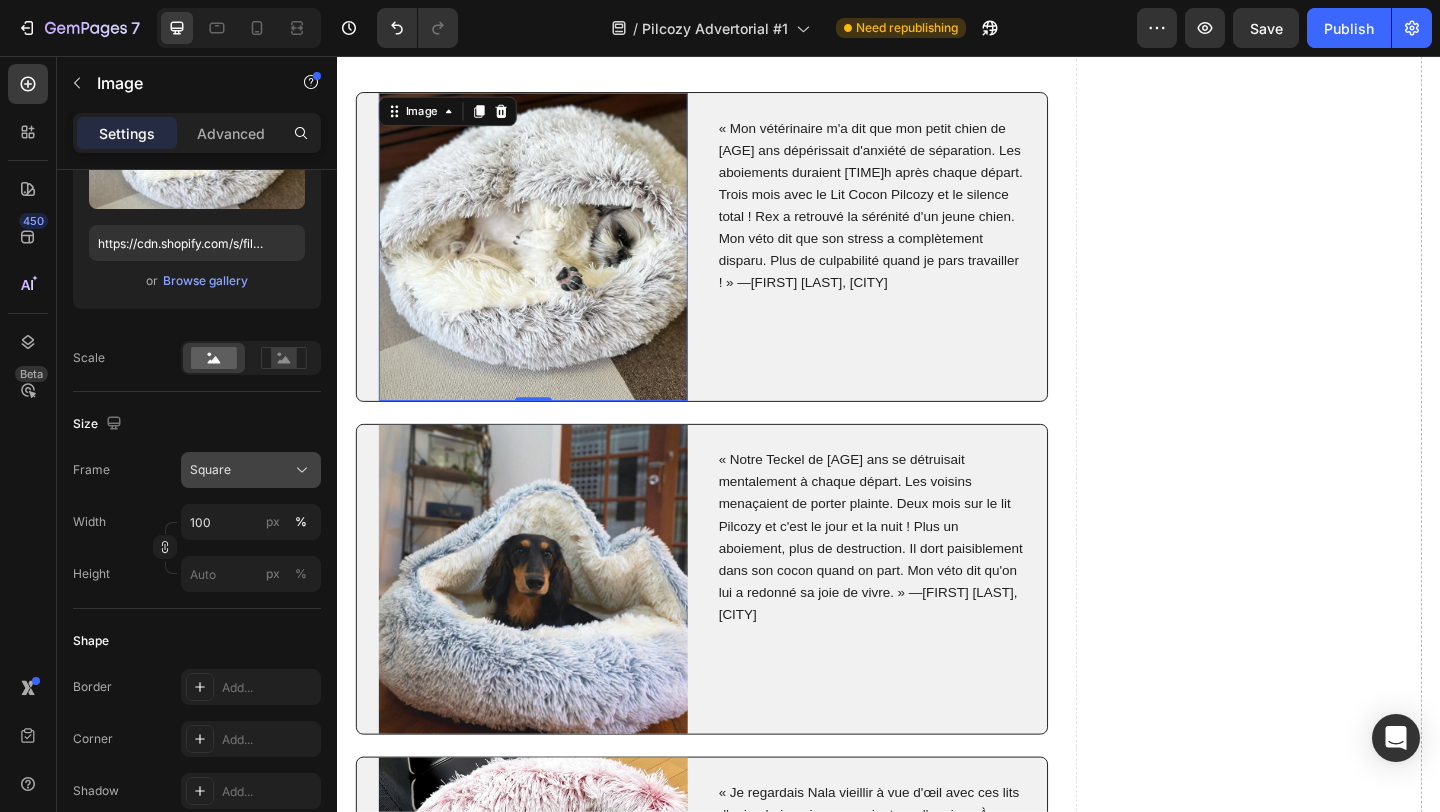 click on "Square" at bounding box center (210, 470) 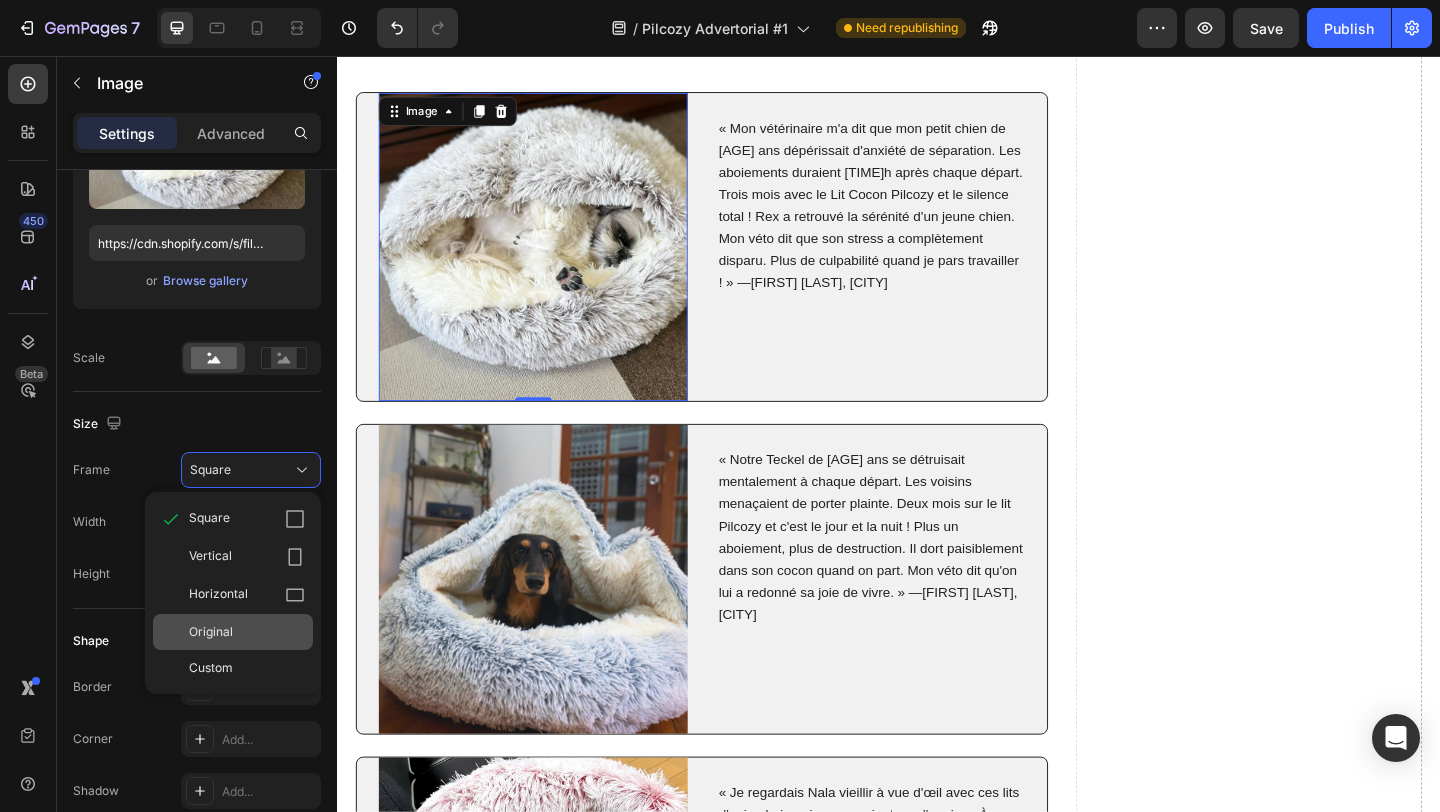 click on "Original" at bounding box center [211, 632] 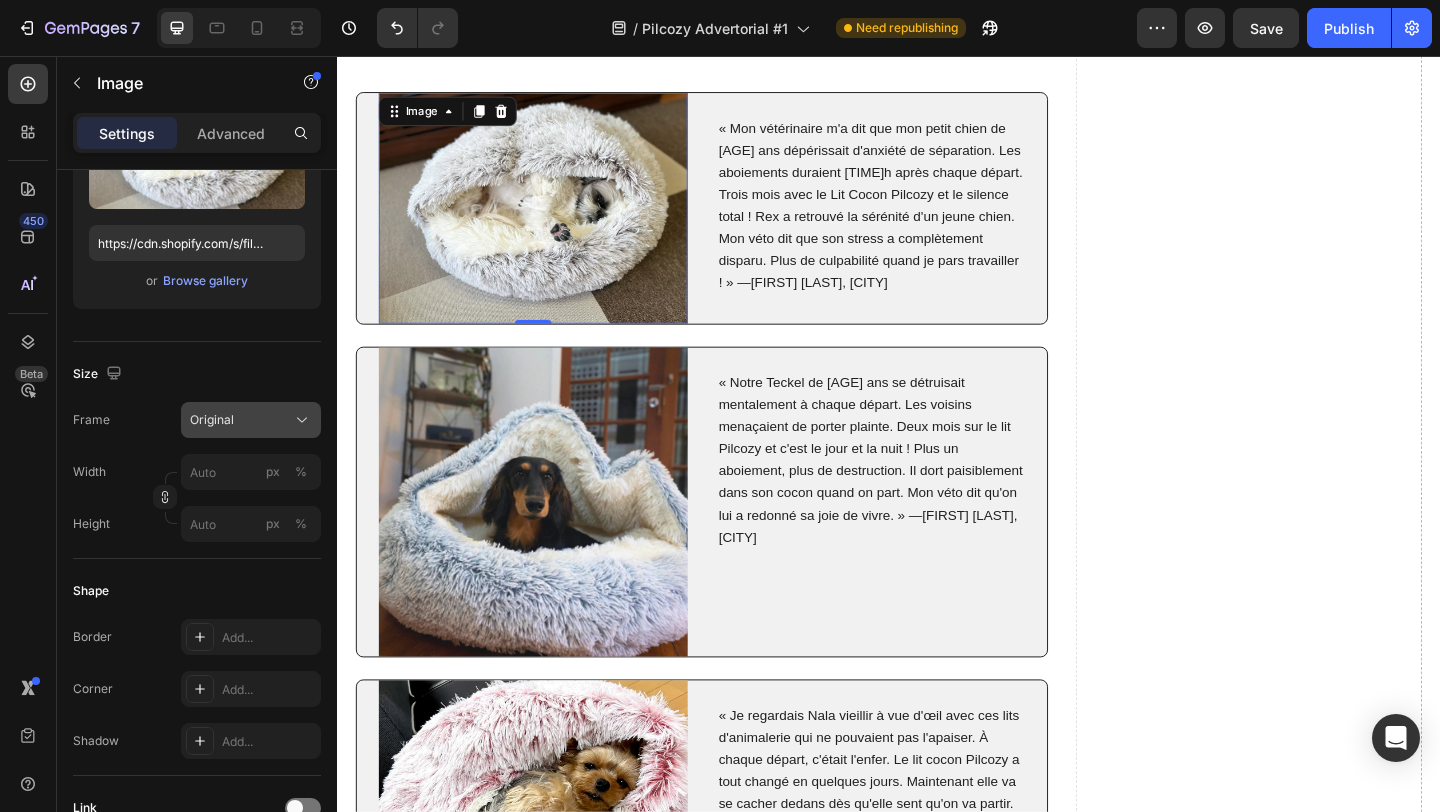 click on "Original" 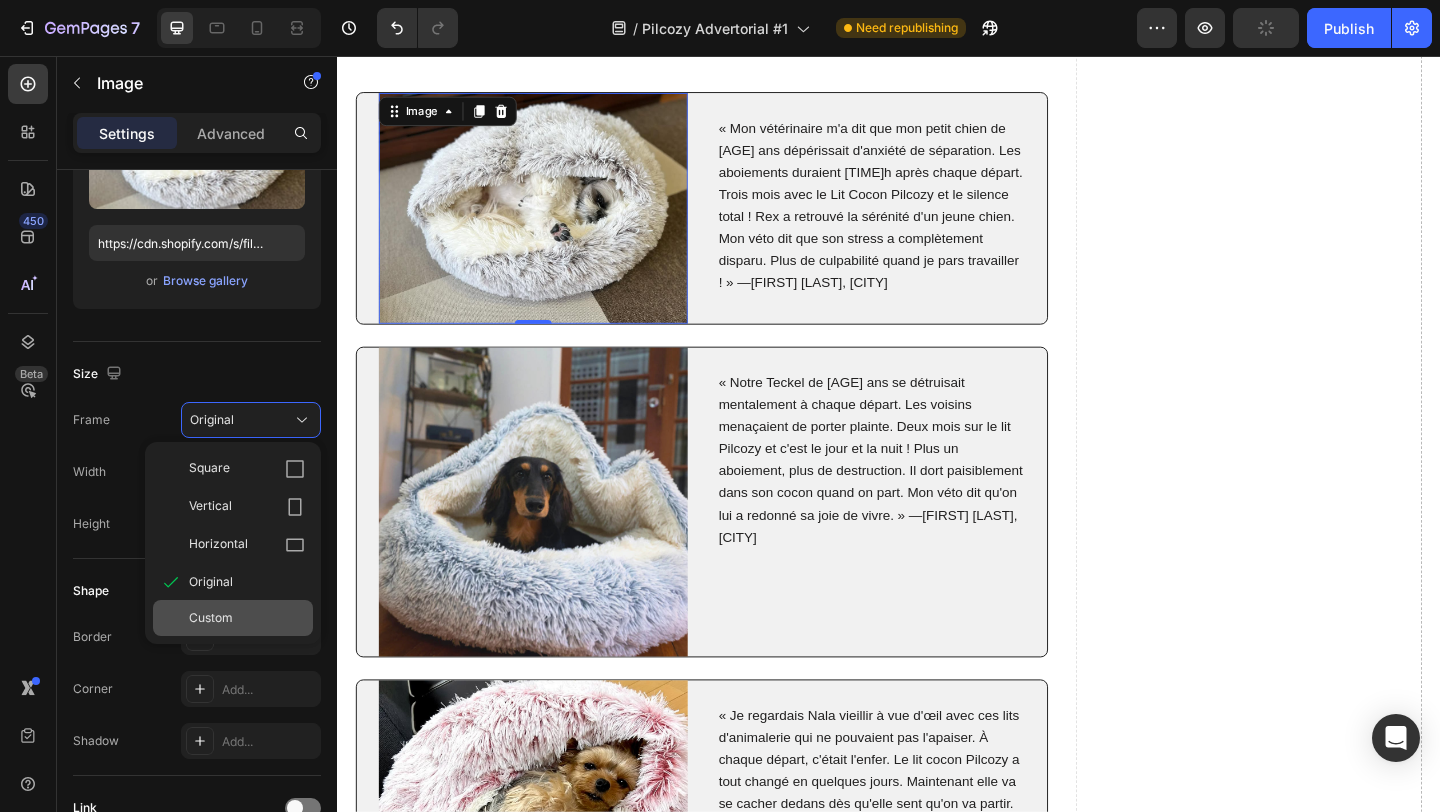click on "Custom" 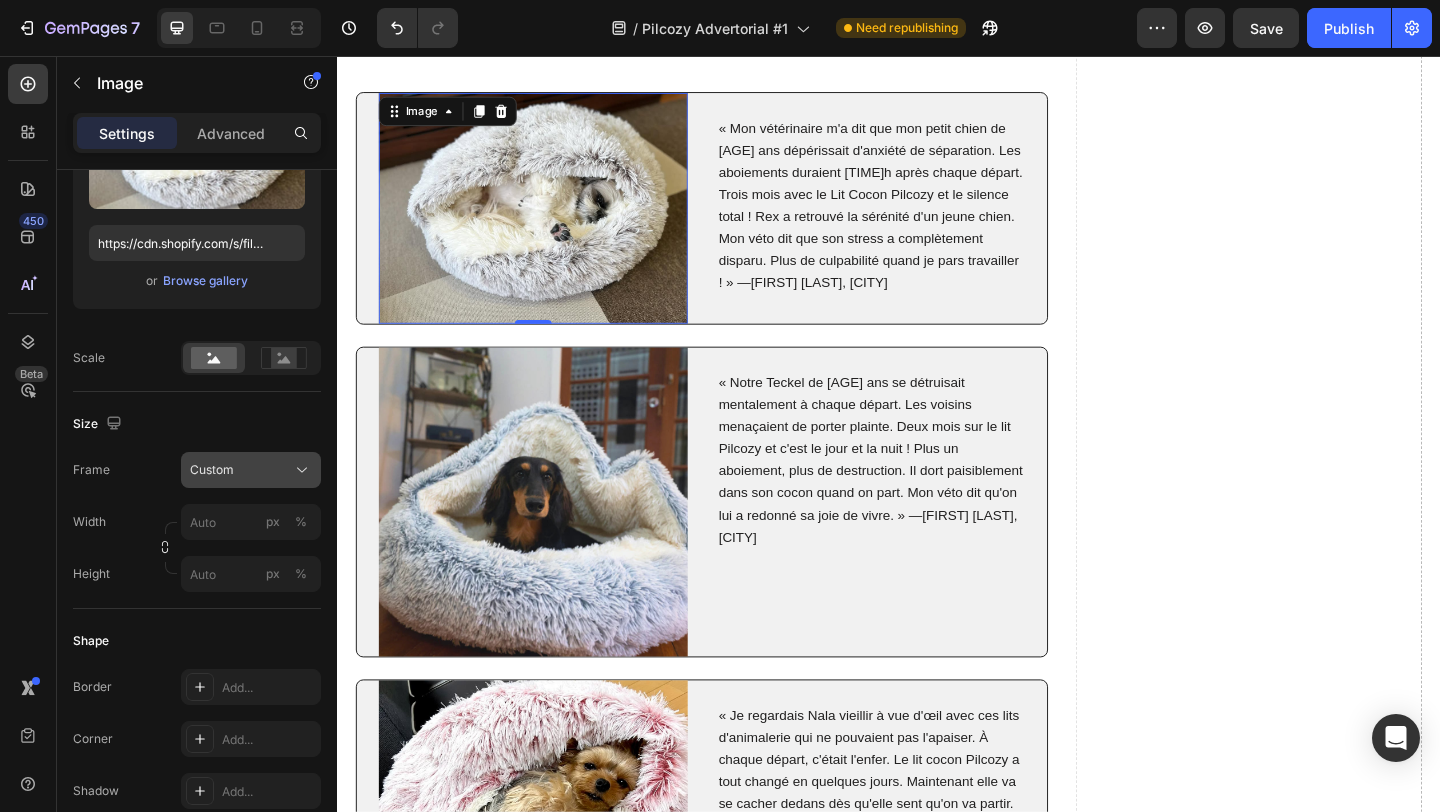 click on "Frame Custom Width px % Height px %" 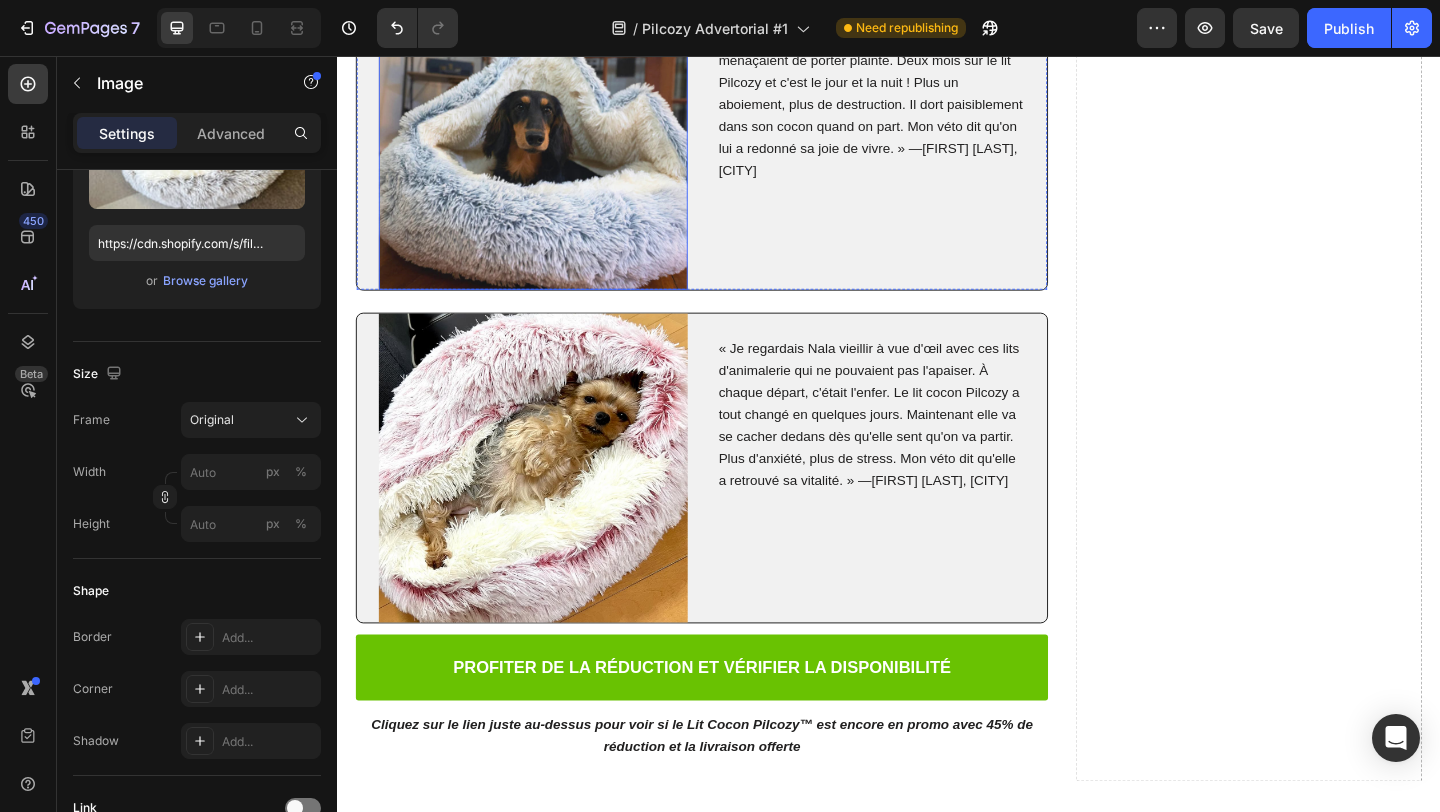 scroll, scrollTop: 12137, scrollLeft: 0, axis: vertical 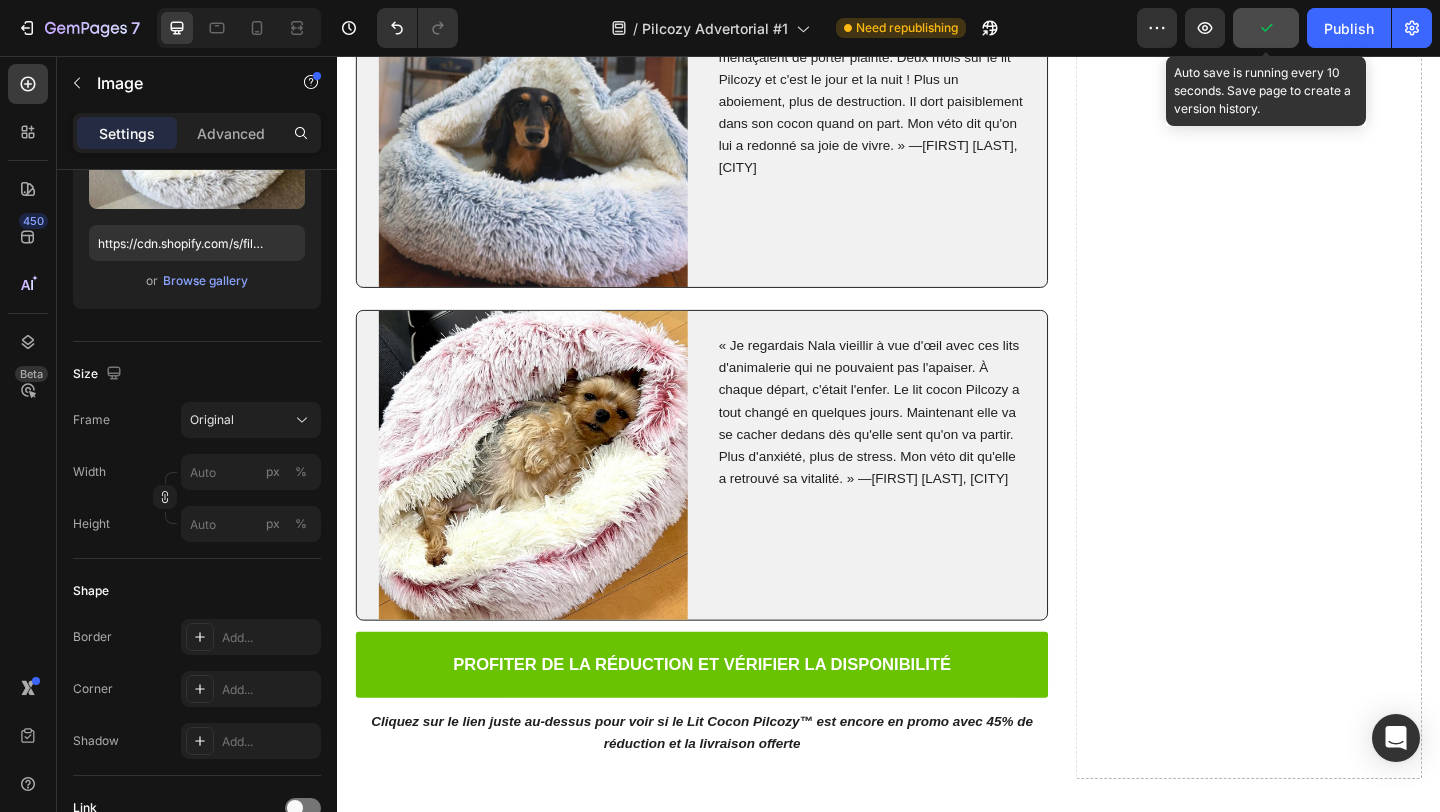 click 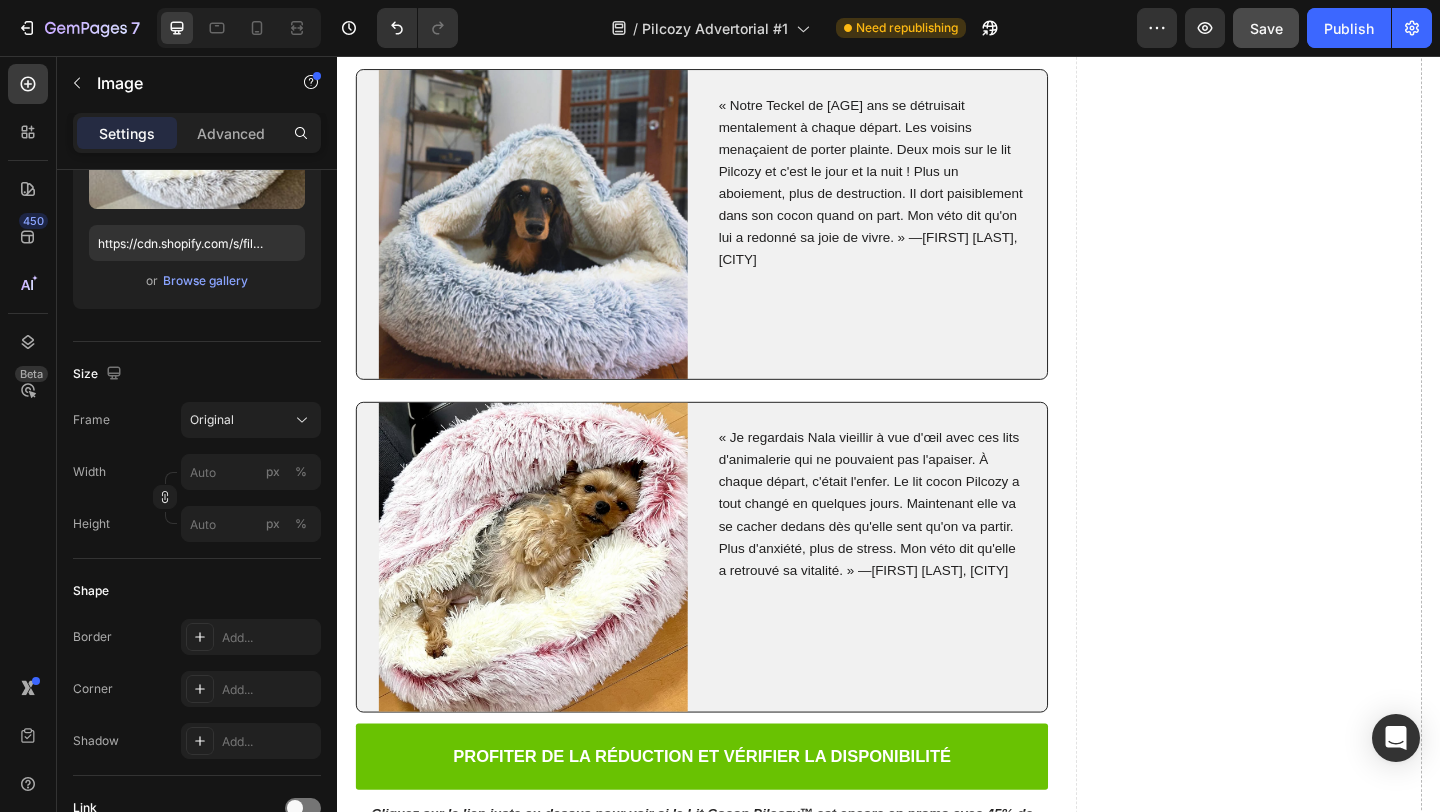 scroll, scrollTop: 12047, scrollLeft: 0, axis: vertical 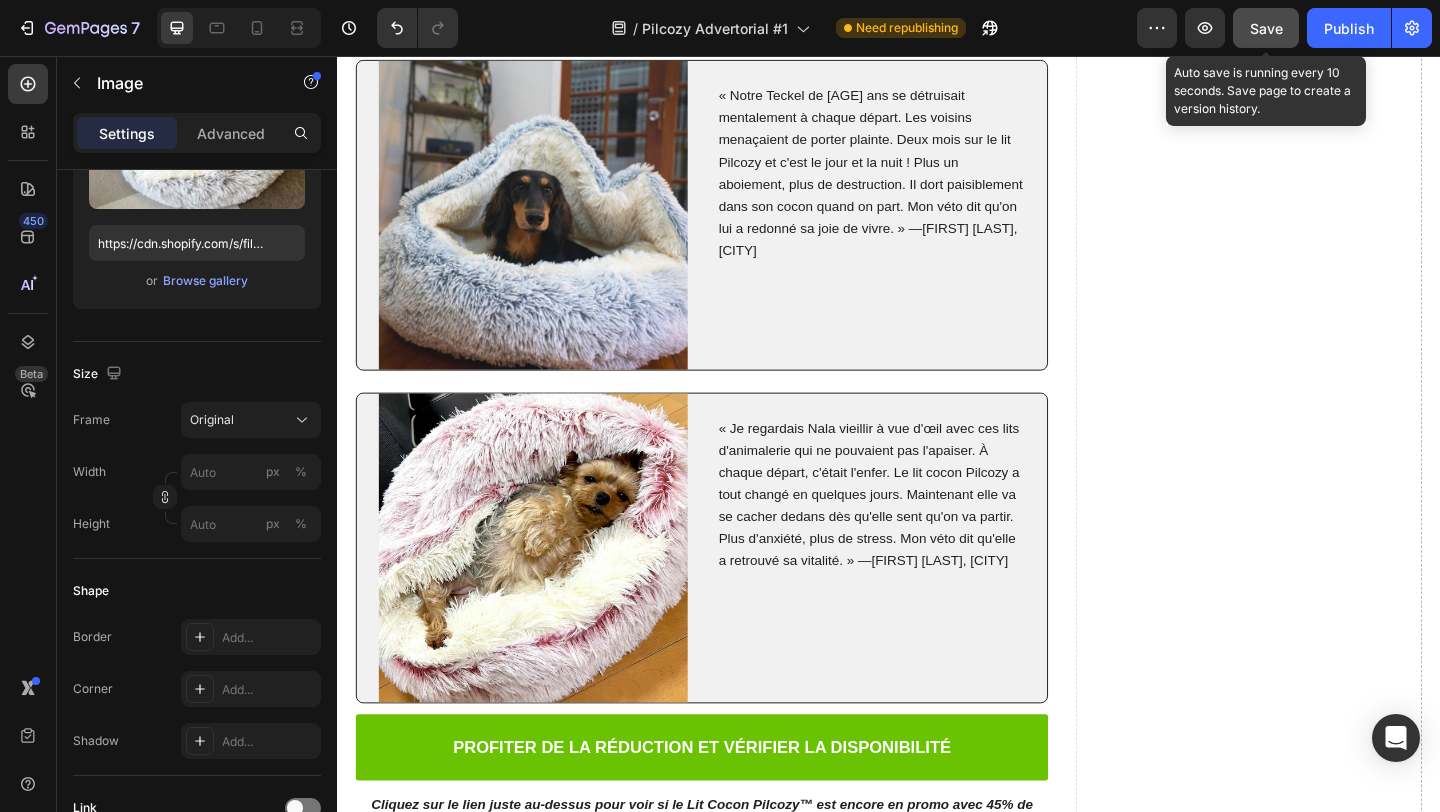 click on "Save" at bounding box center (1266, 28) 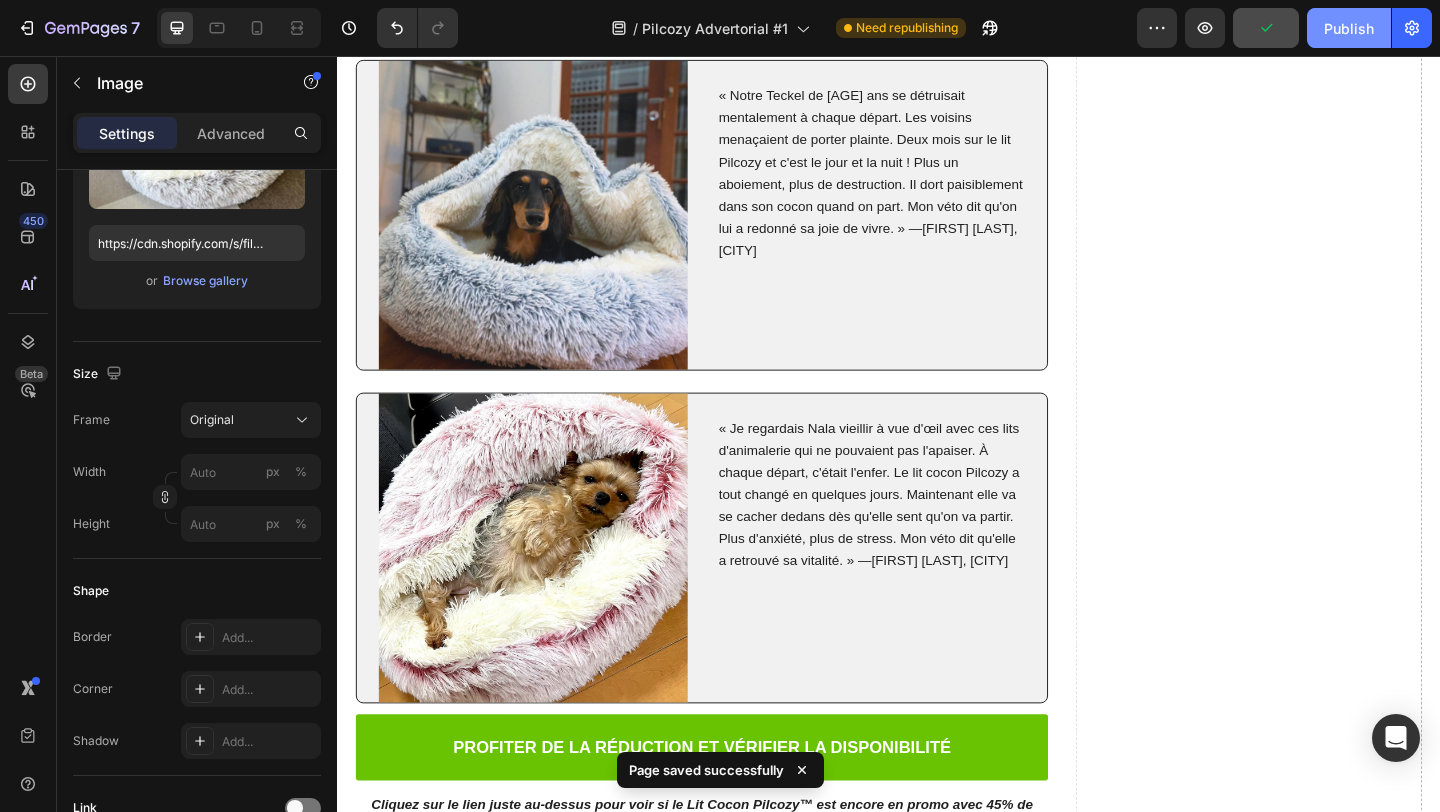 click on "Publish" at bounding box center [1349, 28] 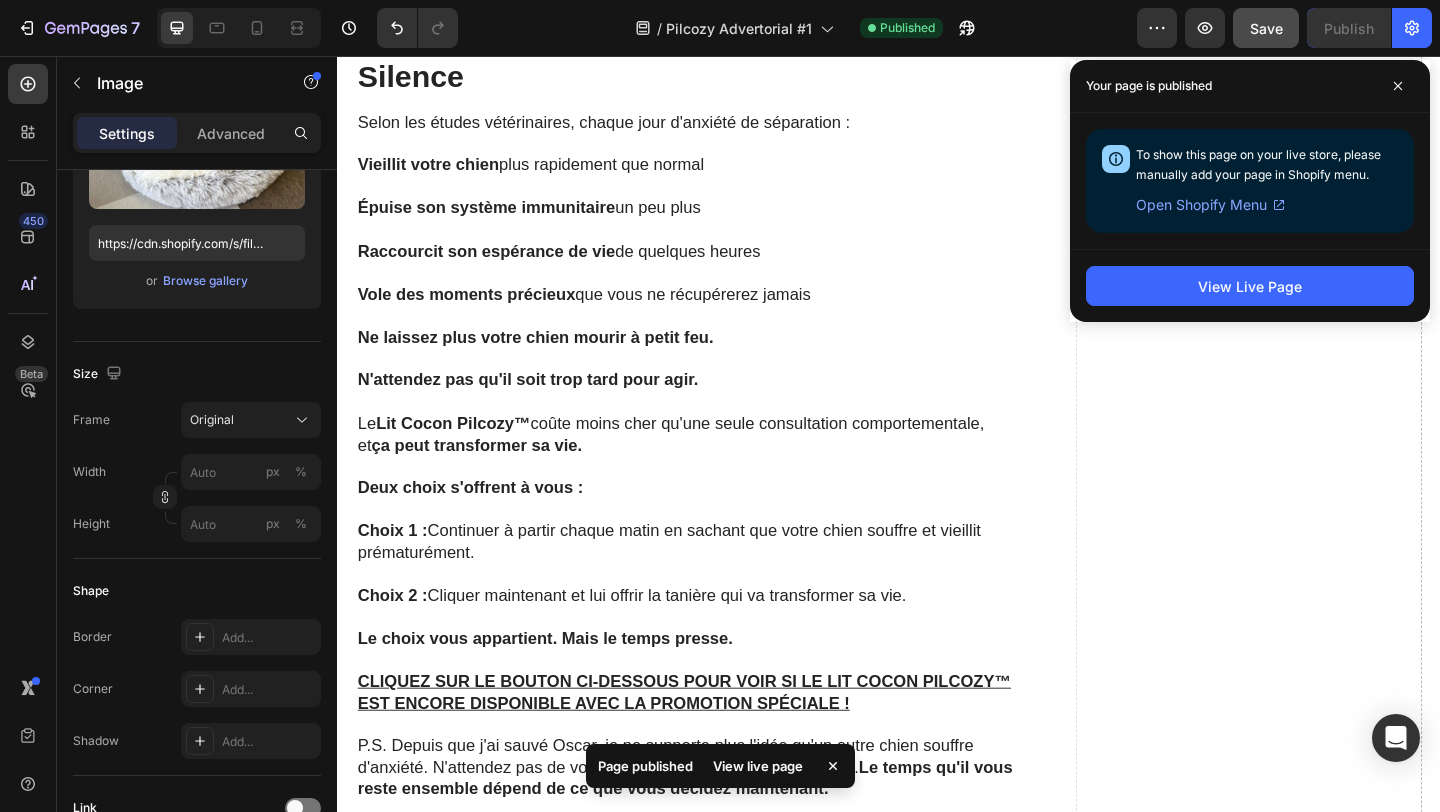 scroll, scrollTop: 10859, scrollLeft: 0, axis: vertical 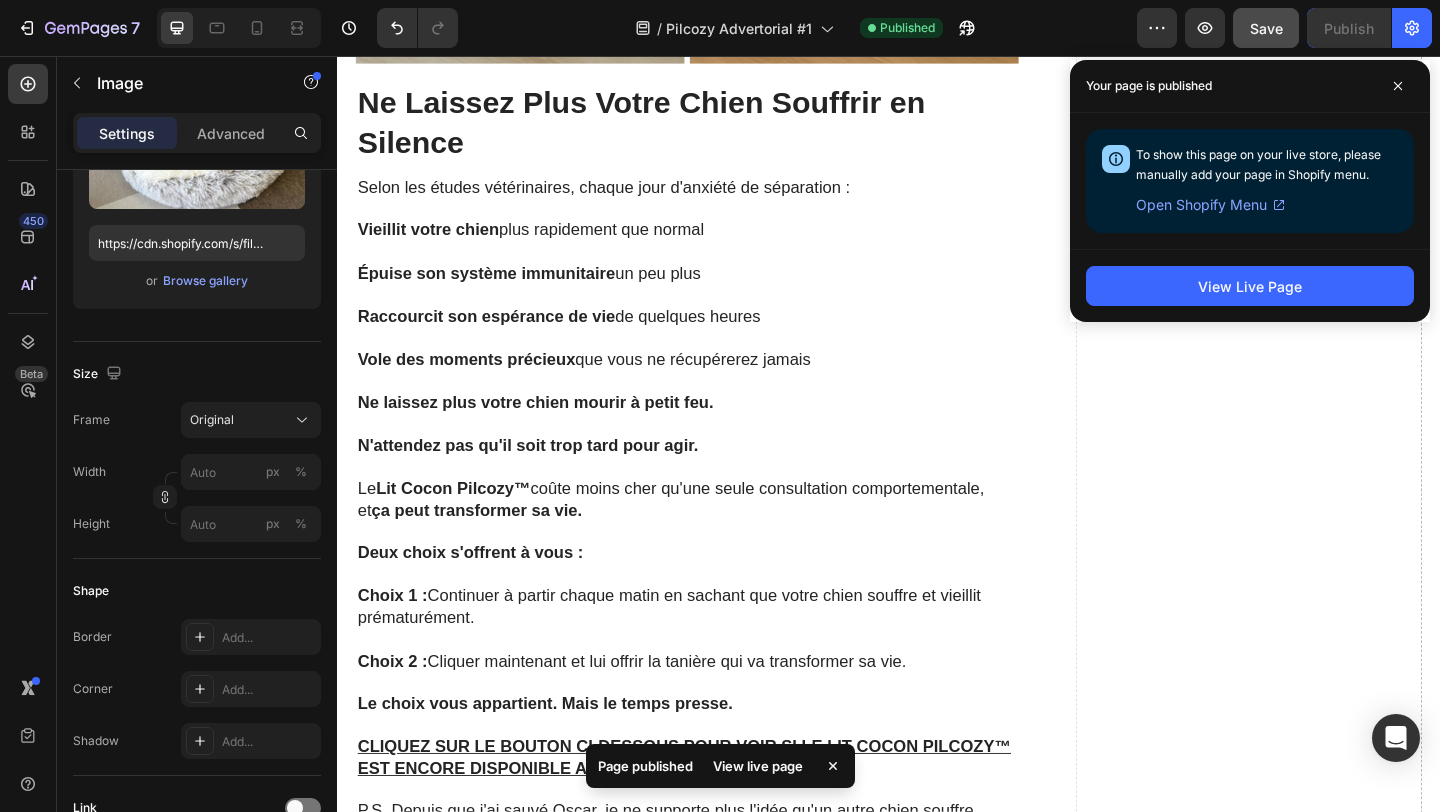 click on "View Live Page" at bounding box center (1250, 285) 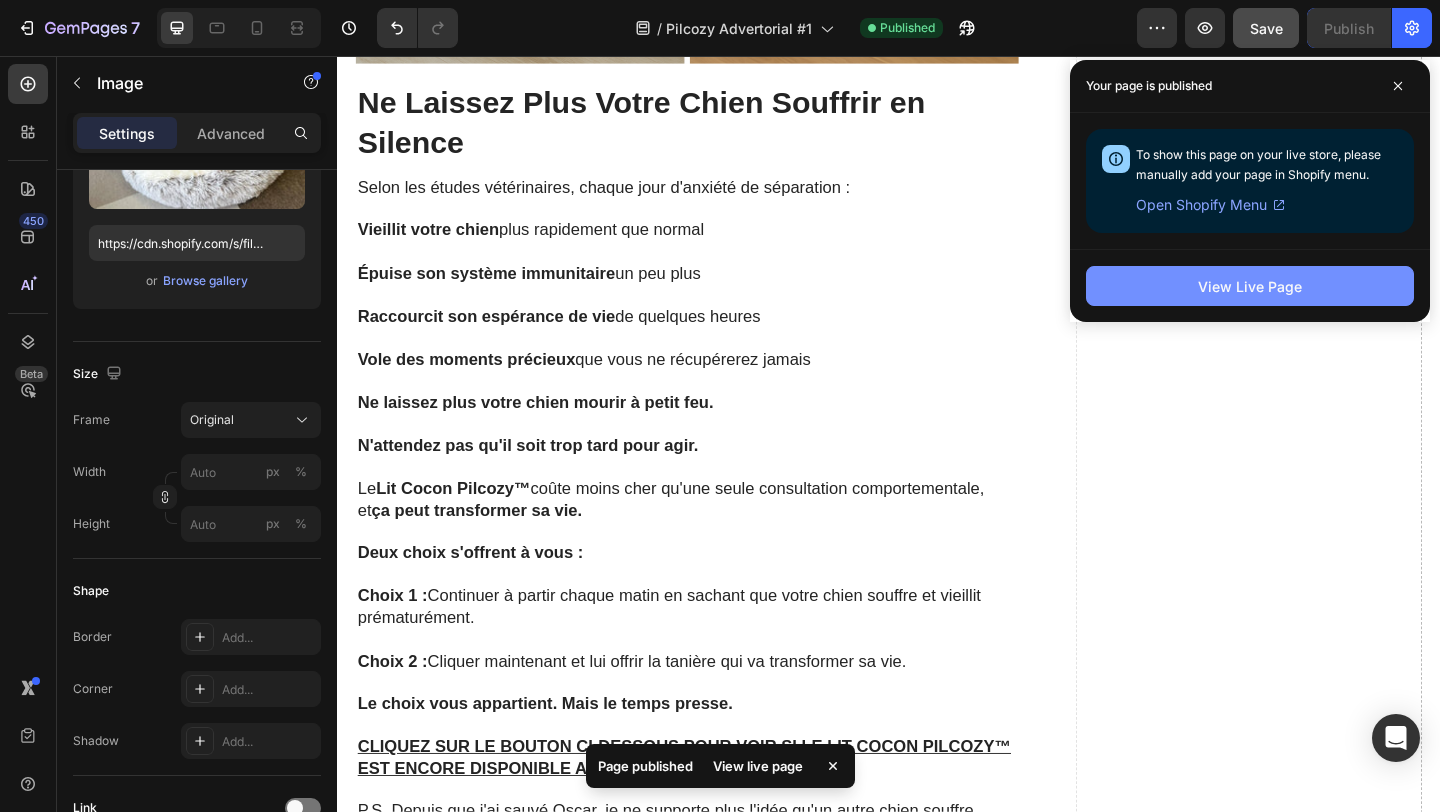 click on "View Live Page" at bounding box center (1250, 286) 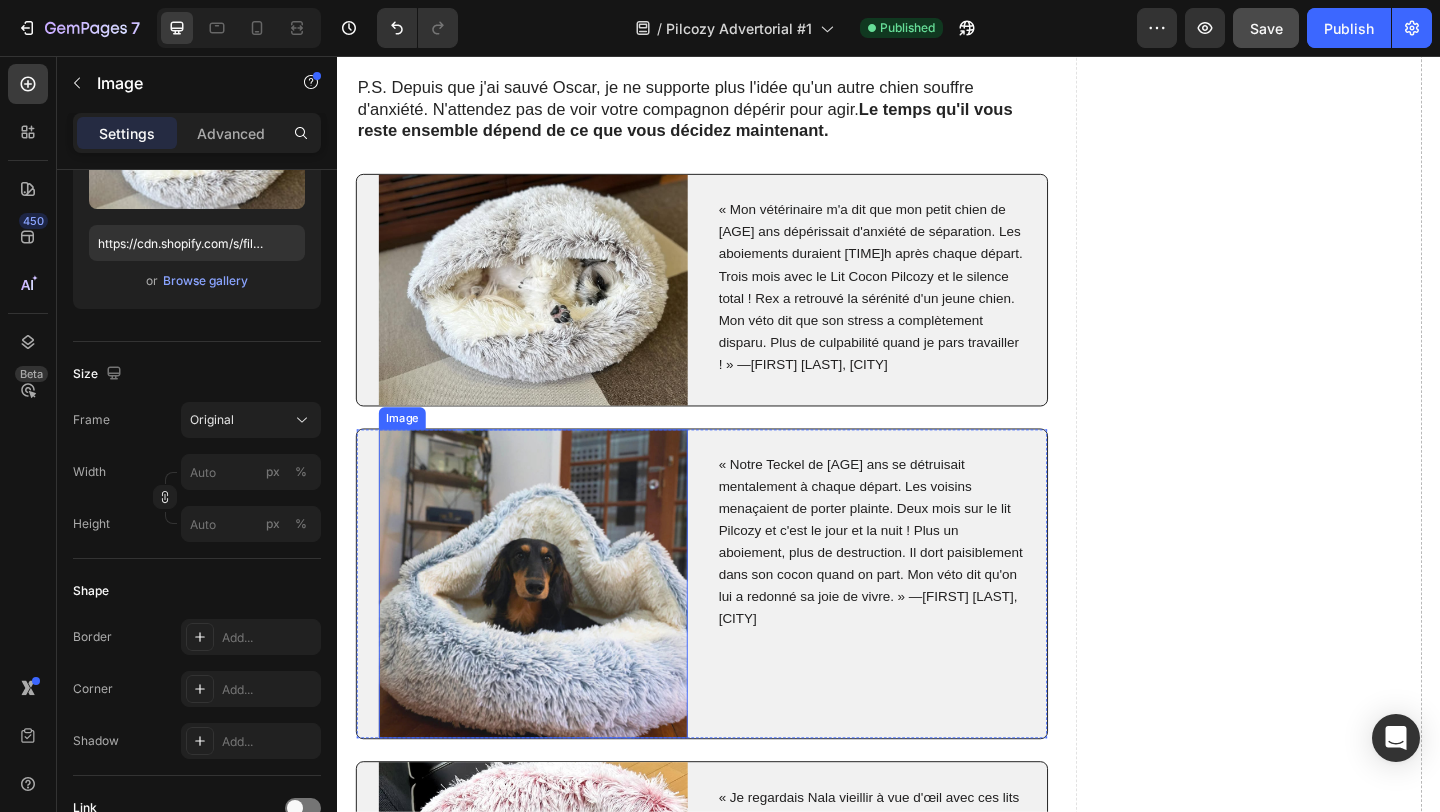 scroll, scrollTop: 11643, scrollLeft: 0, axis: vertical 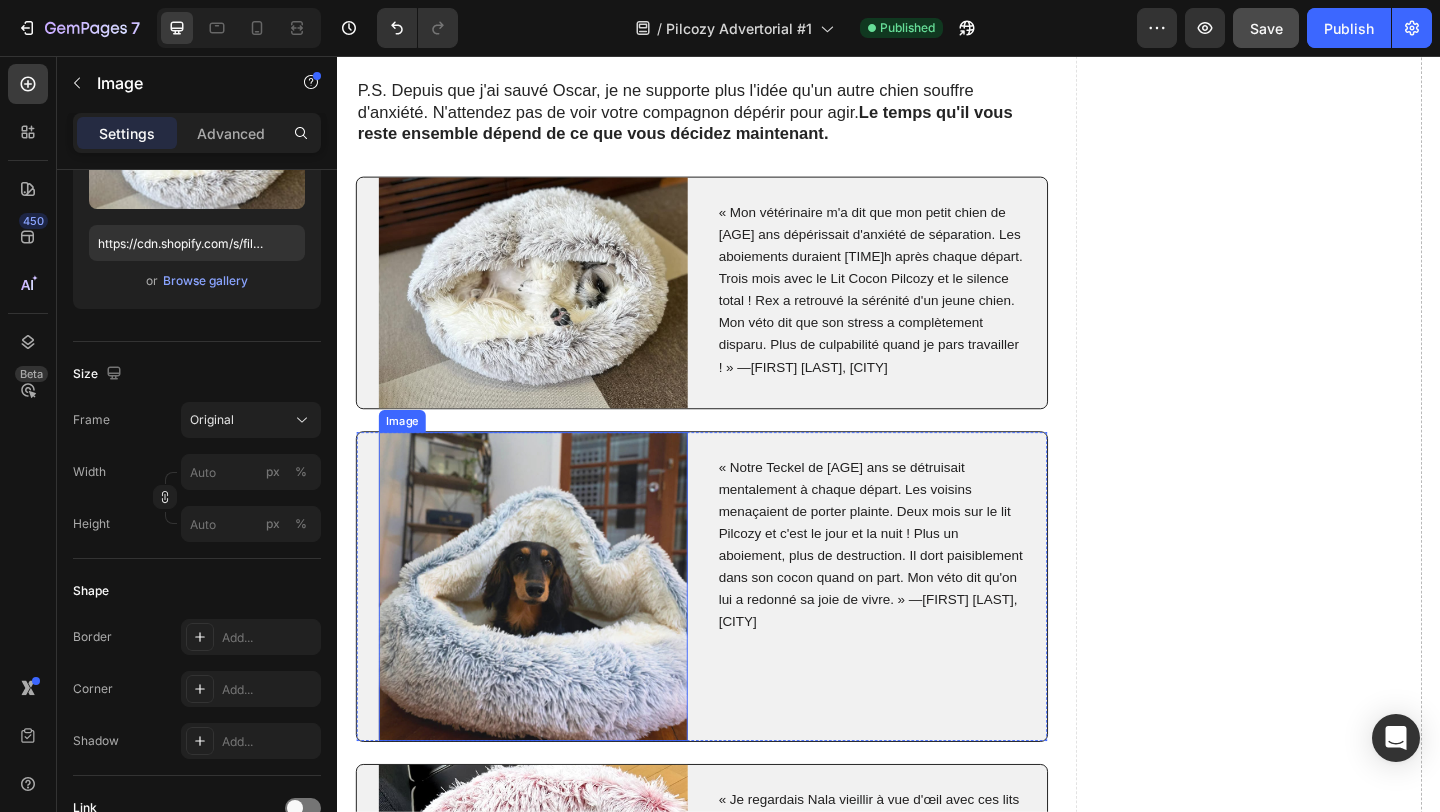 click at bounding box center (550, 633) 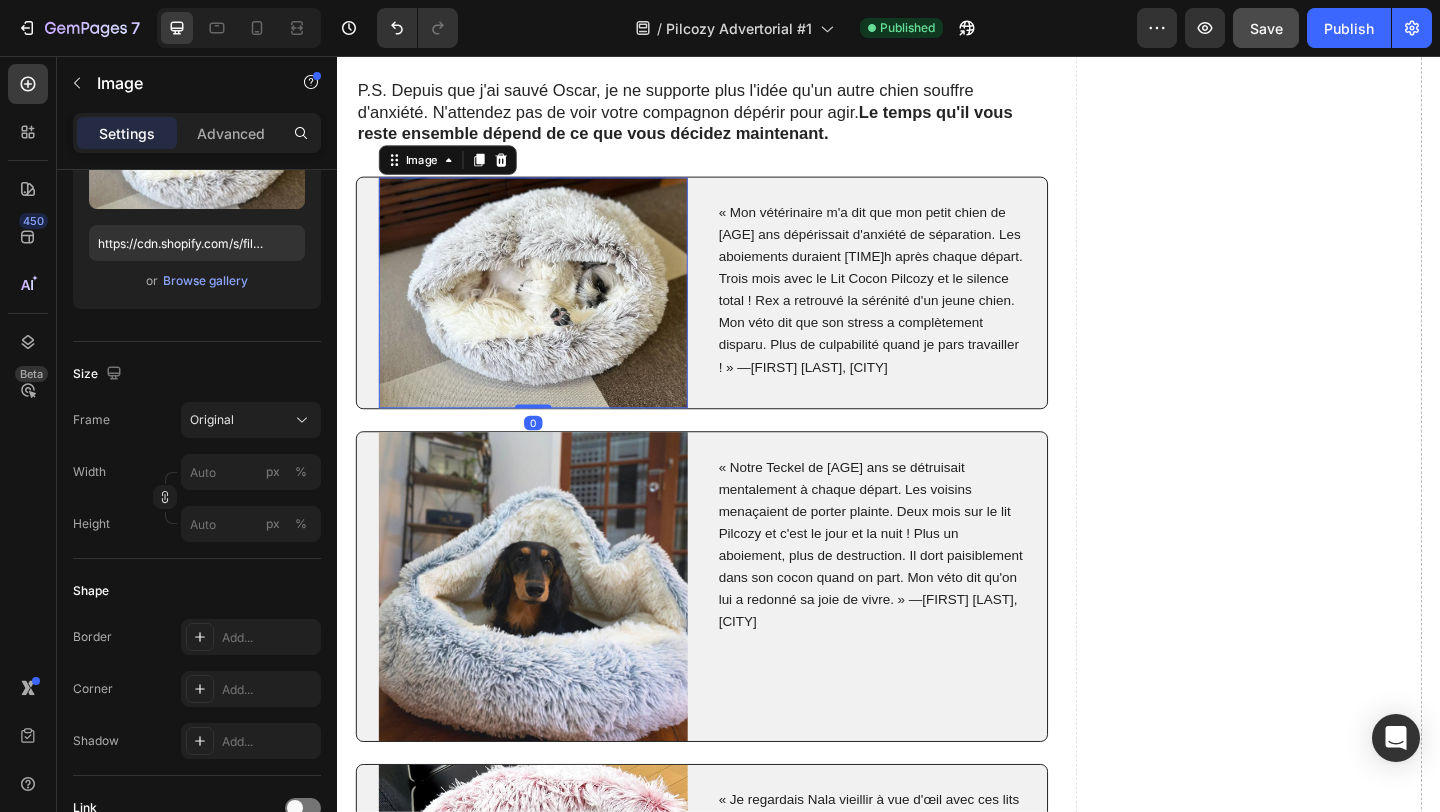 click at bounding box center (550, 314) 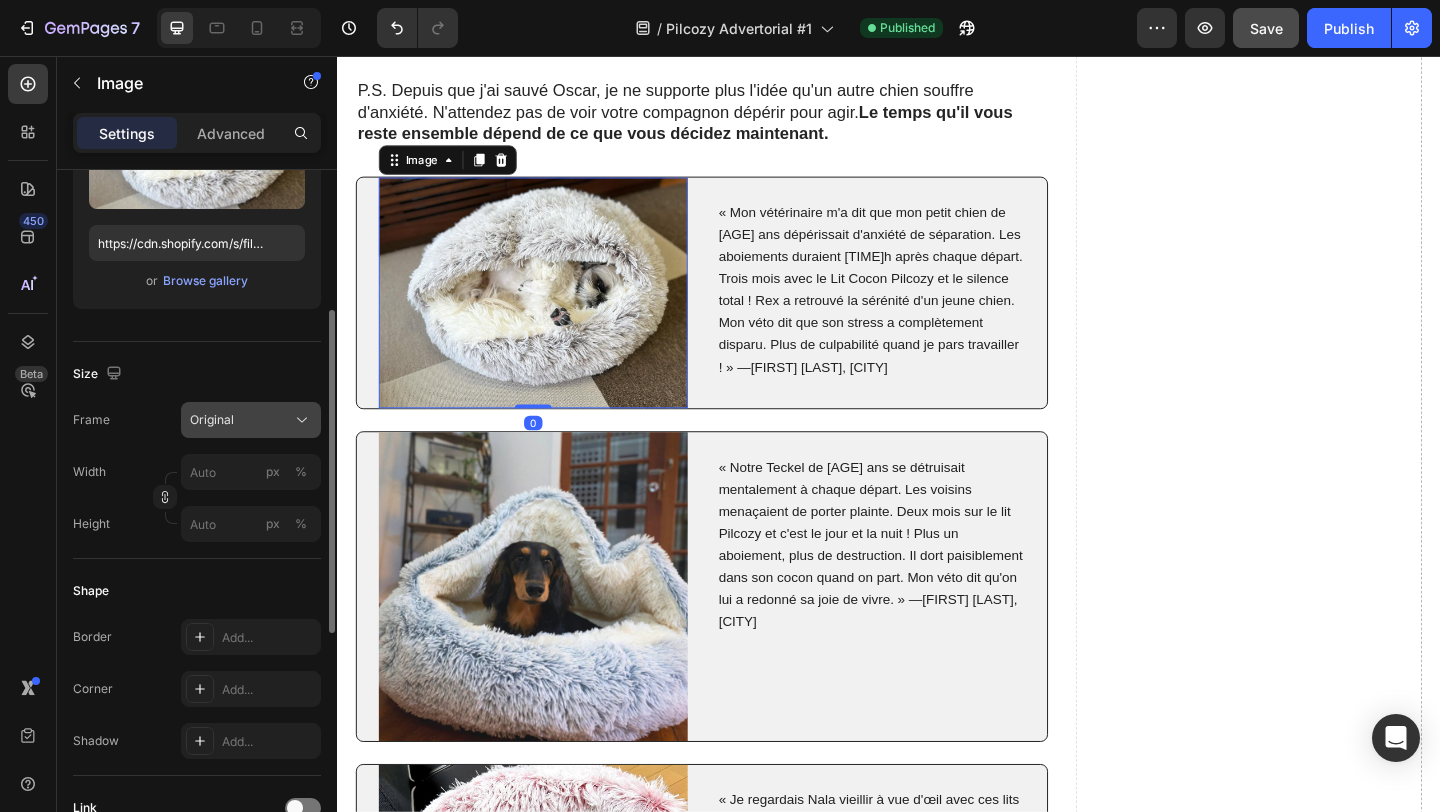 click on "Original" at bounding box center [212, 420] 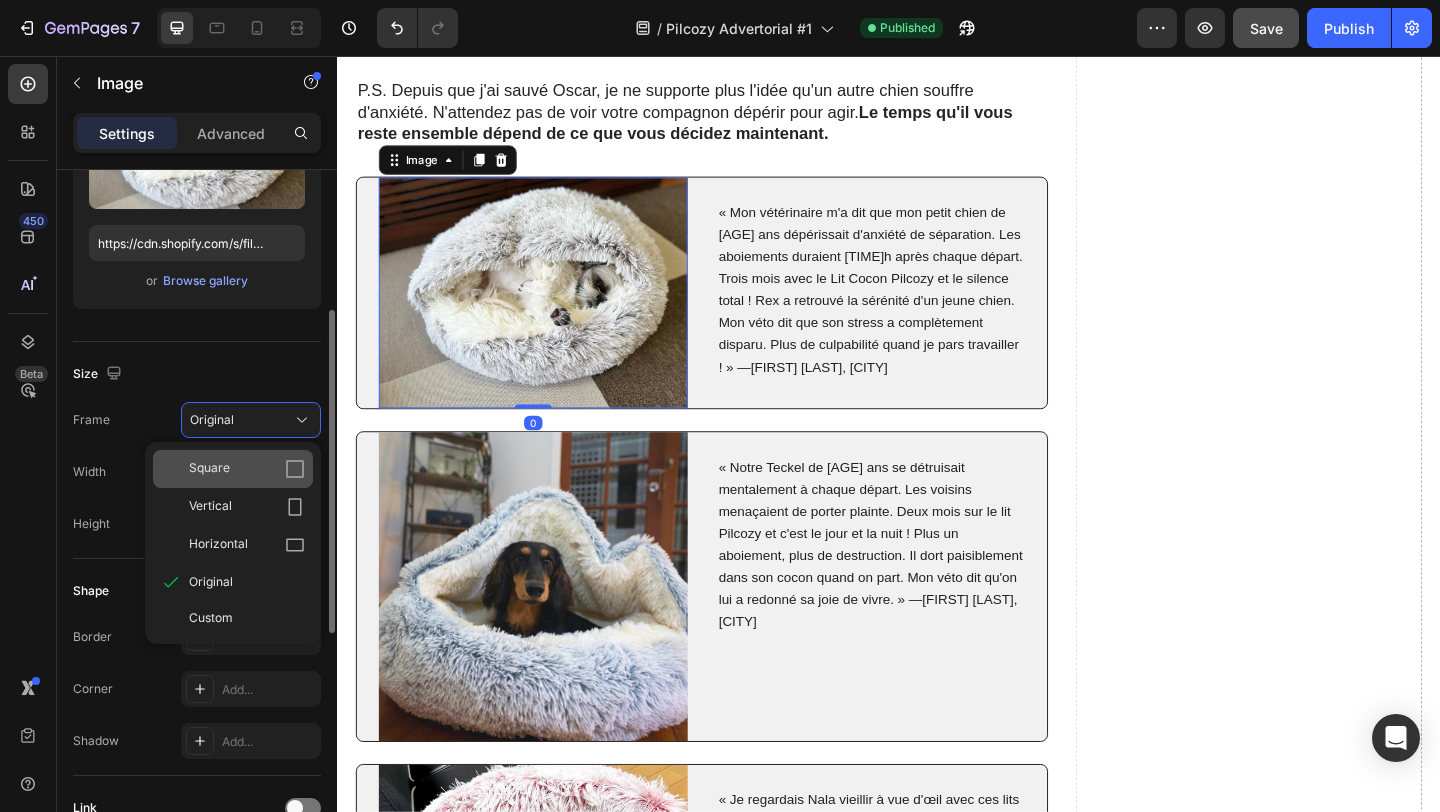click on "Square" at bounding box center [209, 469] 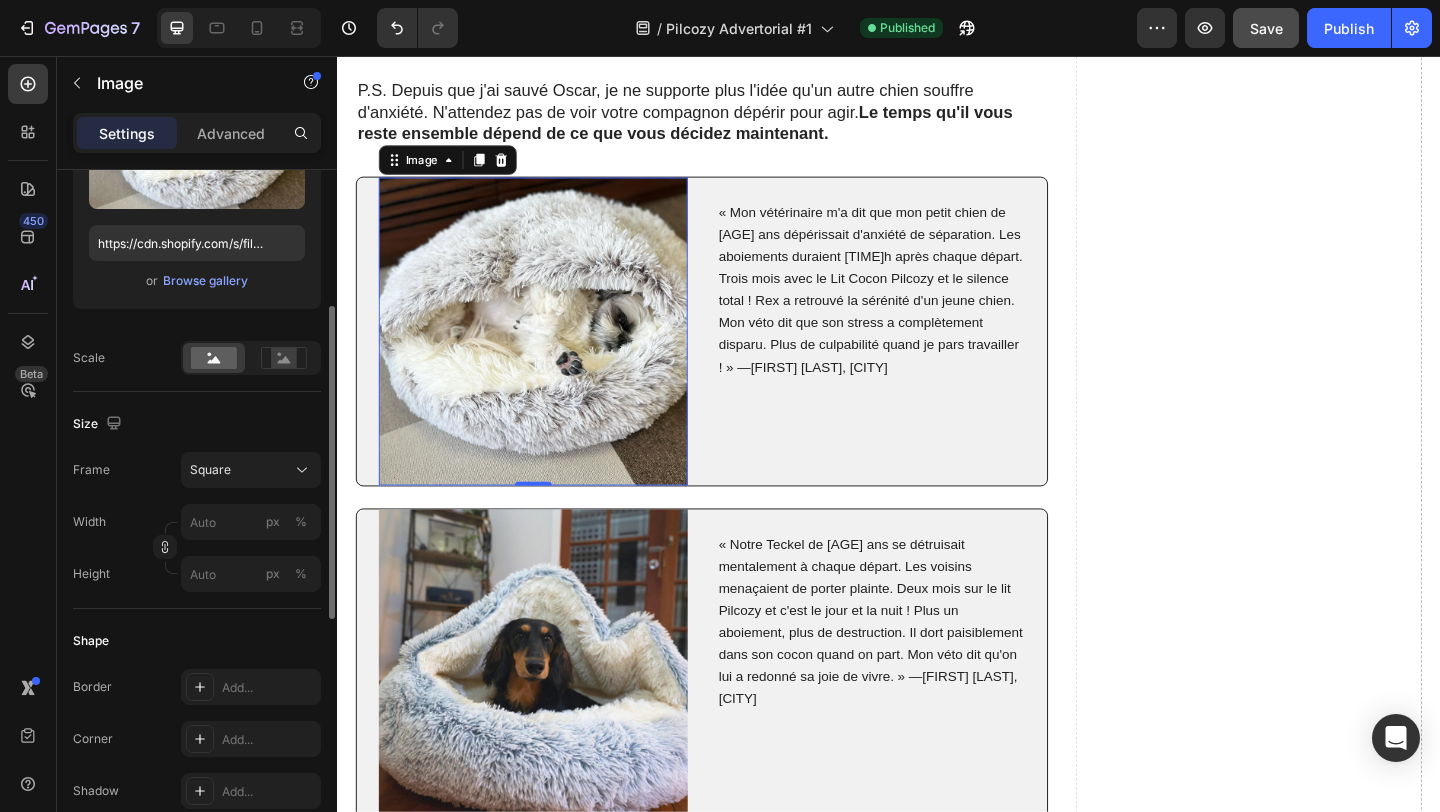 click on "Square" at bounding box center (210, 470) 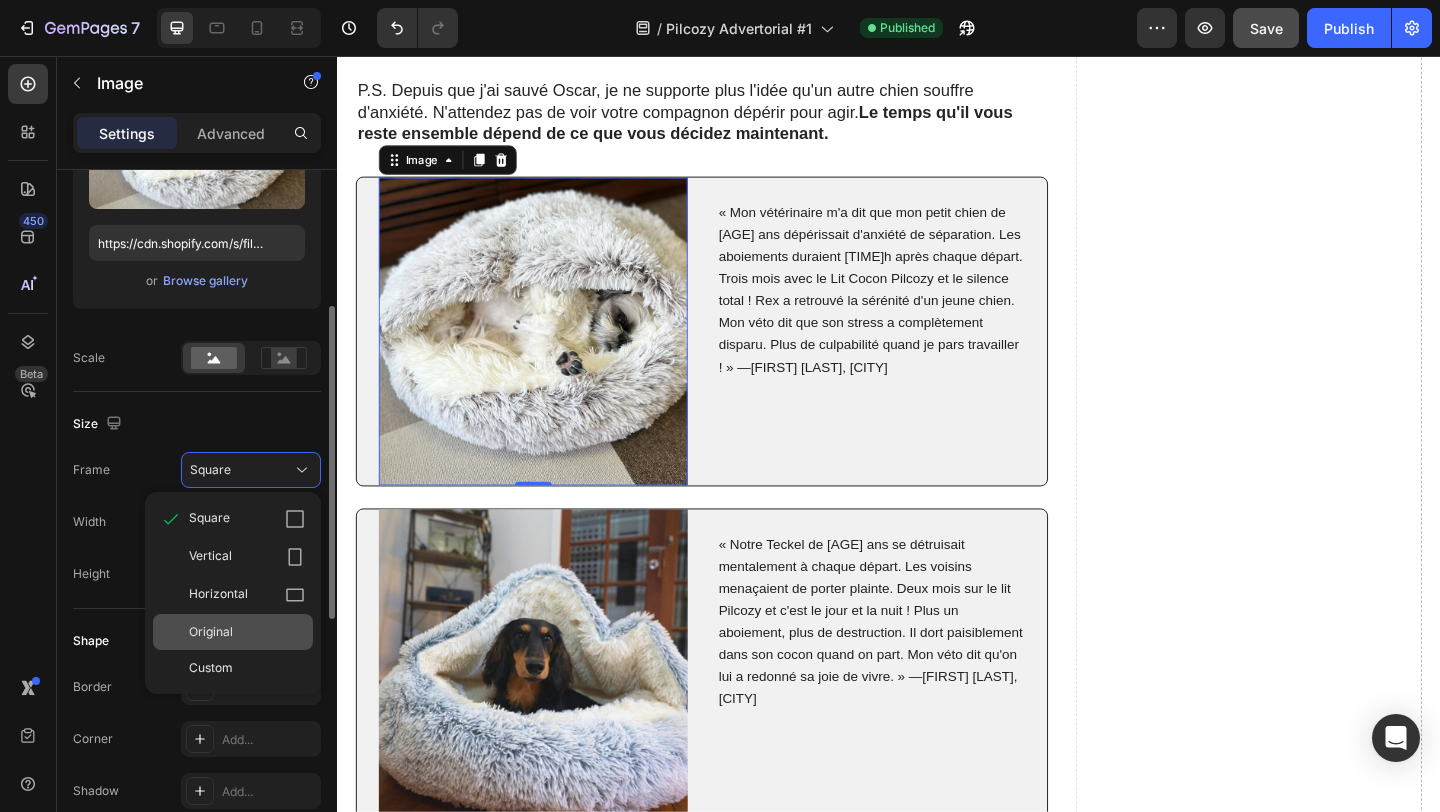 click on "Original" at bounding box center (247, 632) 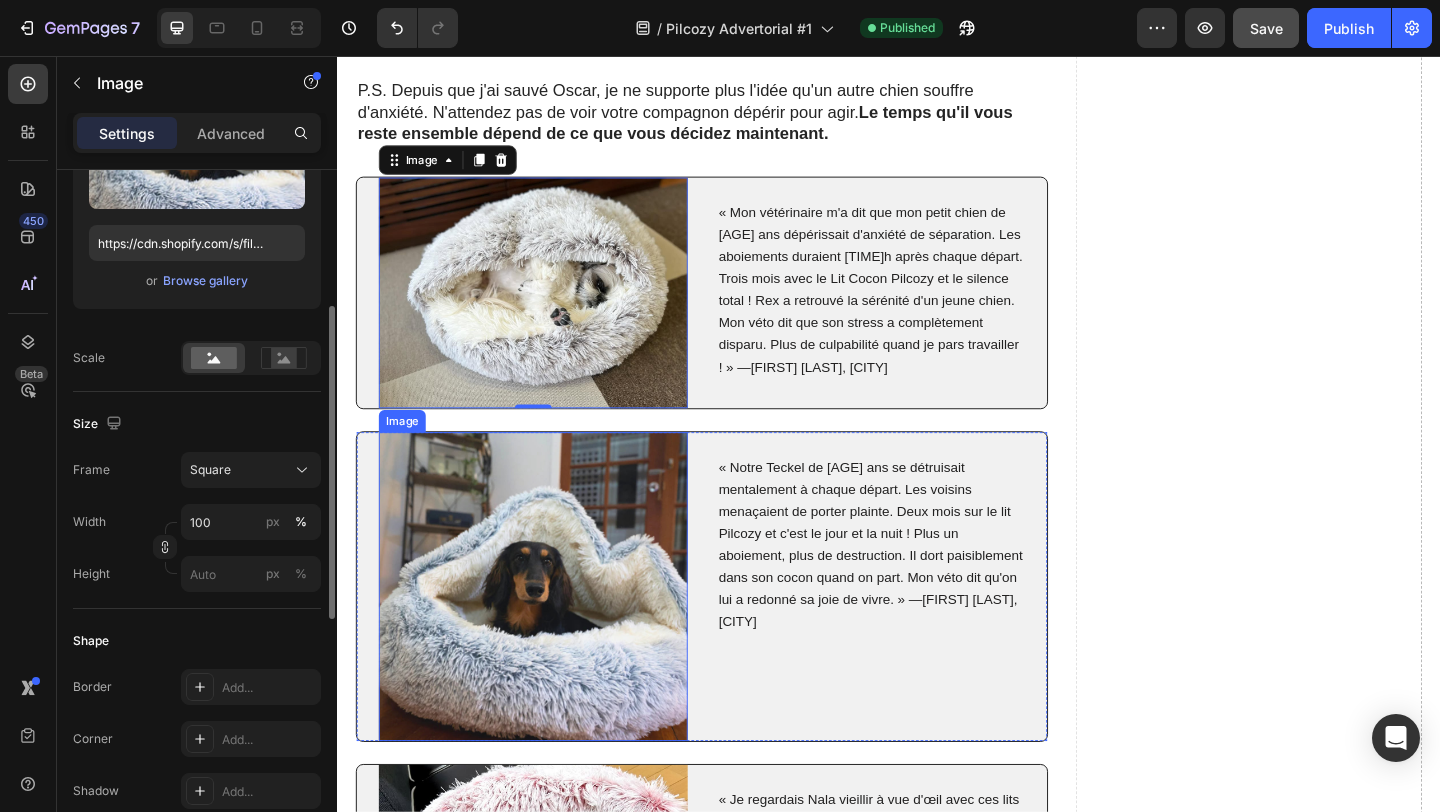 click at bounding box center [550, 633] 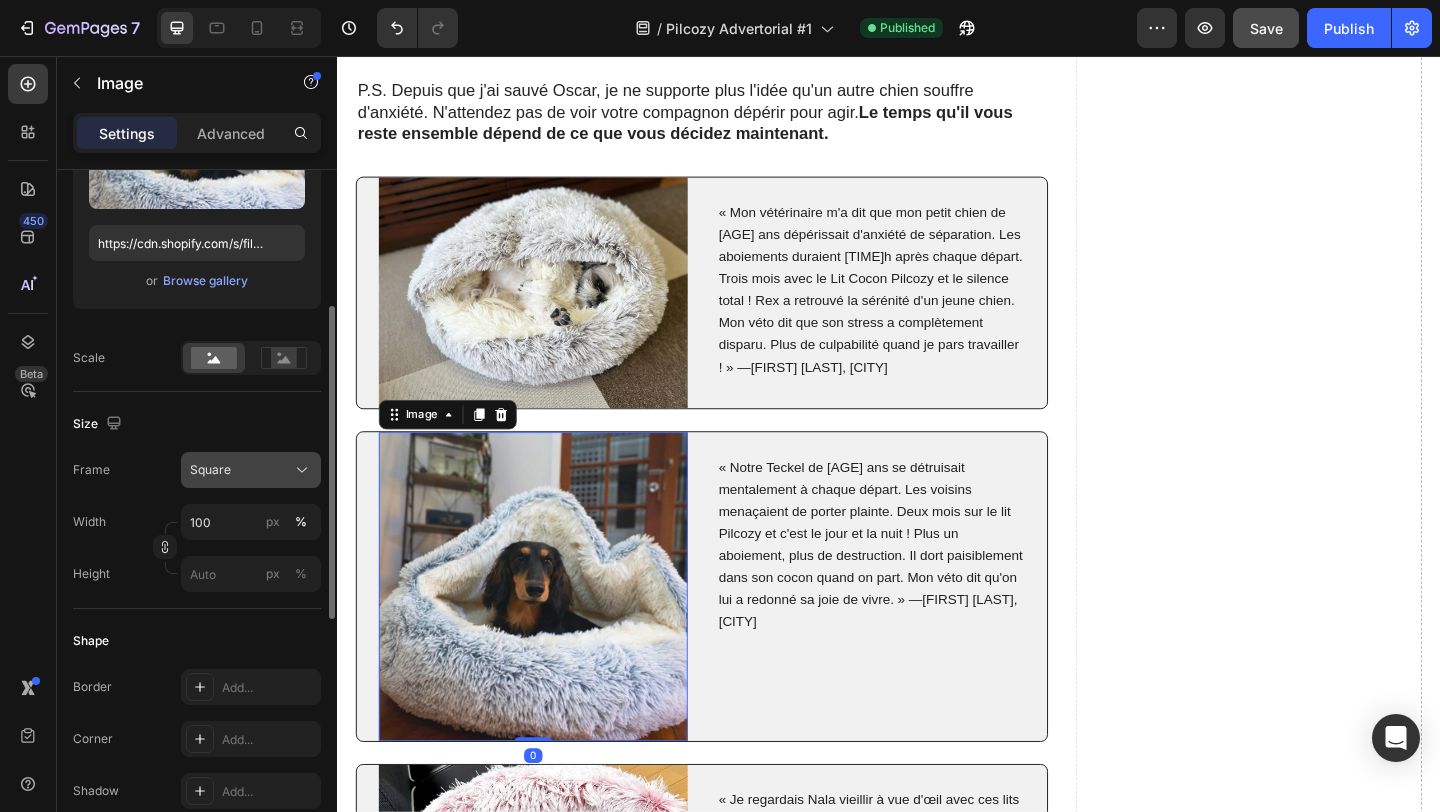 click on "Square" 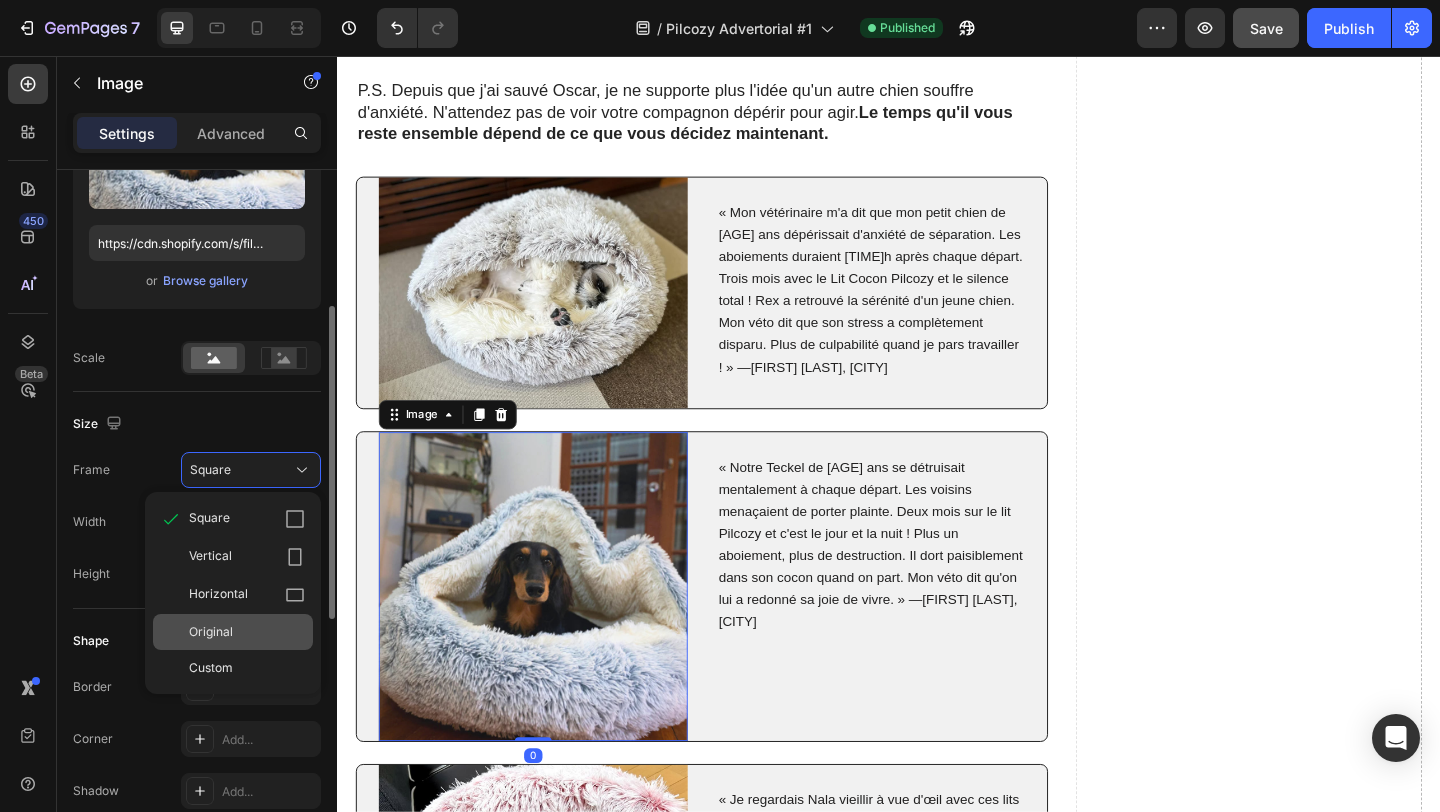 click on "Original" at bounding box center [247, 632] 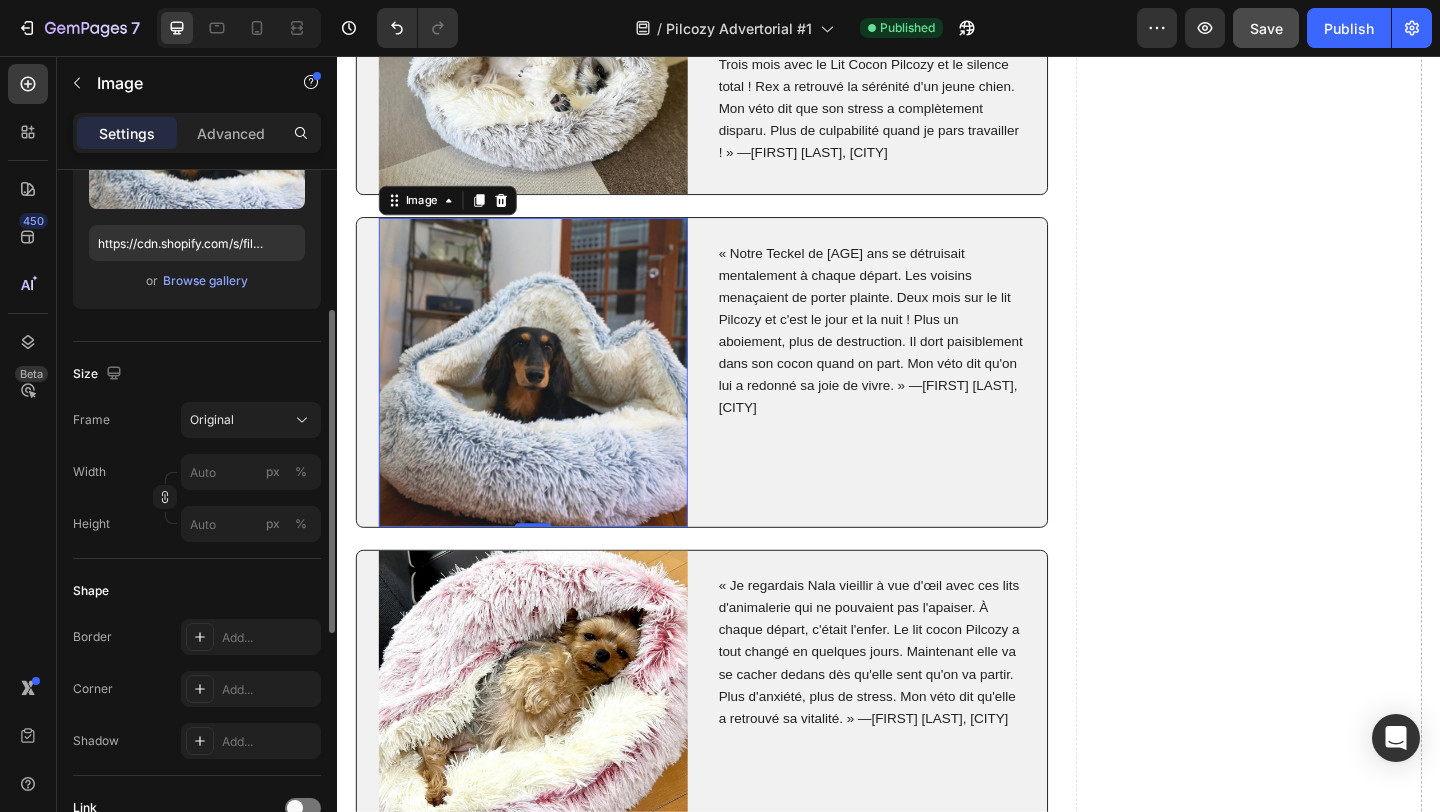 scroll, scrollTop: 11886, scrollLeft: 0, axis: vertical 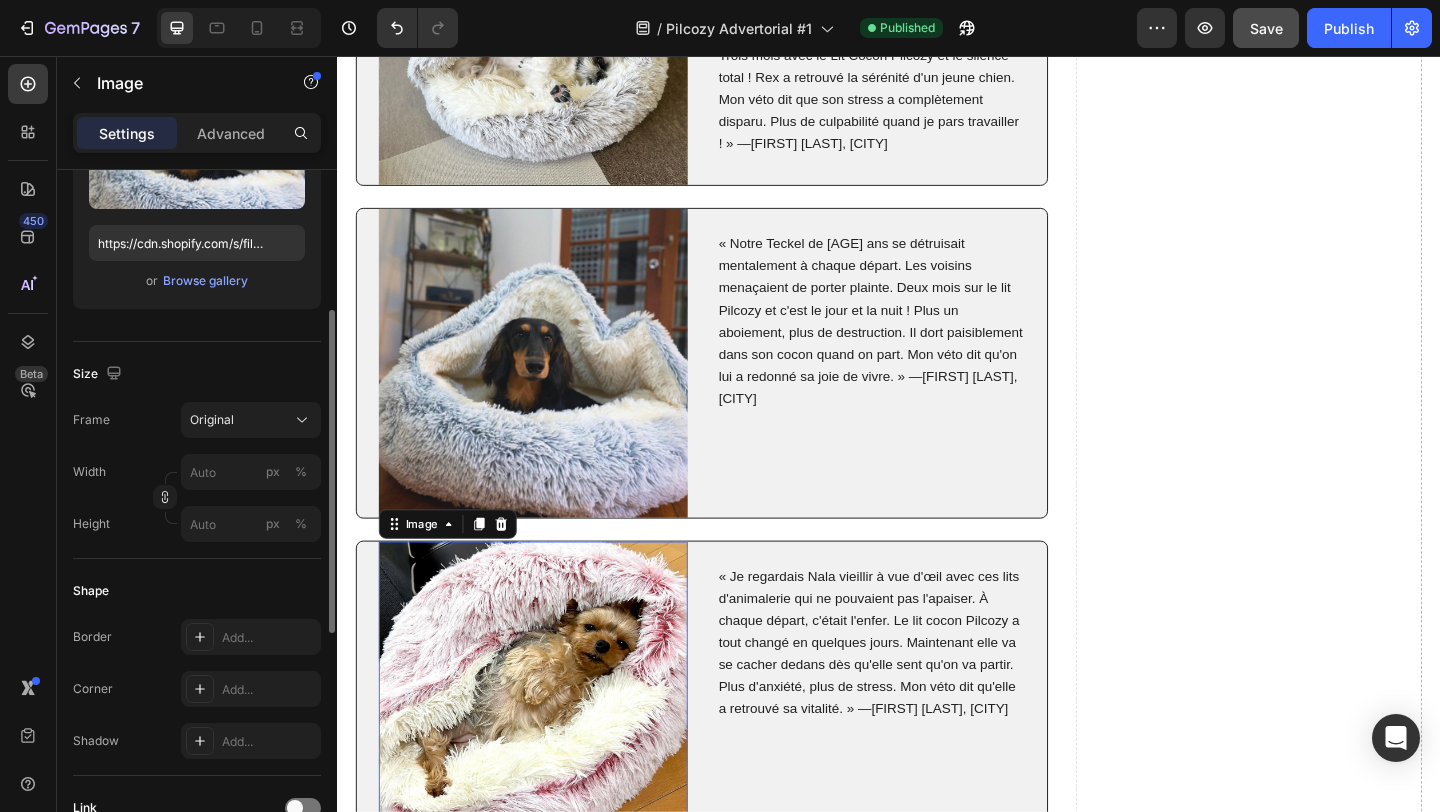 click at bounding box center (550, 752) 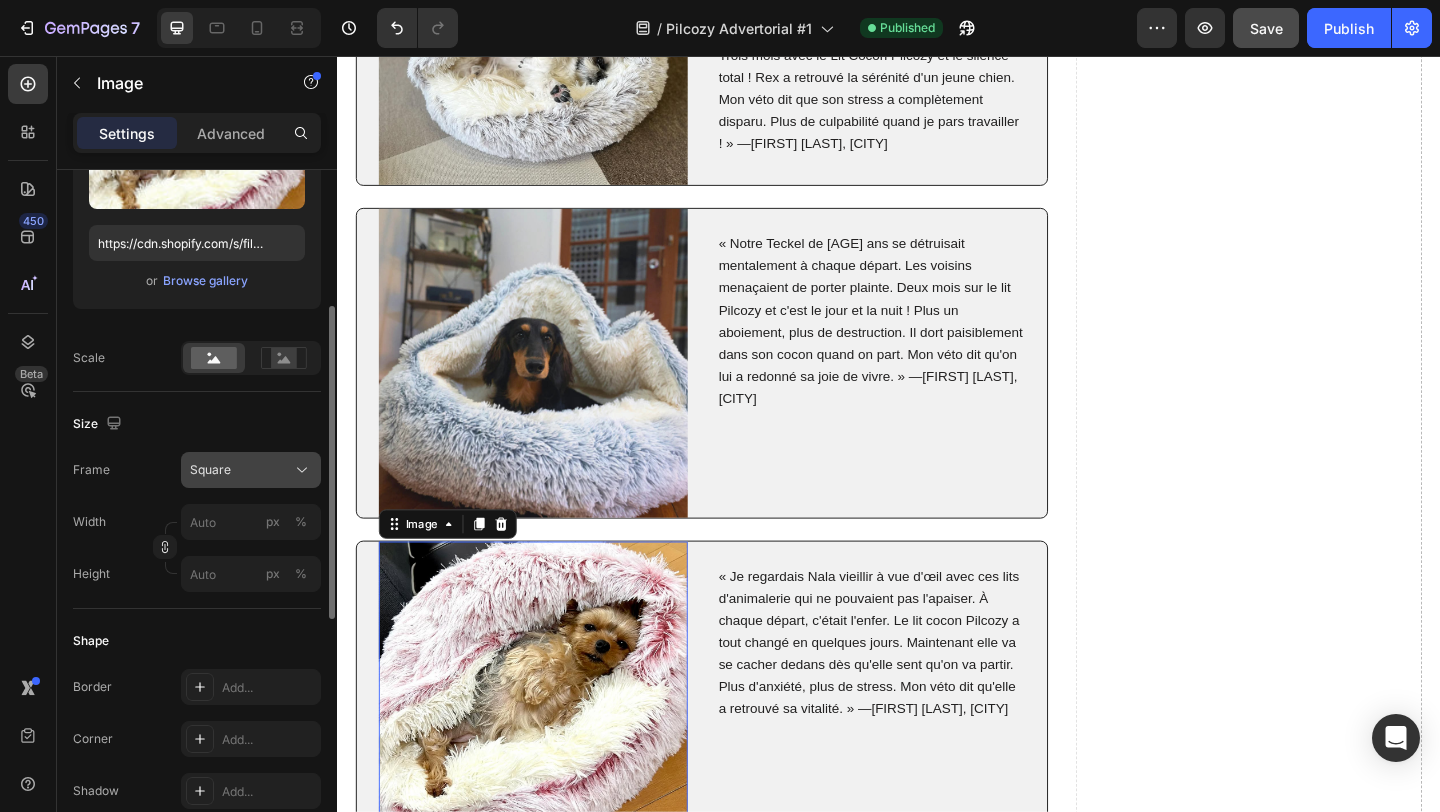 click on "Square" 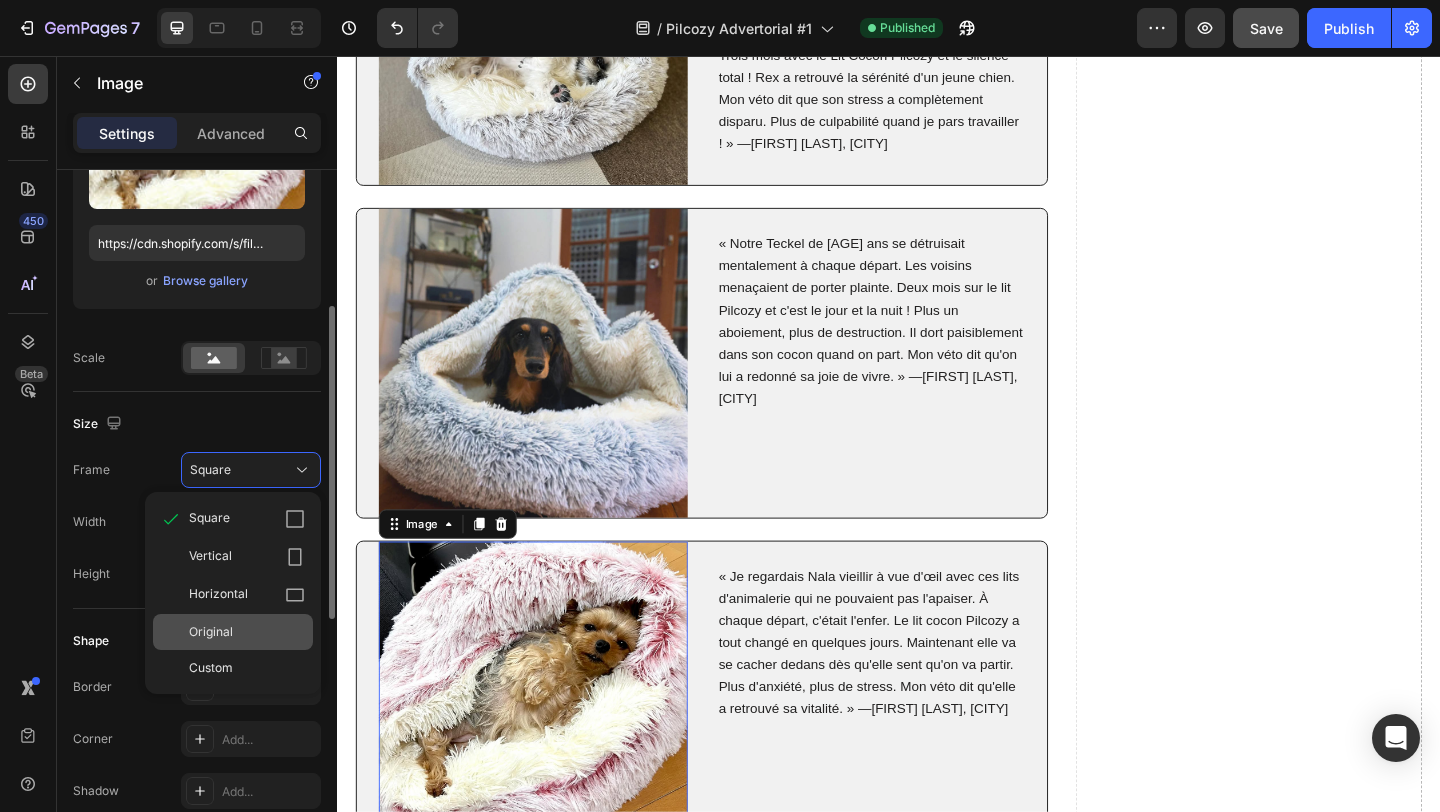 click on "Original" at bounding box center [211, 632] 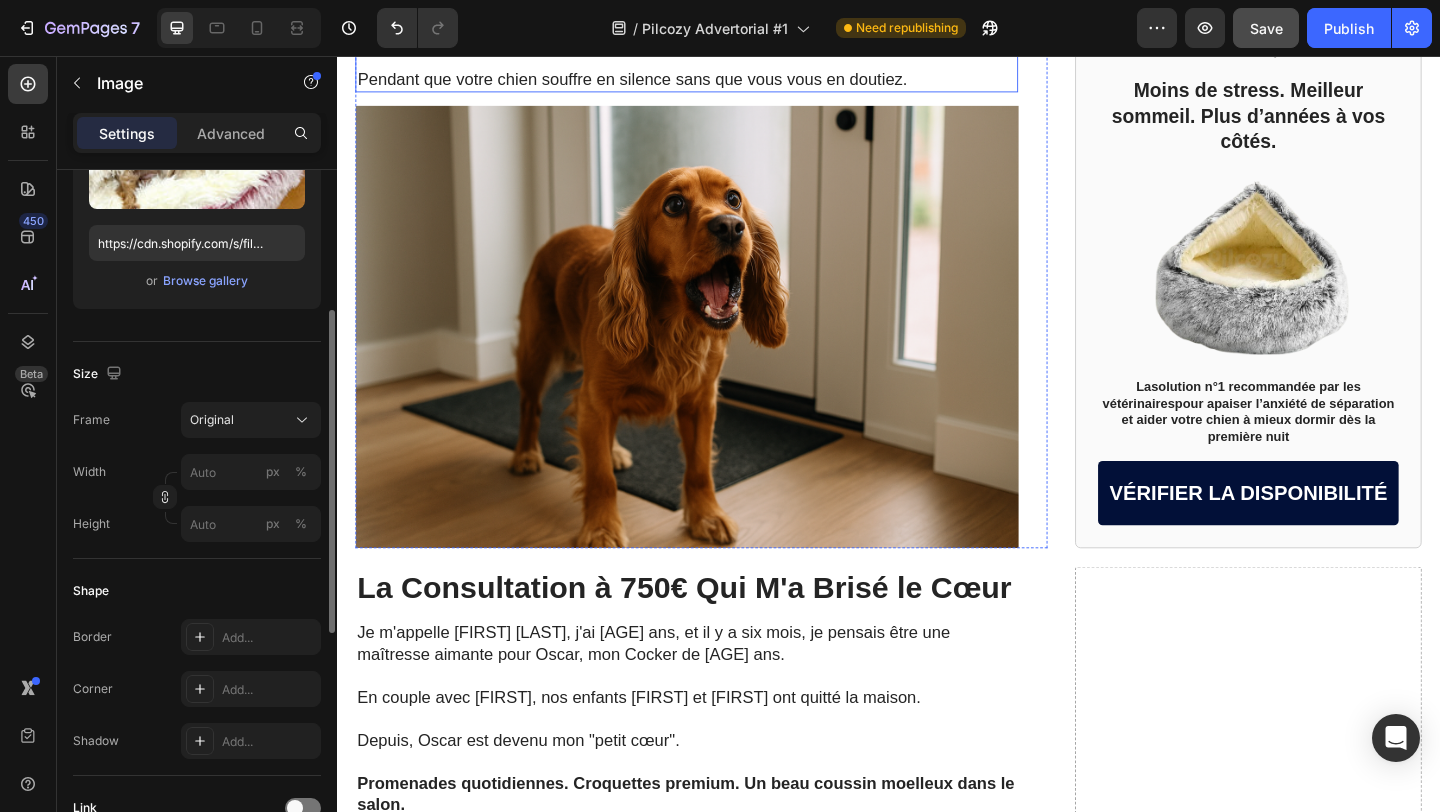 scroll, scrollTop: 1593, scrollLeft: 0, axis: vertical 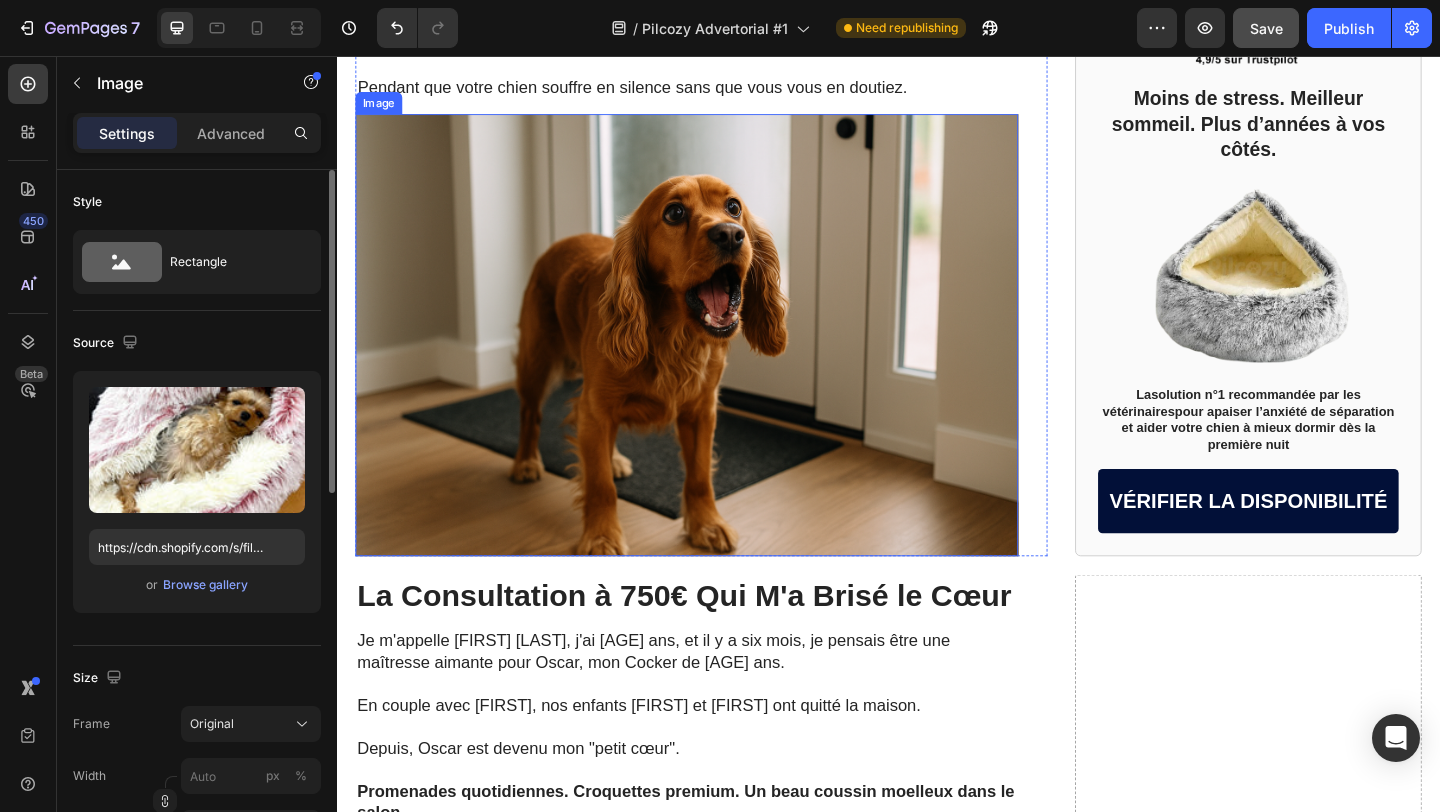 click at bounding box center [717, 359] 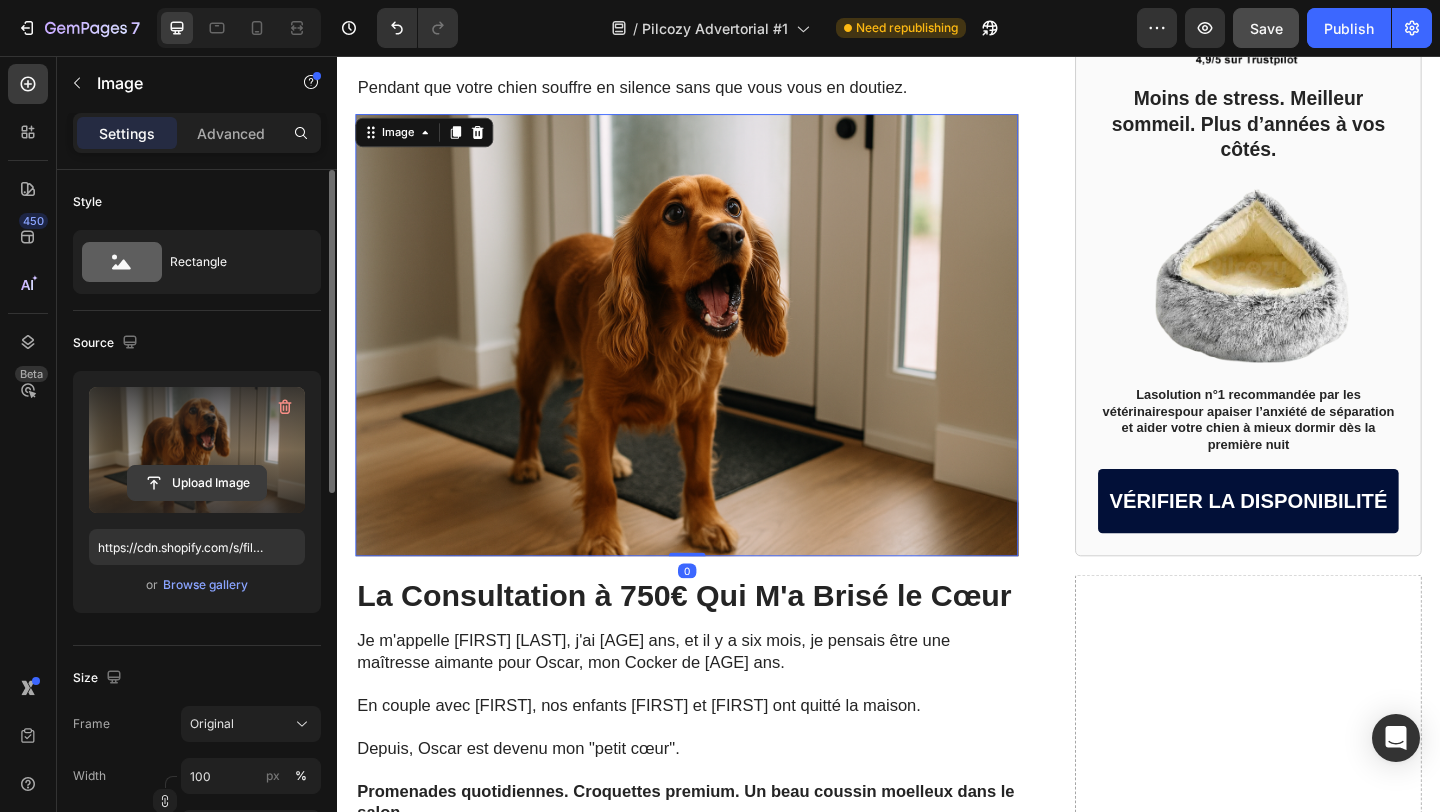 click 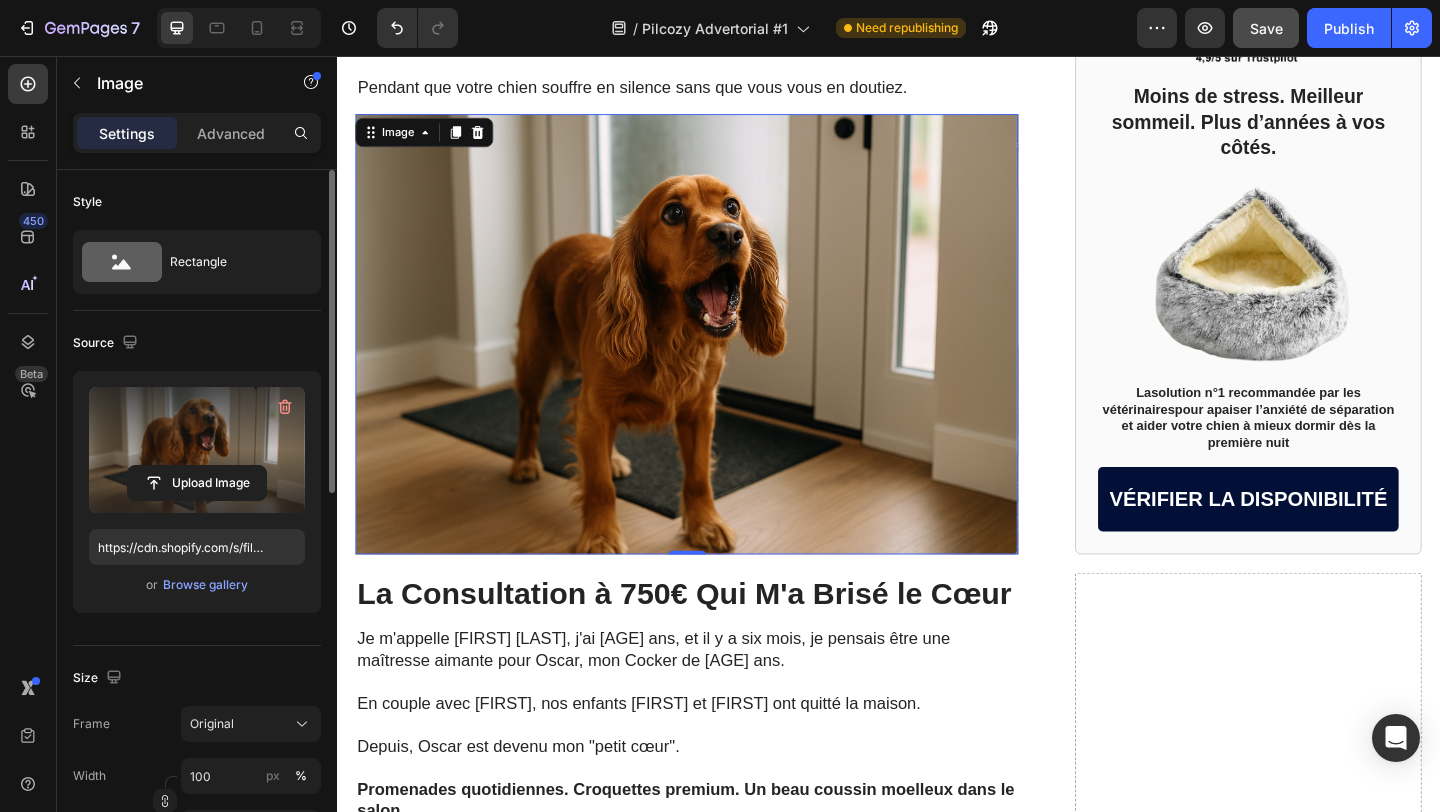 click at bounding box center (197, 450) 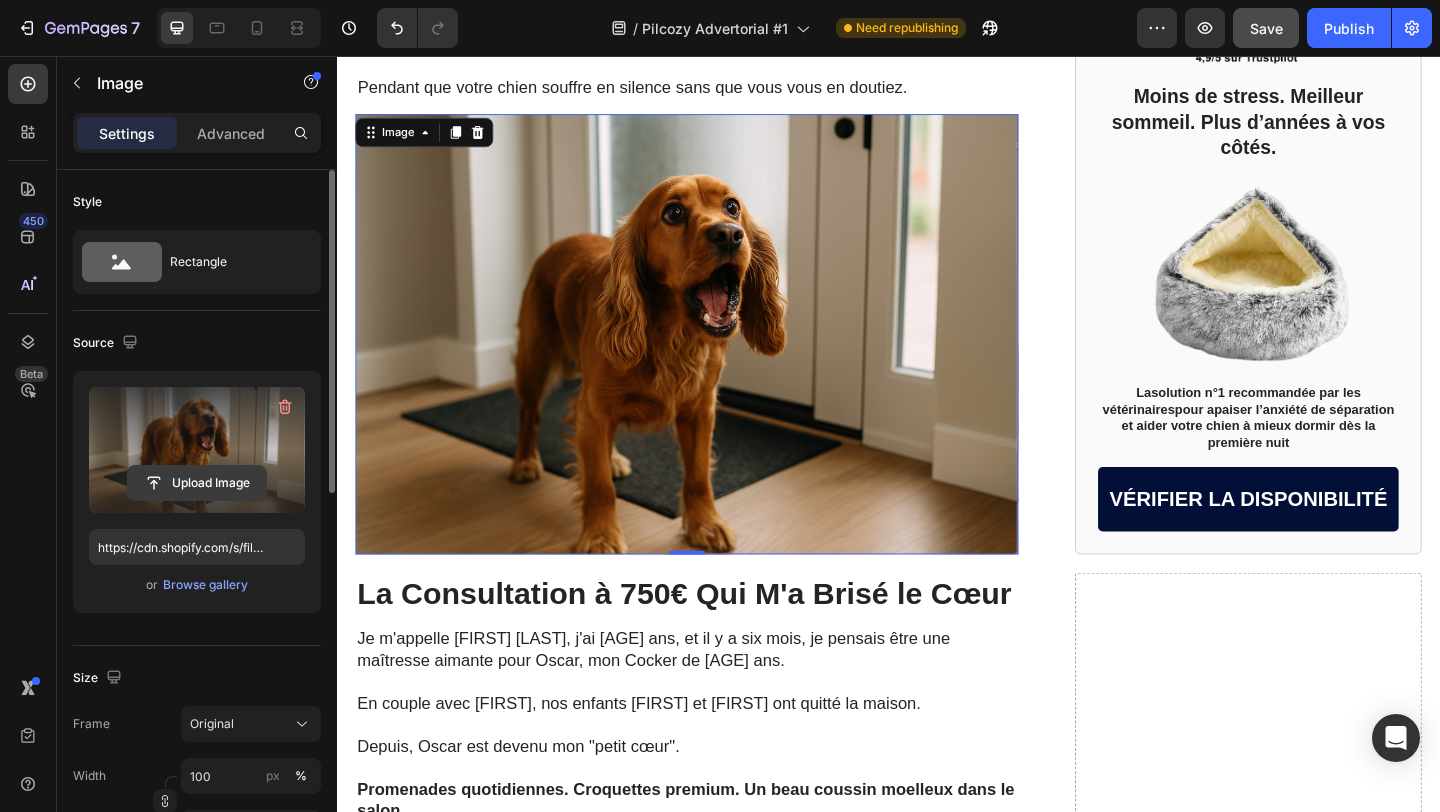 click 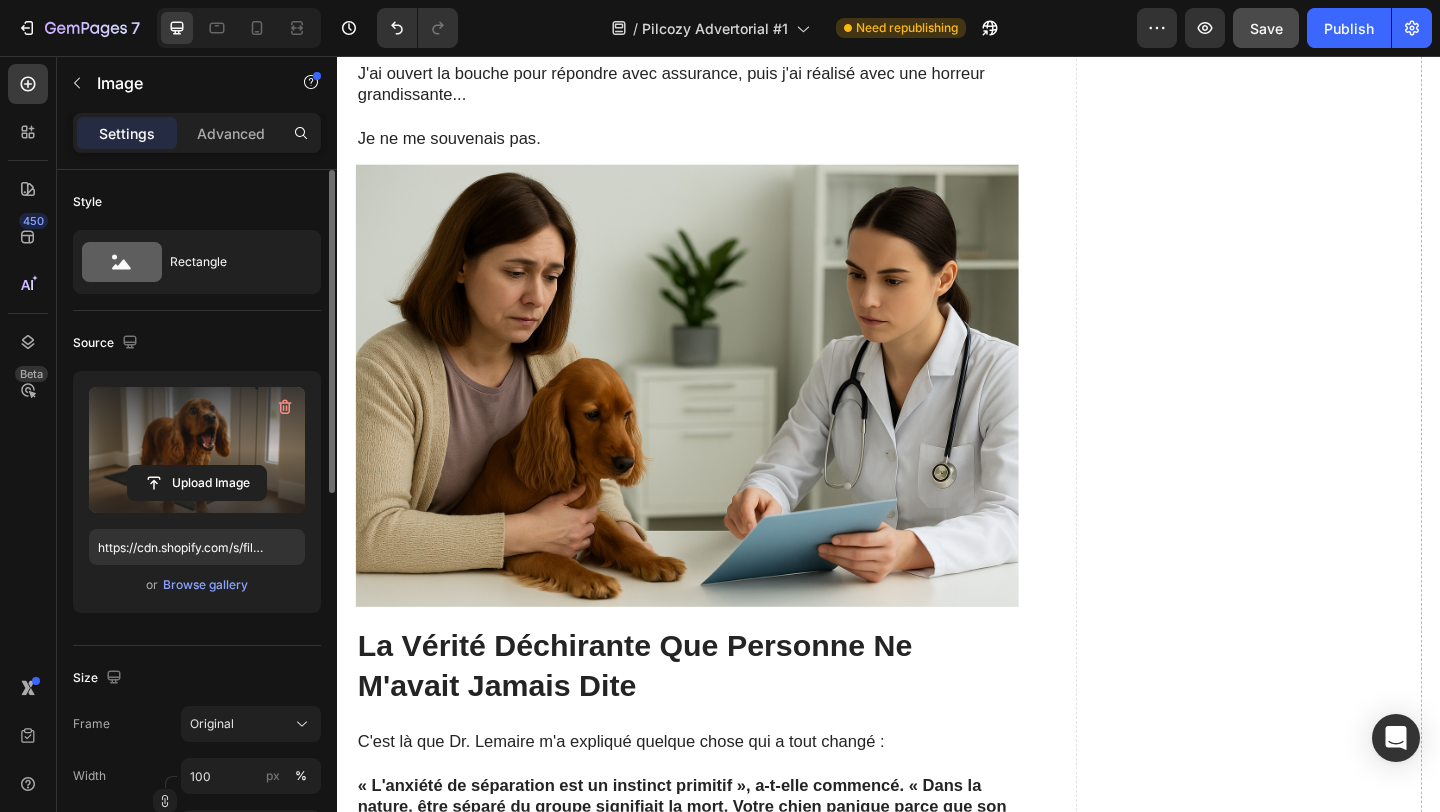scroll, scrollTop: 3238, scrollLeft: 0, axis: vertical 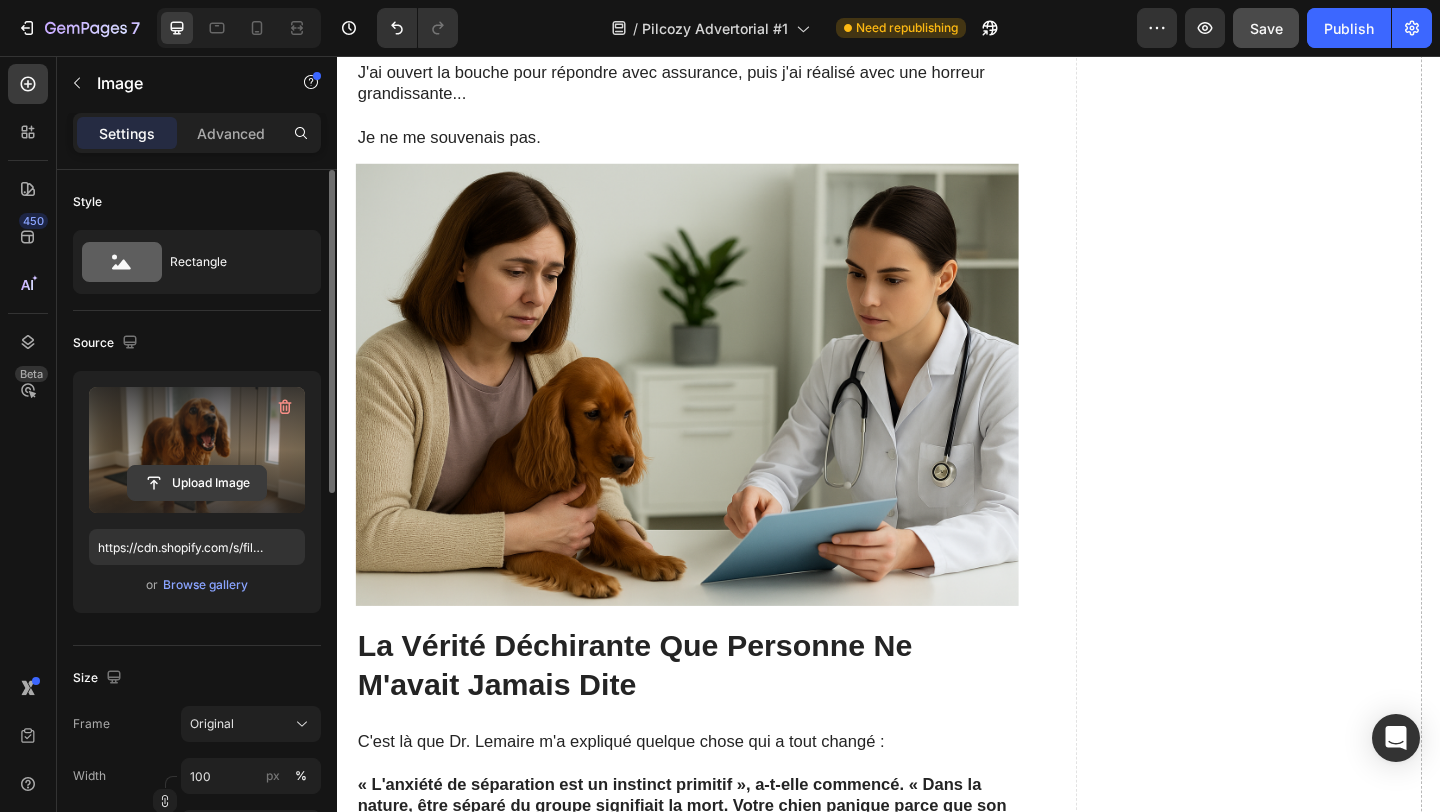 click 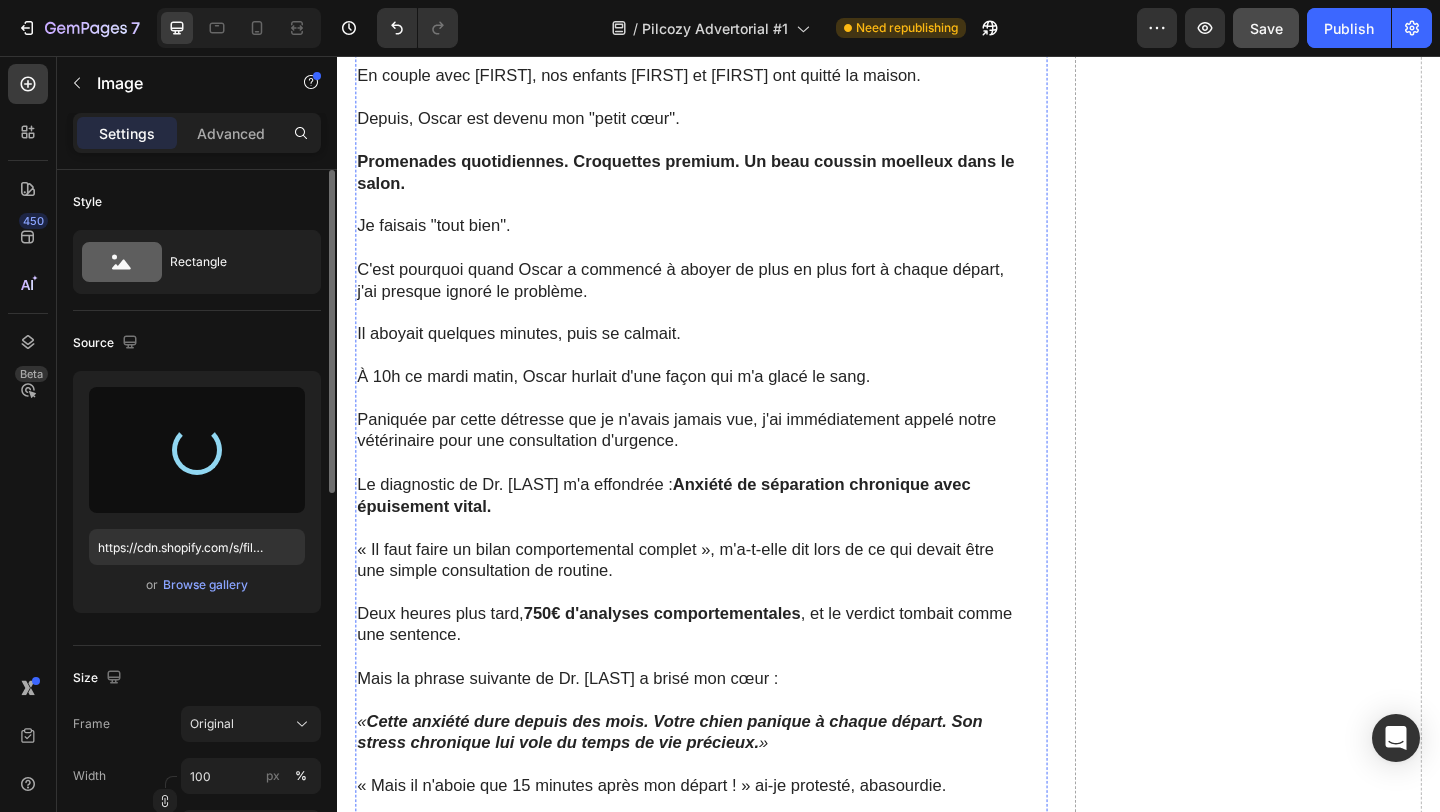 scroll, scrollTop: 1797, scrollLeft: 0, axis: vertical 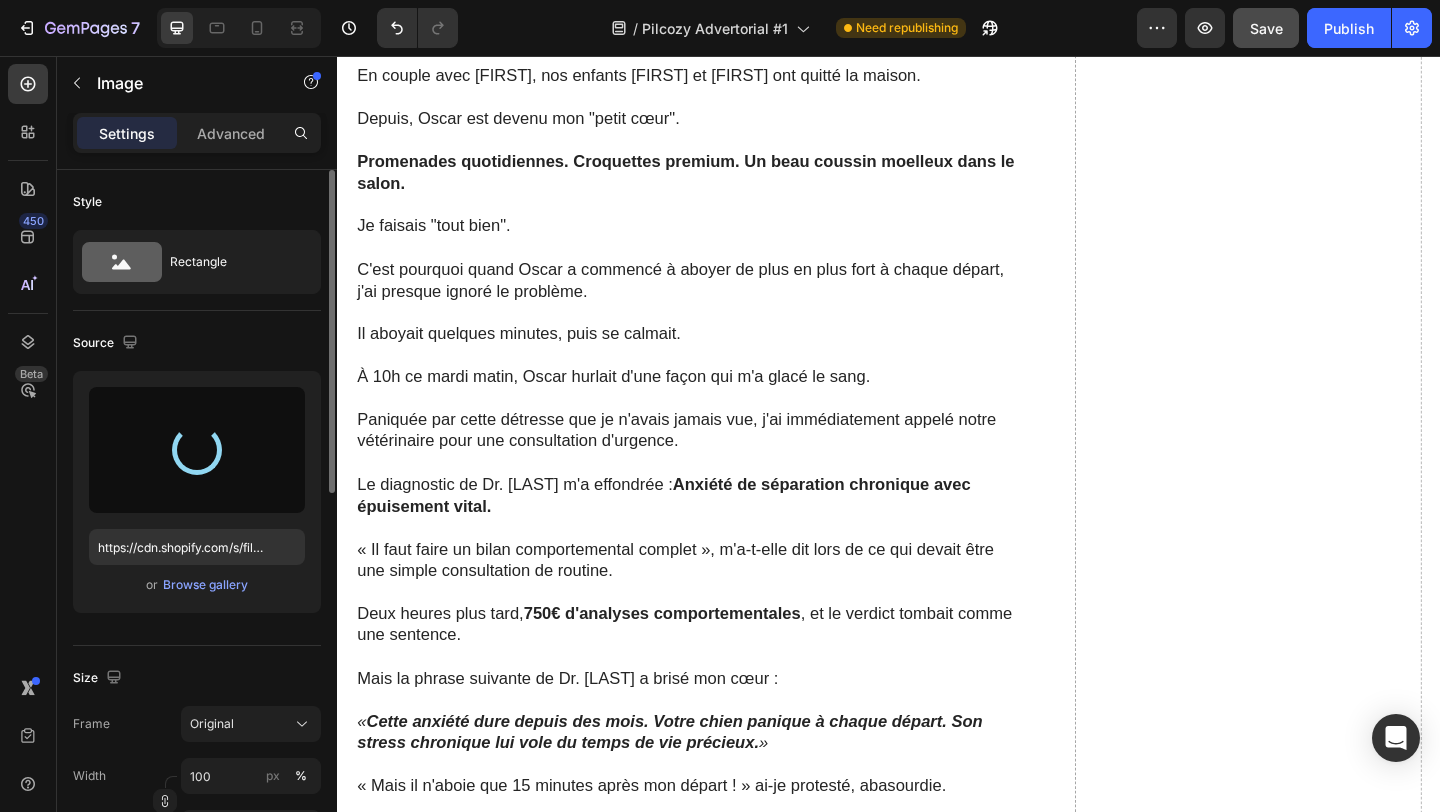 click at bounding box center (717, -85) 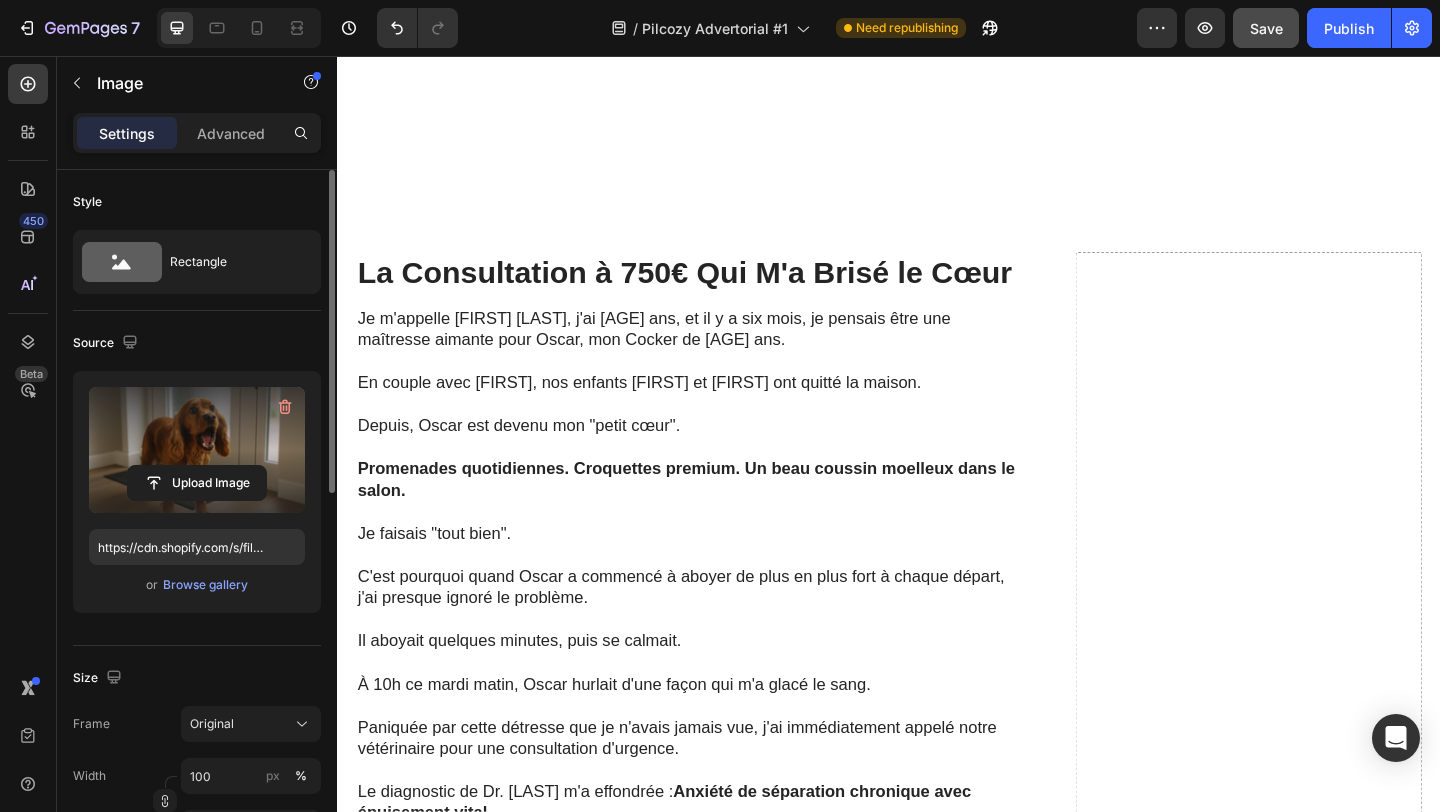 type on "https://cdn.shopify.com/s/files/1/0925/9466/7849/files/gempages_576285233381376850-9a665e19-9701-4e7b-88d8-d31e130a8a61.png" 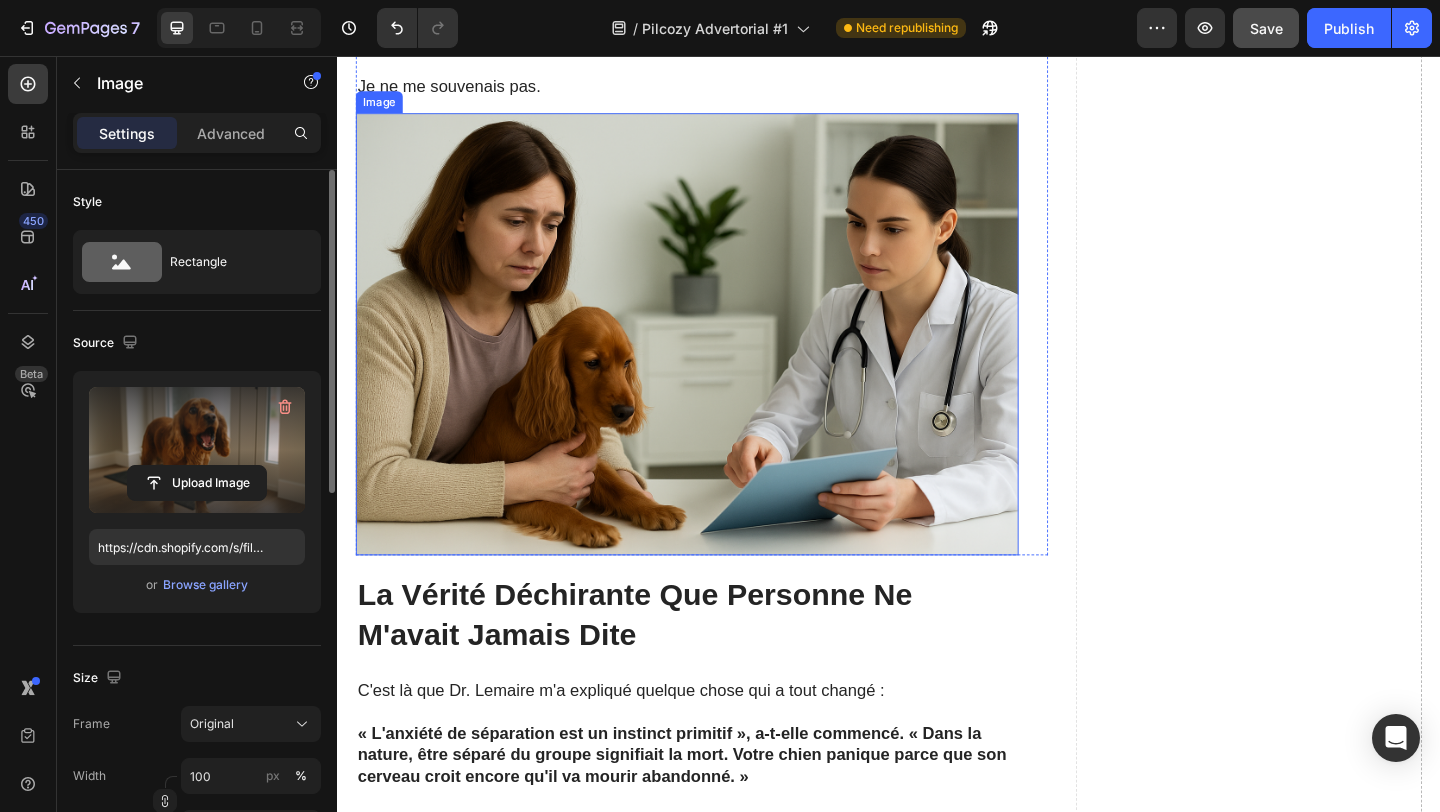 scroll, scrollTop: 3306, scrollLeft: 0, axis: vertical 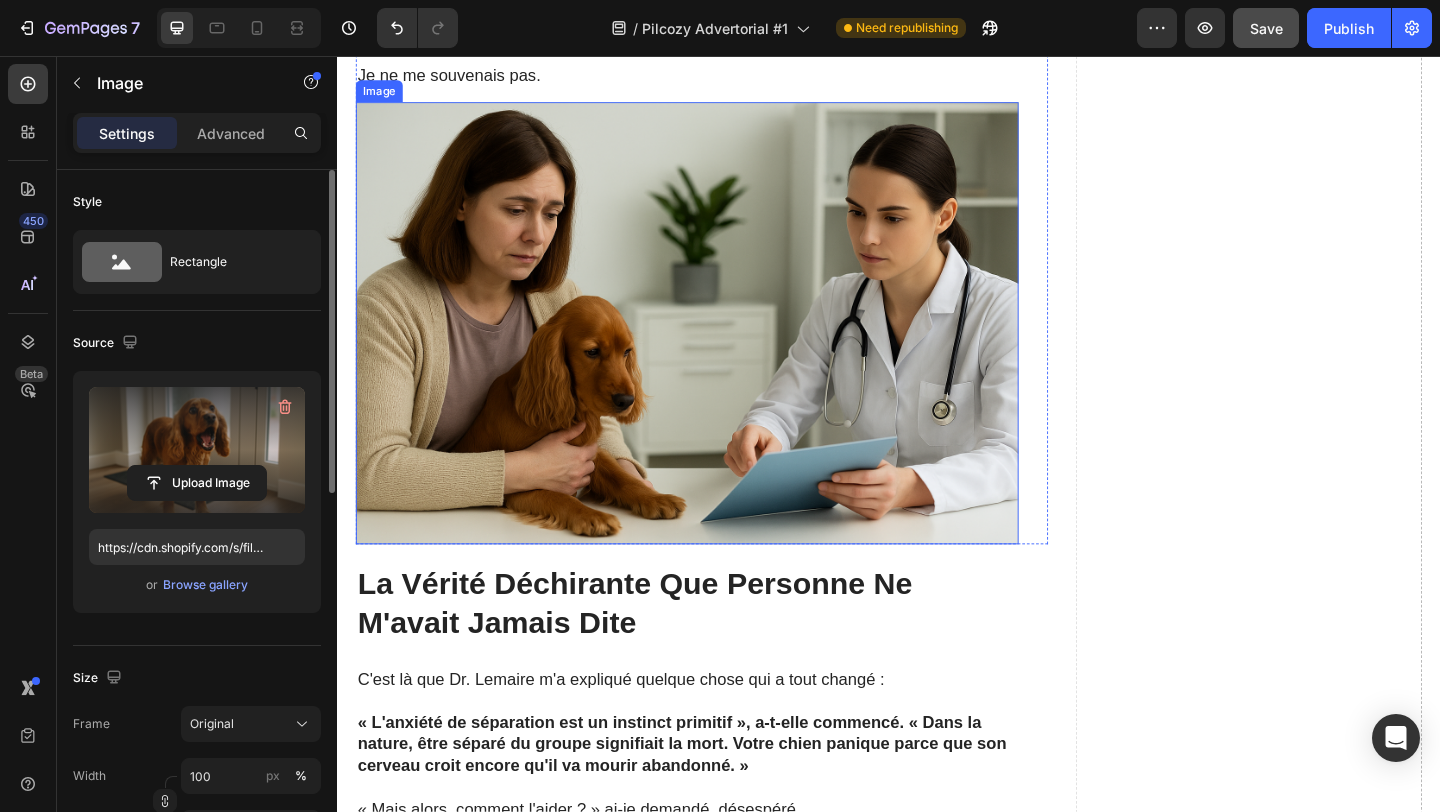 click at bounding box center (717, 346) 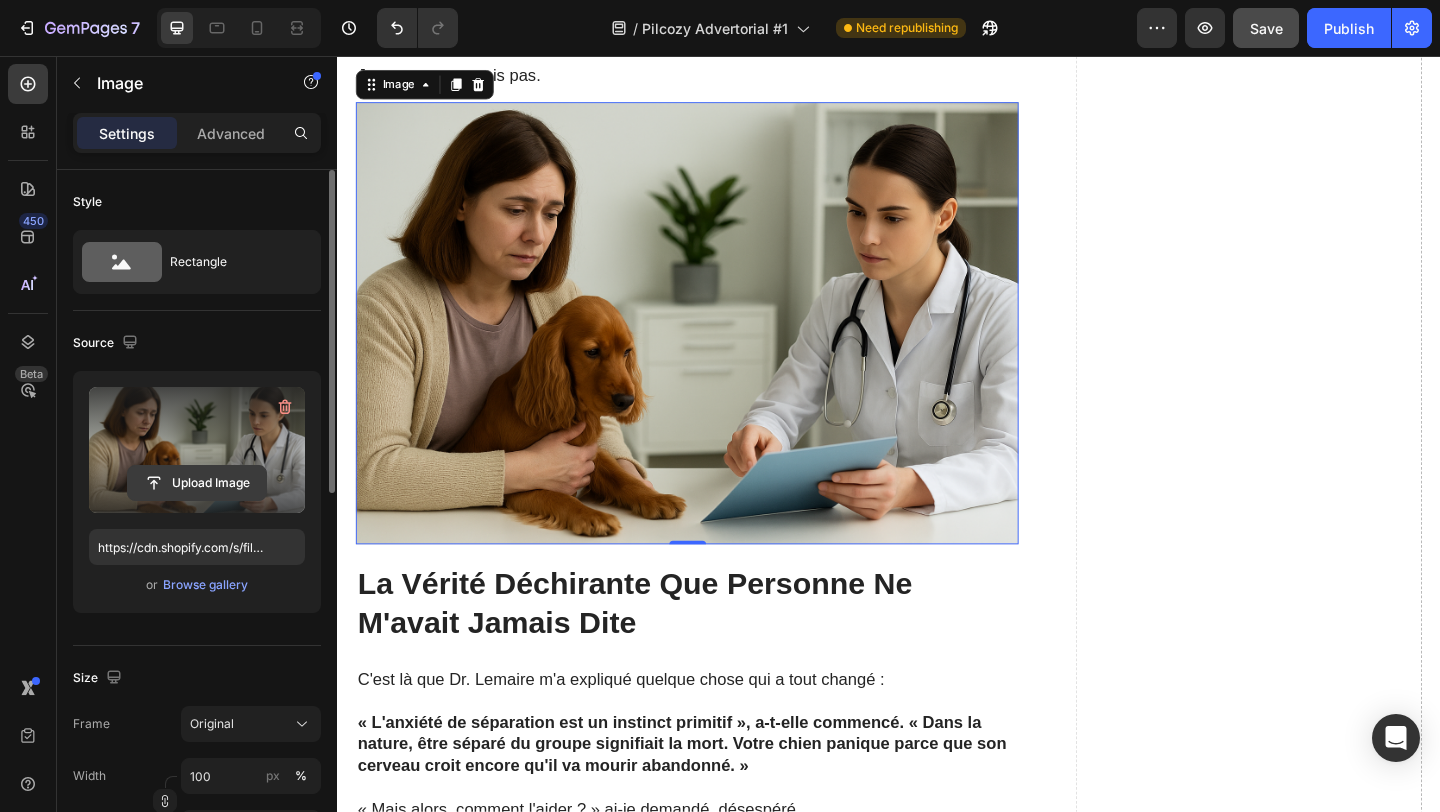 click 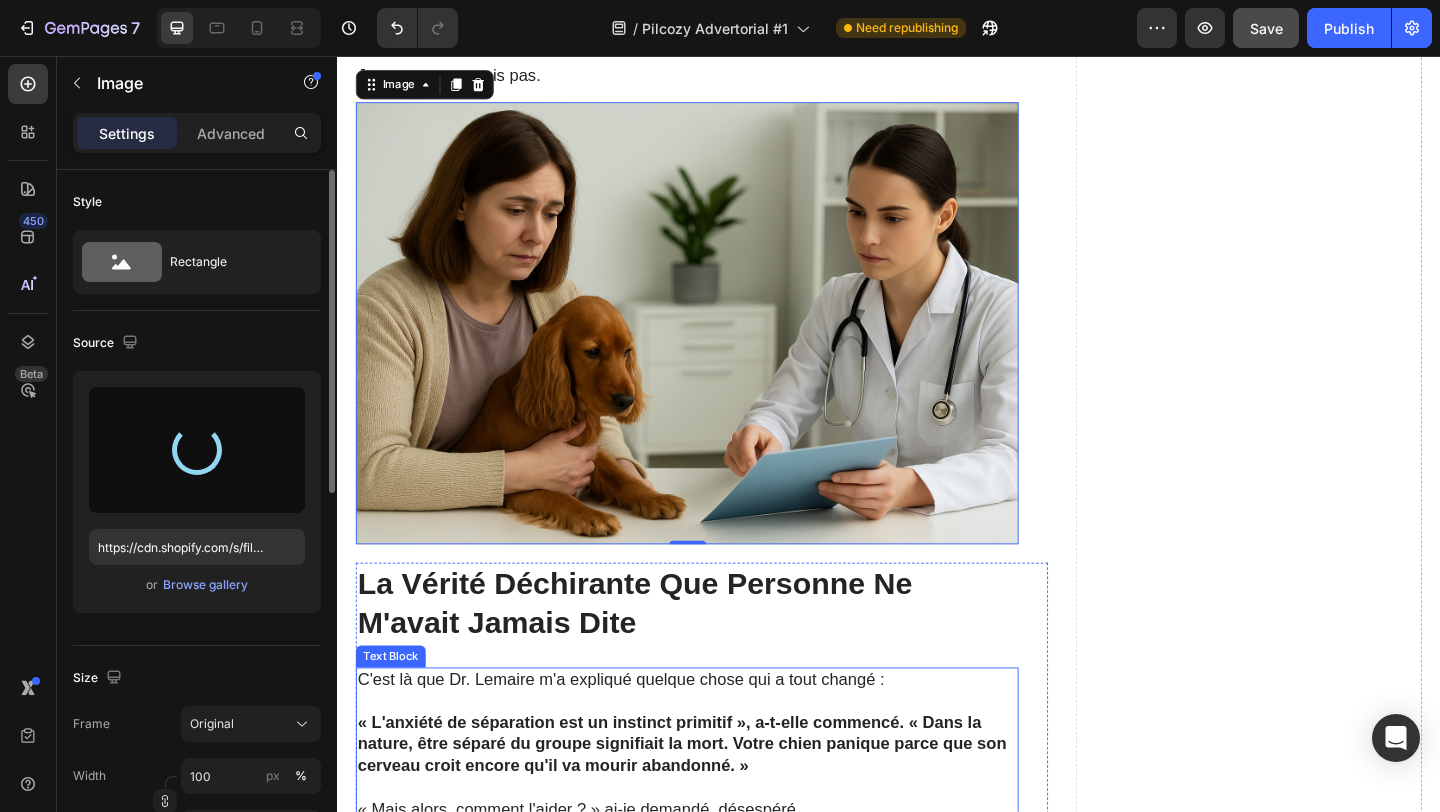 type on "https://cdn.shopify.com/s/files/1/0925/9466/7849/files/gempages_576285233381376850-16f05686-400c-4b08-9d19-089a182613b4.png" 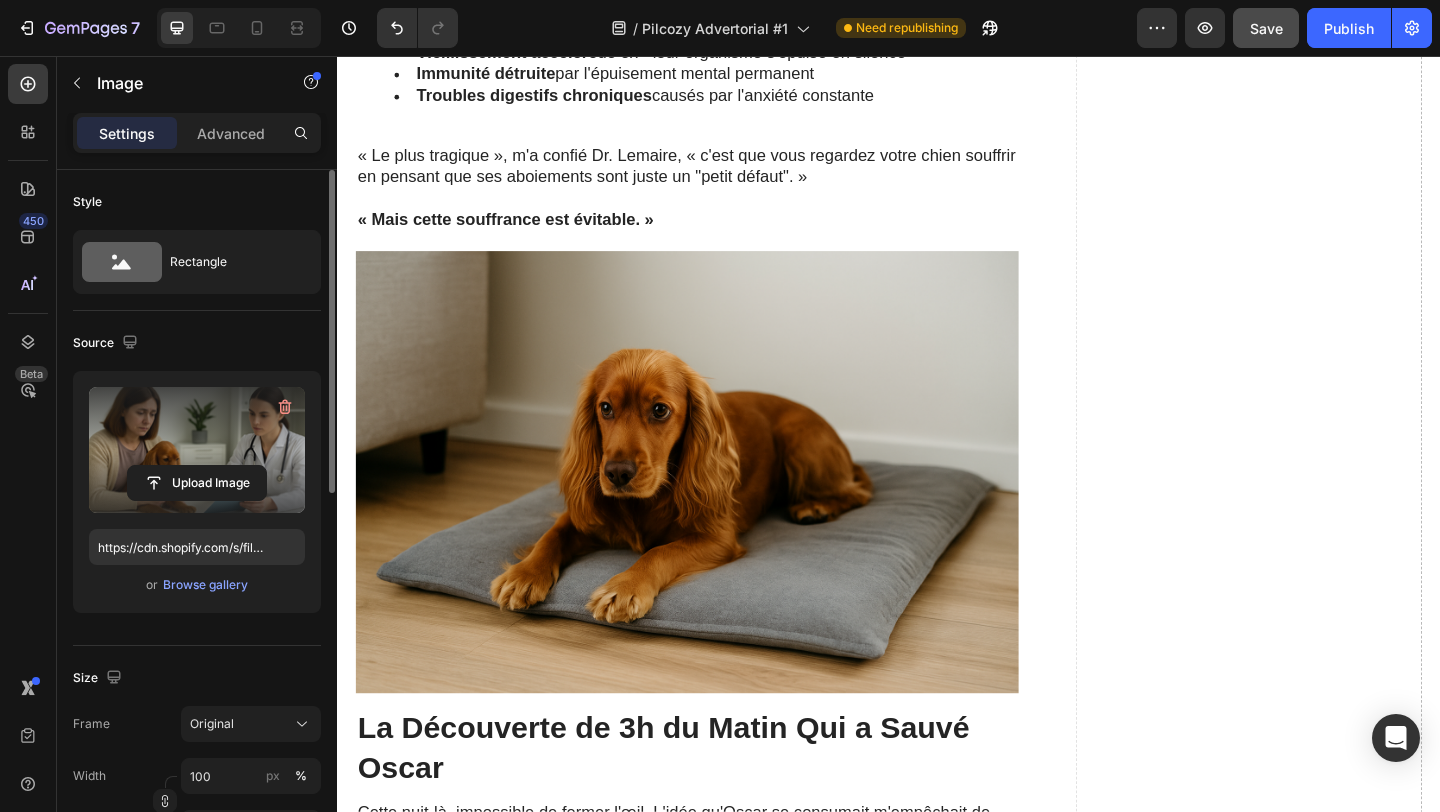 scroll, scrollTop: 5096, scrollLeft: 0, axis: vertical 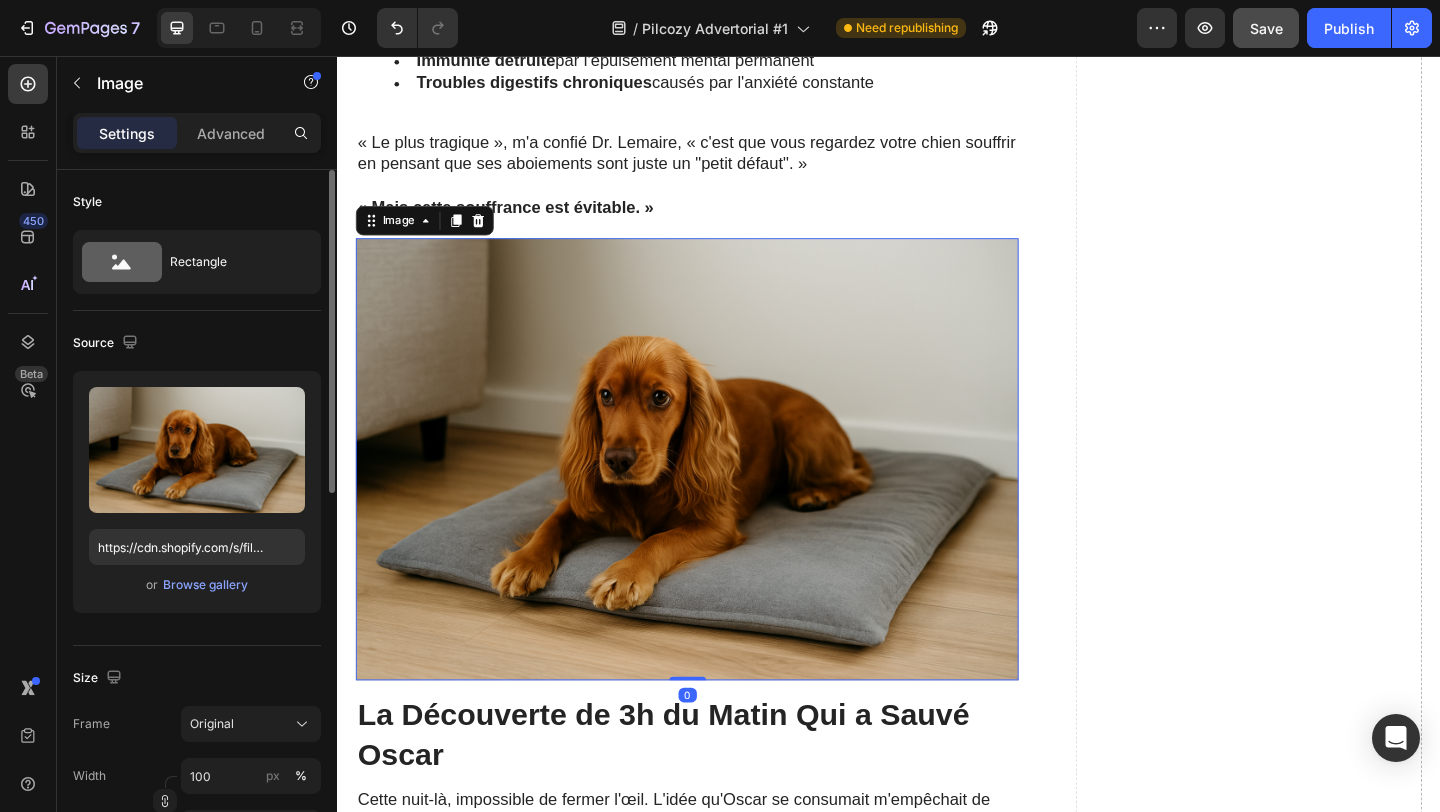 click at bounding box center (717, 494) 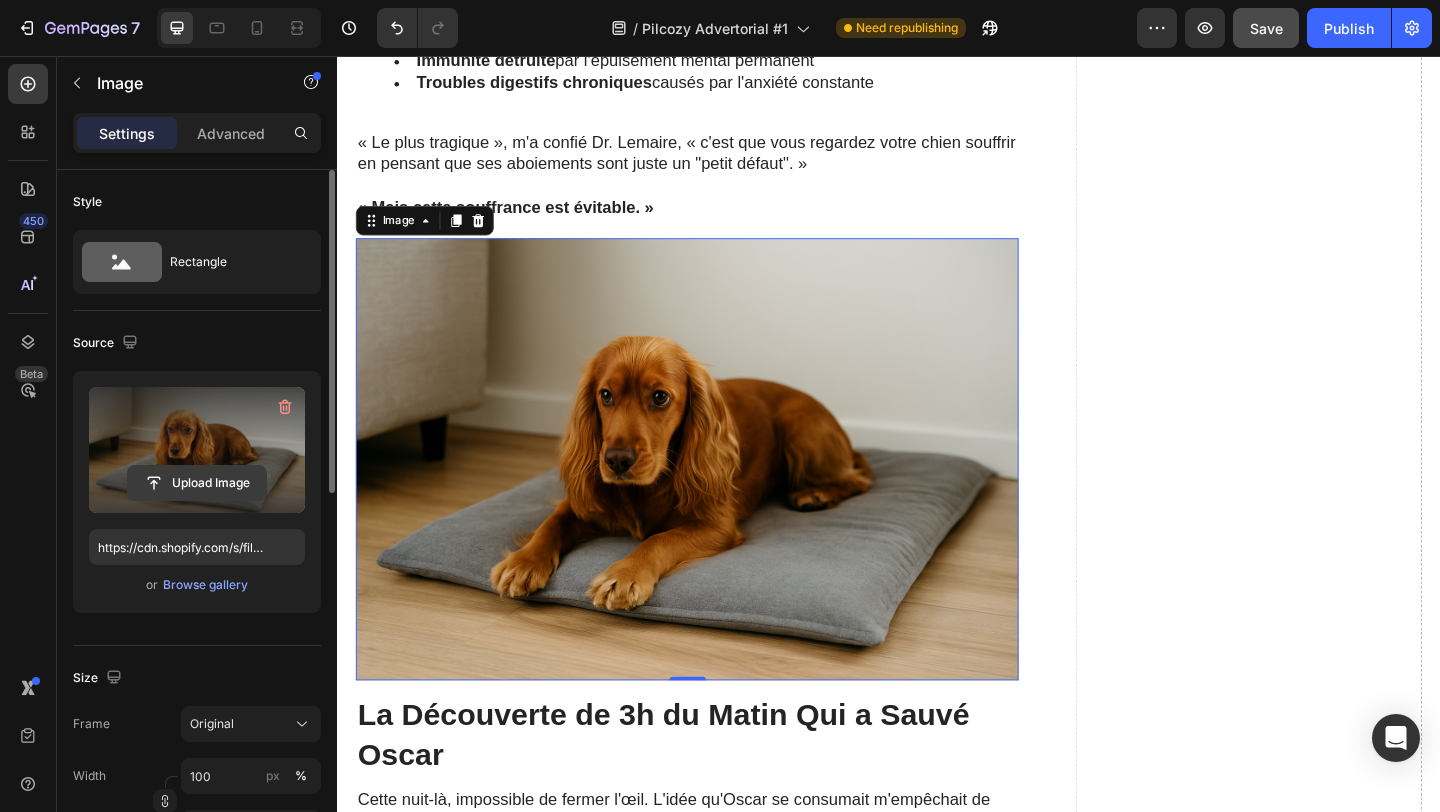 click 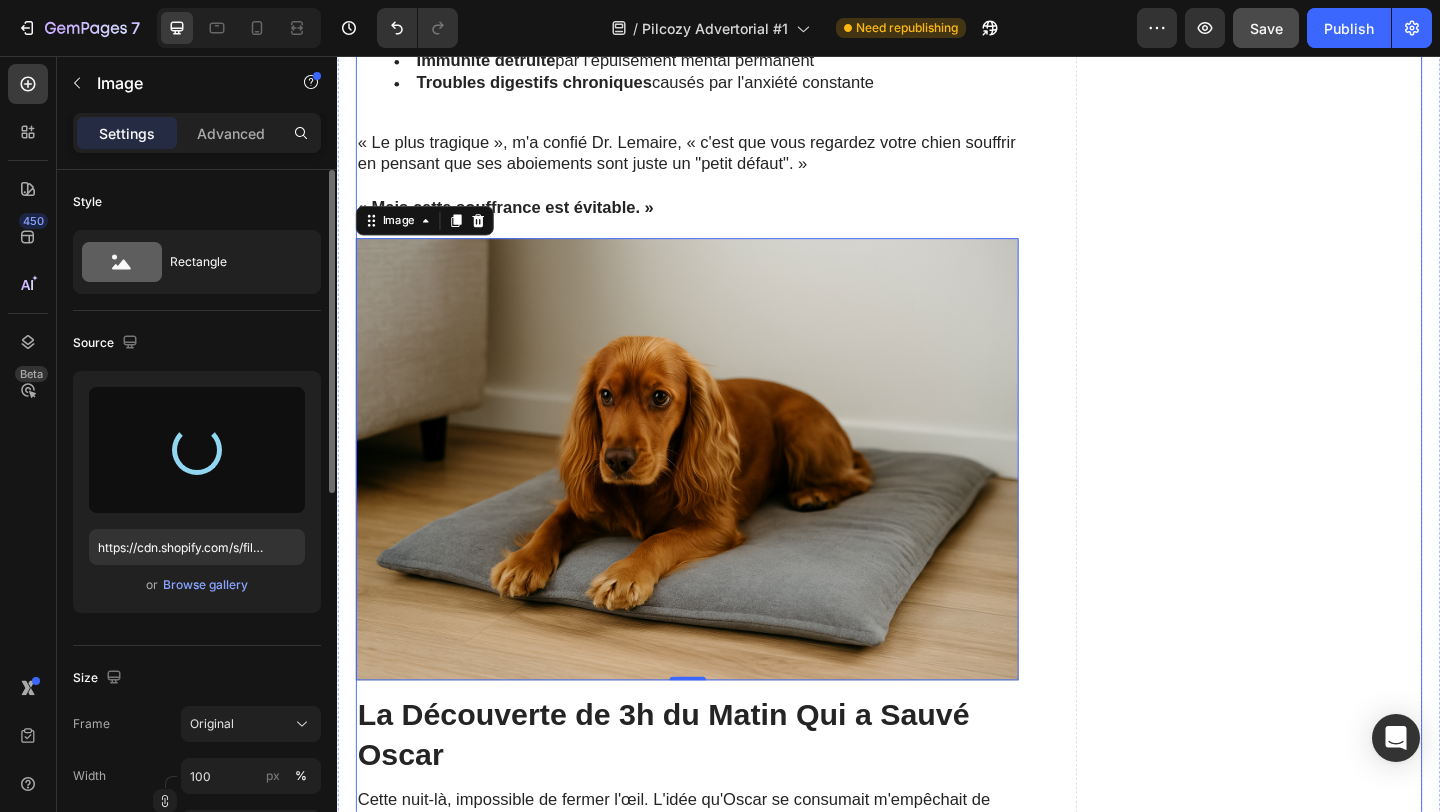 type on "https://cdn.shopify.com/s/files/1/0925/9466/7849/files/gempages_576285233381376850-300ef87d-fed2-4307-a57b-8cd44d4848c9.png" 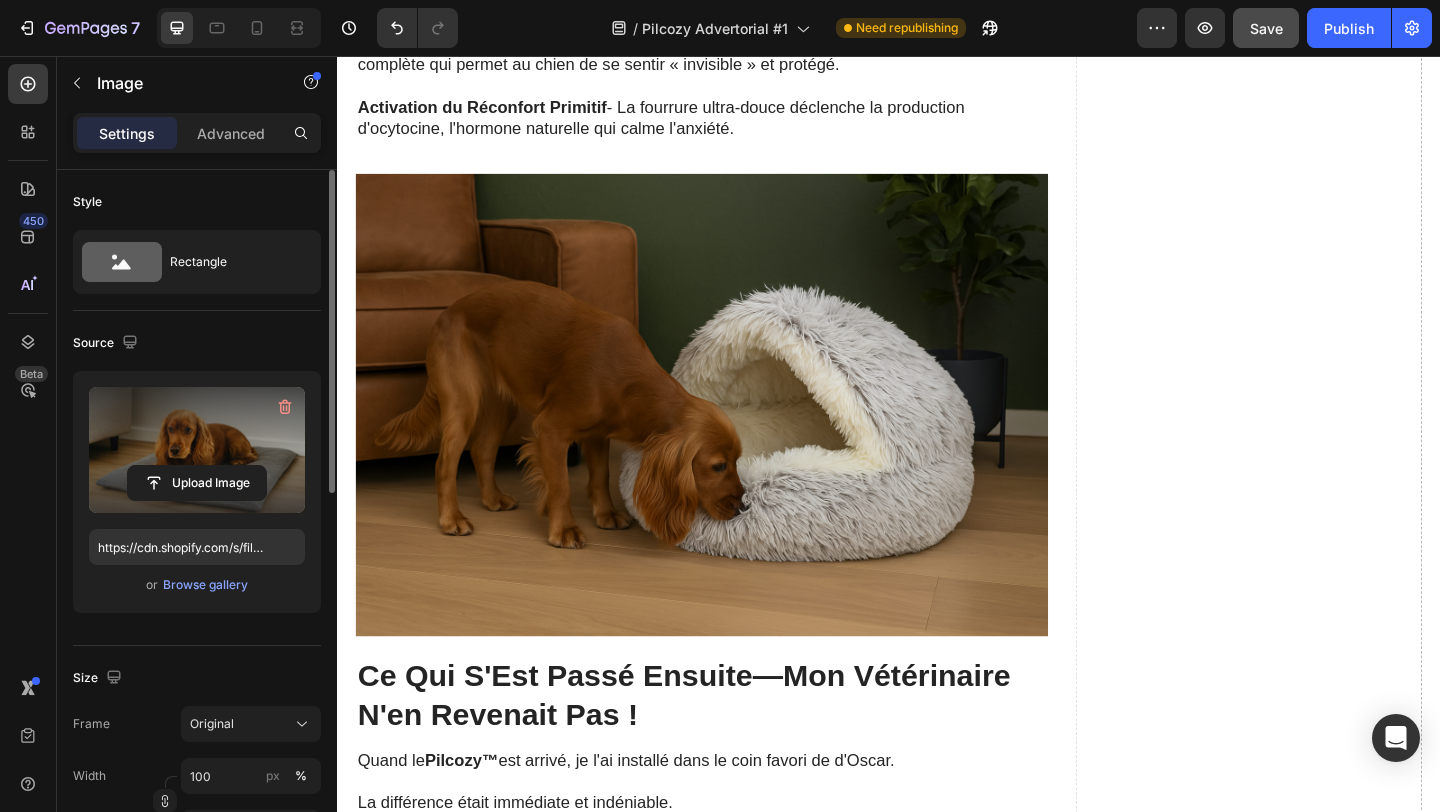 scroll, scrollTop: 6784, scrollLeft: 0, axis: vertical 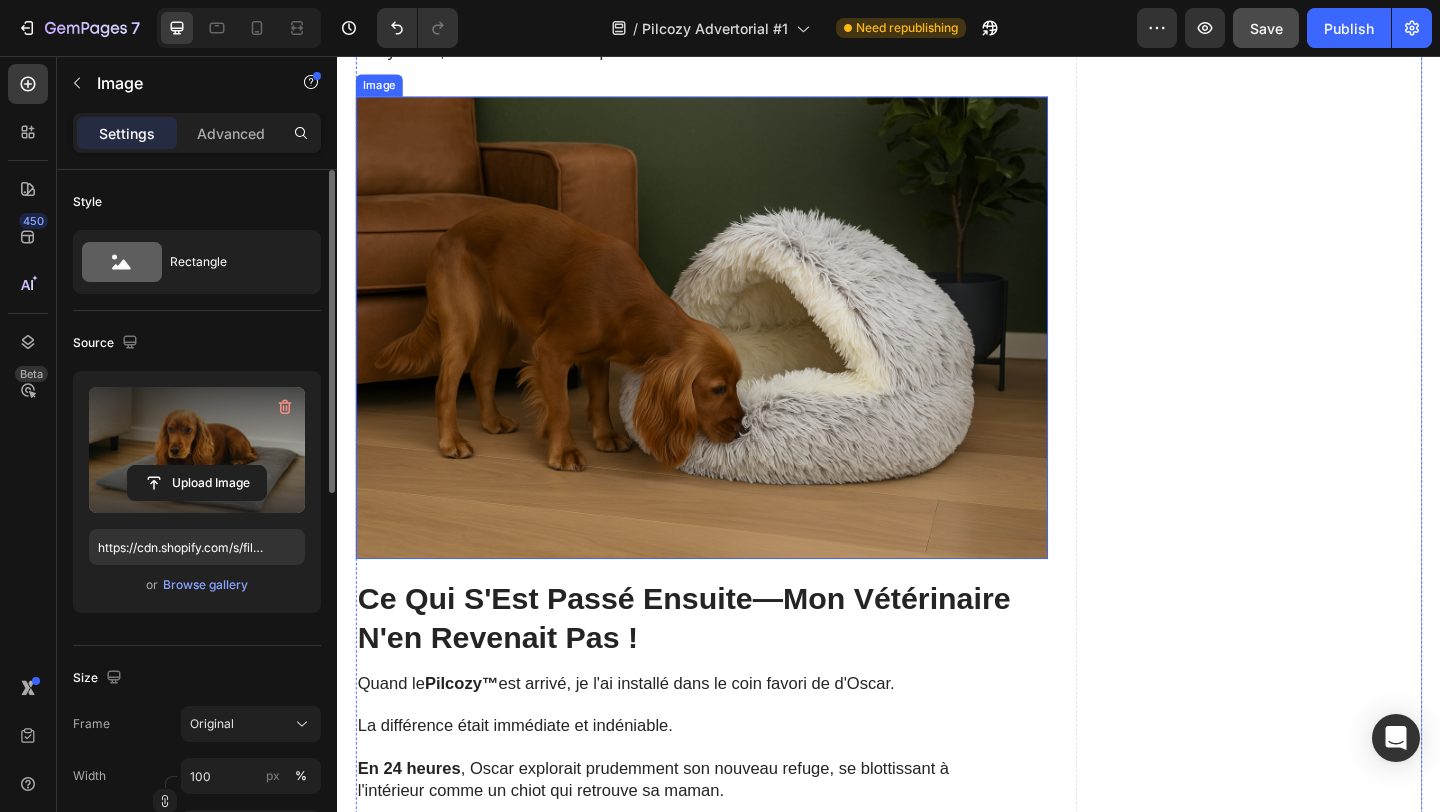 click at bounding box center (733, 351) 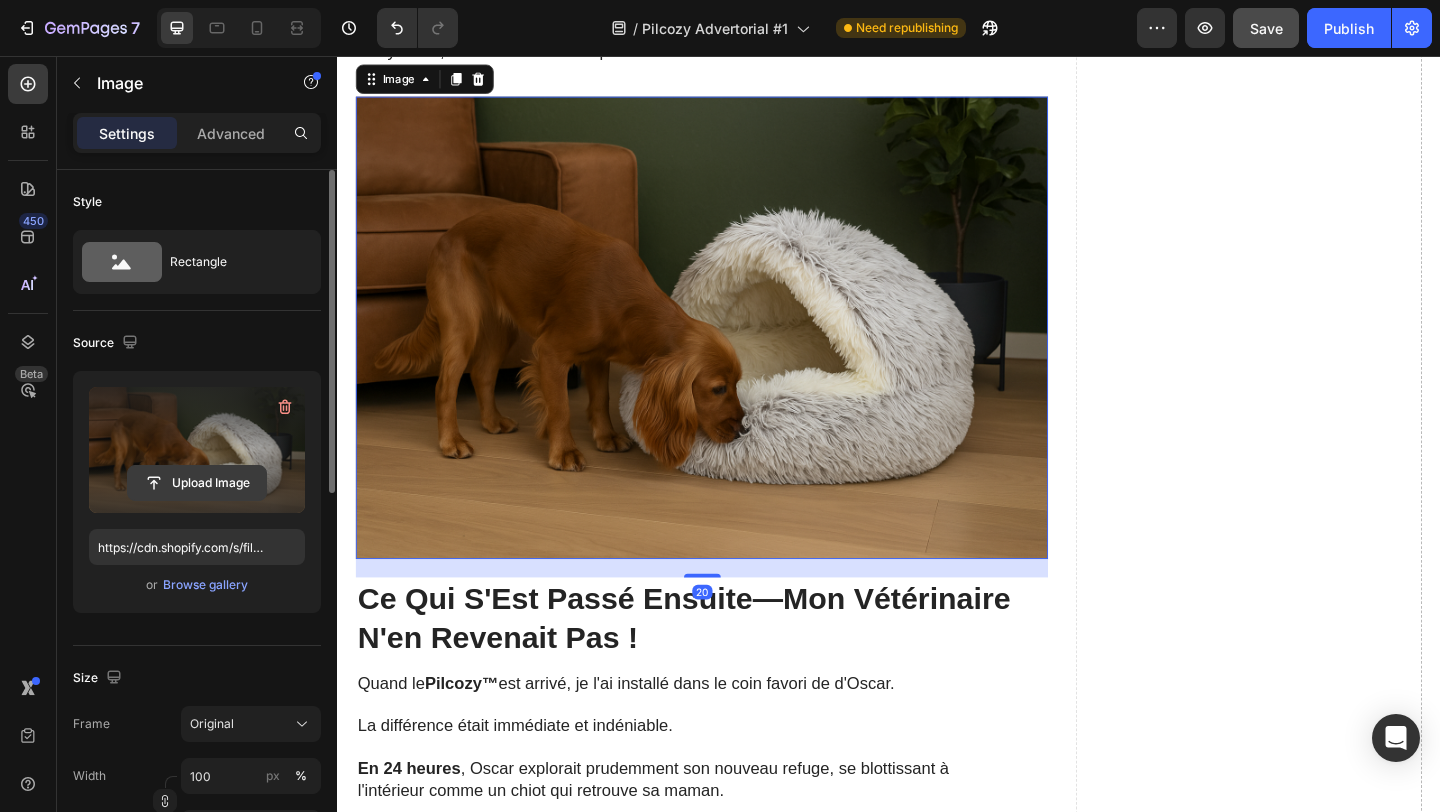 click 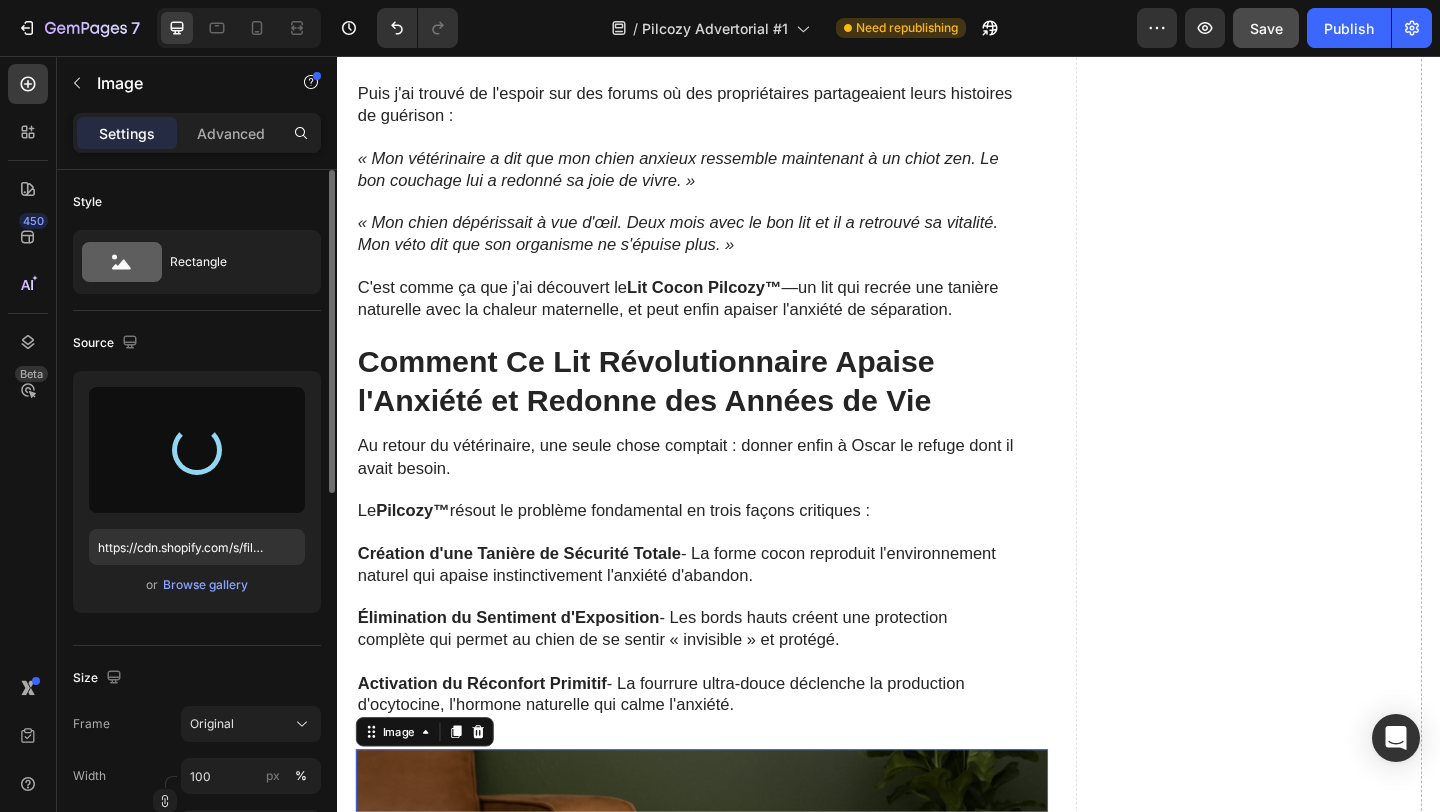 type on "https://cdn.shopify.com/s/files/1/0925/9466/7849/files/gempages_576285233381376850-9a0a1cd8-8ab2-4176-9e3b-196bcc6341d4.png" 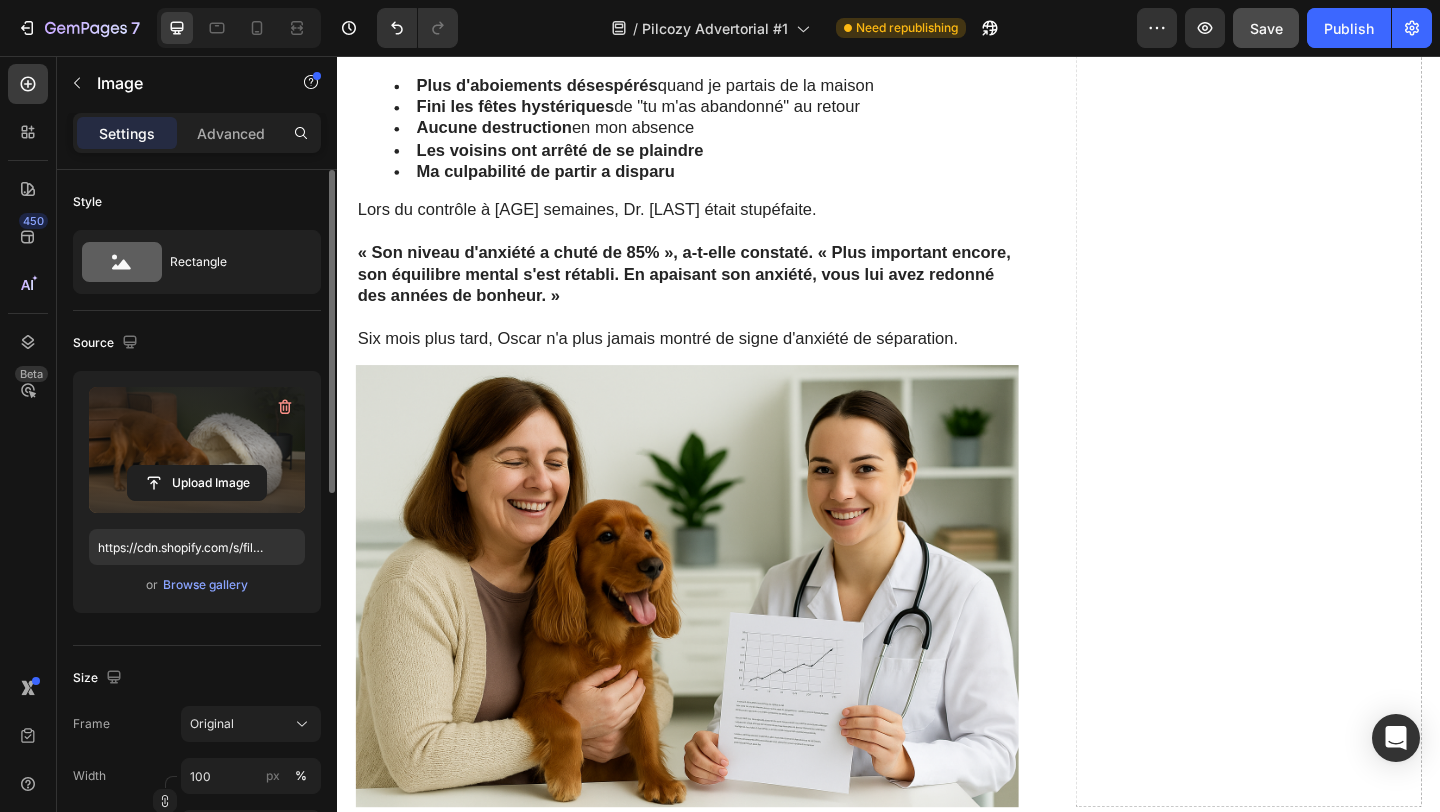 scroll, scrollTop: 7891, scrollLeft: 0, axis: vertical 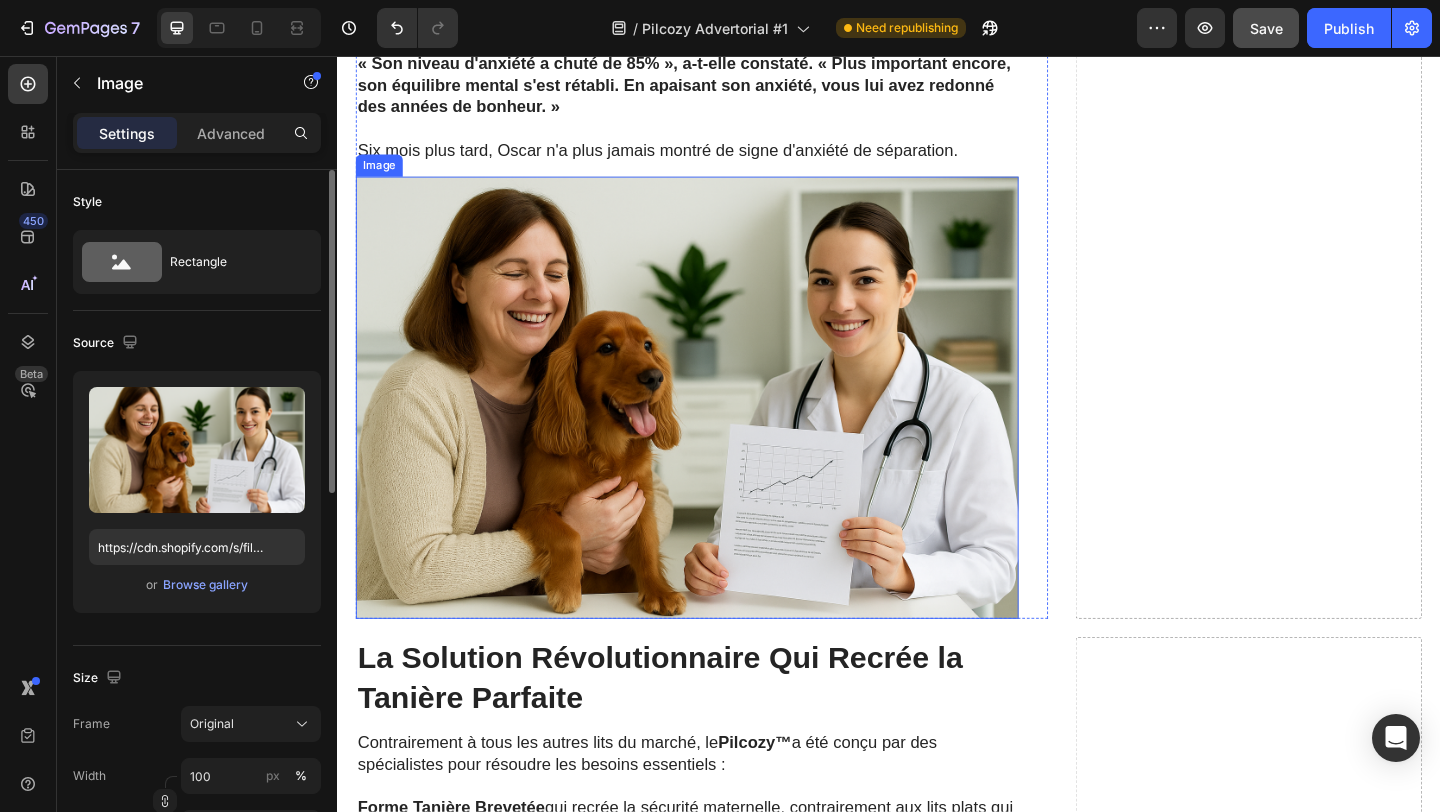 click at bounding box center (717, 427) 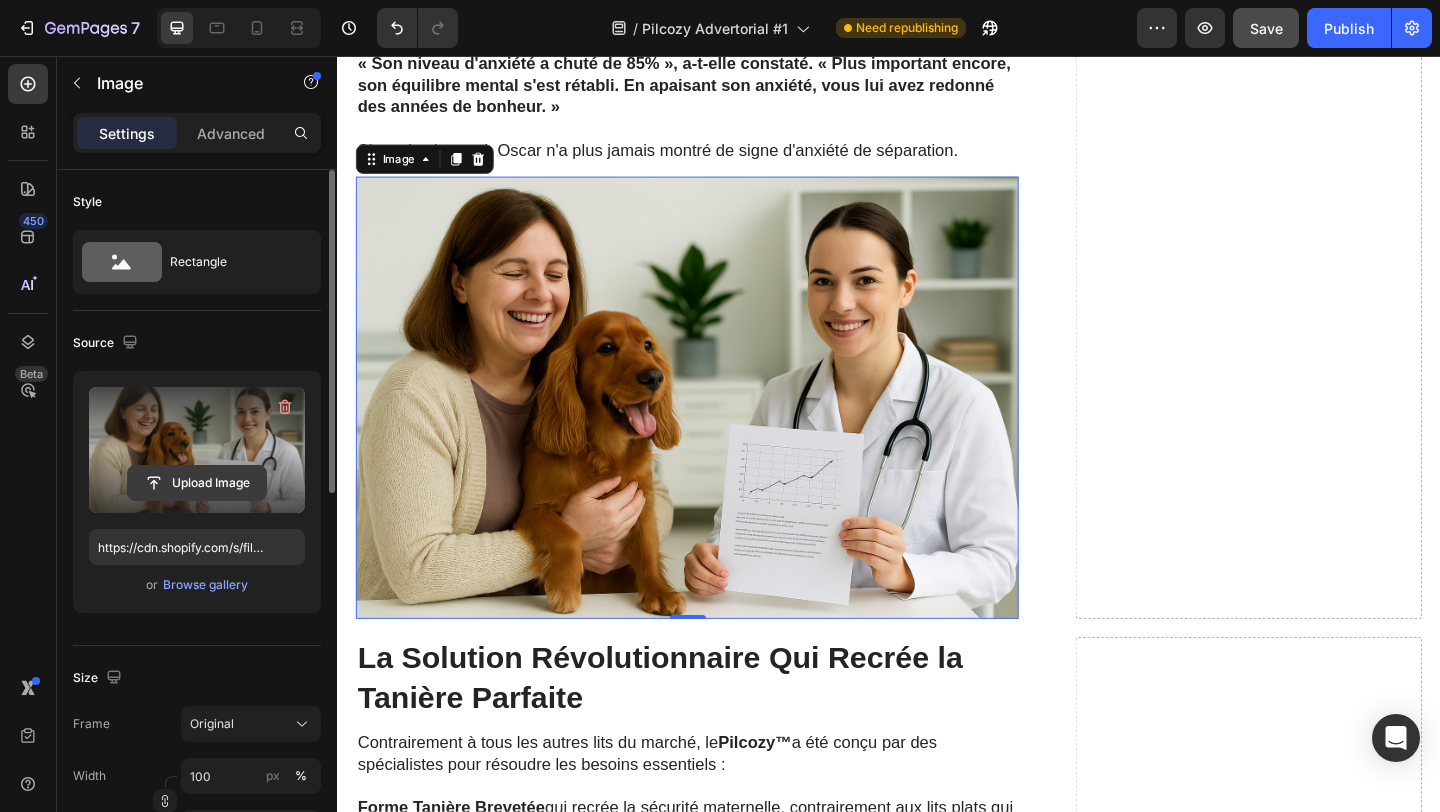 click 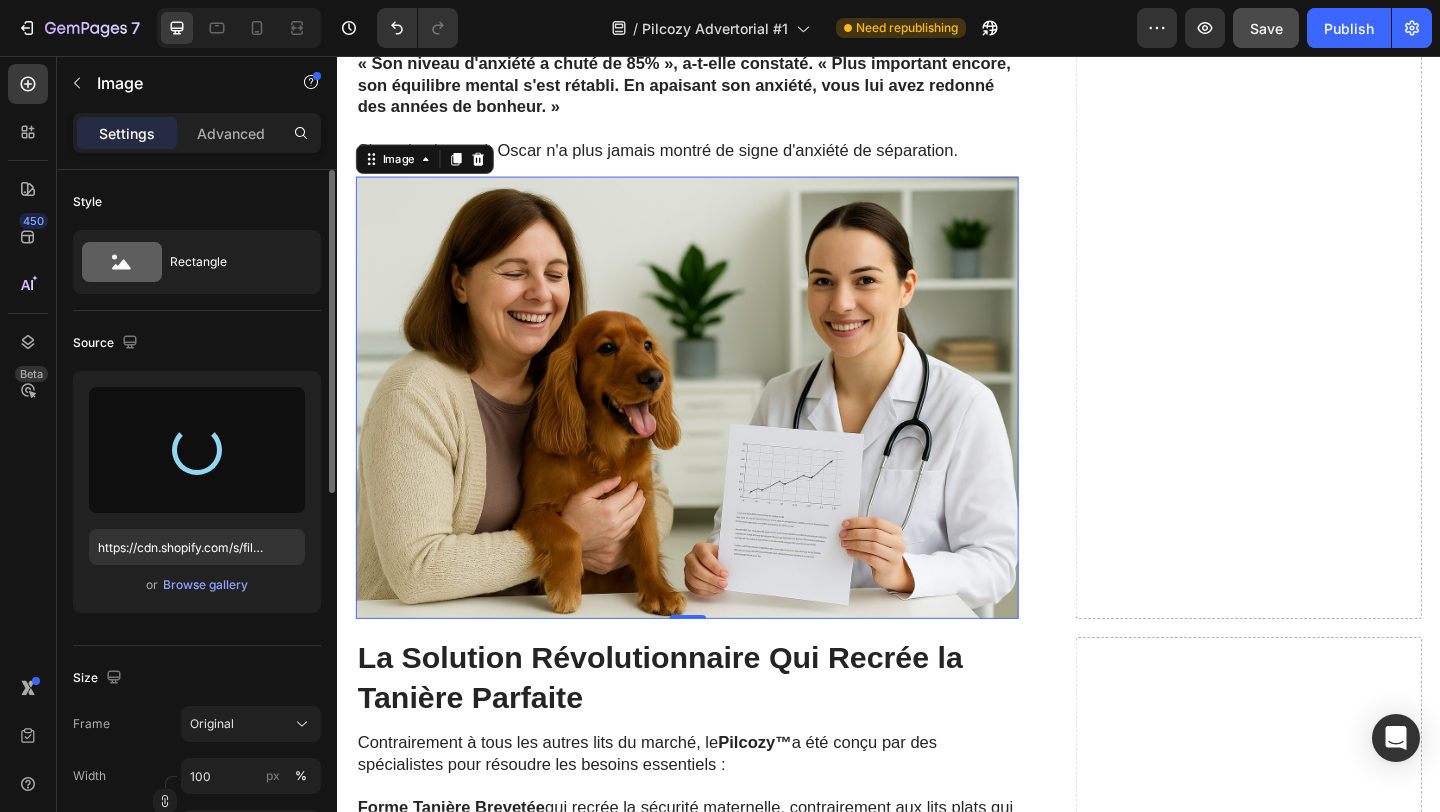 type on "https://cdn.shopify.com/s/files/1/0925/9466/7849/files/gempages_576285233381376850-0291f650-d446-4e73-bd5b-a39fd240aa41.png" 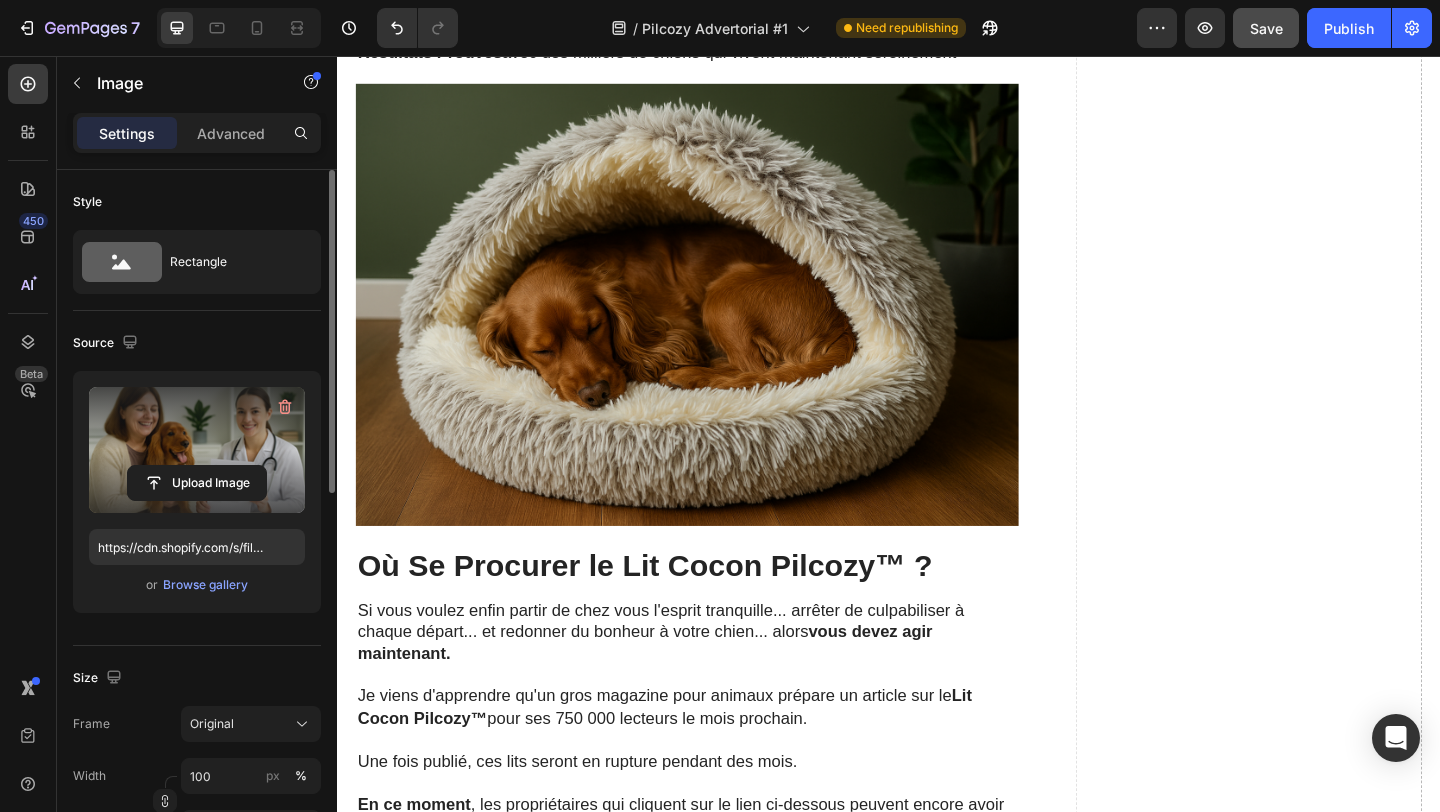 scroll, scrollTop: 9083, scrollLeft: 0, axis: vertical 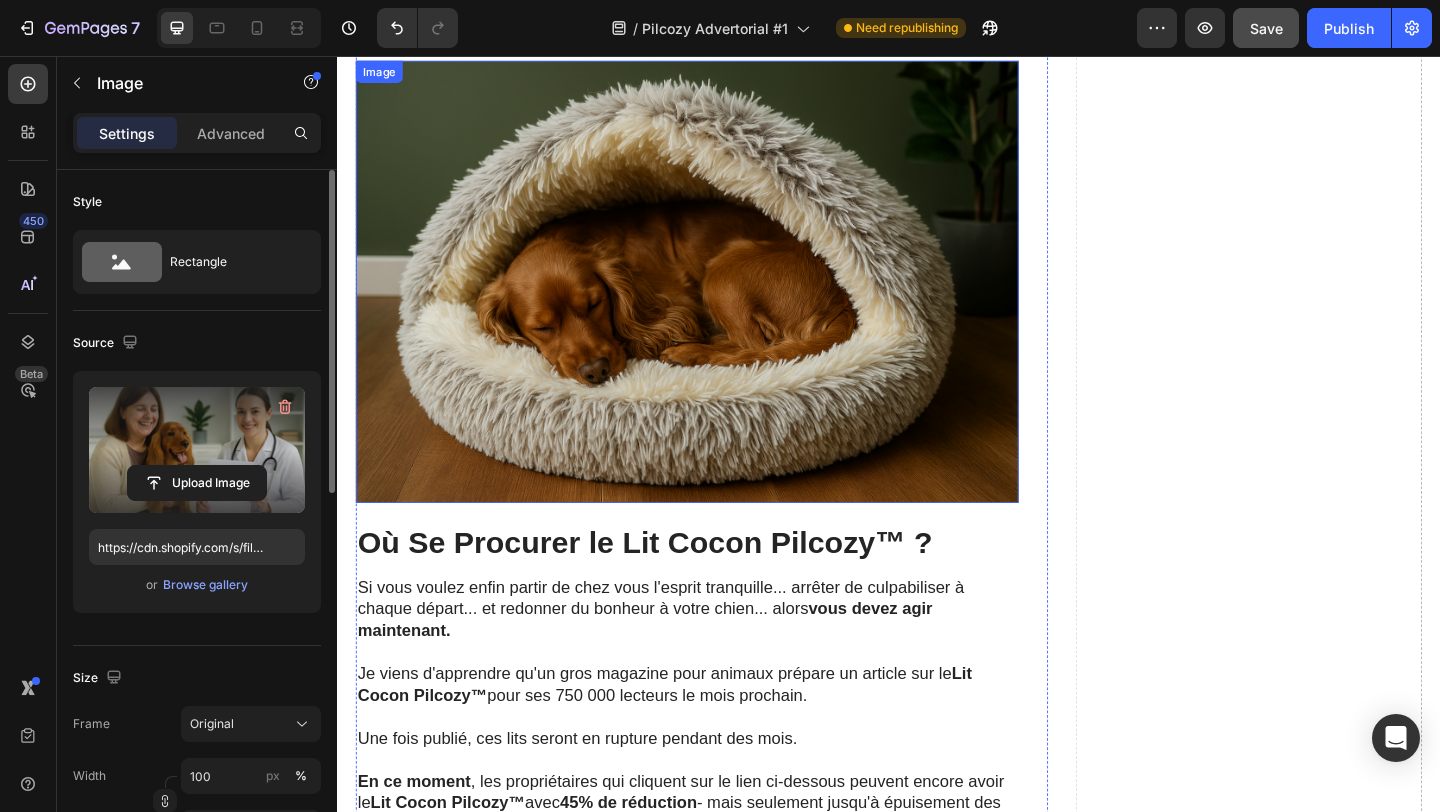 click at bounding box center [717, 301] 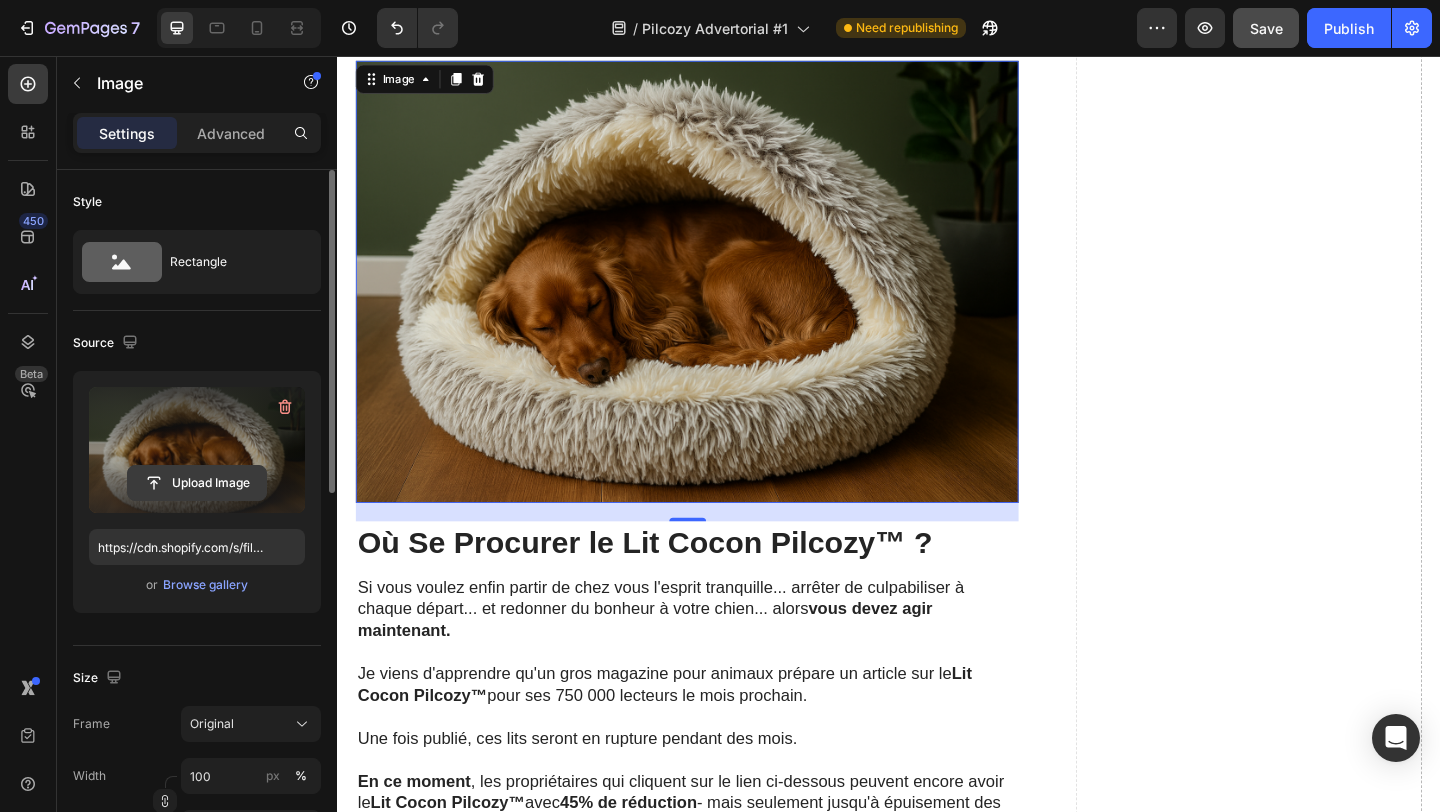 click 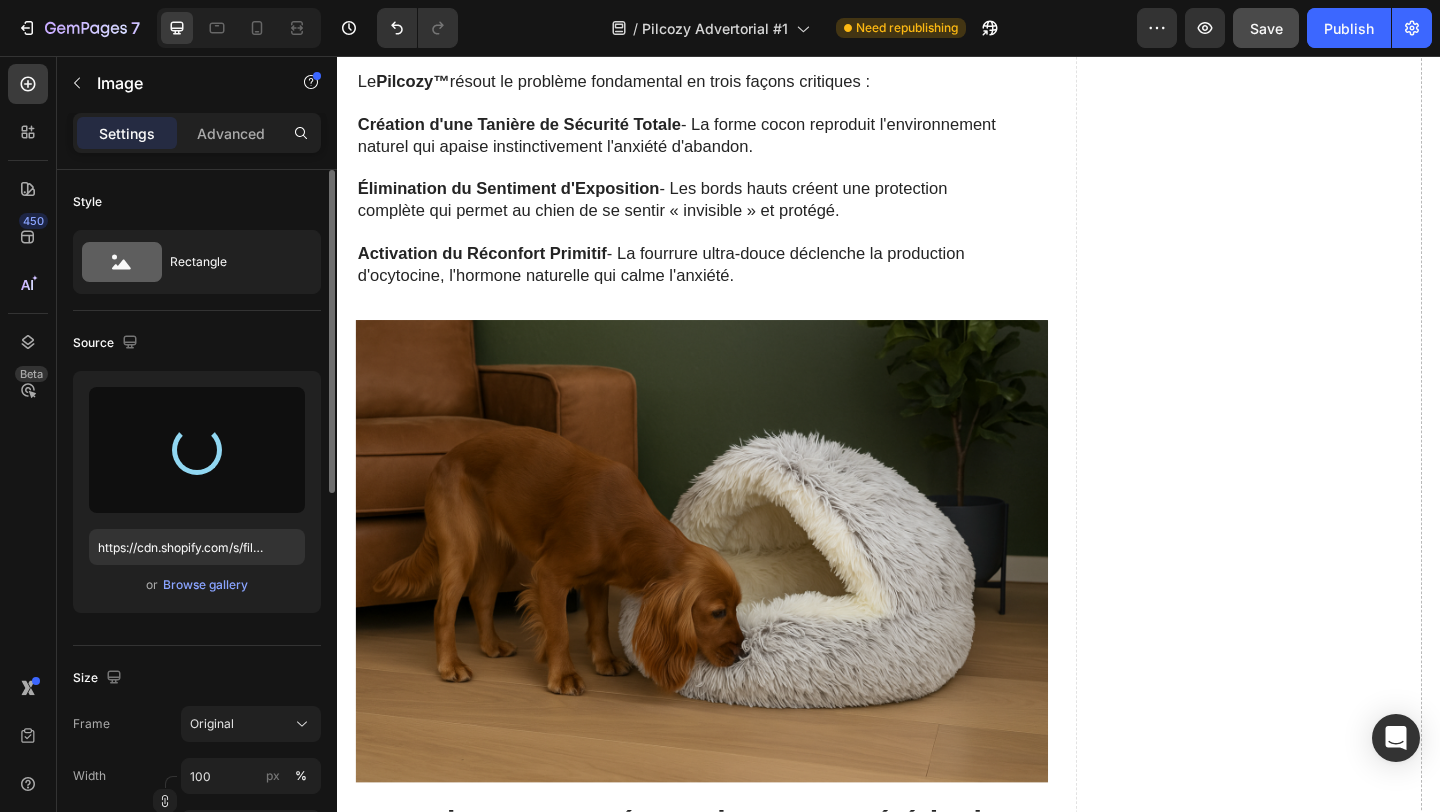 type on "https://cdn.shopify.com/s/files/1/0925/9466/7849/files/gempages_576285233381376850-ee9a92c9-a552-448a-910a-51a418297dca.png" 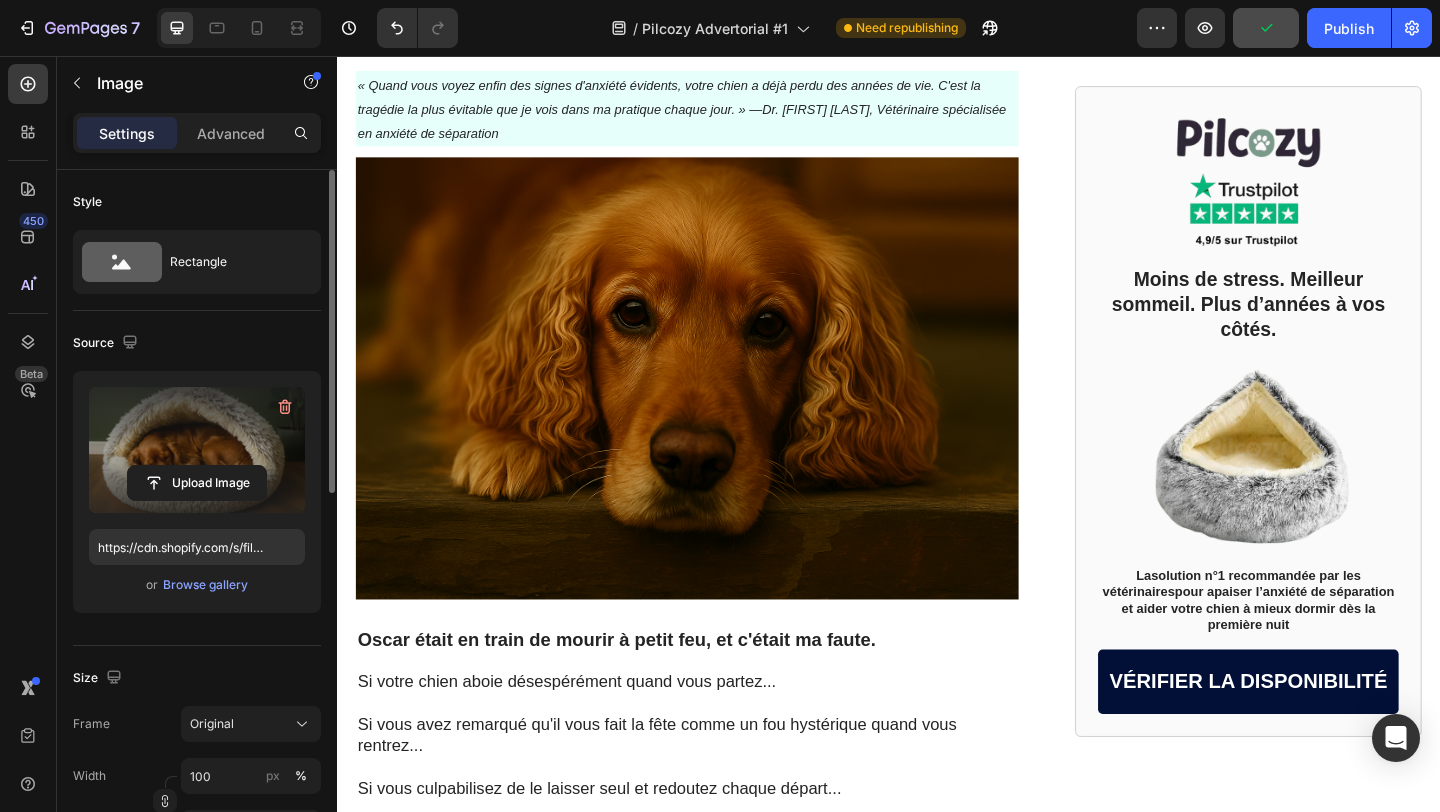 scroll, scrollTop: 361, scrollLeft: 0, axis: vertical 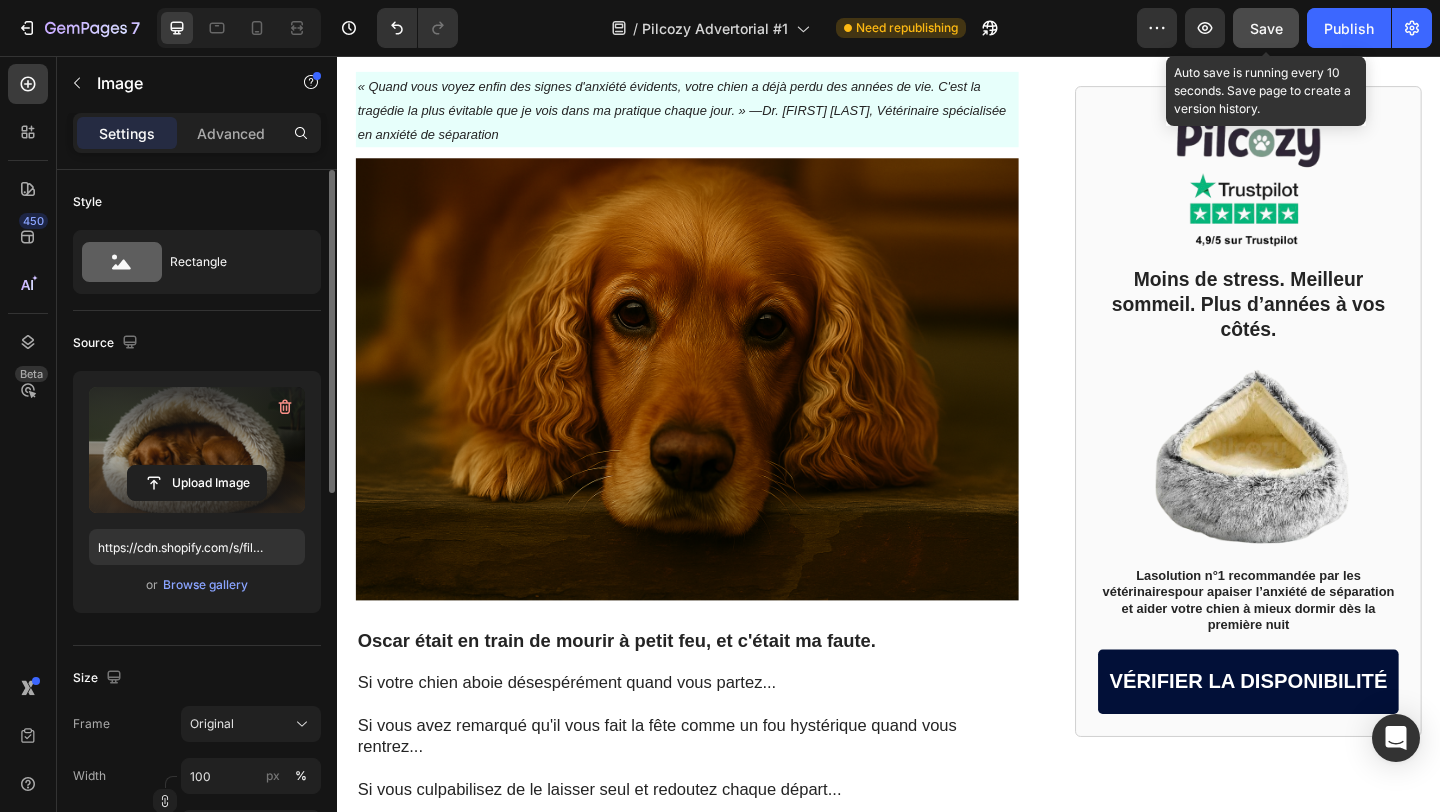 click on "Save" at bounding box center (1266, 28) 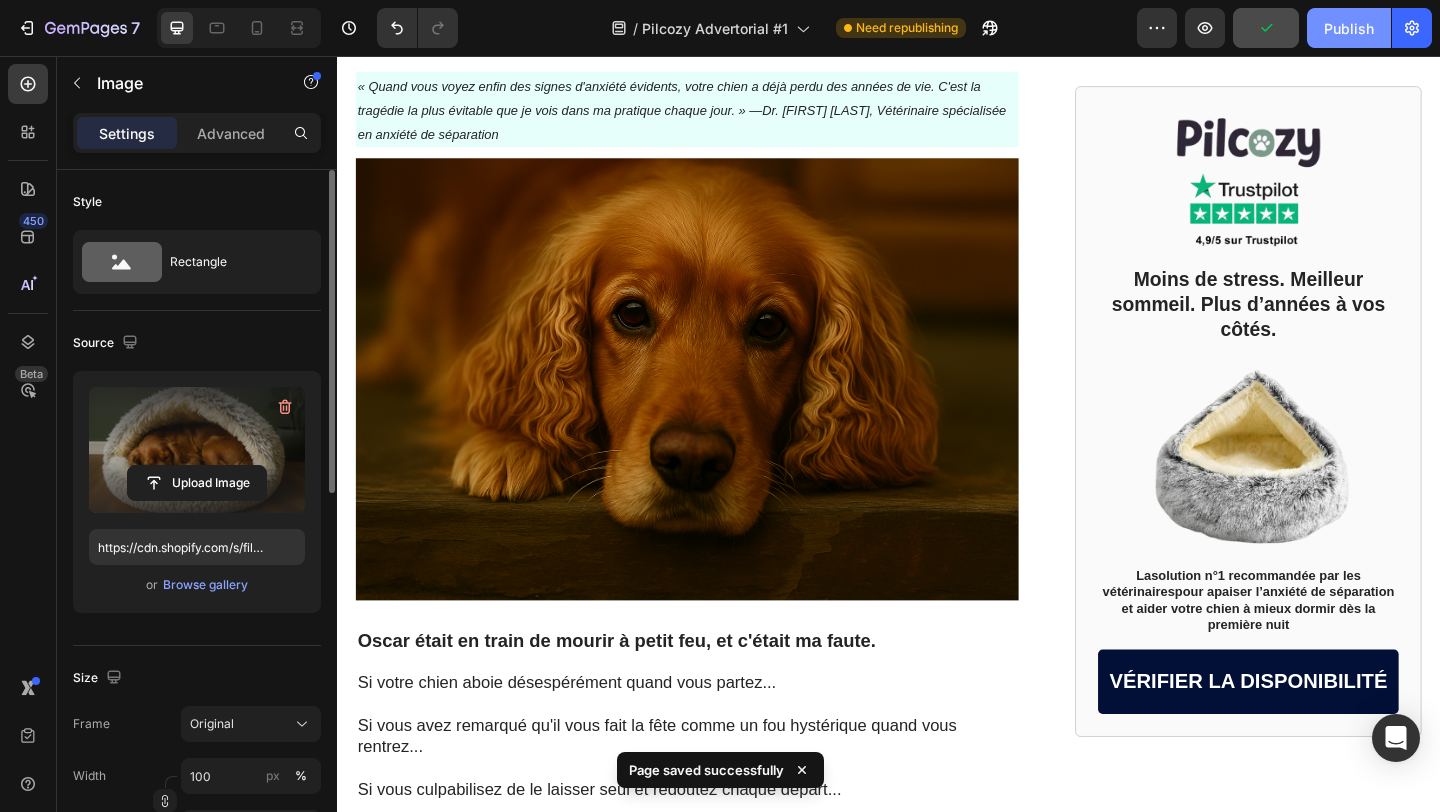 click on "Publish" at bounding box center (1349, 28) 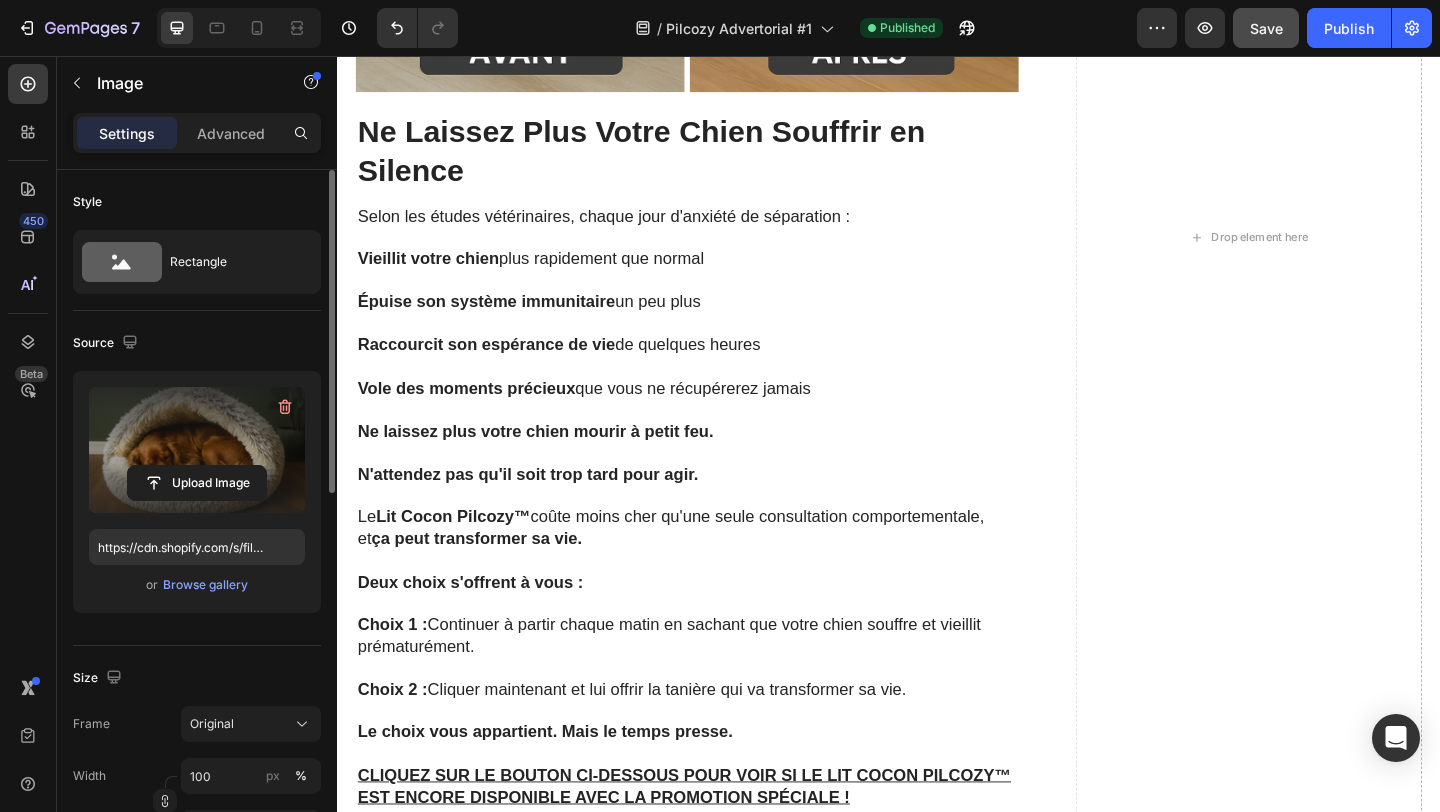 scroll, scrollTop: 10338, scrollLeft: 0, axis: vertical 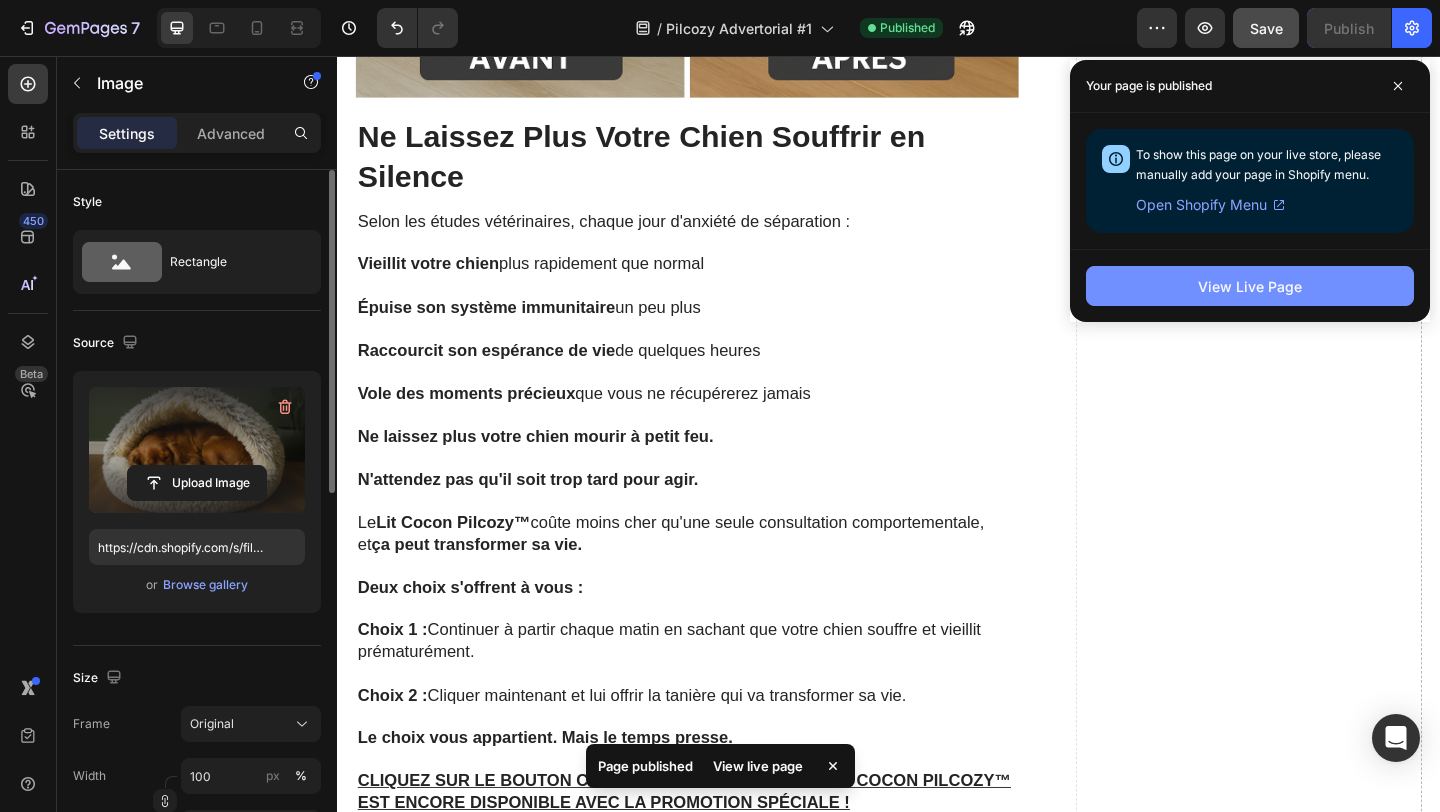 click on "View Live Page" at bounding box center [1250, 286] 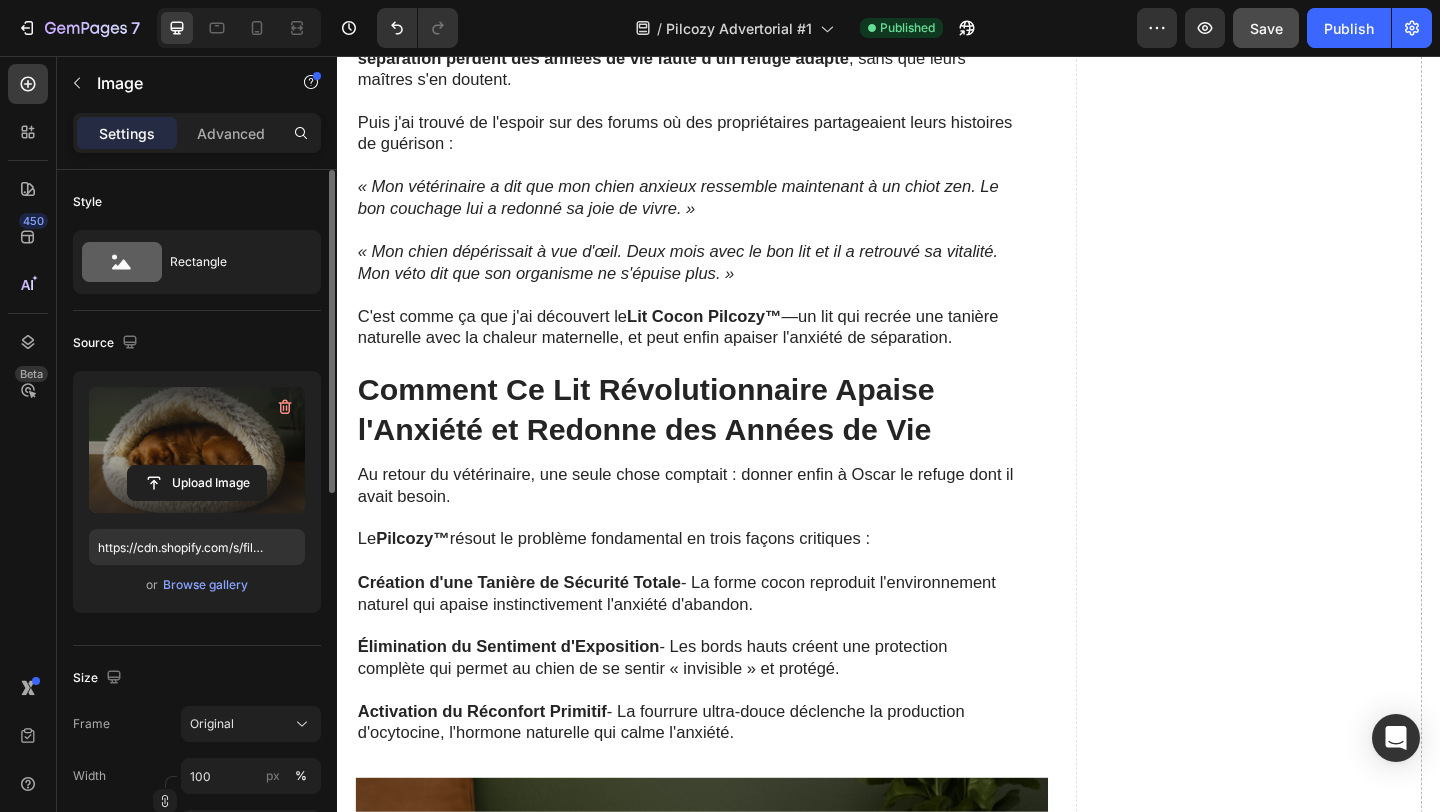 scroll, scrollTop: 6009, scrollLeft: 0, axis: vertical 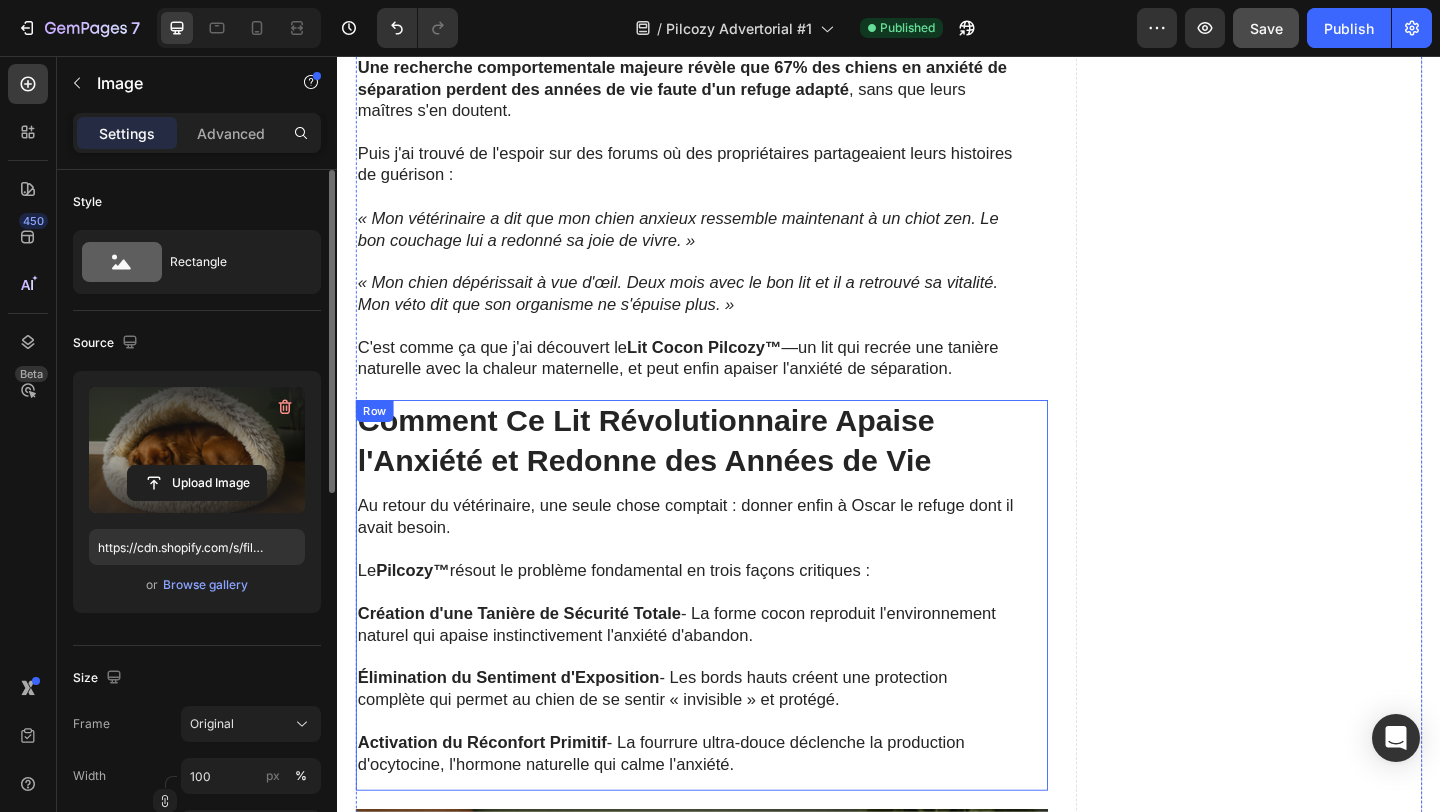 click on "Comment Ce Lit Révolutionnaire Apaise l'Anxiété et Redonne des Années de Vie Heading Au retour du vétérinaire, une seule chose comptait : donner enfin à Oscar le refuge dont il avait besoin. Le  Pilcozy™  résout le problème fondamental en trois façons critiques : Création d'une Tanière de Sécurité Totale  - La forme cocon reproduit l'environnement naturel qui apaise instinctivement l'anxiété d'abandon. Élimination du Sentiment d'Exposition  - Les bords hauts créent une protection complète qui permet au chien de se sentir « invisible » et protégé. Activation du Réconfort Primitif  - La fourrure ultra-douce déclenche la production d'ocytocine, l'hormone naturelle qui calme l'anxiété. Text Block" at bounding box center [717, 642] 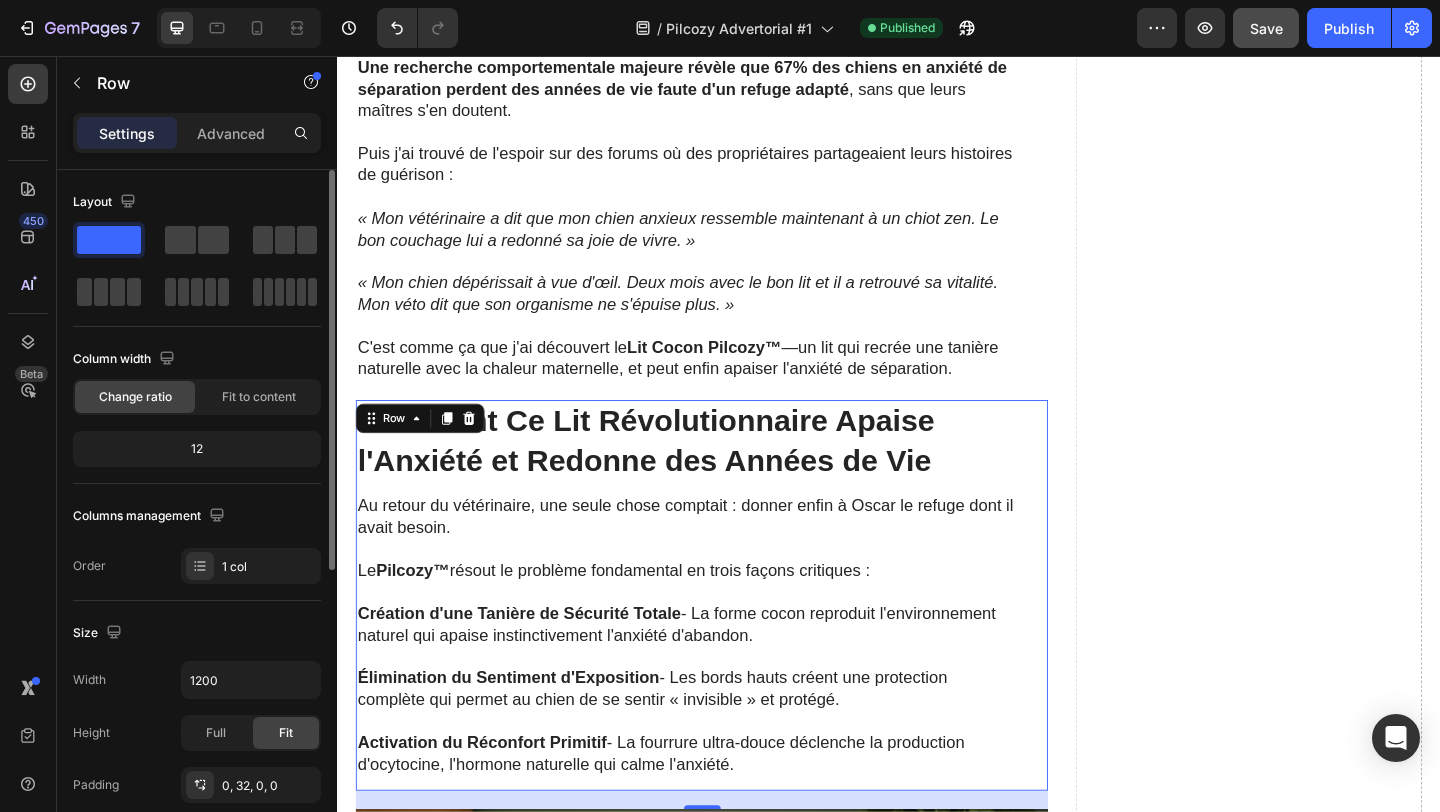 click on "Comment Ce Lit Révolutionnaire Apaise l'Anxiété et Redonne des Années de Vie Heading Au retour du vétérinaire, une seule chose comptait : donner enfin à Oscar le refuge dont il avait besoin. Le  Pilcozy™  résout le problème fondamental en trois façons critiques : Création d'une Tanière de Sécurité Totale  - La forme cocon reproduit l'environnement naturel qui apaise instinctivement l'anxiété d'abandon. Élimination du Sentiment d'Exposition  - Les bords hauts créent une protection complète qui permet au chien de se sentir « invisible » et protégé. Activation du Réconfort Primitif  - La fourrure ultra-douce déclenche la production d'ocytocine, l'hormone naturelle qui calme l'anxiété. Text Block" at bounding box center (717, 642) 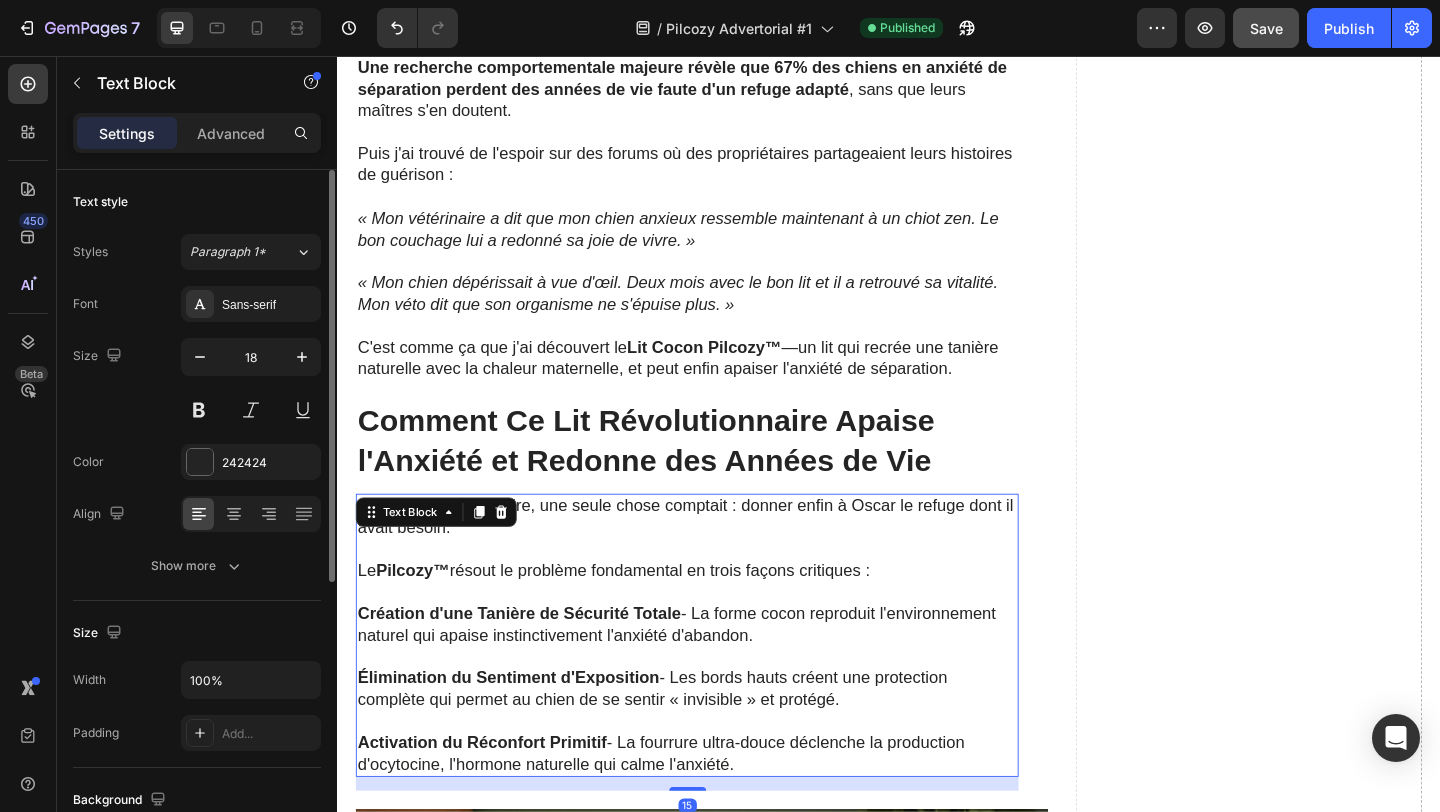 click on "Activation du Réconfort Primitif  - La fourrure ultra-douce déclenche la production d'ocytocine, l'hormone naturelle qui calme l'anxiété." at bounding box center [717, 803] 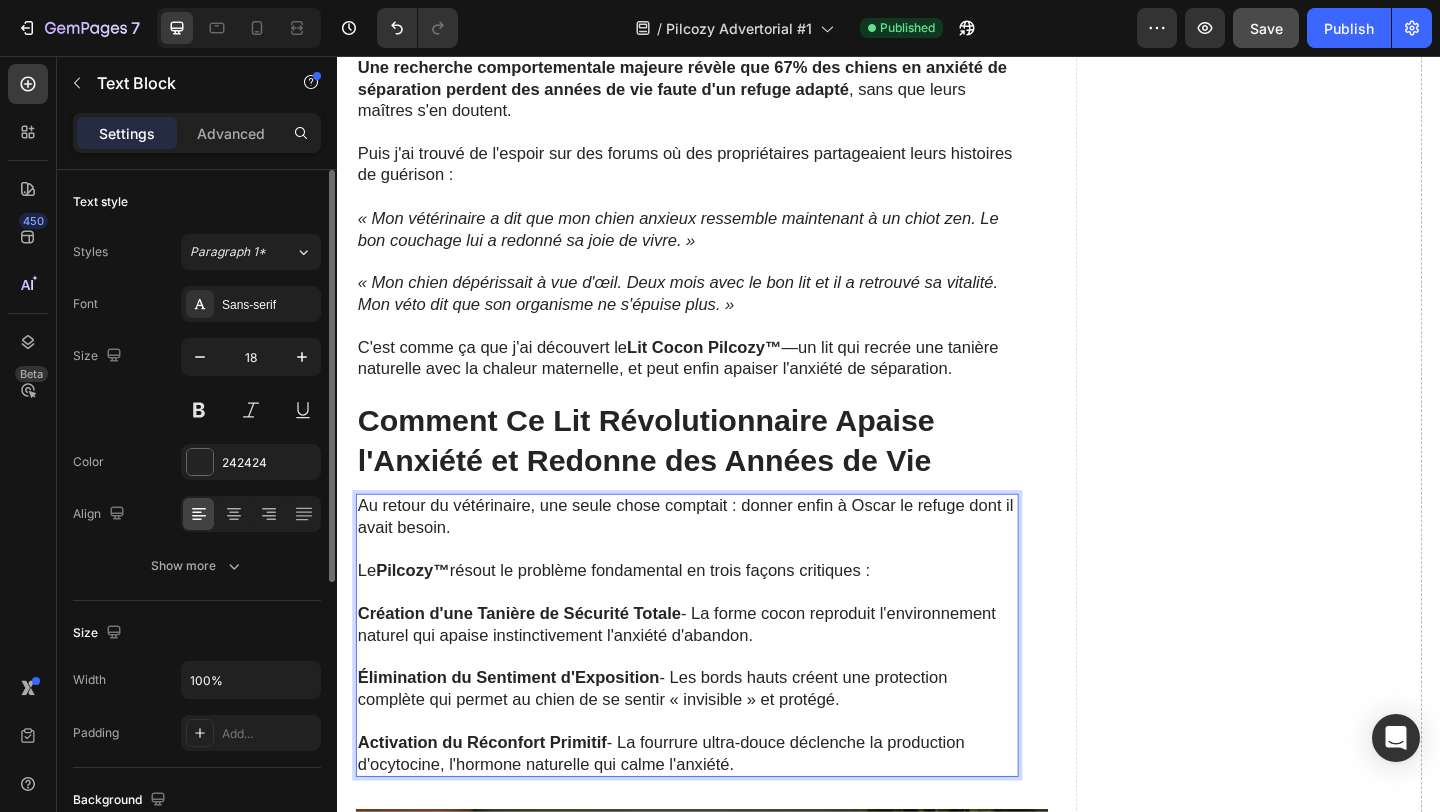 click on "Activation du Réconfort Primitif  - La fourrure ultra-douce déclenche la production d'ocytocine, l'hormone naturelle qui calme l'anxiété." at bounding box center (717, 803) 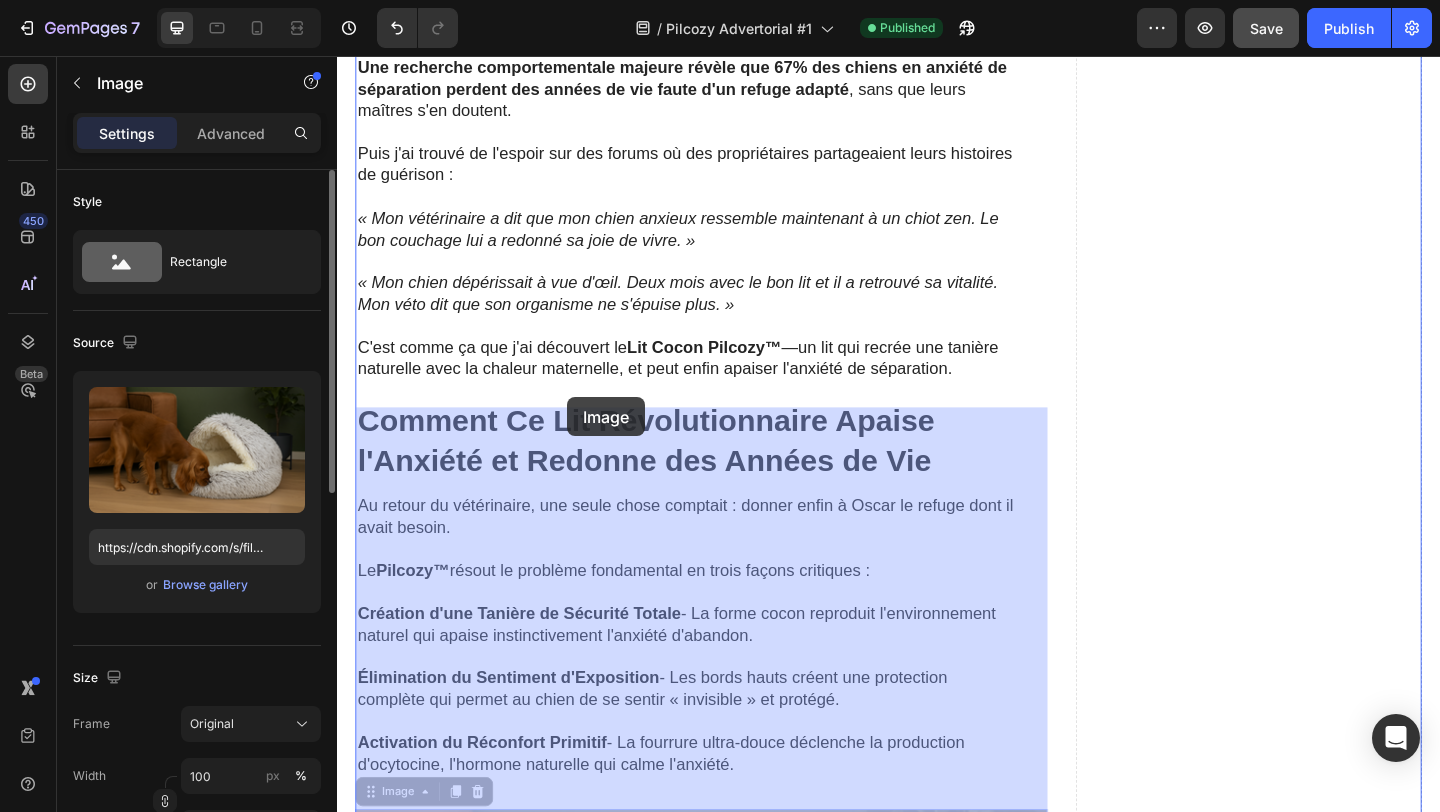 drag, startPoint x: 581, startPoint y: 495, endPoint x: 587, endPoint y: 431, distance: 64.28063 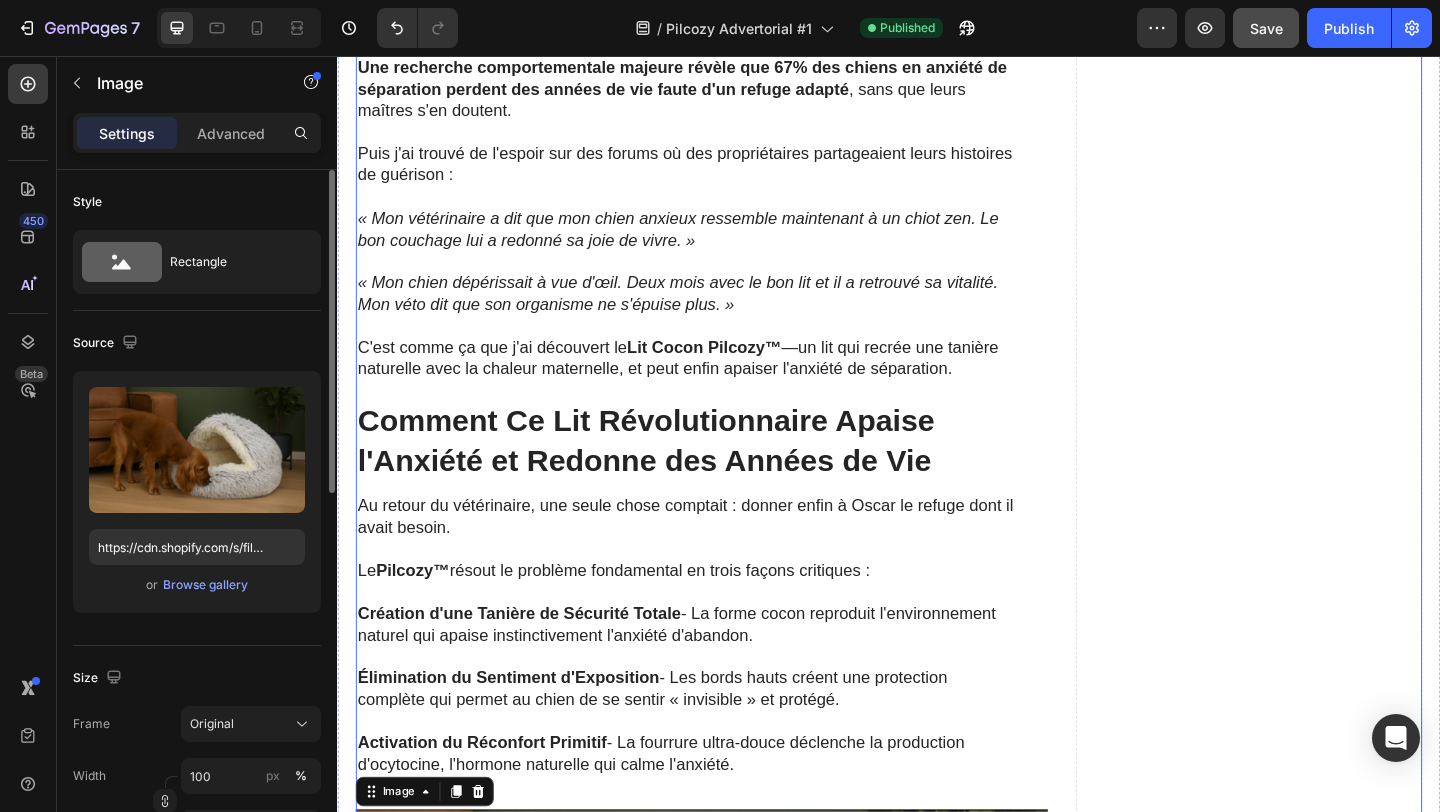 click on "Activation du Réconfort Primitif  - La fourrure ultra-douce déclenche la production d'ocytocine, l'hormone naturelle qui calme l'anxiété." at bounding box center [717, 803] 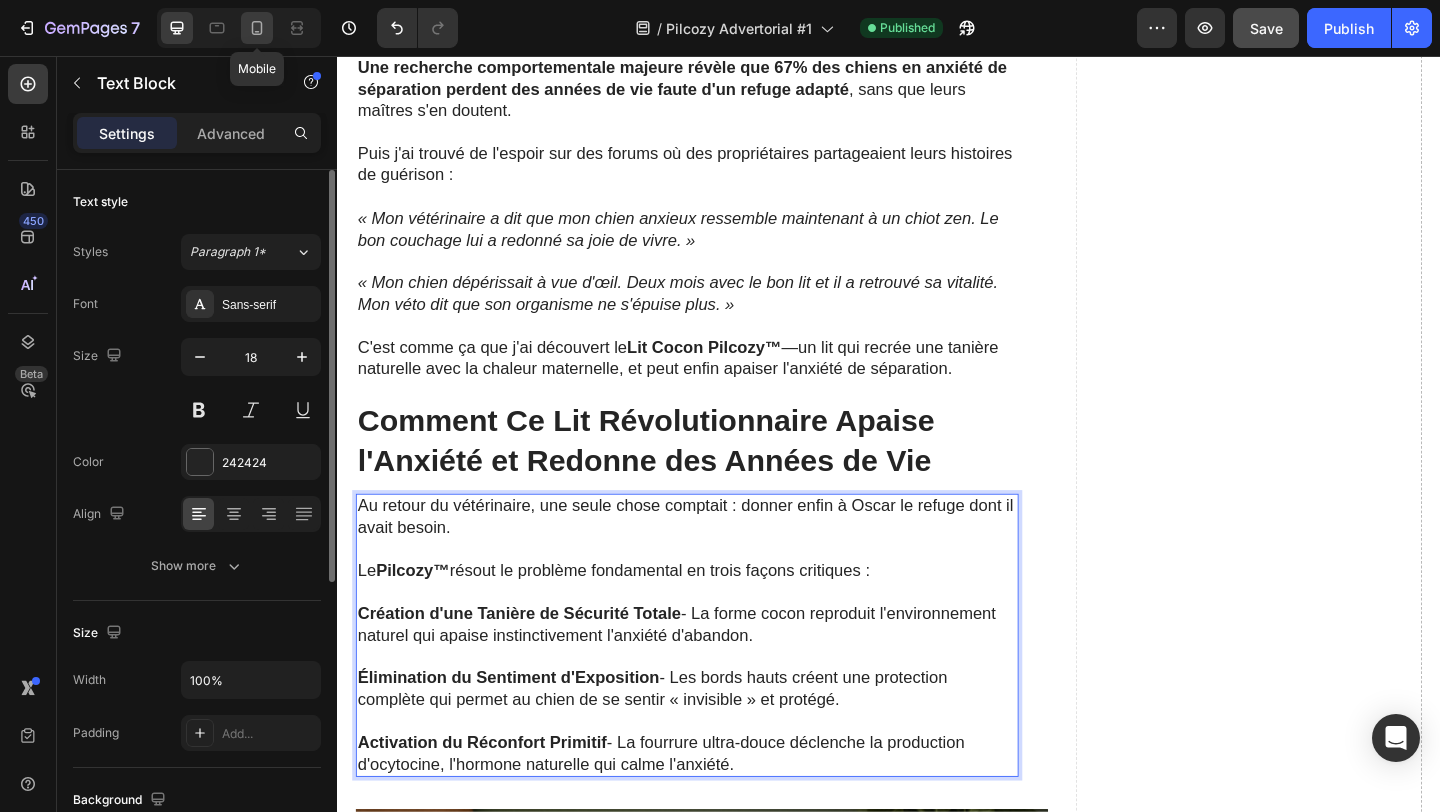 click 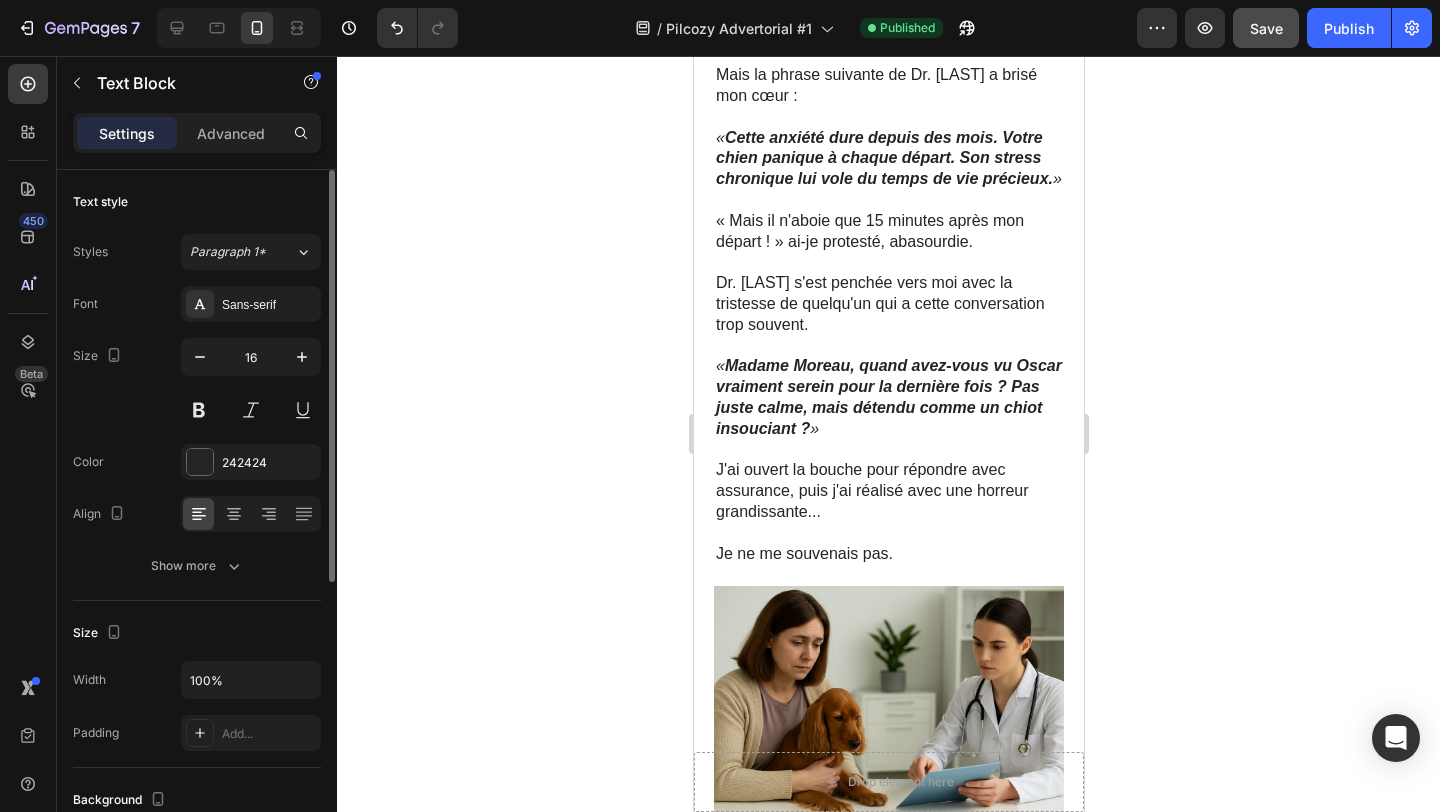 scroll, scrollTop: 2737, scrollLeft: 0, axis: vertical 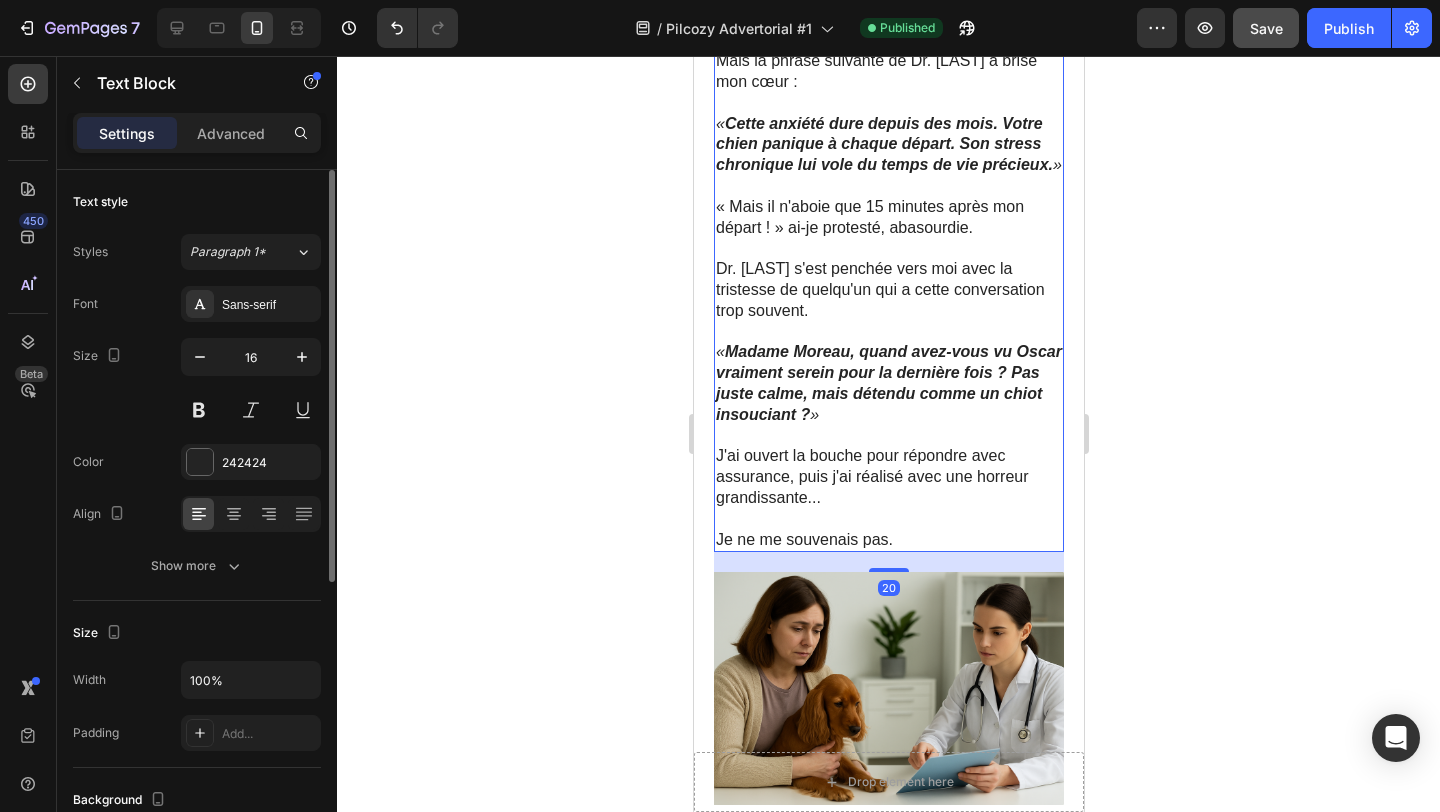 click on "«  Cette anxiété dure depuis des mois. Votre chien panique à chaque départ. Son stress chronique lui vole du temps de vie précieux.  »" at bounding box center (888, 144) 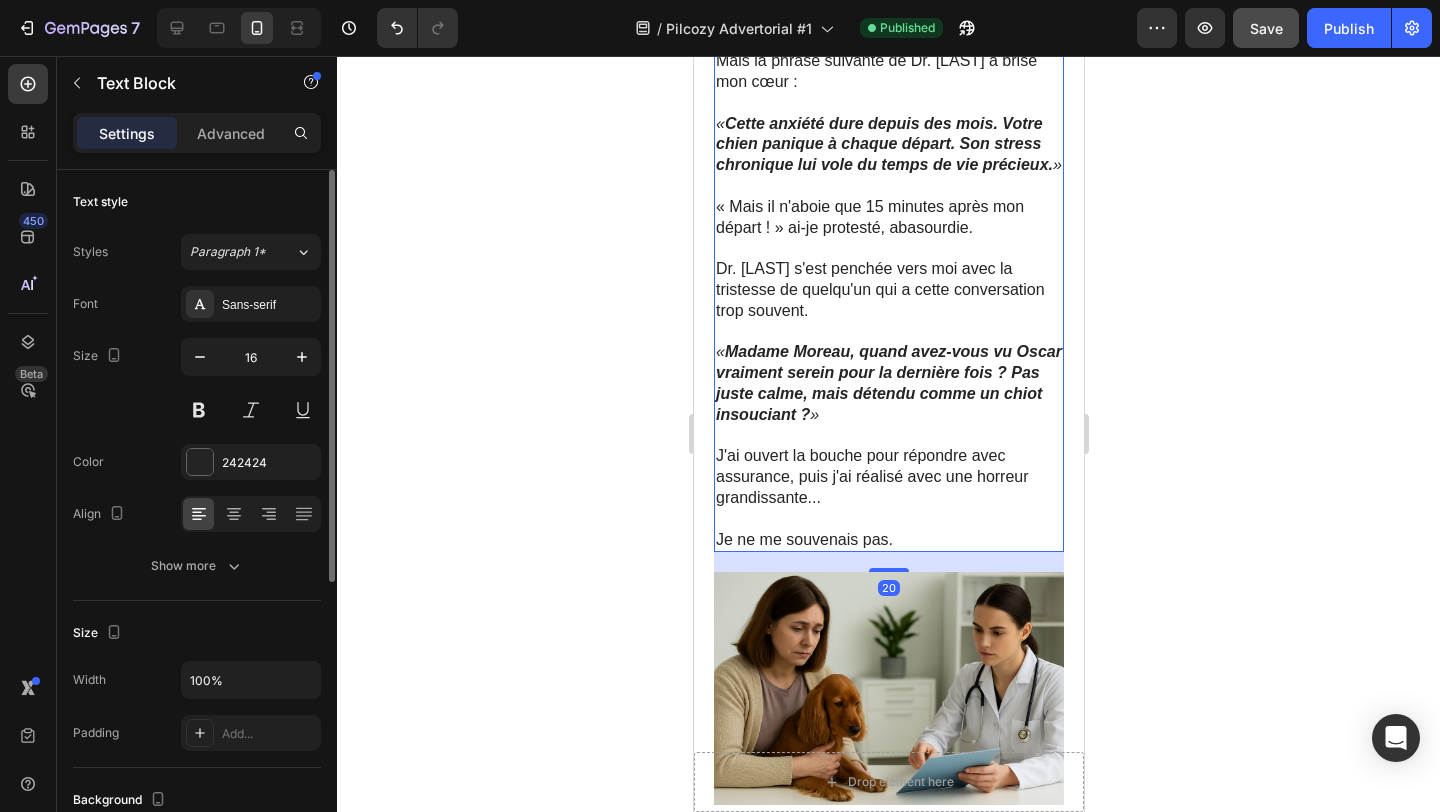 click on "«  Cette anxiété dure depuis des mois. Votre chien panique à chaque départ. Son stress chronique lui vole du temps de vie précieux.  »" at bounding box center (888, 145) 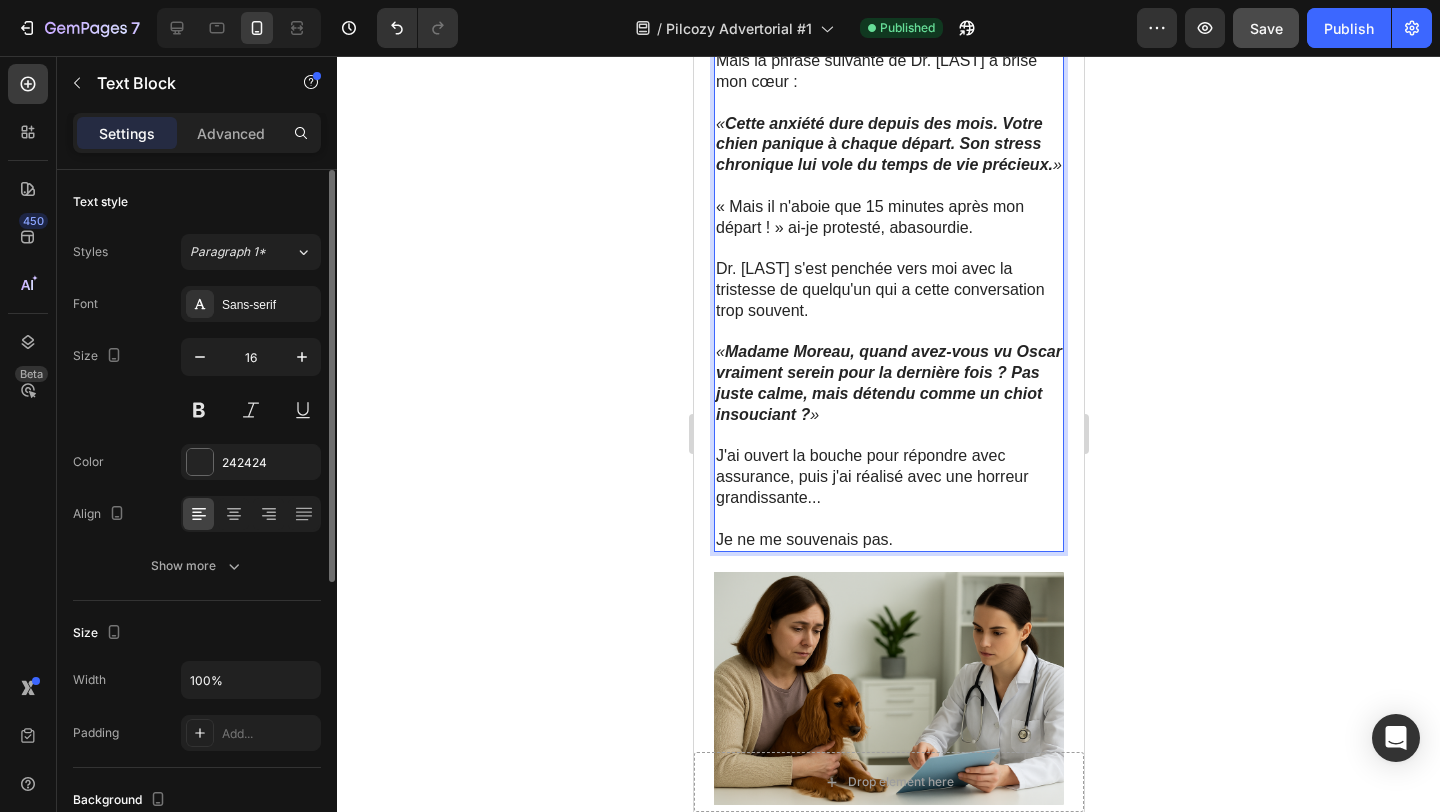 click on "«  Cette anxiété dure depuis des mois. Votre chien panique à chaque départ. Son stress chronique lui vole du temps de vie précieux.  »" at bounding box center (888, 145) 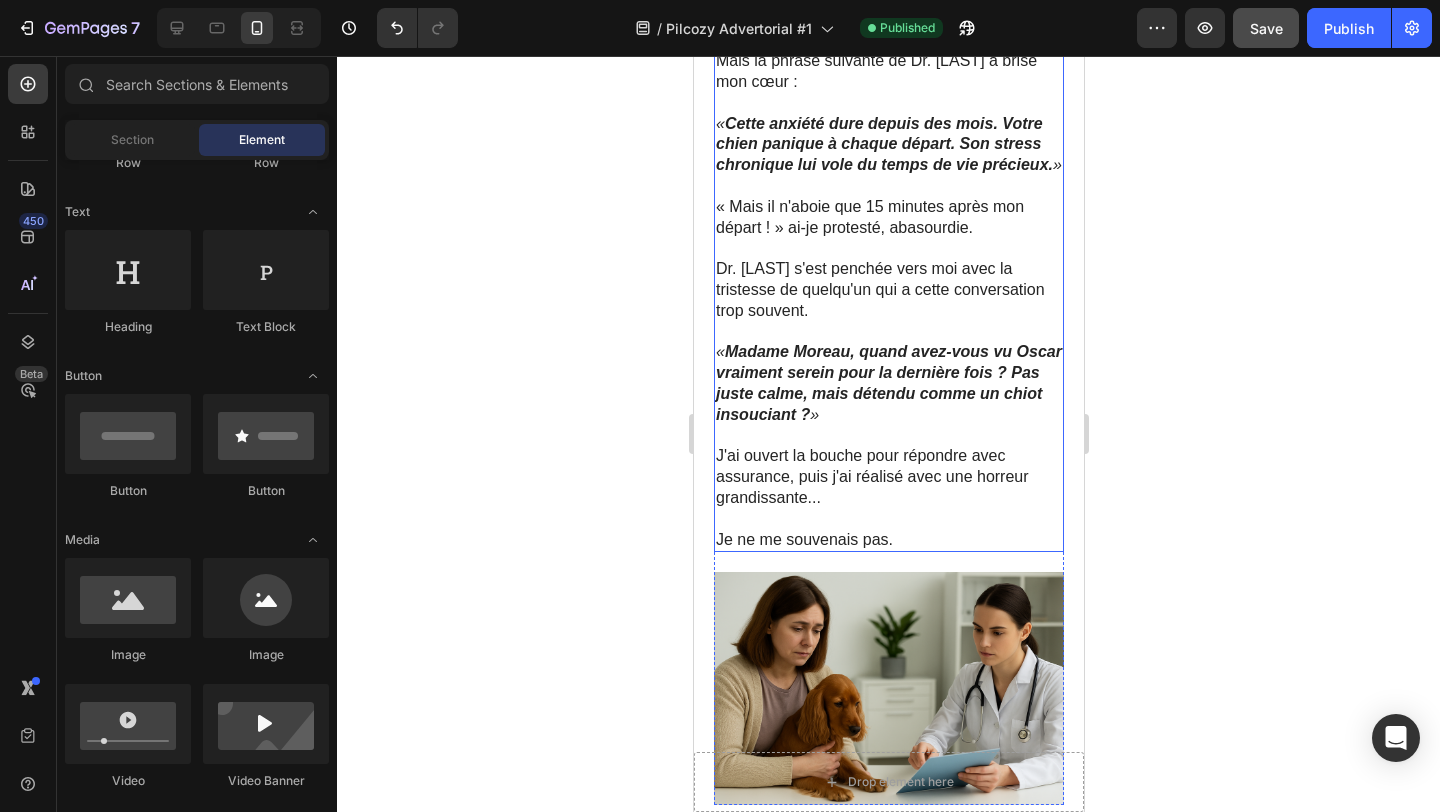 click on "Cette anxiété dure depuis des mois. Votre chien panique à chaque départ. Son stress chronique lui vole du temps de vie précieux." at bounding box center [883, 144] 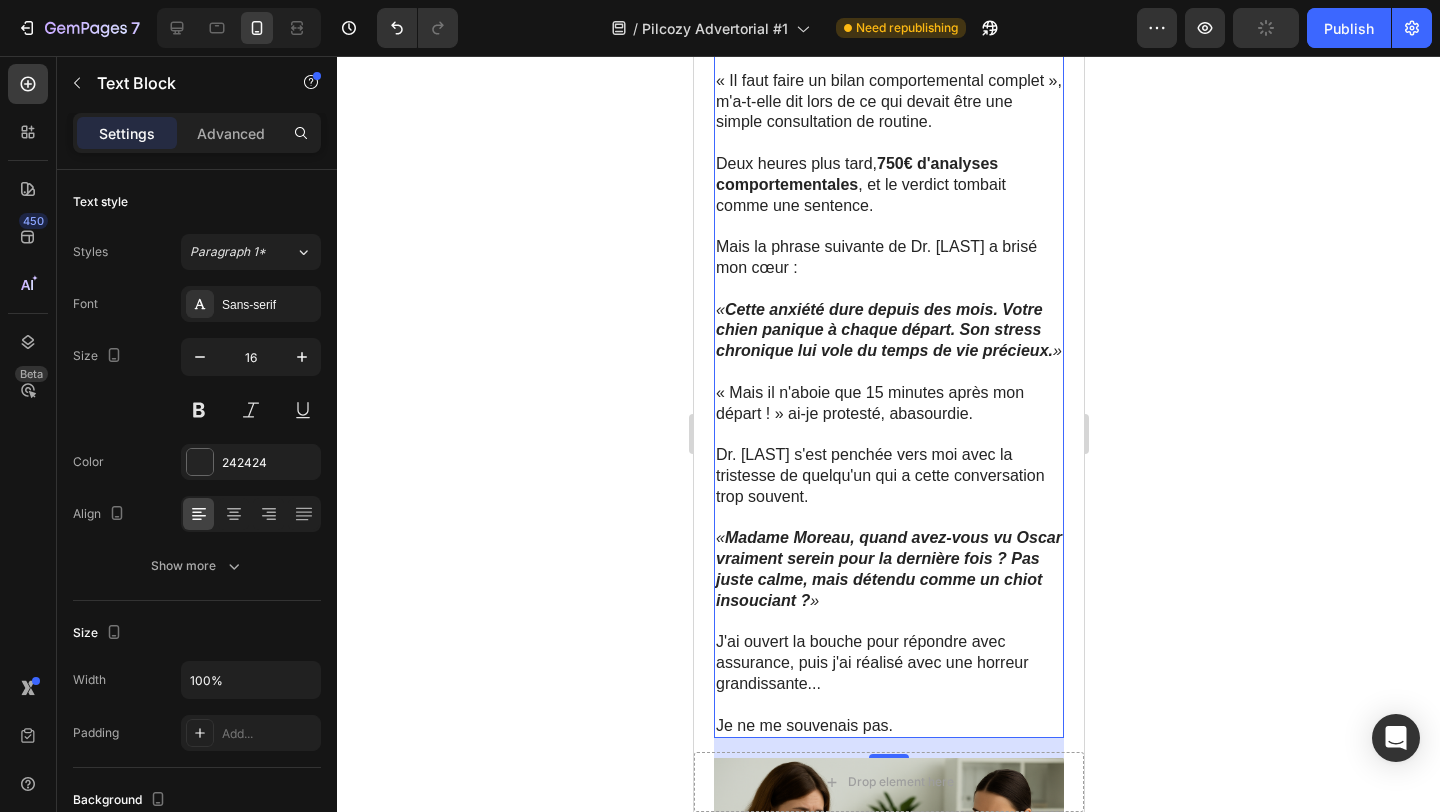 scroll, scrollTop: 2547, scrollLeft: 0, axis: vertical 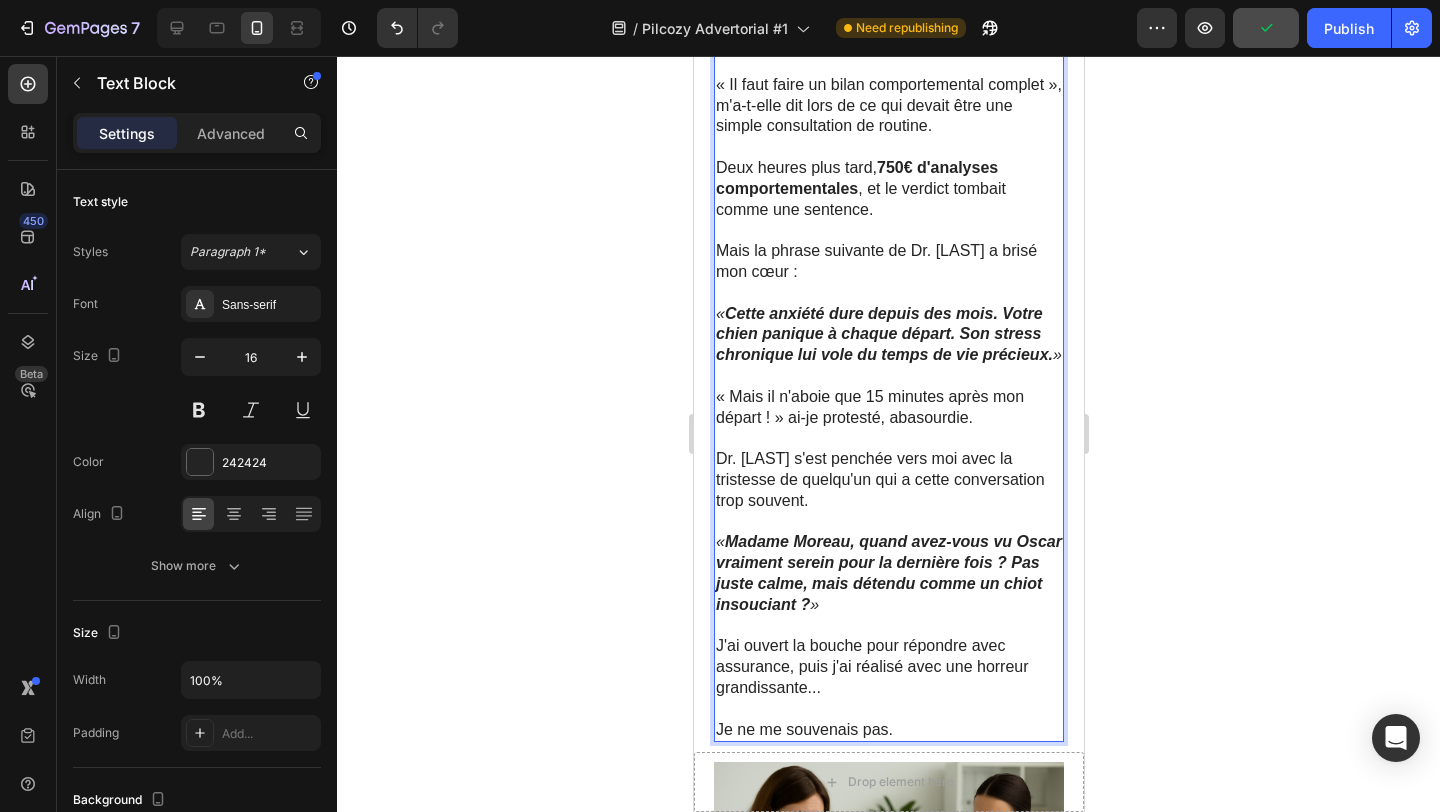 click on "Cette anxiété dure depuis des mois. Votre chien panique à chaque départ. Son stress chronique lui vole du temps de vie précieux." at bounding box center (883, 334) 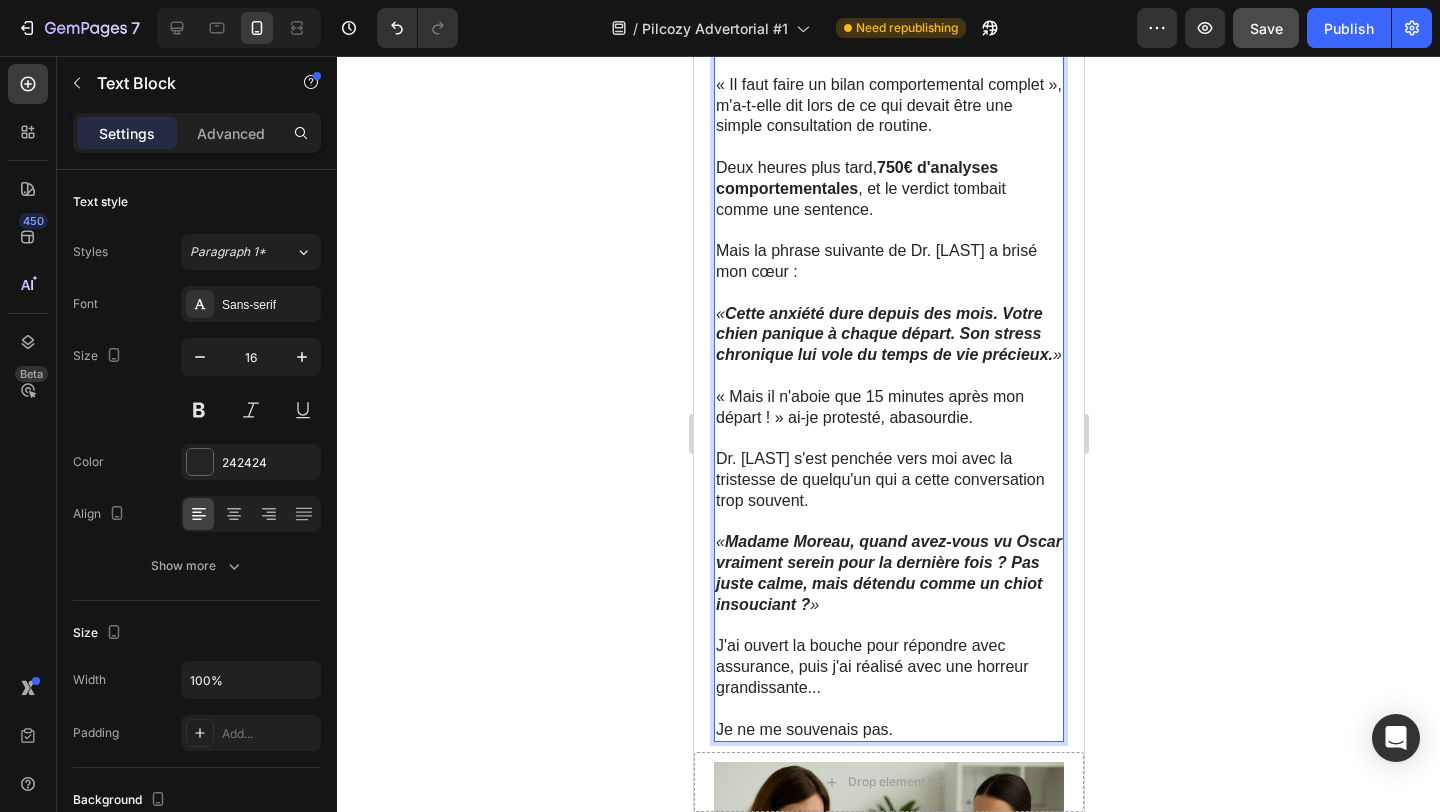 click on "«  Cette anxiété dure depuis des mois. Votre chien panique à chaque départ. Son stress chronique lui vole du temps de vie précieux. »" at bounding box center [888, 334] 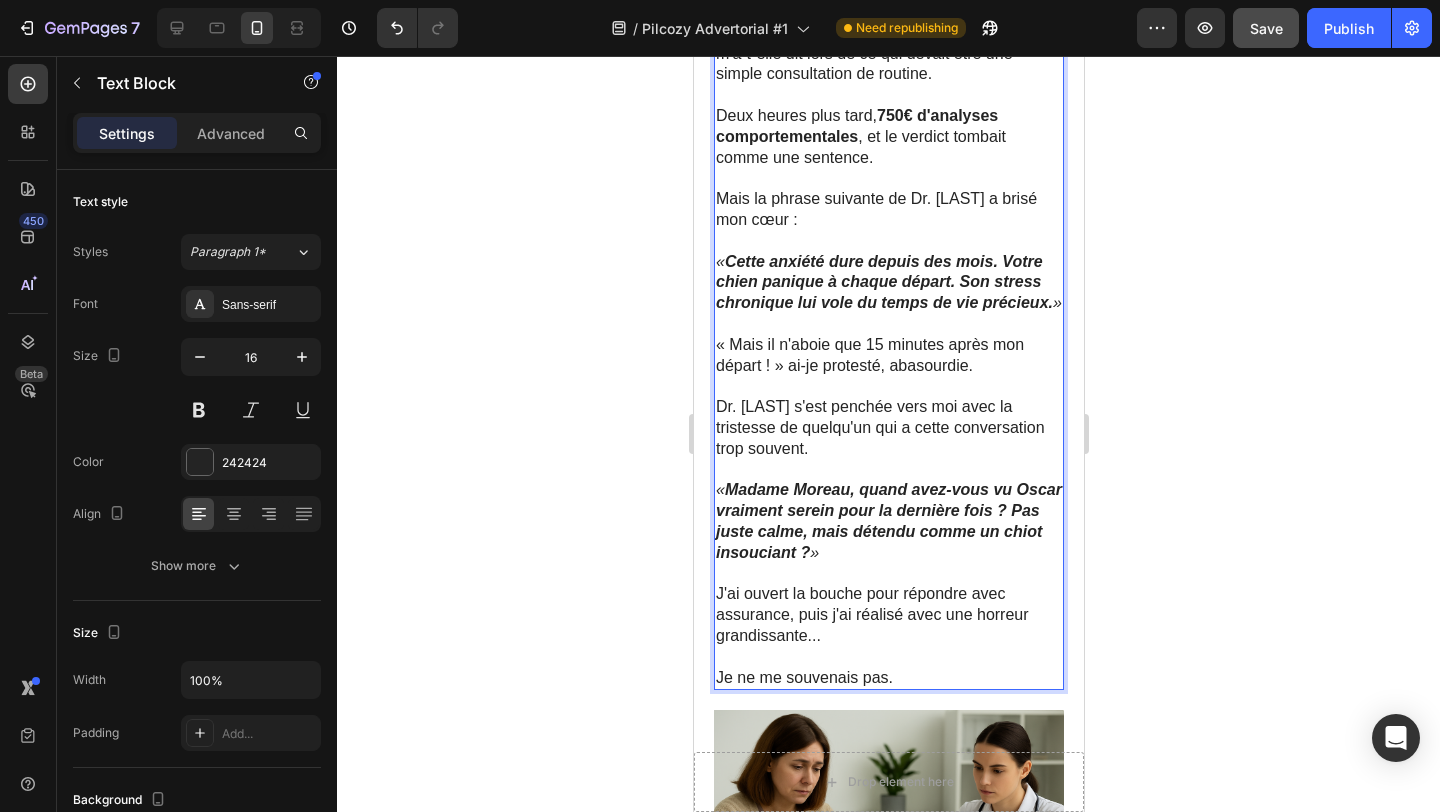 scroll, scrollTop: 2603, scrollLeft: 0, axis: vertical 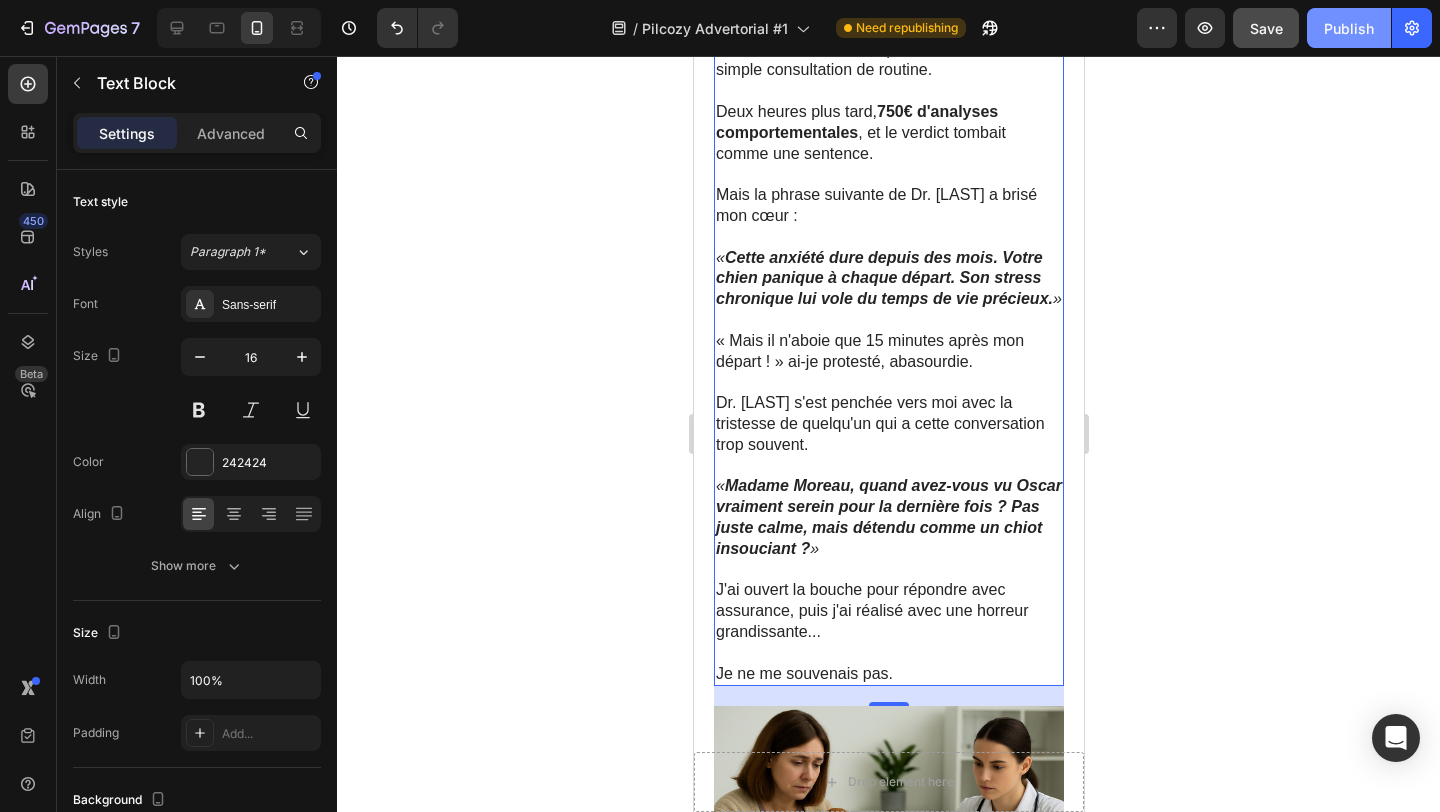 click on "Publish" 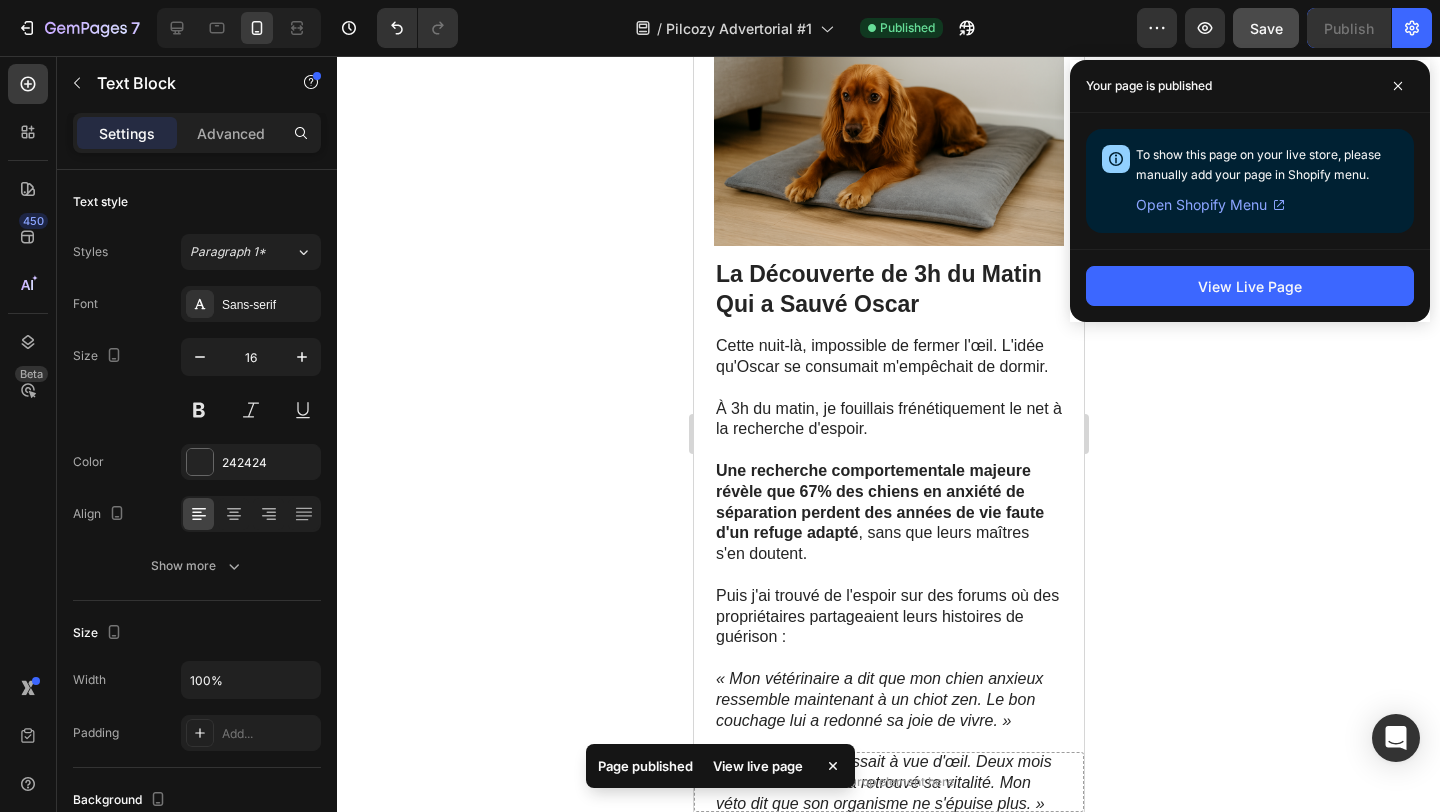 scroll, scrollTop: 4801, scrollLeft: 0, axis: vertical 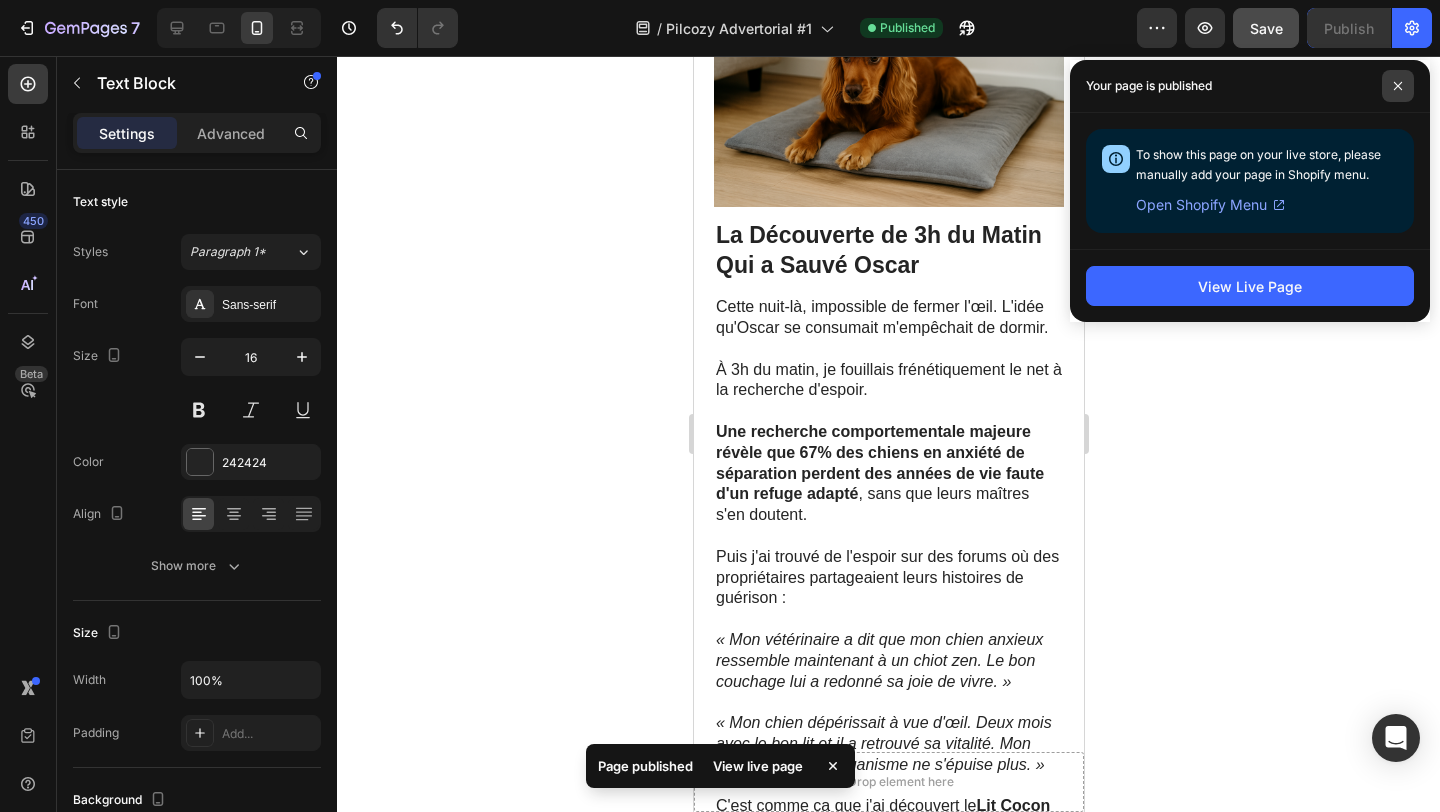 click 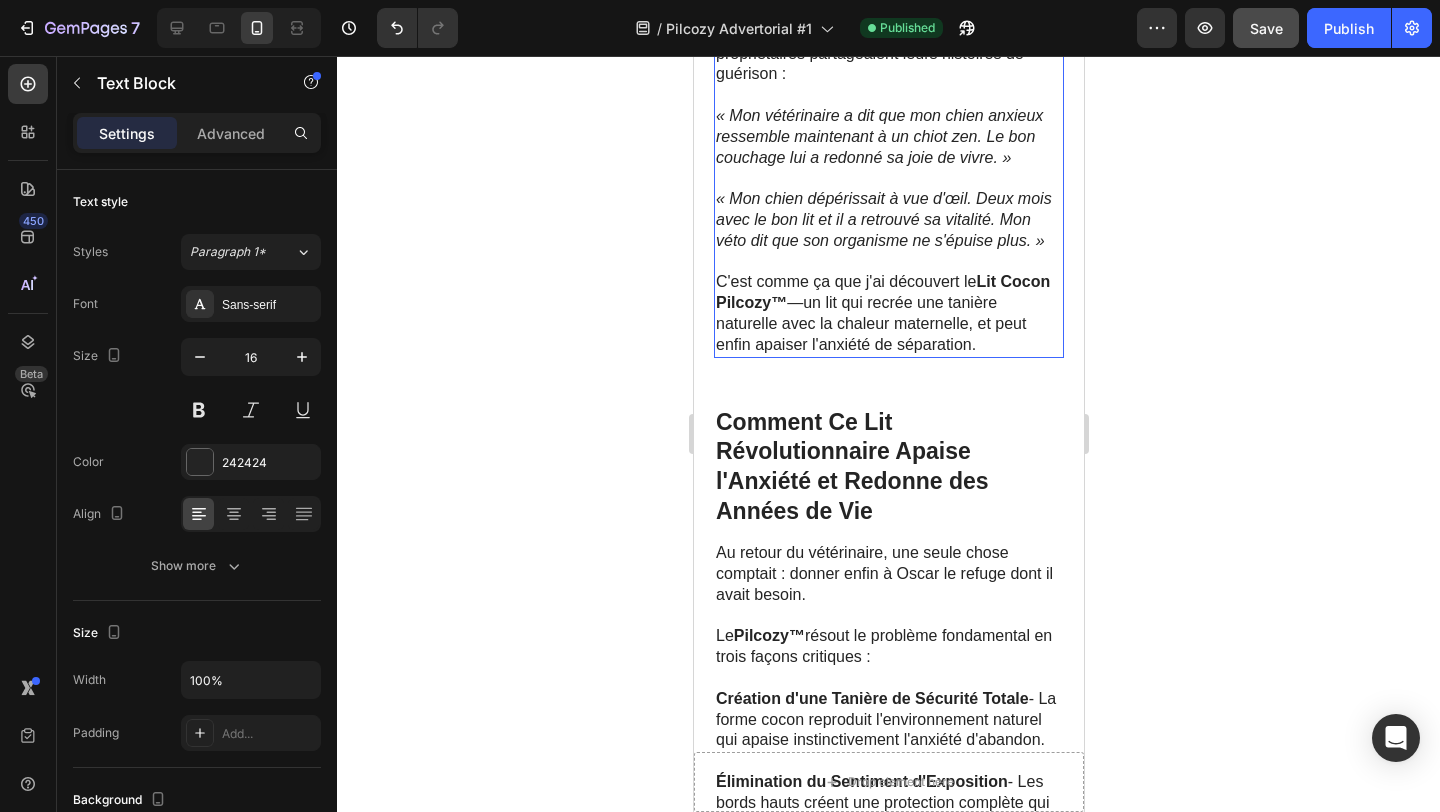 scroll, scrollTop: 5314, scrollLeft: 0, axis: vertical 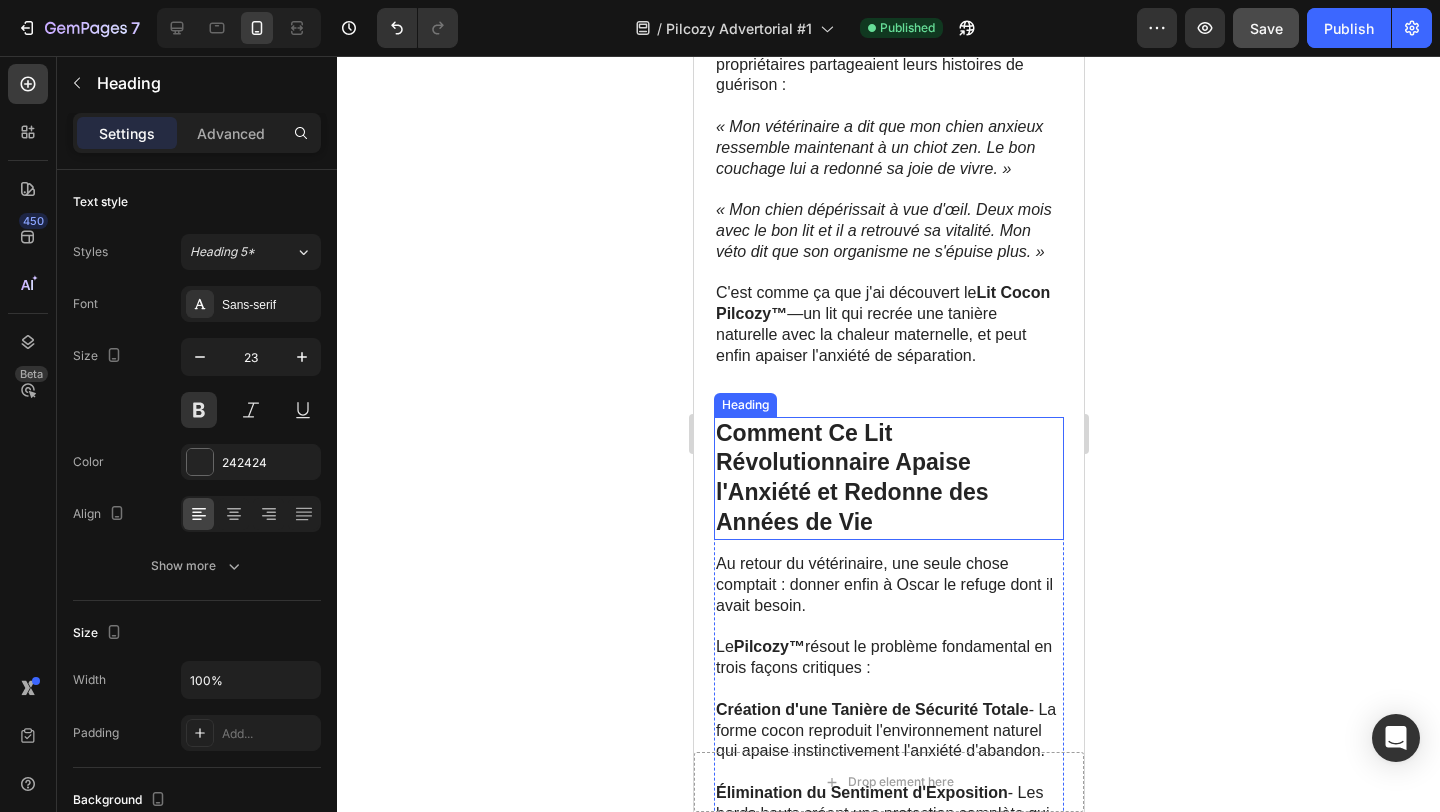click on "Heading" at bounding box center [744, 405] 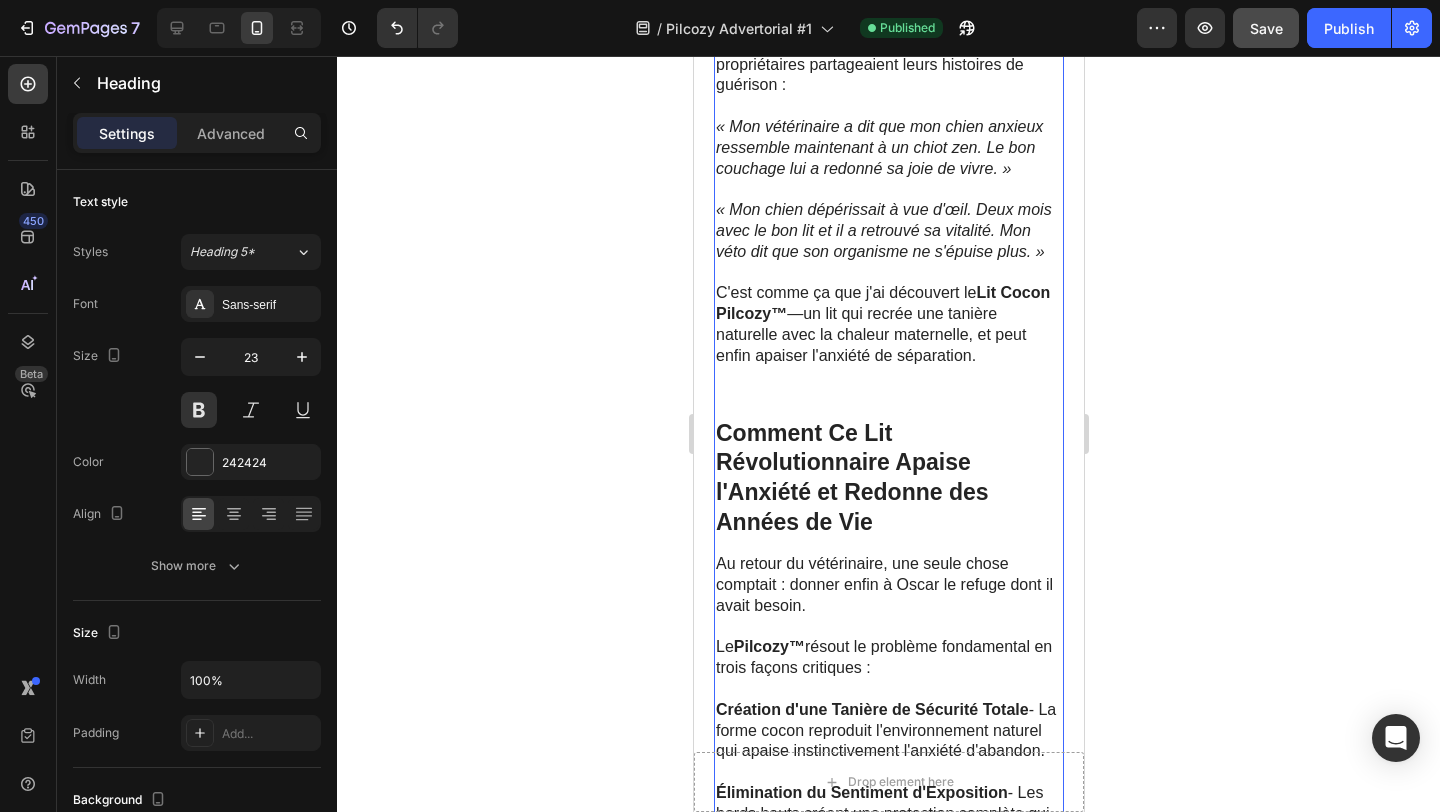 click on "La Consultation à [PRICE]€ Qui M'a Brisé le Cœur Heading Je m'appelle [FIRST] [LAST], j'ai [AGE] ans, et il y a six mois, je pensais être une maîtresse aimante pour Oscar, mon Cocker de [AGE] ans. En couple avec [FIRST], nos enfants [FIRST] et [FIRST] ont quitté la maison. Depuis, Oscar est devenu mon "petit cœur". Promenades quotidiennes. Croquettes premium. Un beau coussin moelleux dans le salon. Je faisais "tout bien". C'est pourquoi quand Oscar a commencé à aboyer de plus en plus fort à chaque départ, j'ai presque ignoré le problème. Il aboyait quelques minutes, puis se calmait. À [TIME] ce [DAY] matin, Oscar hurlait d'une façon qui m'a glacé le sang. Paniquée par cette détresse que je n'avais jamais vue, j'ai immédiatement appelé notre vétérinaire pour une consultation d'urgence. Le diagnostic de Dr. [LAST] m'a effondrée : Anxiété de séparation chronique avec épuisement vital. Deux heures plus tard, [PRICE]€ d'analyses comportementales , et le verdict tombait comme une sentence." at bounding box center [888, -919] 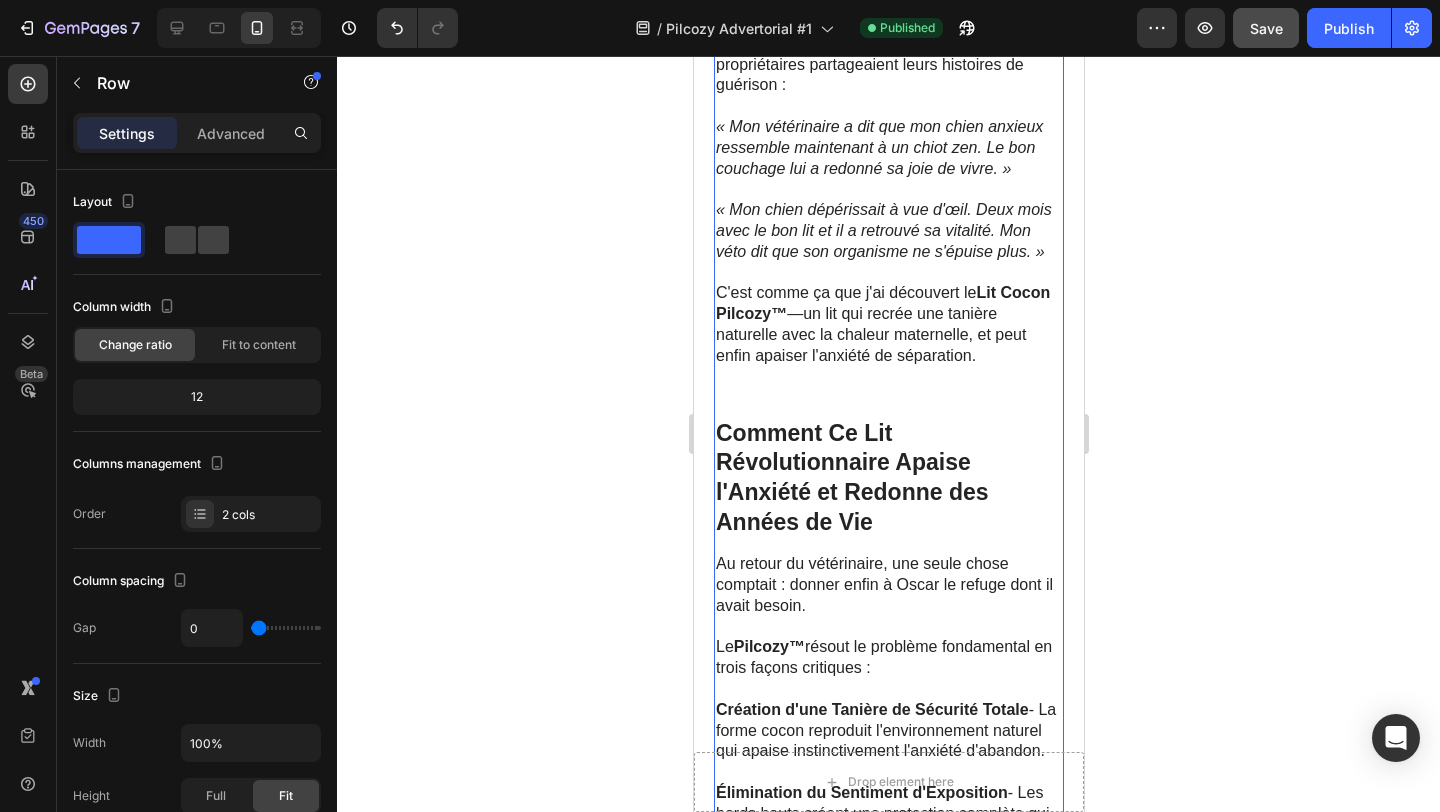 click on "La Consultation à [PRICE]€ Qui M'a Brisé le Cœur Heading Je m'appelle [FIRST] [LAST], j'ai [AGE] ans, et il y a six mois, je pensais être une maîtresse aimante pour Oscar, mon Cocker de [AGE] ans. En couple avec [FIRST], nos enfants [FIRST] et [FIRST] ont quitté la maison. Depuis, Oscar est devenu mon "petit cœur". Promenades quotidiennes. Croquettes premium. Un beau coussin moelleux dans le salon. Je faisais "tout bien". C'est pourquoi quand Oscar a commencé à aboyer de plus en plus fort à chaque départ, j'ai presque ignoré le problème. Il aboyait quelques minutes, puis se calmait. À [TIME] ce [DAY] matin, Oscar hurlait d'une façon qui m'a glacé le sang. Paniquée par cette détresse que je n'avais jamais vue, j'ai immédiatement appelé notre vétérinaire pour une consultation d'urgence. Le diagnostic de Dr. [LAST] m'a effondrée : Anxiété de séparation chronique avec épuisement vital. Deux heures plus tard, [PRICE]€ d'analyses comportementales , et le verdict tombait comme une sentence." at bounding box center (888, -919) 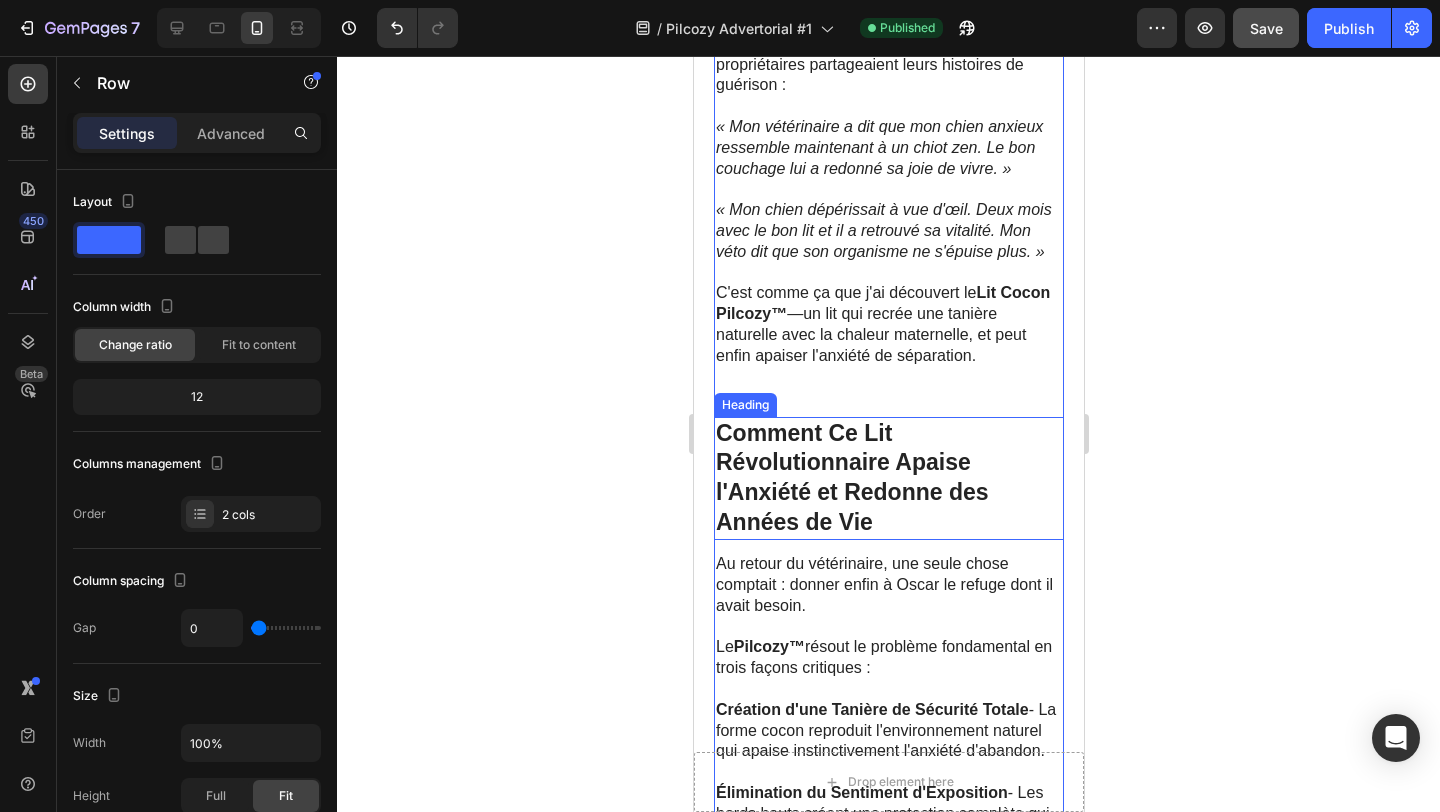 click on "Comment Ce Lit Révolutionnaire Apaise l'Anxiété et Redonne des Années de Vie" at bounding box center [888, 479] 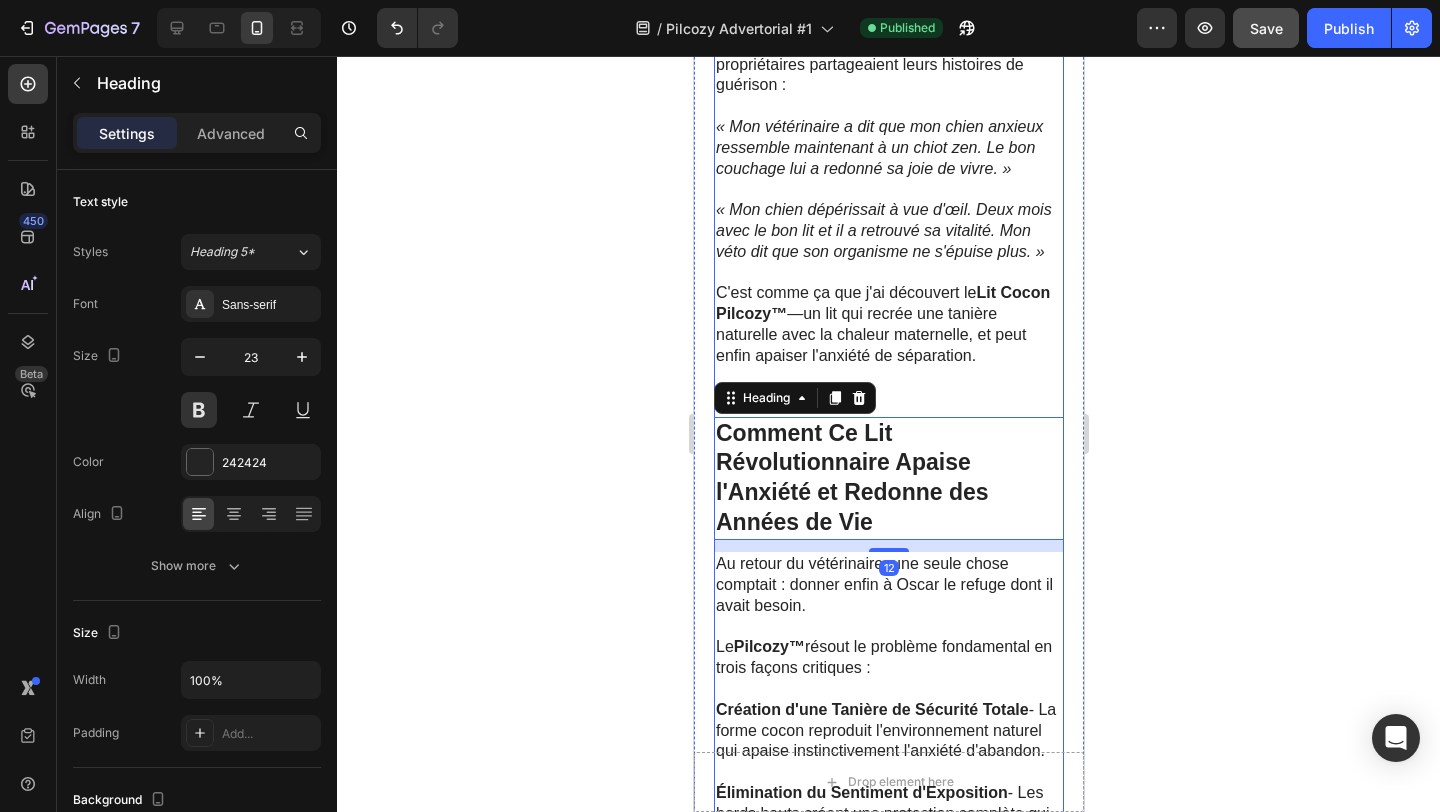 click on "La Consultation à [PRICE]€ Qui M'a Brisé le Cœur Heading Je m'appelle [FIRST] [LAST], j'ai [AGE] ans, et il y a six mois, je pensais être une maîtresse aimante pour Oscar, mon Cocker de [AGE] ans. En couple avec [FIRST], nos enfants [FIRST] et [FIRST] ont quitté la maison. Depuis, Oscar est devenu mon "petit cœur". Promenades quotidiennes. Croquettes premium. Un beau coussin moelleux dans le salon. Je faisais "tout bien". C'est pourquoi quand Oscar a commencé à aboyer de plus en plus fort à chaque départ, j'ai presque ignoré le problème. Il aboyait quelques minutes, puis se calmait. À [TIME] ce [DAY] matin, Oscar hurlait d'une façon qui m'a glacé le sang. Paniquée par cette détresse que je n'avais jamais vue, j'ai immédiatement appelé notre vétérinaire pour une consultation d'urgence. Le diagnostic de Dr. [LAST] m'a effondrée : Anxiété de séparation chronique avec épuisement vital. Deux heures plus tard, [PRICE]€ d'analyses comportementales , et le verdict tombait comme une sentence." at bounding box center (888, -919) 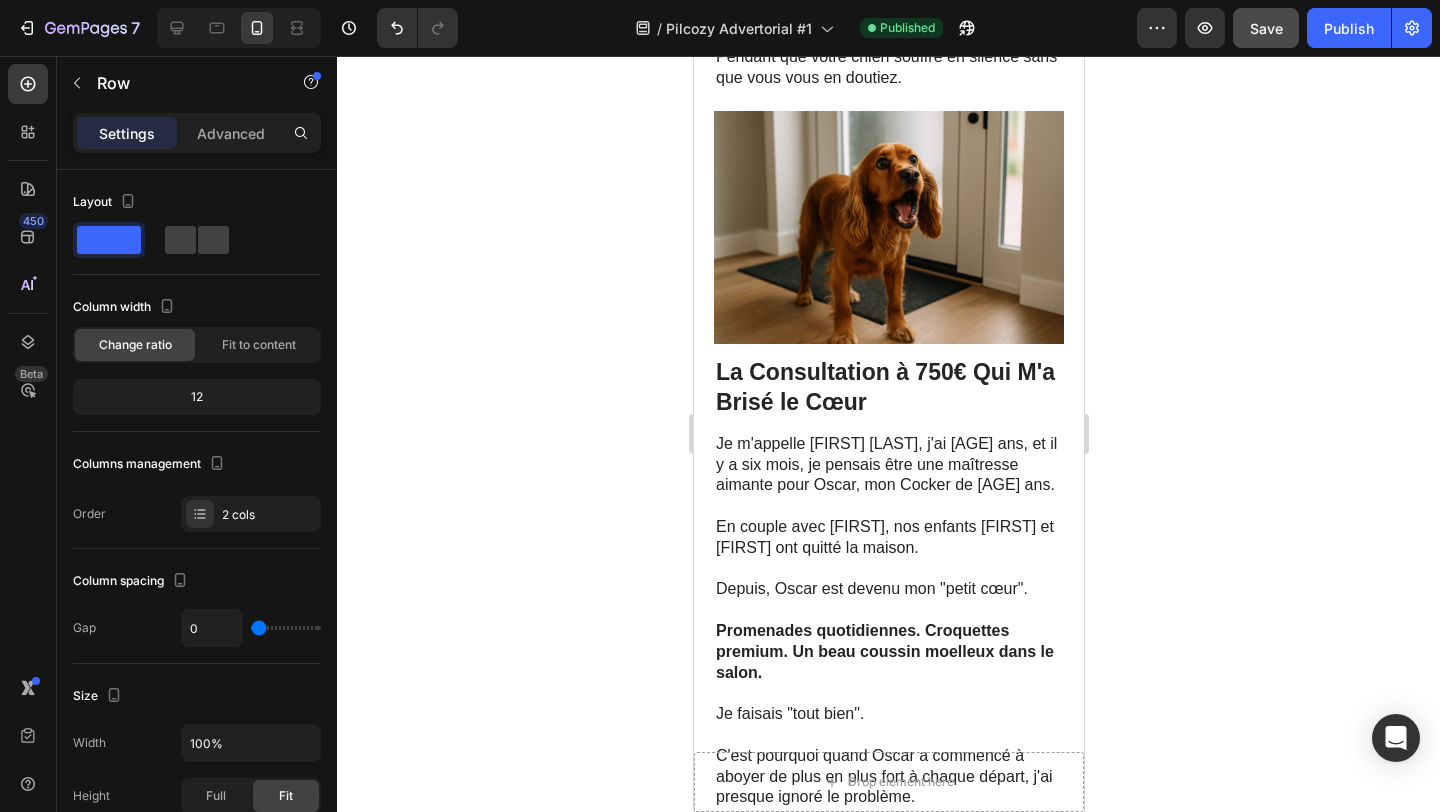 scroll, scrollTop: 0, scrollLeft: 0, axis: both 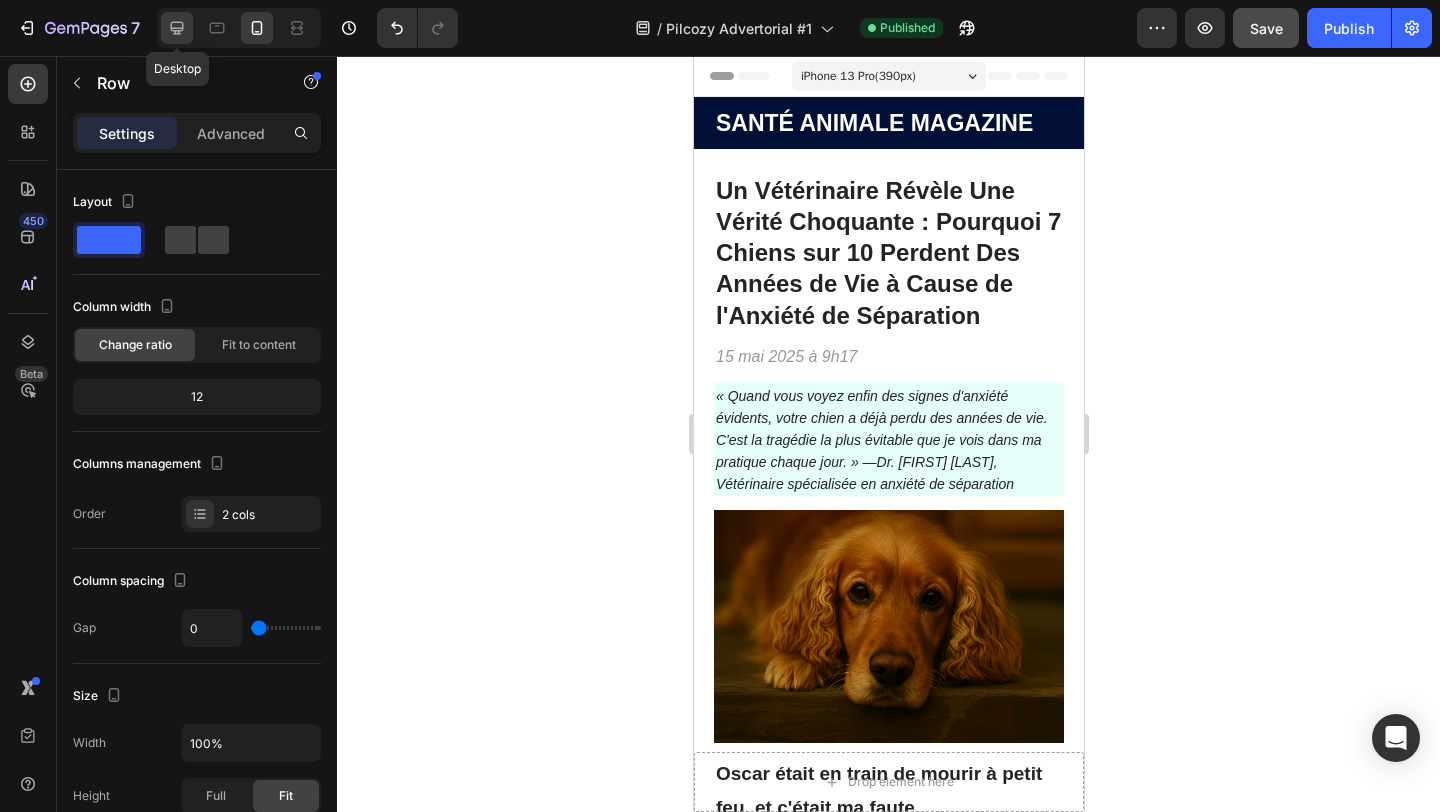 click 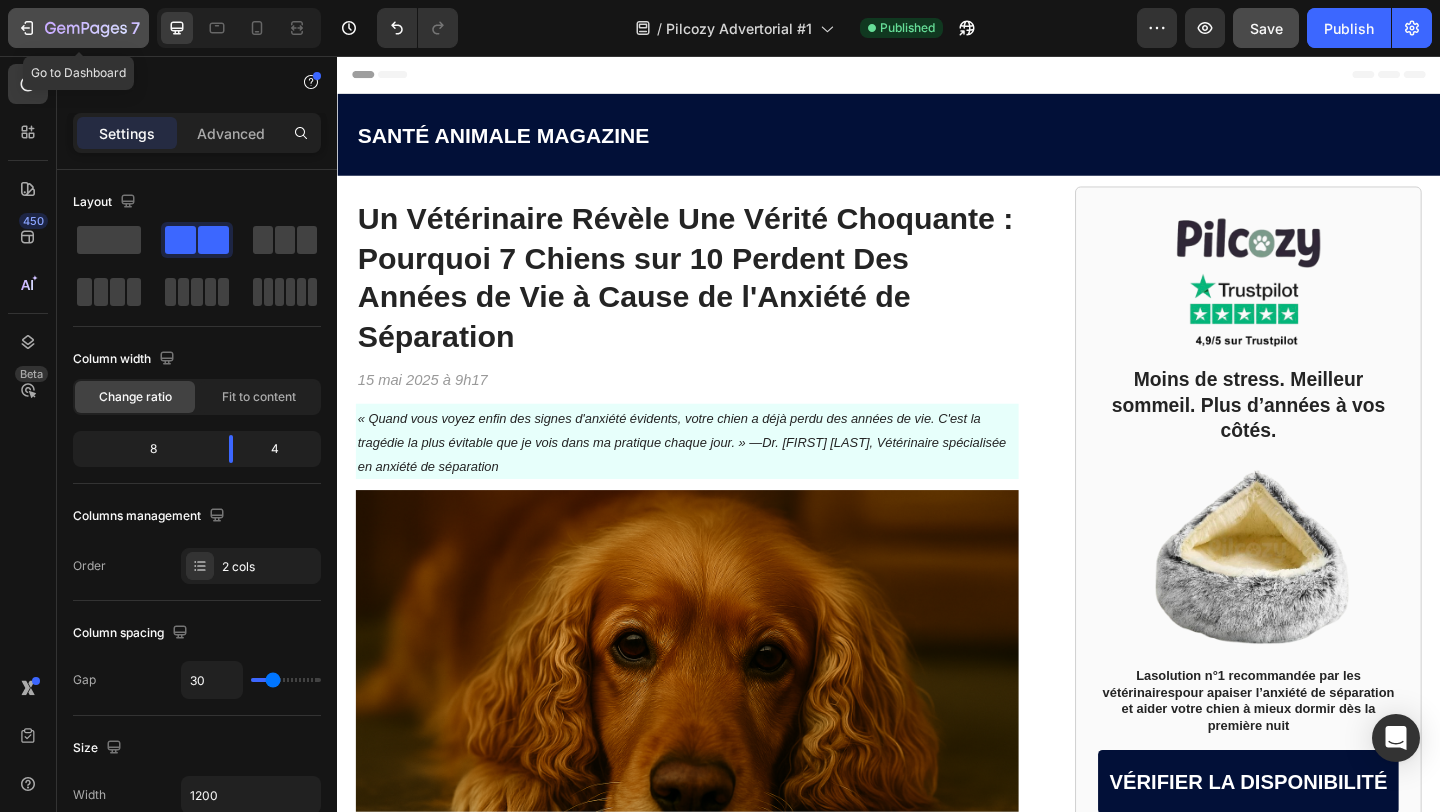 click 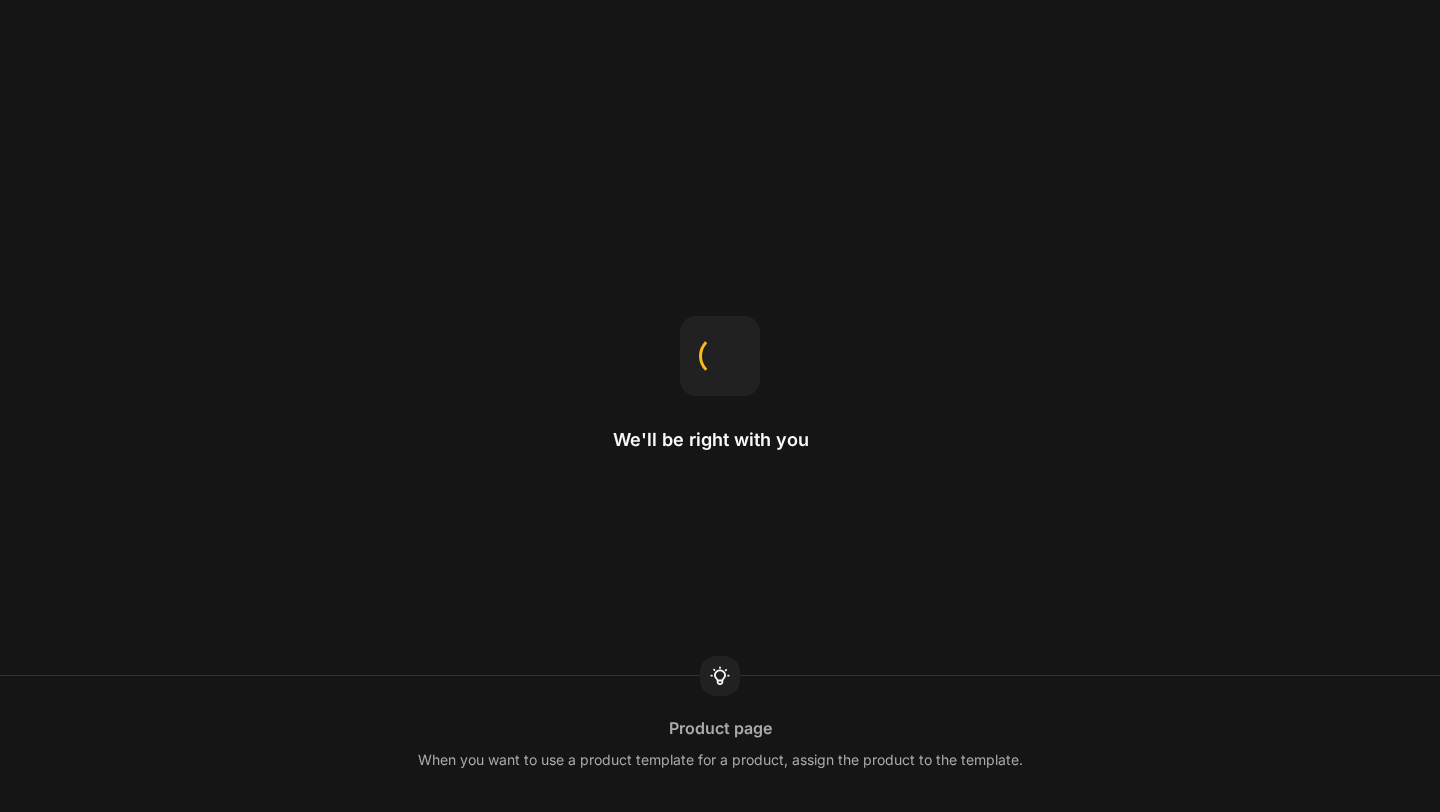 scroll, scrollTop: 0, scrollLeft: 0, axis: both 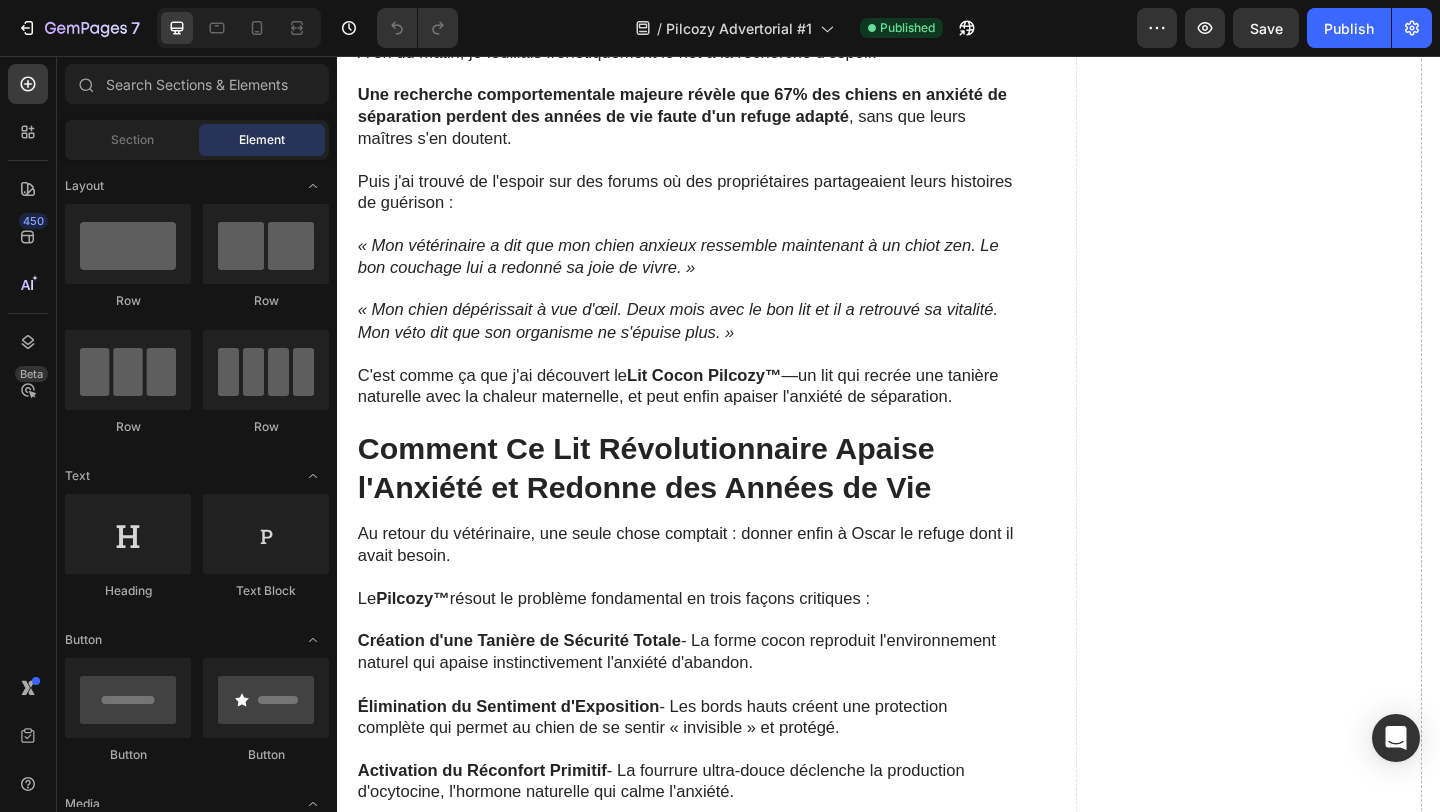 click at bounding box center (717, -276) 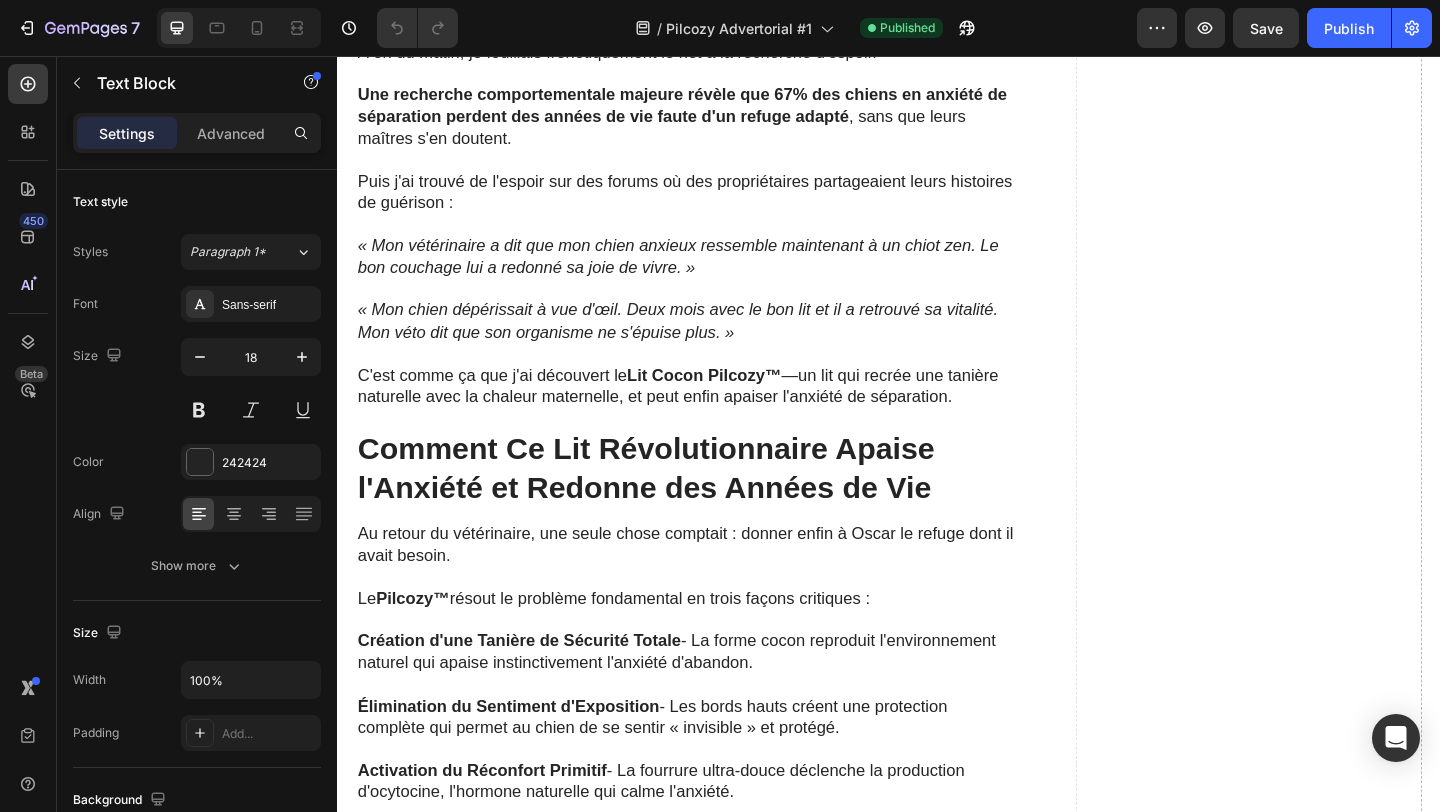 click at bounding box center [717, -276] 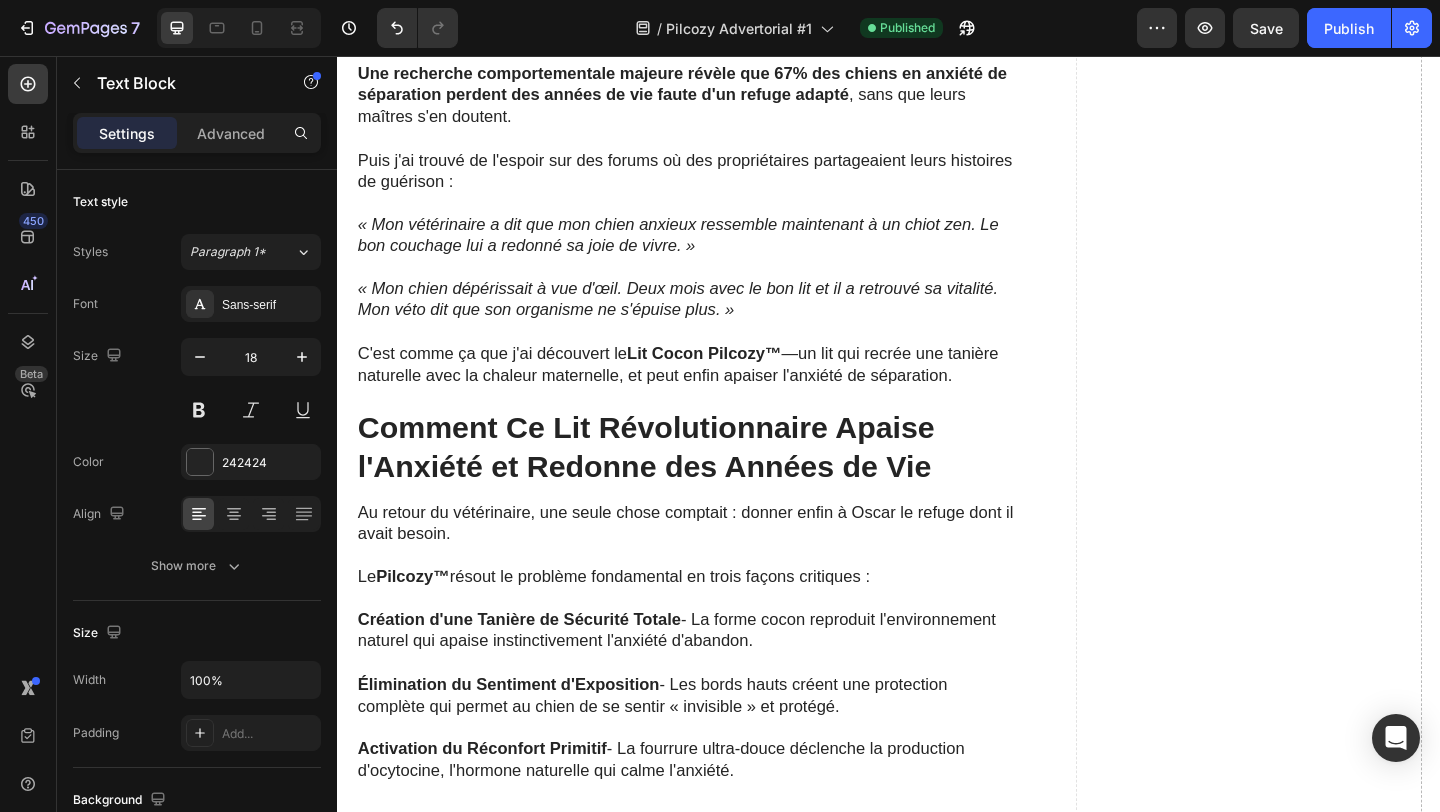 click on "« Le plus tragique », m'a confié Dr. Lemaire, « c'est que vous regardez votre chien souffrir en pensant que ses aboiements sont juste un "petit défaut". »" at bounding box center [717, -264] 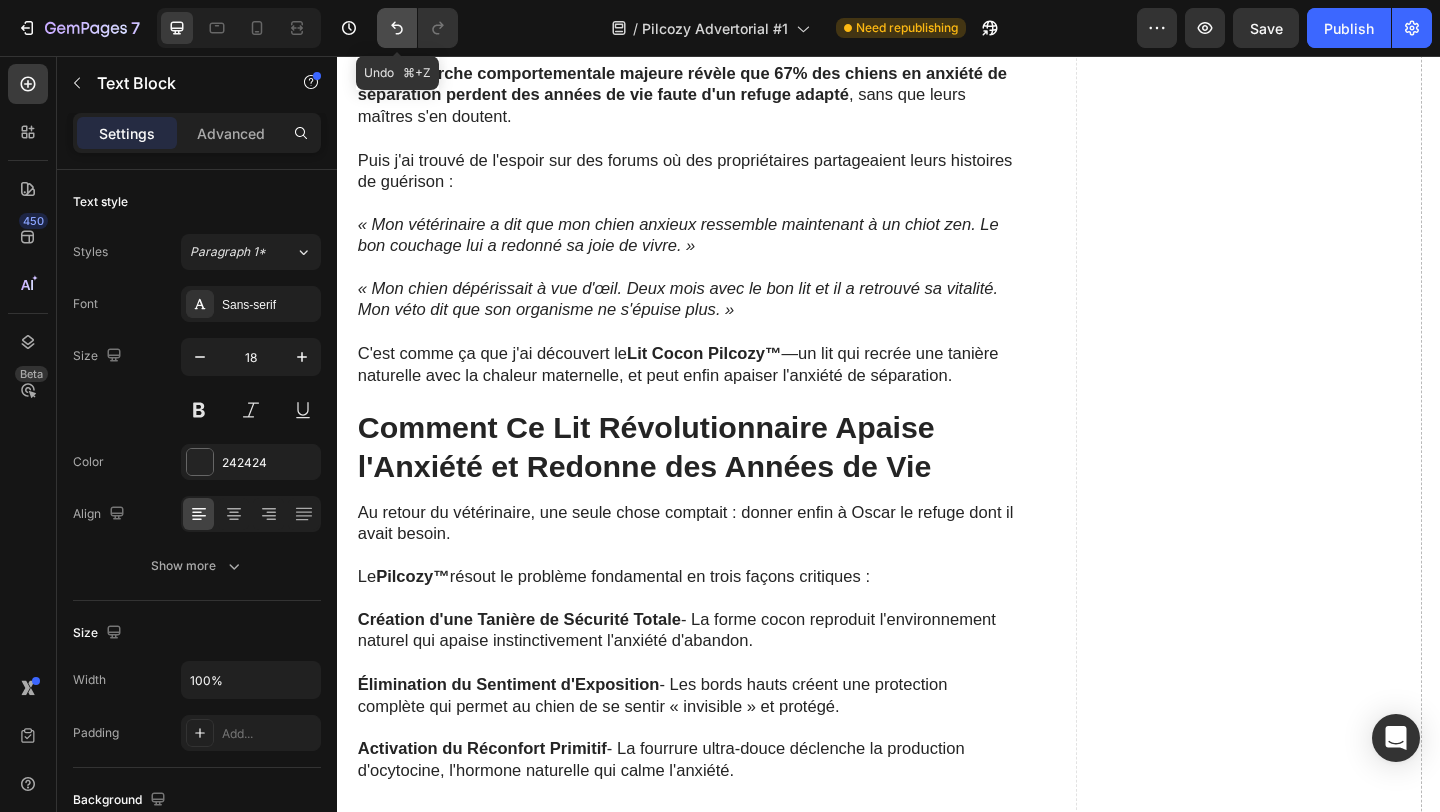 click 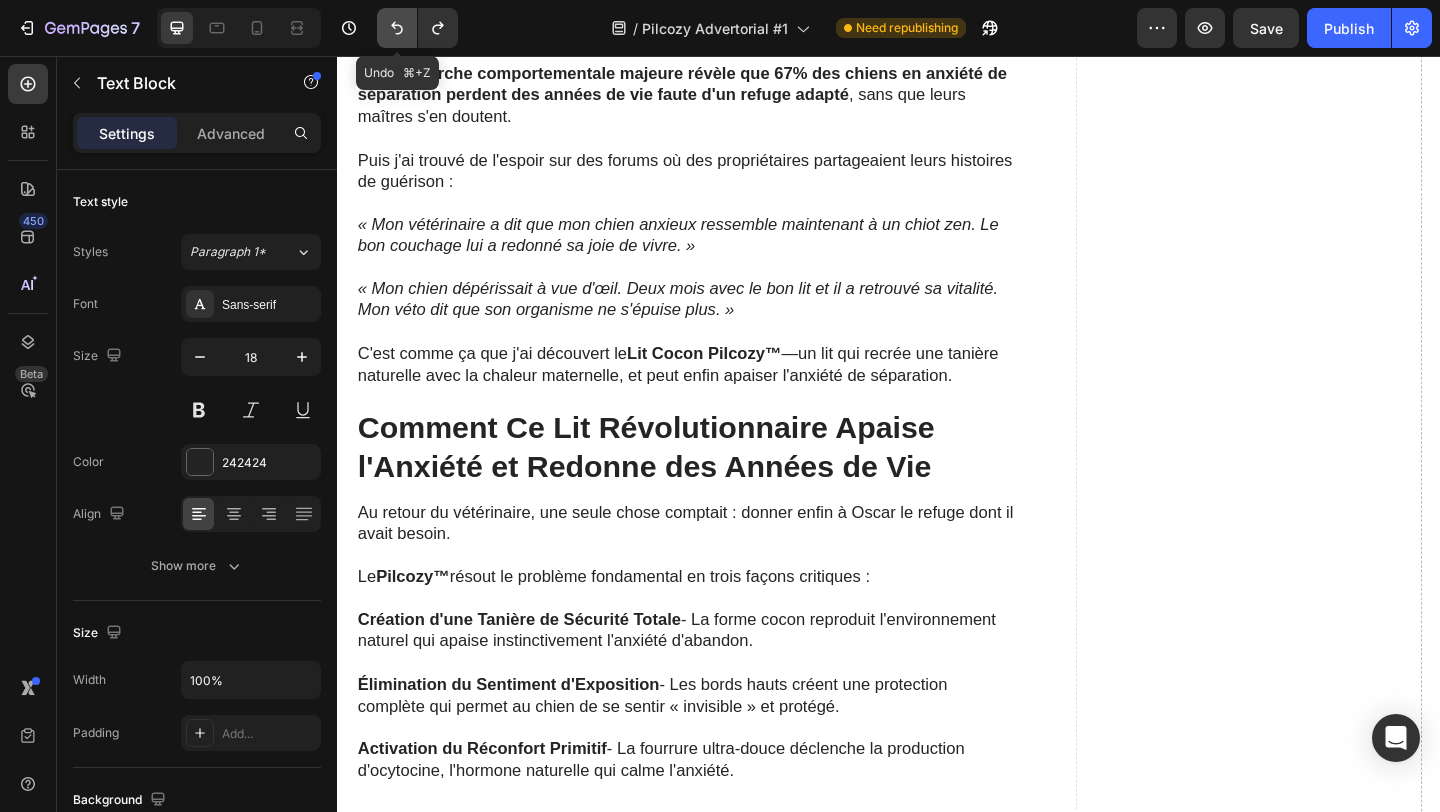 click 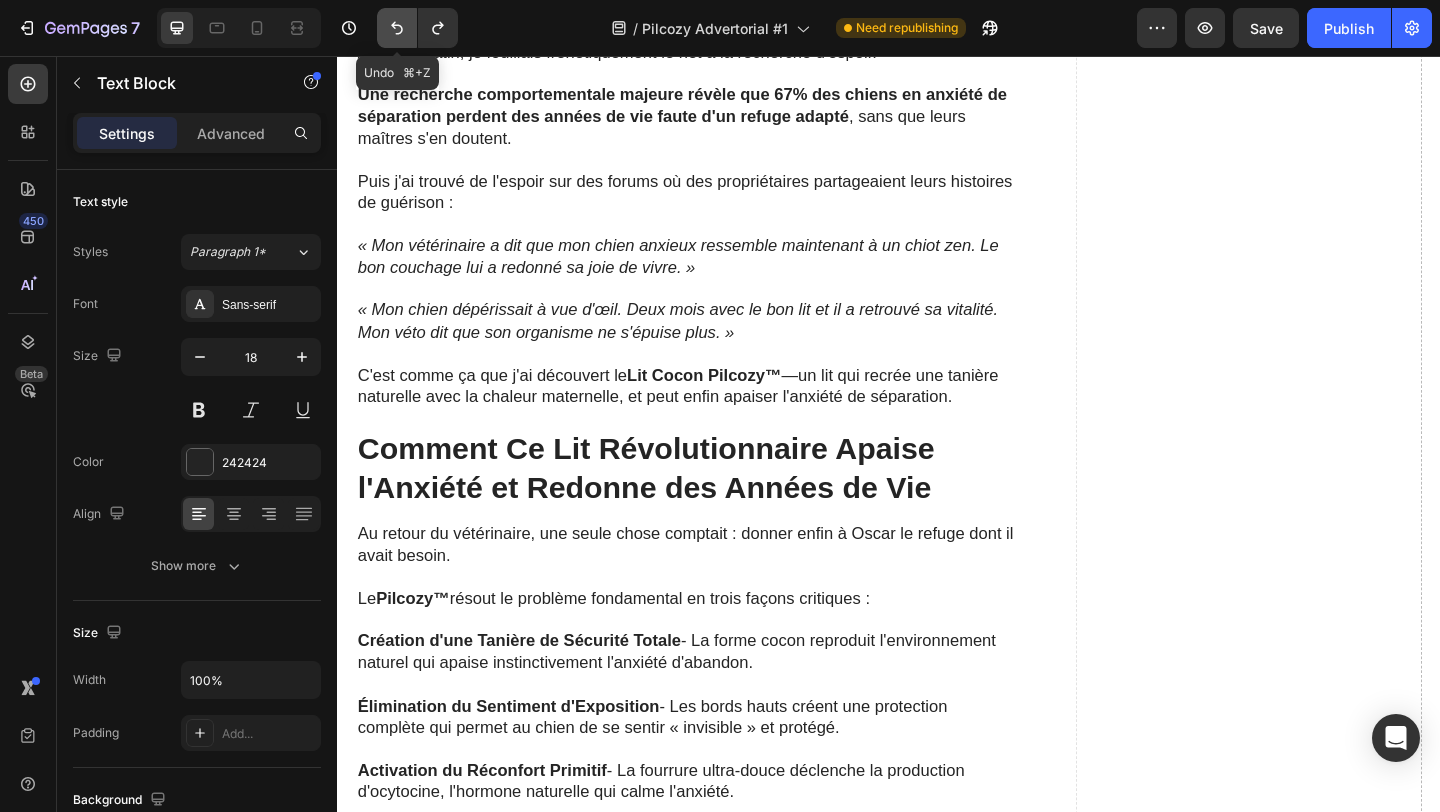 click 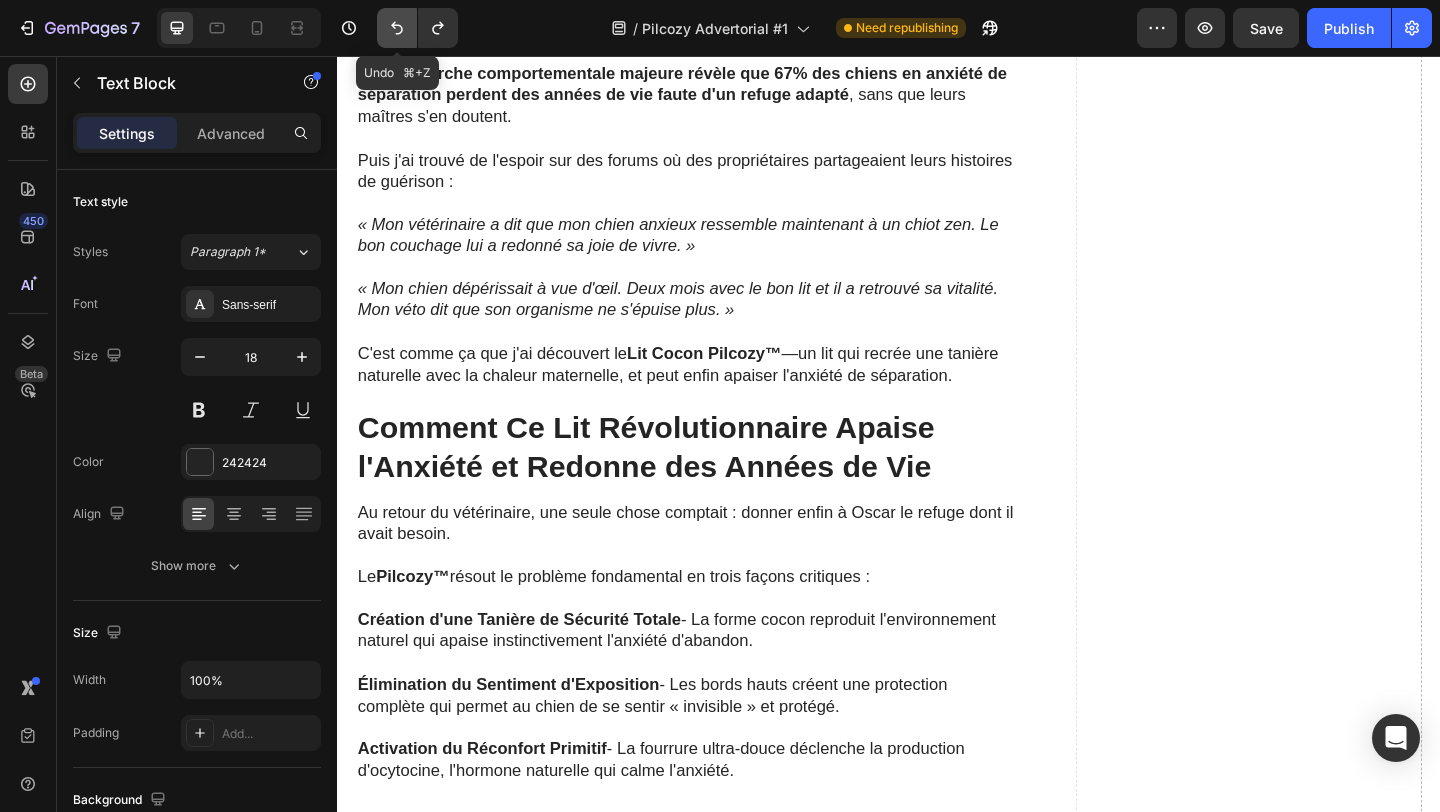click 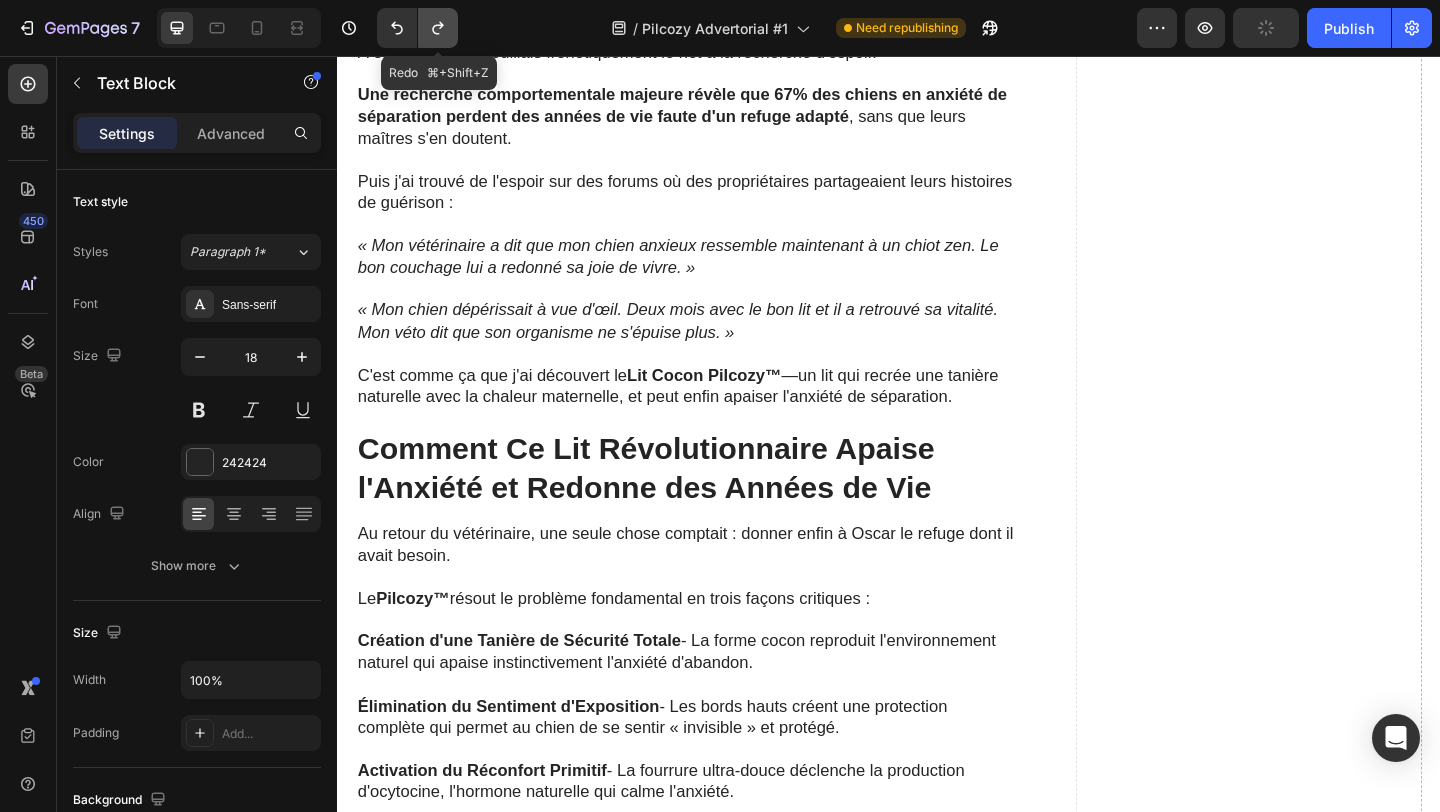 click 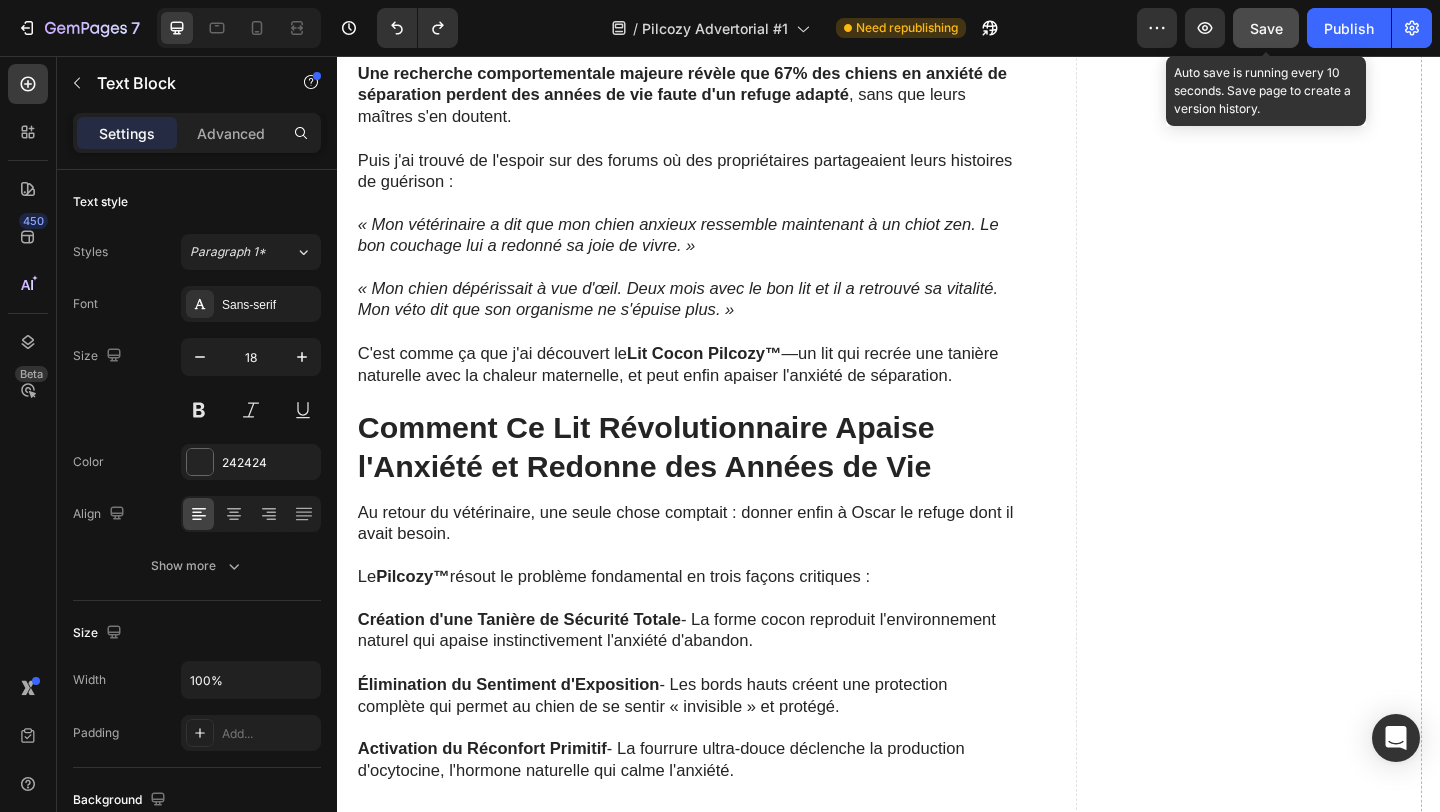 click on "Save" at bounding box center (1266, 28) 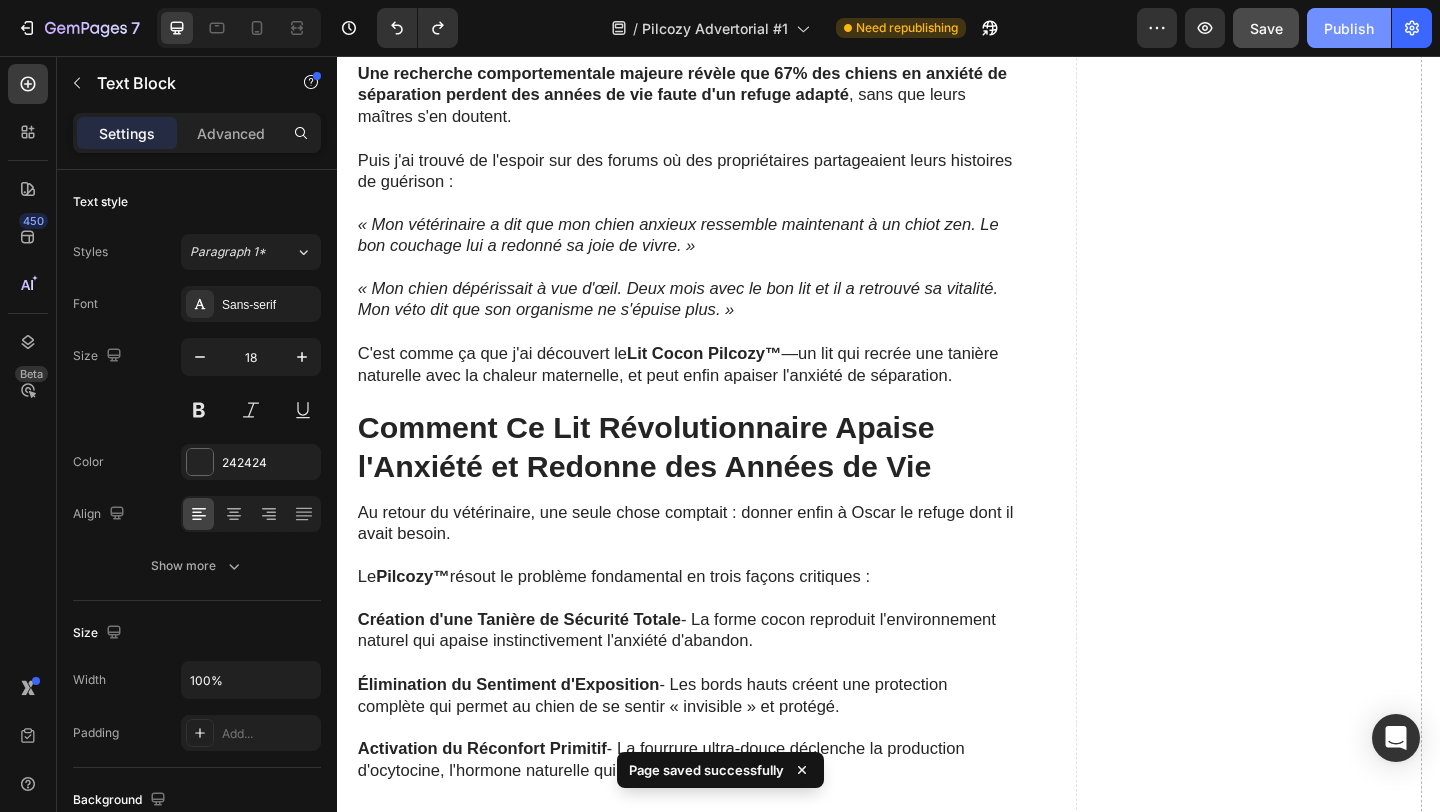 click on "Publish" at bounding box center [1349, 28] 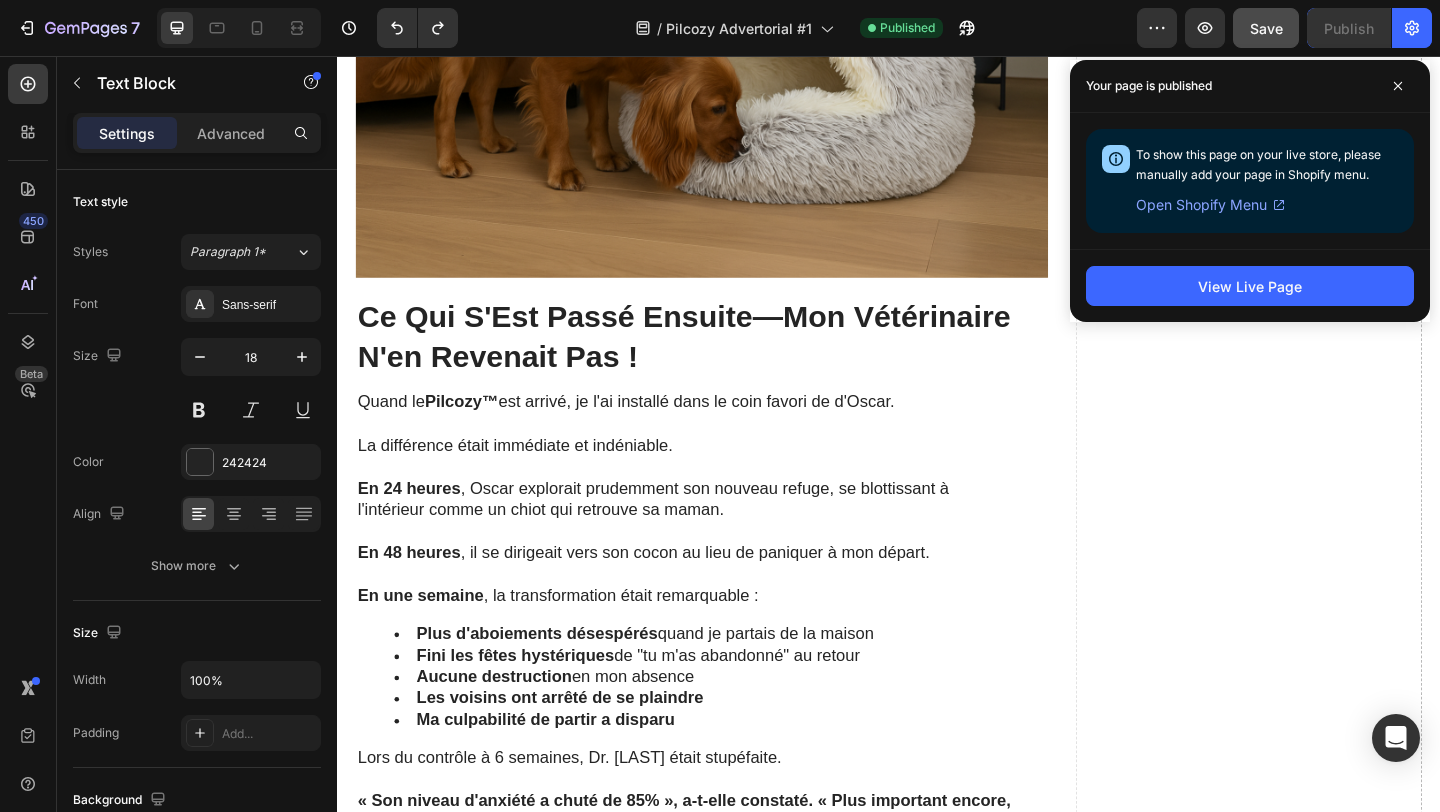 scroll, scrollTop: 6121, scrollLeft: 0, axis: vertical 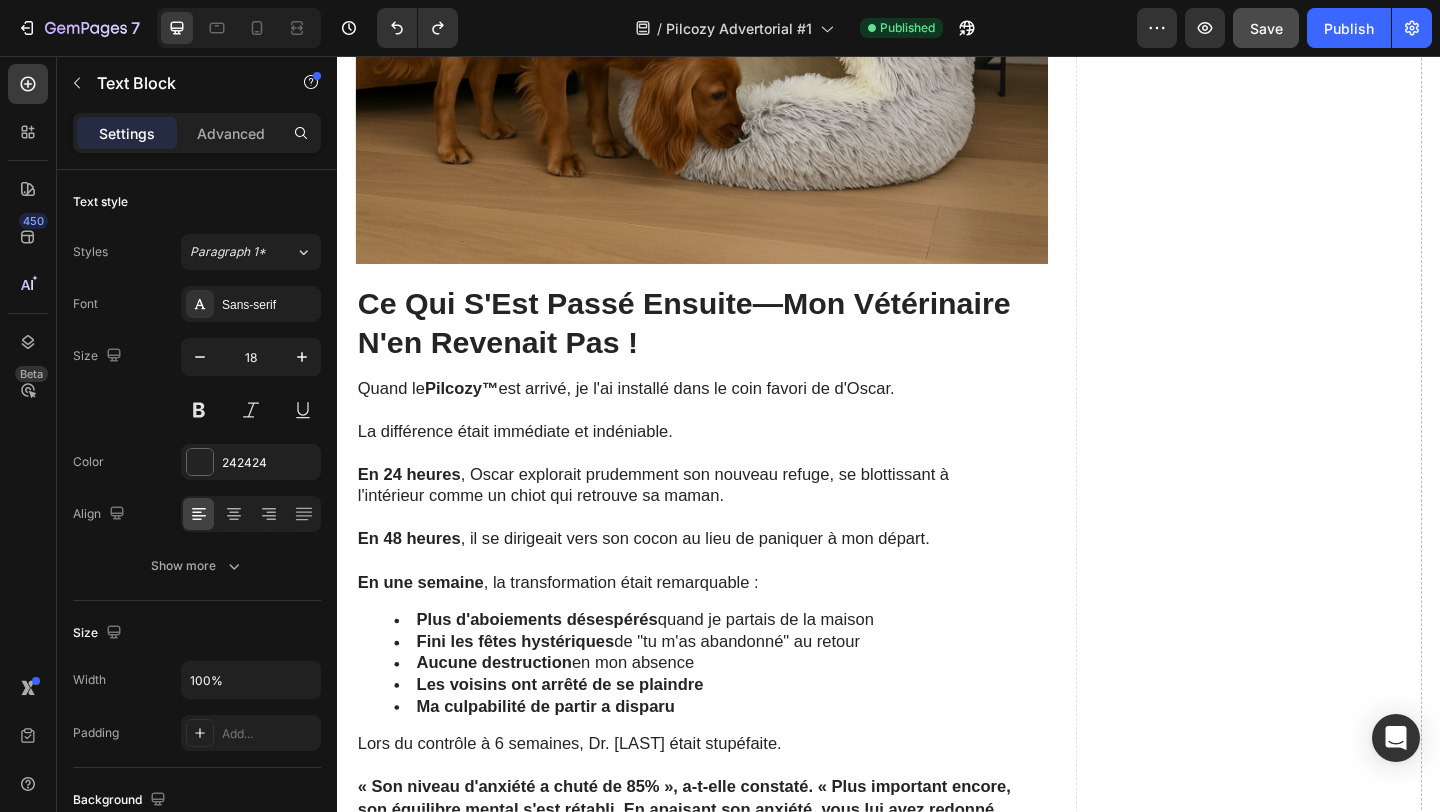 click on "C'est comme ça que j'ai découvert le  Lit Cocon Pilcozy™ —un lit qui recrée une tanière naturelle avec la chaleur maternelle, et peut enfin apaiser l'anxiété de séparation." at bounding box center (717, -711) 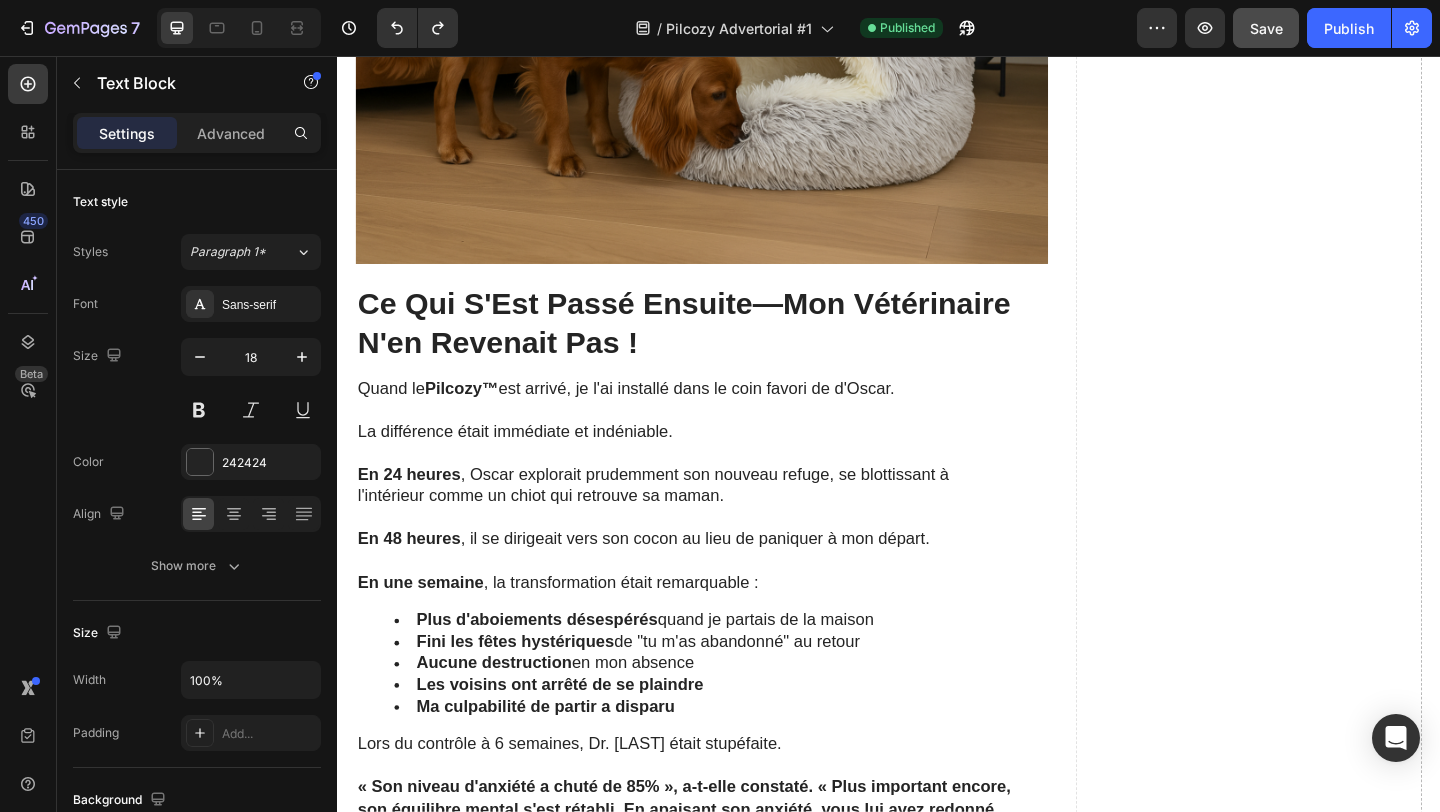 click on "C'est comme ça que j'ai découvert le  Lit Cocon Pilcozy™ —un lit qui recrée une tanière naturelle avec la chaleur maternelle, et peut enfin apaiser l'anxiété de séparation." at bounding box center (717, -711) 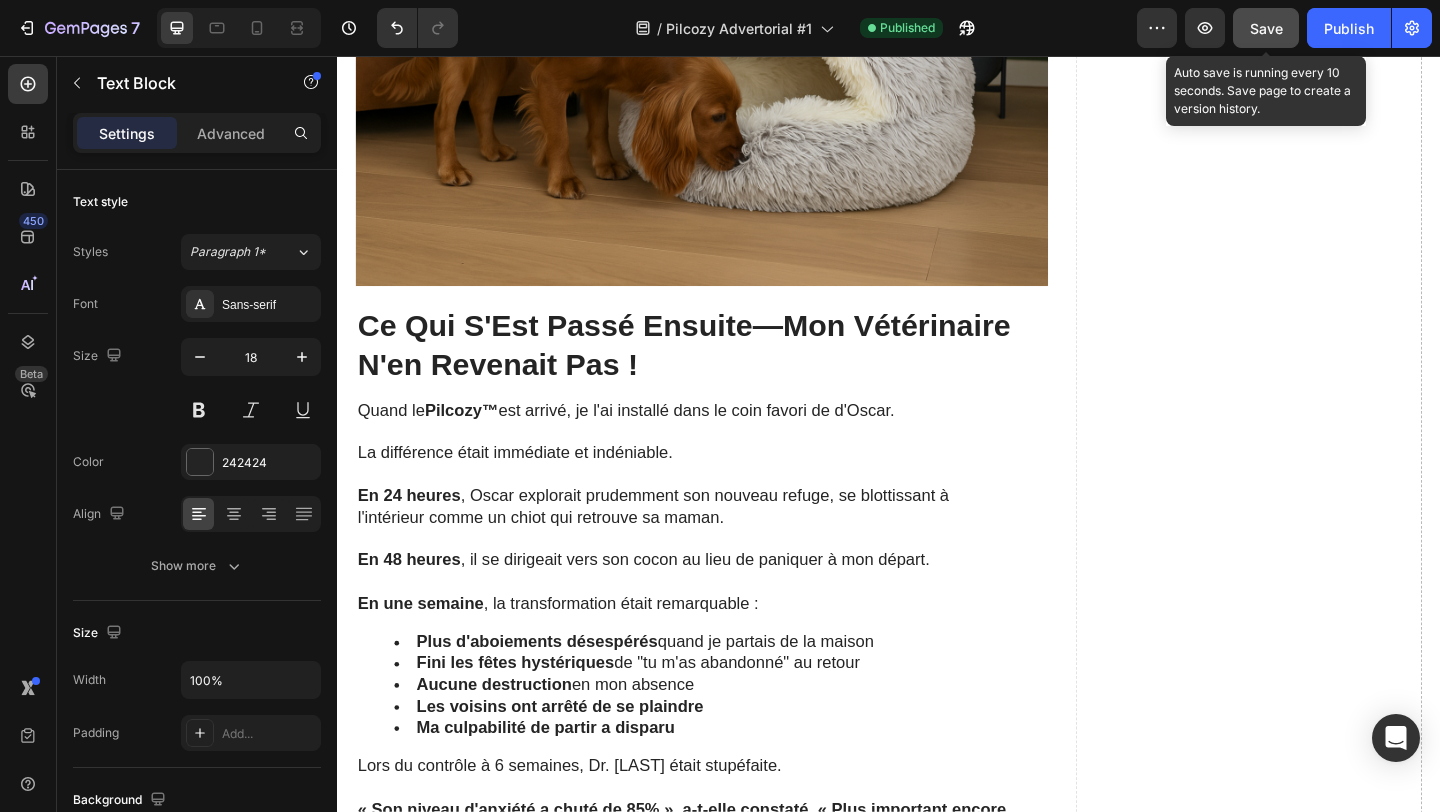 click on "Save" at bounding box center [1266, 28] 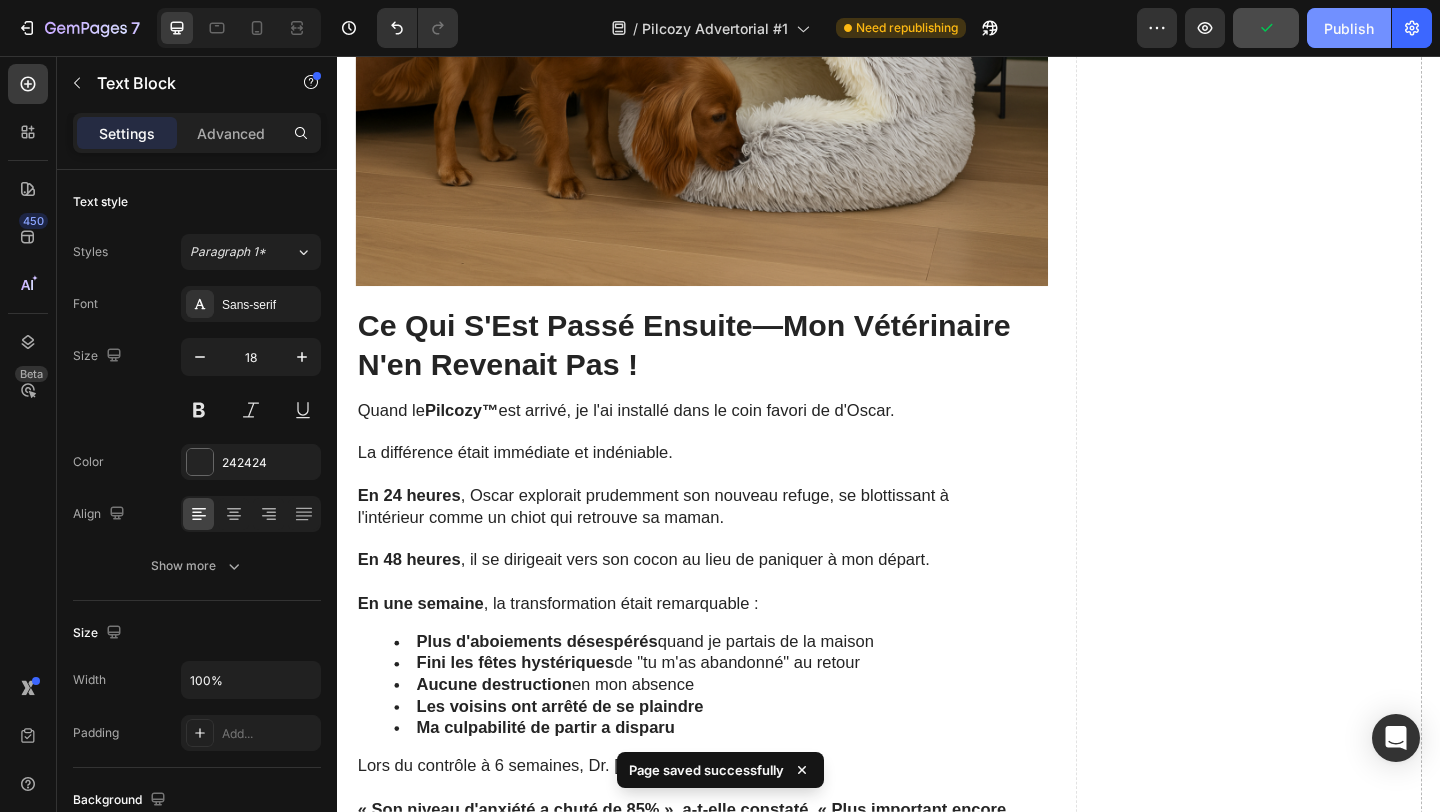 click on "Publish" at bounding box center (1349, 28) 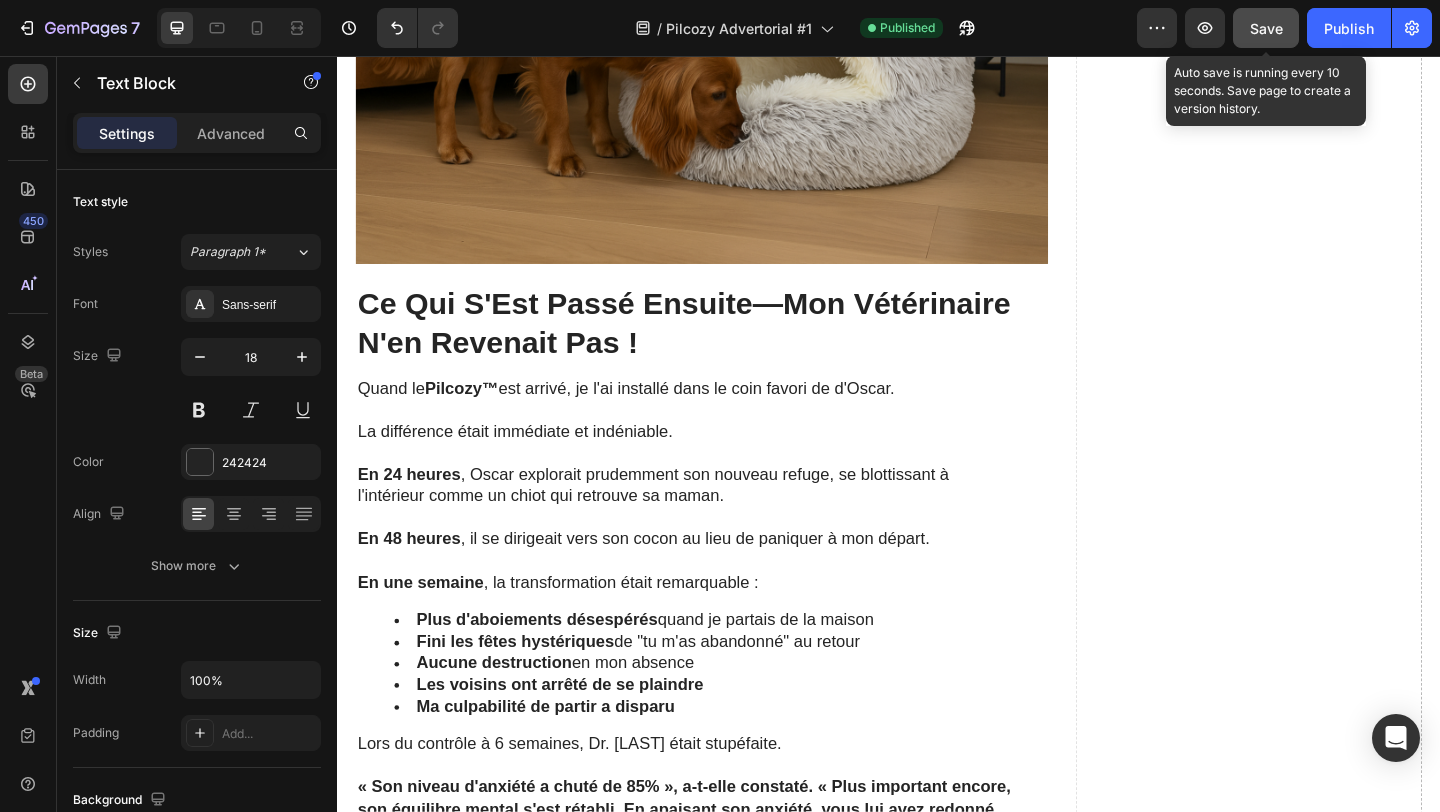 click on "Save" at bounding box center (1266, 28) 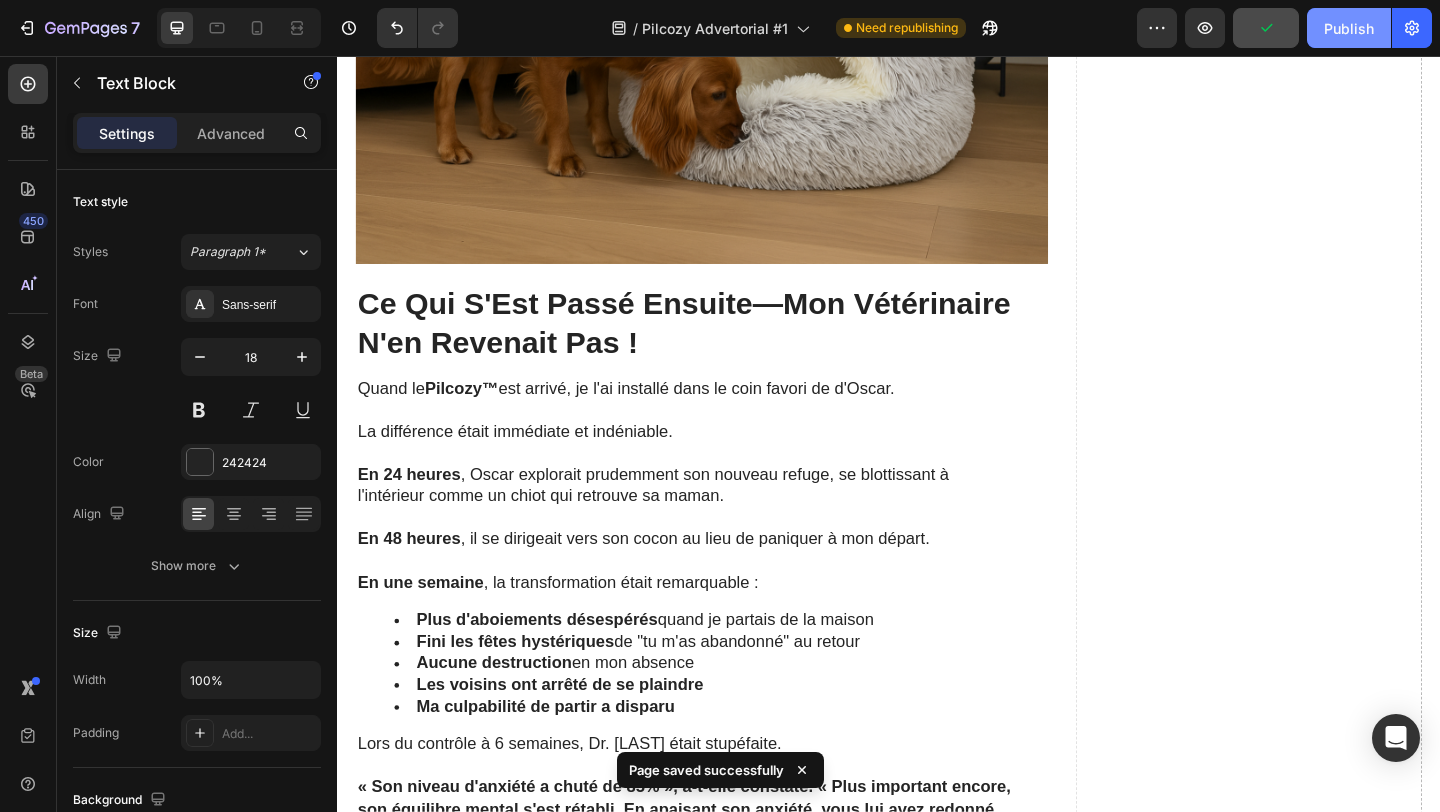 click on "Publish" at bounding box center (1349, 28) 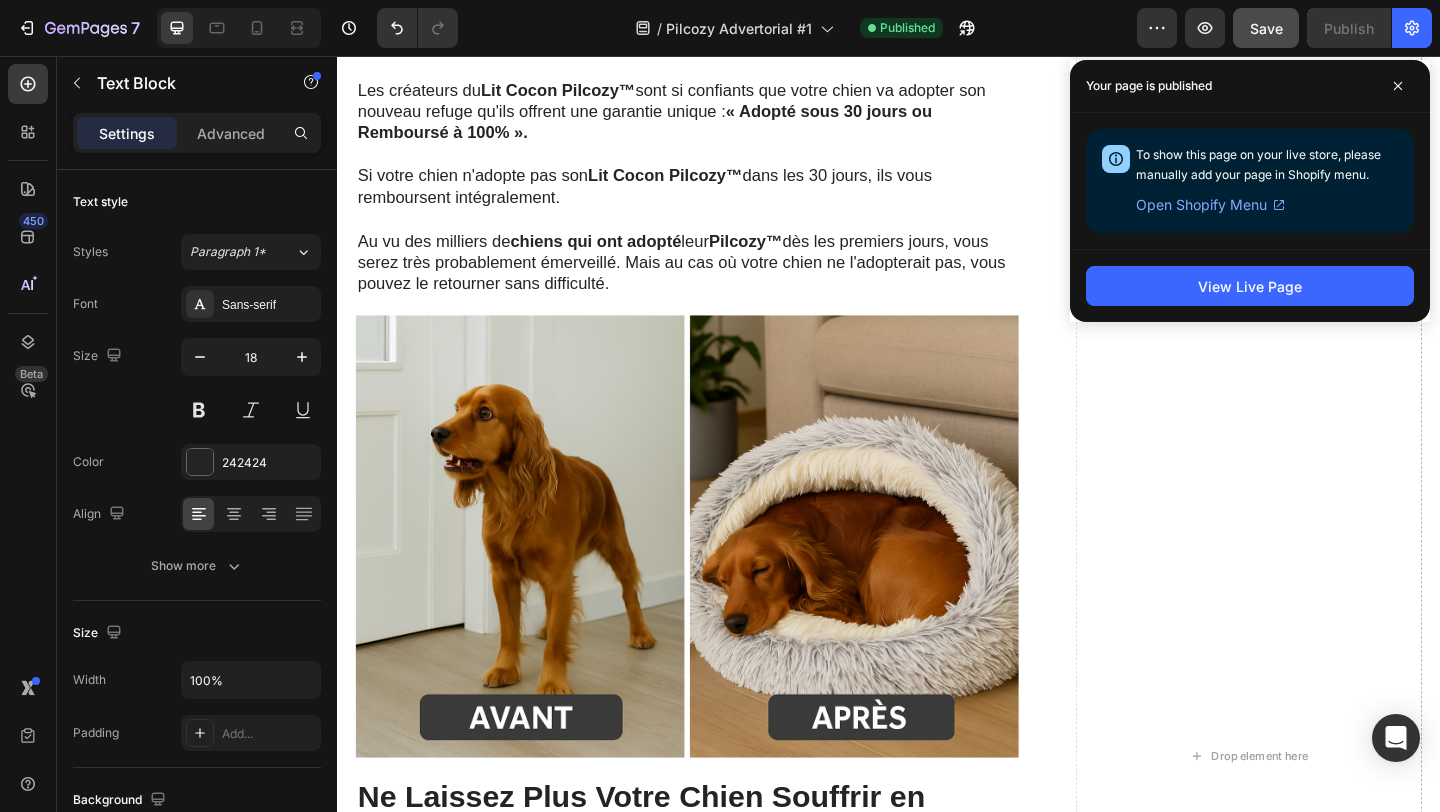 scroll, scrollTop: 8117, scrollLeft: 0, axis: vertical 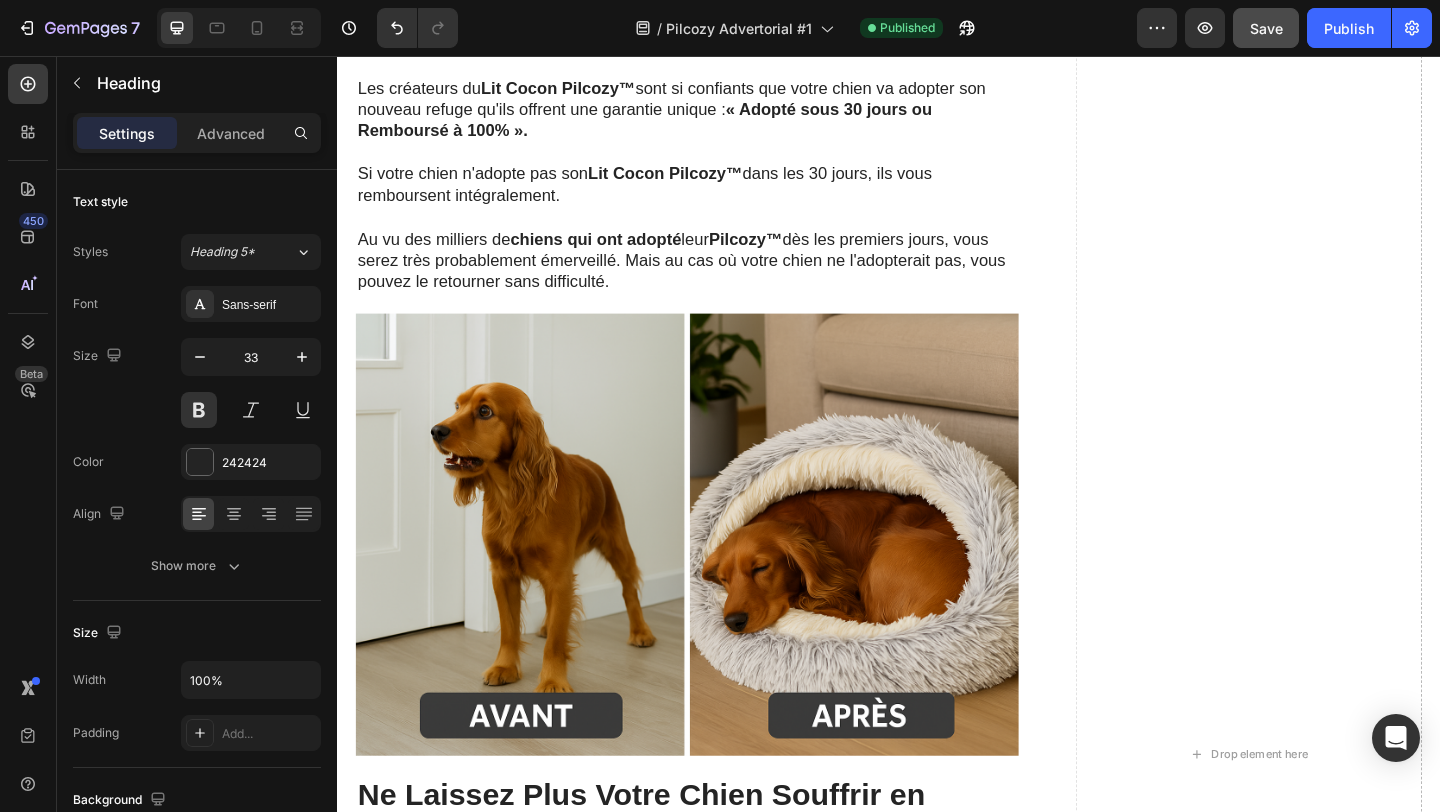 click on "Ce Qui S'Est Passé Ensuite—Mon Vétérinaire N'en Revenait Pas ! Heading Quand le  Pilcozy™  est arrivé, je l'ai installé dans le coin favori de d'Oscar. La différence était immédiate et indéniable. En 24 heures , Oscar explorait prudemment son nouveau refuge, se blottissant à l'intérieur comme un chiot qui retrouve sa maman. En 48 heures , il se dirigeait vers son cocon au lieu de paniquer à mon départ. En une semaine , la transformation était remarquable : Plus d'aboiements désespérés  quand je partais de la maison Fini les fêtes hystériques  de "tu m'as abandonné" au retour Aucune destruction  en mon absence Les voisins ont arrêté de se plaindre Ma culpabilité de partir a disparu Lors du contrôle à 6 semaines, Dr. Lemaire était stupéfaite. « Son niveau d'anxiété a chuté de 85% », a-t-elle constaté. « Plus important encore, son équilibre mental s'est rétabli. En apaisant son anxiété, vous lui avez redonné des années de bonheur. » Text Block Image Row" at bounding box center [733, -1358] 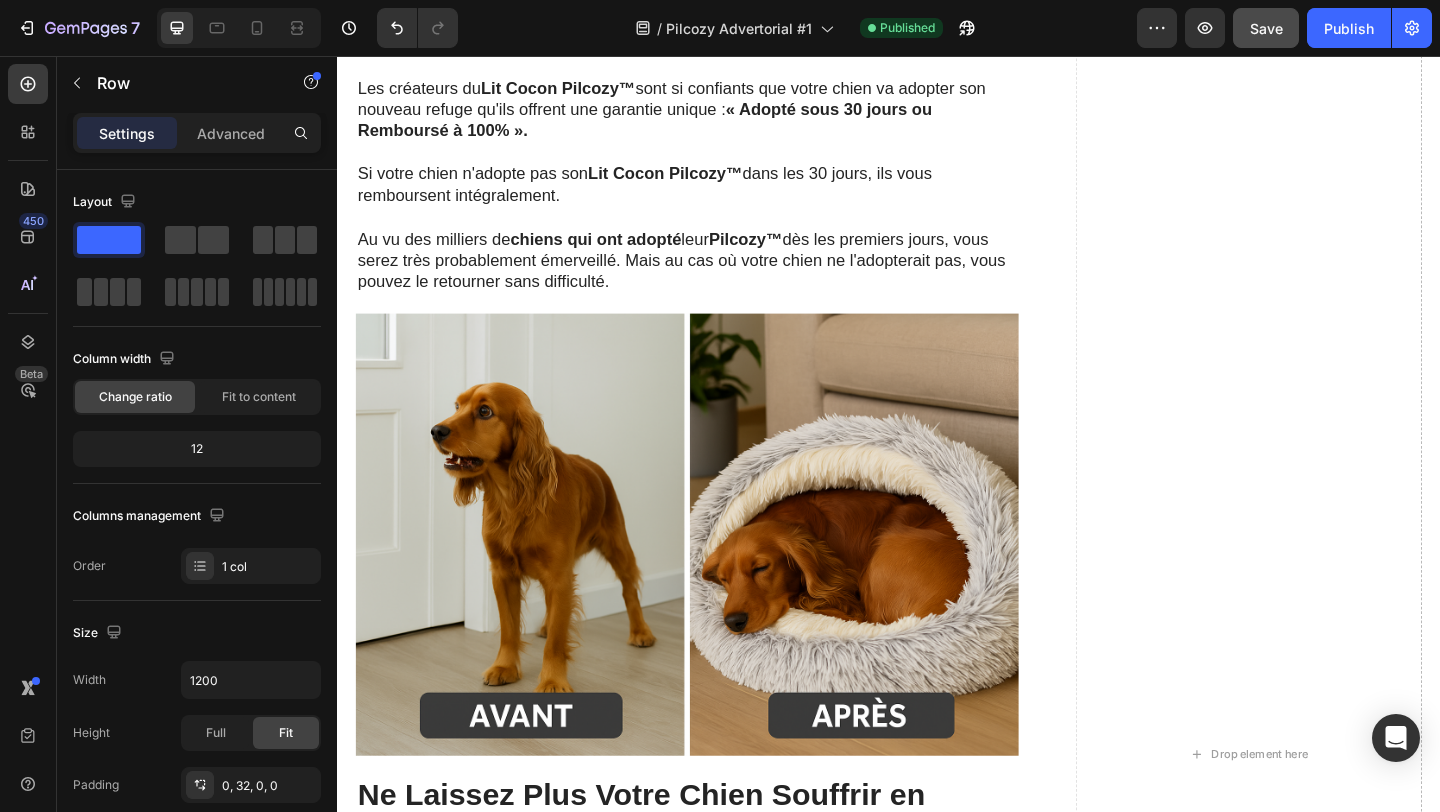 click on "Ce Qui S'Est Passé Ensuite—Mon Vétérinaire N'en Revenait Pas ! Heading Quand le  Pilcozy™  est arrivé, je l'ai installé dans le coin favori de d'Oscar. La différence était immédiate et indéniable. En 24 heures , Oscar explorait prudemment son nouveau refuge, se blottissant à l'intérieur comme un chiot qui retrouve sa maman. En 48 heures , il se dirigeait vers son cocon au lieu de paniquer à mon départ. En une semaine , la transformation était remarquable : Plus d'aboiements désespérés  quand je partais de la maison Fini les fêtes hystériques  de "tu m'as abandonné" au retour Aucune destruction  en mon absence Les voisins ont arrêté de se plaindre Ma culpabilité de partir a disparu Lors du contrôle à 6 semaines, Dr. Lemaire était stupéfaite. « Son niveau d'anxiété a chuté de 85% », a-t-elle constaté. « Plus important encore, son équilibre mental s'est rétabli. En apaisant son anxiété, vous lui avez redonné des années de bonheur. » Text Block Image Row   0" at bounding box center (733, -1358) 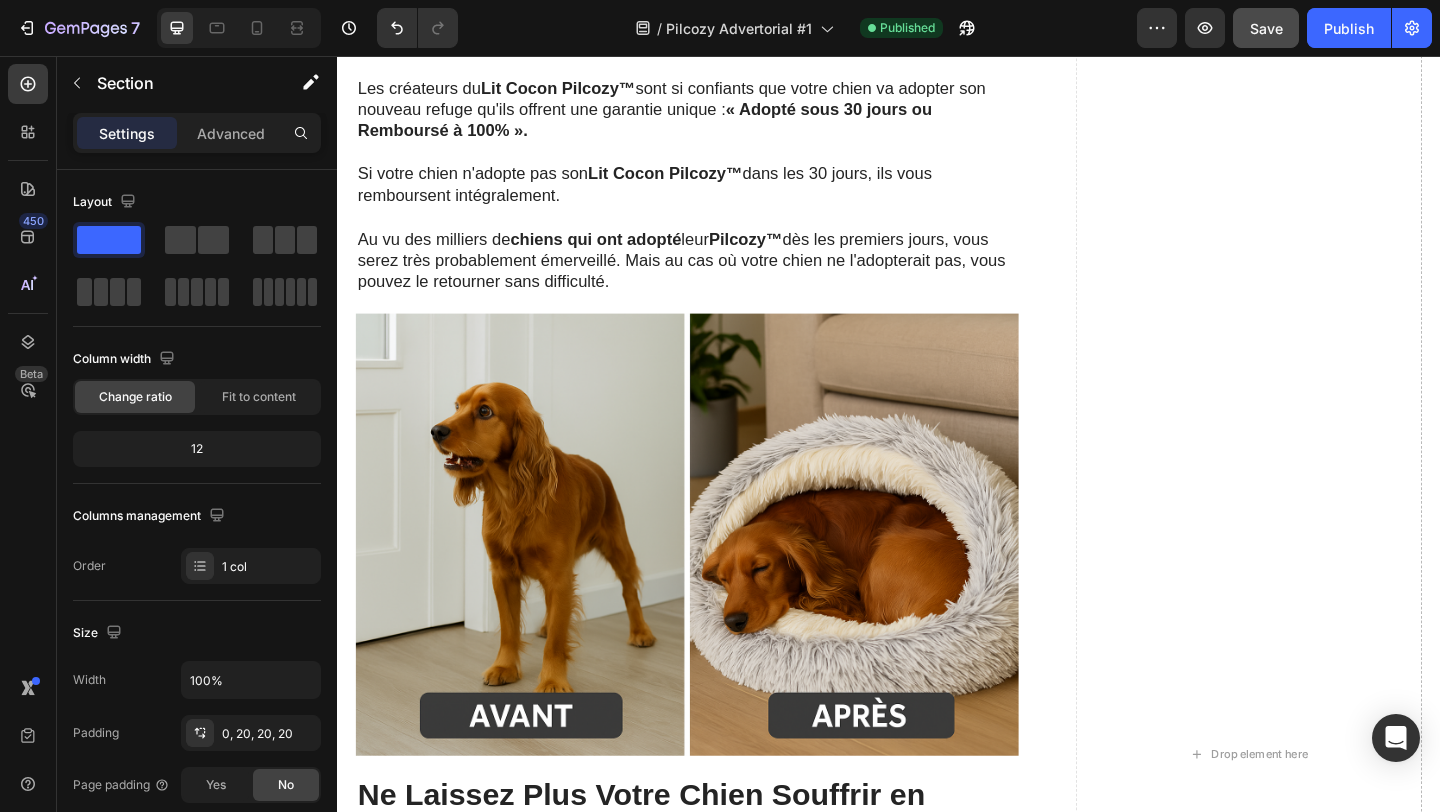 click on "La Consultation à 750€ Qui M'a Brisé le Cœur Heading Je m'appelle Brigitte Moreau, j'ai 58 ans, et il y a six mois, je pensais être une maîtresse aimante pour Oscar, mon Cocker de 5 ans.   En couple avec Philippe, nos enfants Julien et Sarah ont quitté la maison.   Depuis, Oscar est devenu mon "petit cœur".   Promenades quotidiennes. Croquettes premium. Un beau coussin moelleux dans le salon.   Je faisais "tout bien".   C'est pourquoi quand Oscar a commencé à aboyer de plus en plus fort à chaque départ, j'ai presque ignoré le problème.   Il aboyait quelques minutes, puis se calmait.   À 10h ce mardi matin, Oscar hurlait d'une façon qui m'a glacé le sang.   Paniquée par cette détresse que je n'avais jamais vue, j'ai immédiatement appelé notre vétérinaire pour une consultation d'urgence.   Le diagnostic de Dr. Lemaire m'a effondrée :  Anxiété de séparation   chronique avec épuisement vital.     Deux heures plus tard,  750€ d'analyses comportementales     «  »" at bounding box center [937, -3454] 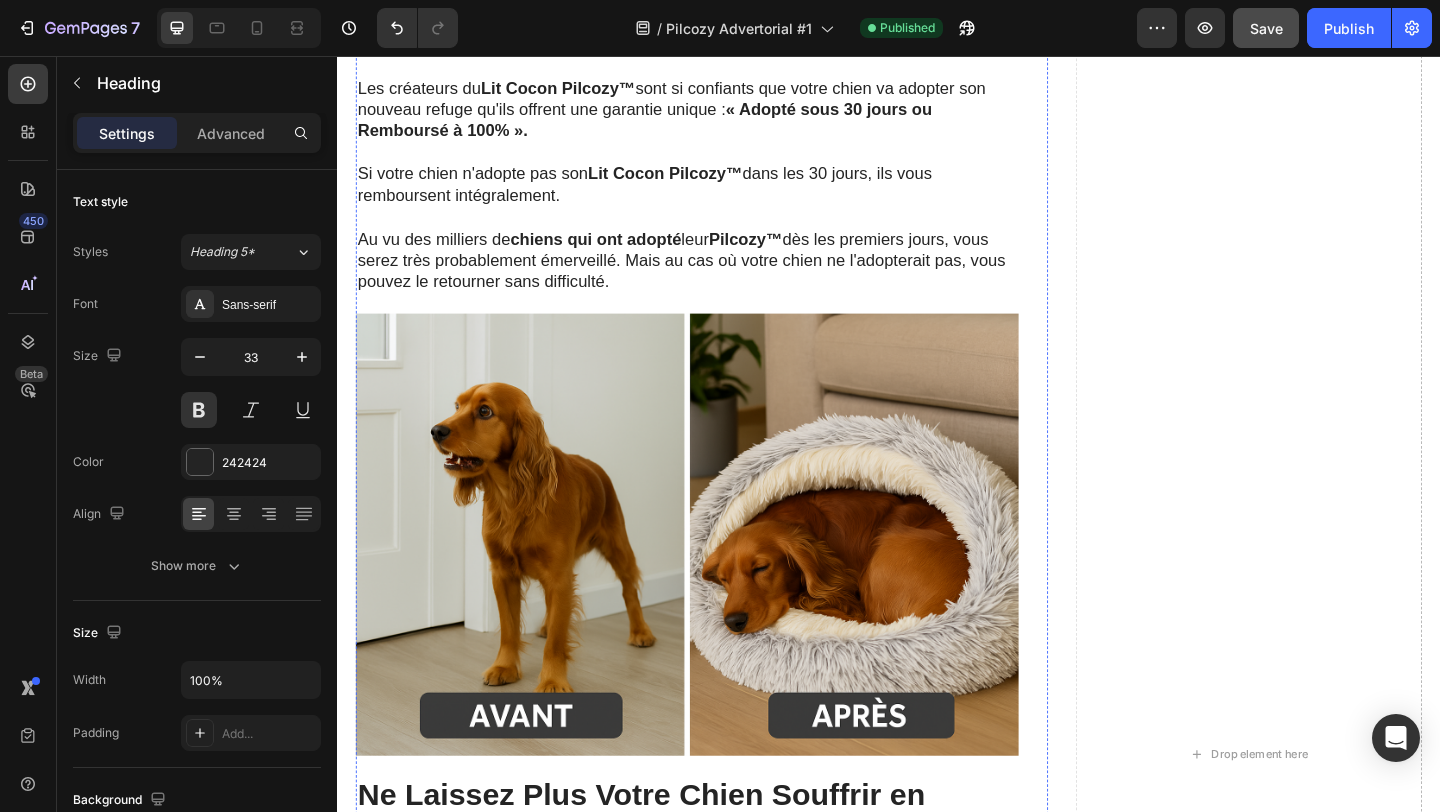 click on "La Solution Révolutionnaire Qui Recrée la Tanière Parfaite" at bounding box center (717, -957) 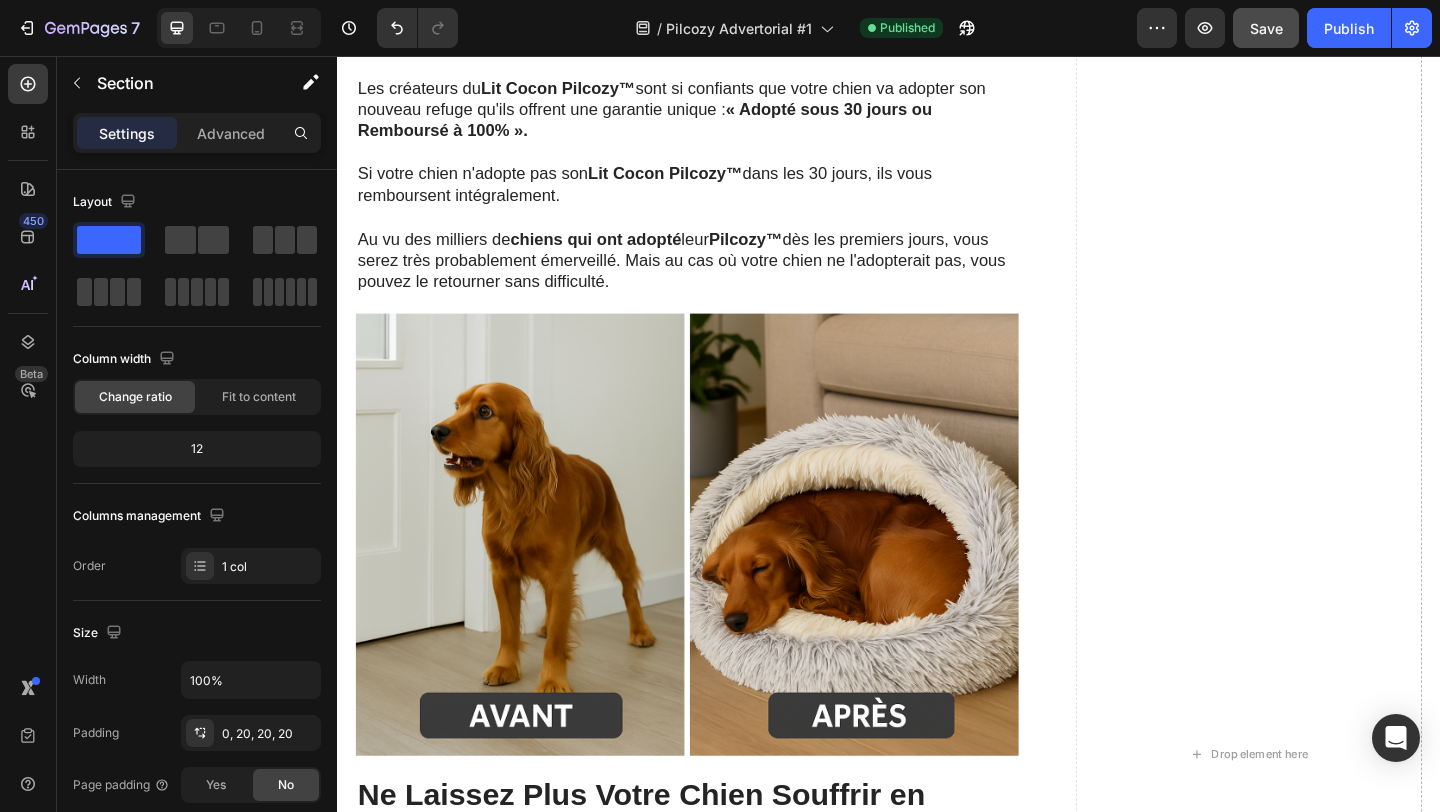 click on "La Consultation à 750€ Qui M'a Brisé le Cœur Heading Je m'appelle Brigitte Moreau, j'ai 58 ans, et il y a six mois, je pensais être une maîtresse aimante pour Oscar, mon Cocker de 5 ans.   En couple avec Philippe, nos enfants Julien et Sarah ont quitté la maison.   Depuis, Oscar est devenu mon "petit cœur".   Promenades quotidiennes. Croquettes premium. Un beau coussin moelleux dans le salon.   Je faisais "tout bien".   C'est pourquoi quand Oscar a commencé à aboyer de plus en plus fort à chaque départ, j'ai presque ignoré le problème.   Il aboyait quelques minutes, puis se calmait.   À 10h ce mardi matin, Oscar hurlait d'une façon qui m'a glacé le sang.   Paniquée par cette détresse que je n'avais jamais vue, j'ai immédiatement appelé notre vétérinaire pour une consultation d'urgence.   Le diagnostic de Dr. Lemaire m'a effondrée :  Anxiété de séparation   chronique avec épuisement vital.     Deux heures plus tard,  750€ d'analyses comportementales     «  »" at bounding box center (937, -3454) 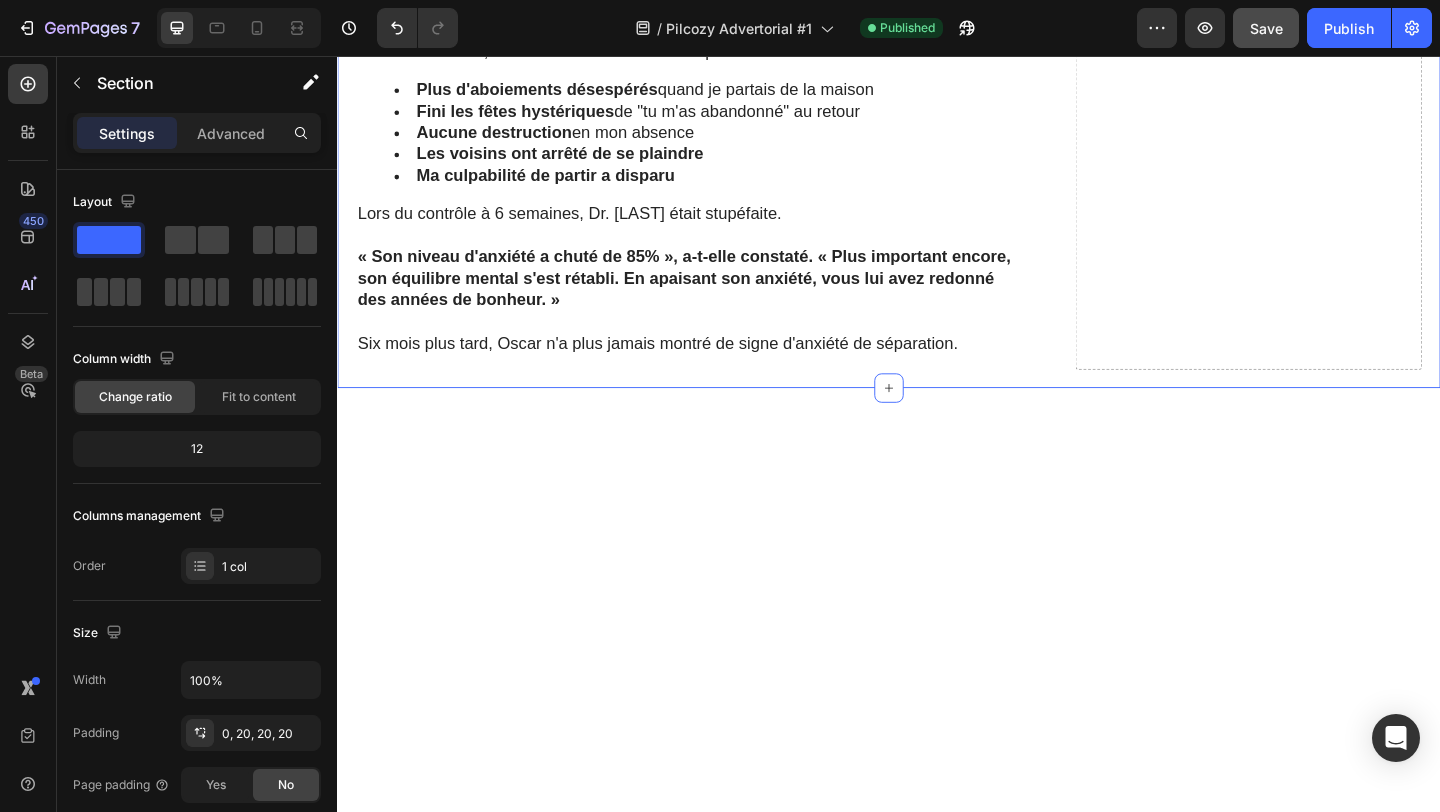 scroll, scrollTop: 6695, scrollLeft: 0, axis: vertical 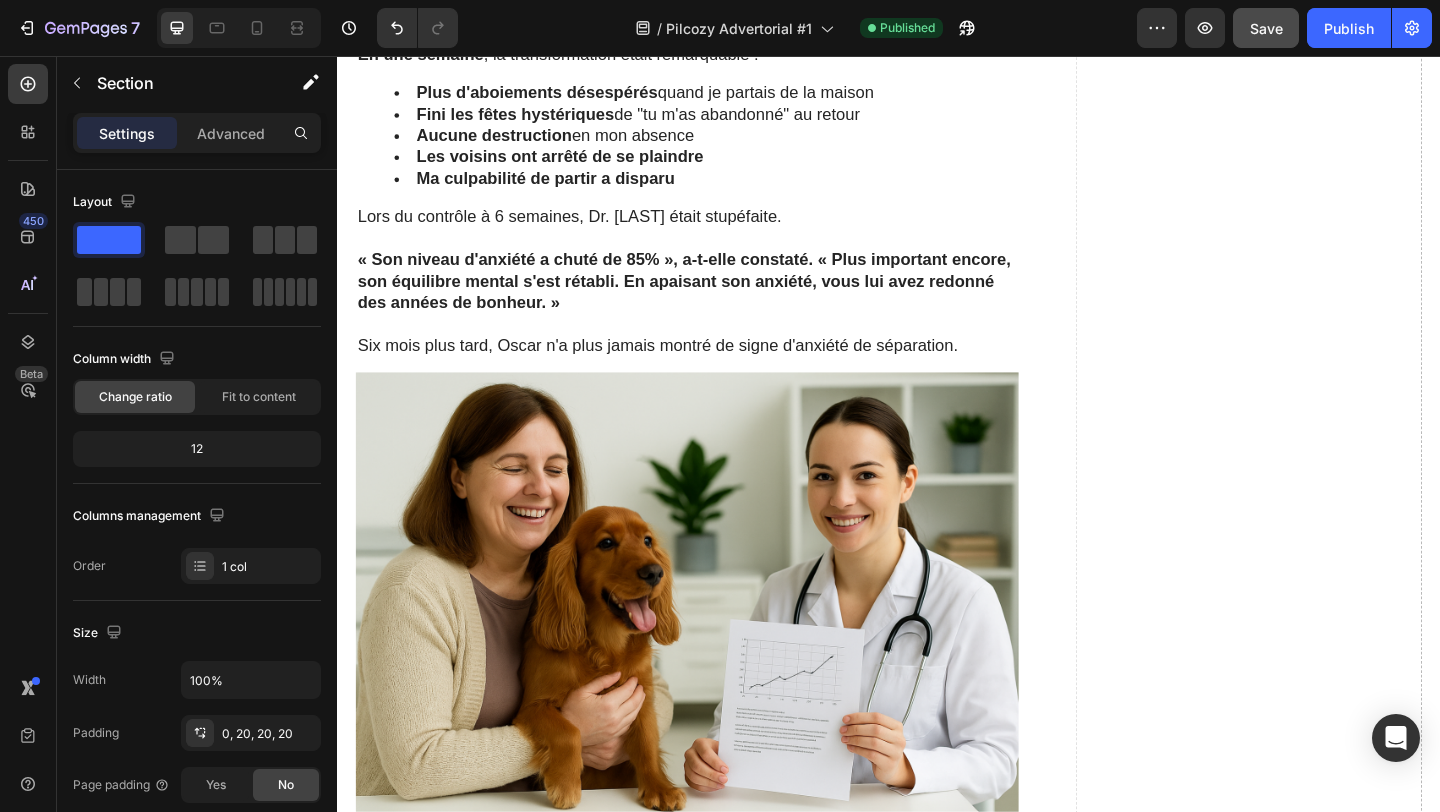click on "Ce Qui S'Est Passé Ensuite—Mon Vétérinaire N'en Revenait Pas !" at bounding box center (717, -227) 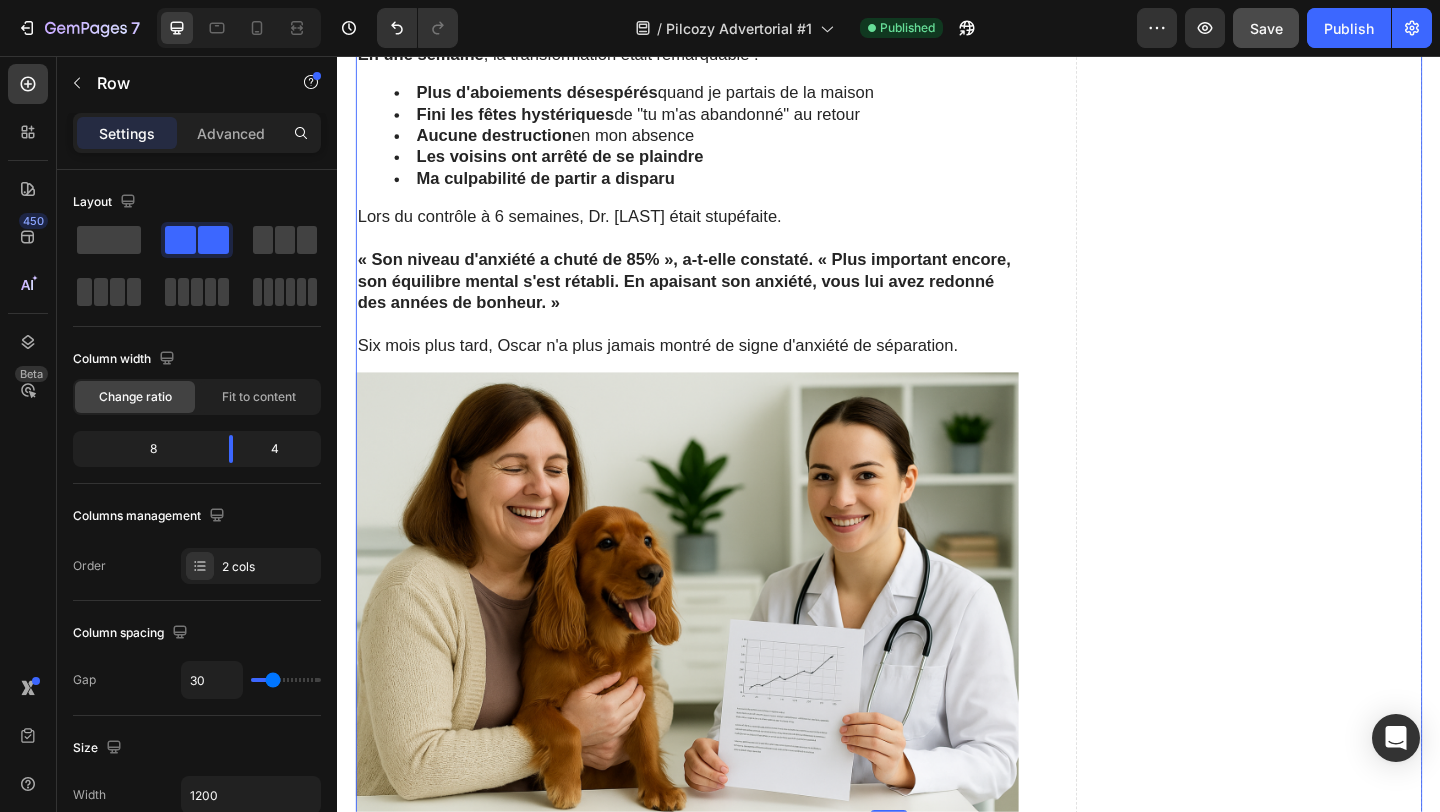 click on "La Consultation à 750€ Qui M'a Brisé le Cœur Heading Je m'appelle Brigitte Moreau, j'ai 58 ans, et il y a six mois, je pensais être une maîtresse aimante pour Oscar, mon Cocker de 5 ans.   En couple avec Philippe, nos enfants Julien et Sarah ont quitté la maison.   Depuis, Oscar est devenu mon "petit cœur".   Promenades quotidiennes. Croquettes premium. Un beau coussin moelleux dans le salon.   Je faisais "tout bien".   C'est pourquoi quand Oscar a commencé à aboyer de plus en plus fort à chaque départ, j'ai presque ignoré le problème.   Il aboyait quelques minutes, puis se calmait.   À 10h ce mardi matin, Oscar hurlait d'une façon qui m'a glacé le sang.   Paniquée par cette détresse que je n'avais jamais vue, j'ai immédiatement appelé notre vétérinaire pour une consultation d'urgence.   Le diagnostic de Dr. Lemaire m'a effondrée :  Anxiété de séparation   chronique avec épuisement vital.     Deux heures plus tard,  750€ d'analyses comportementales     «  »" at bounding box center (733, -1802) 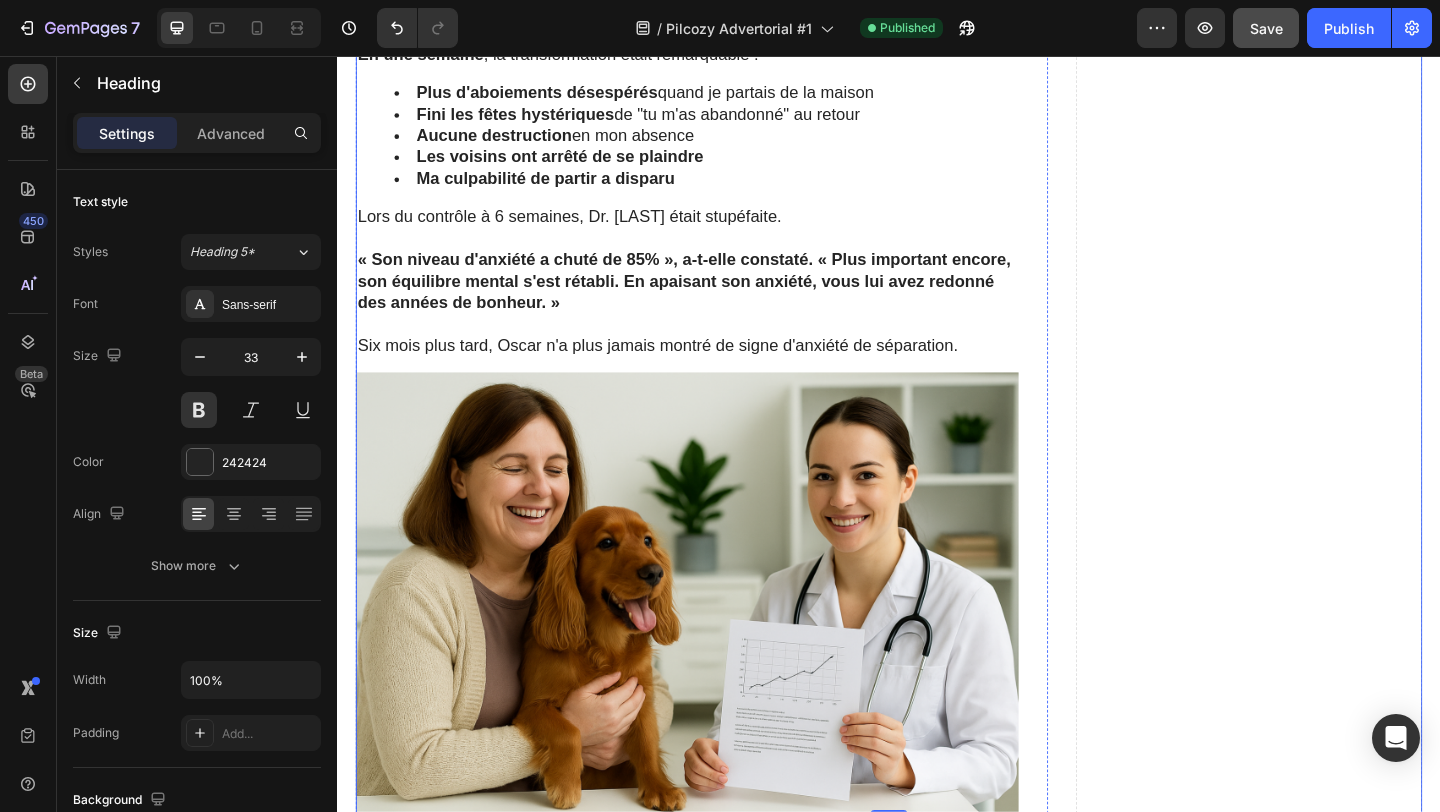 click on "Ce Qui S'Est Passé Ensuite—Mon Vétérinaire N'en Revenait Pas !" at bounding box center (717, -227) 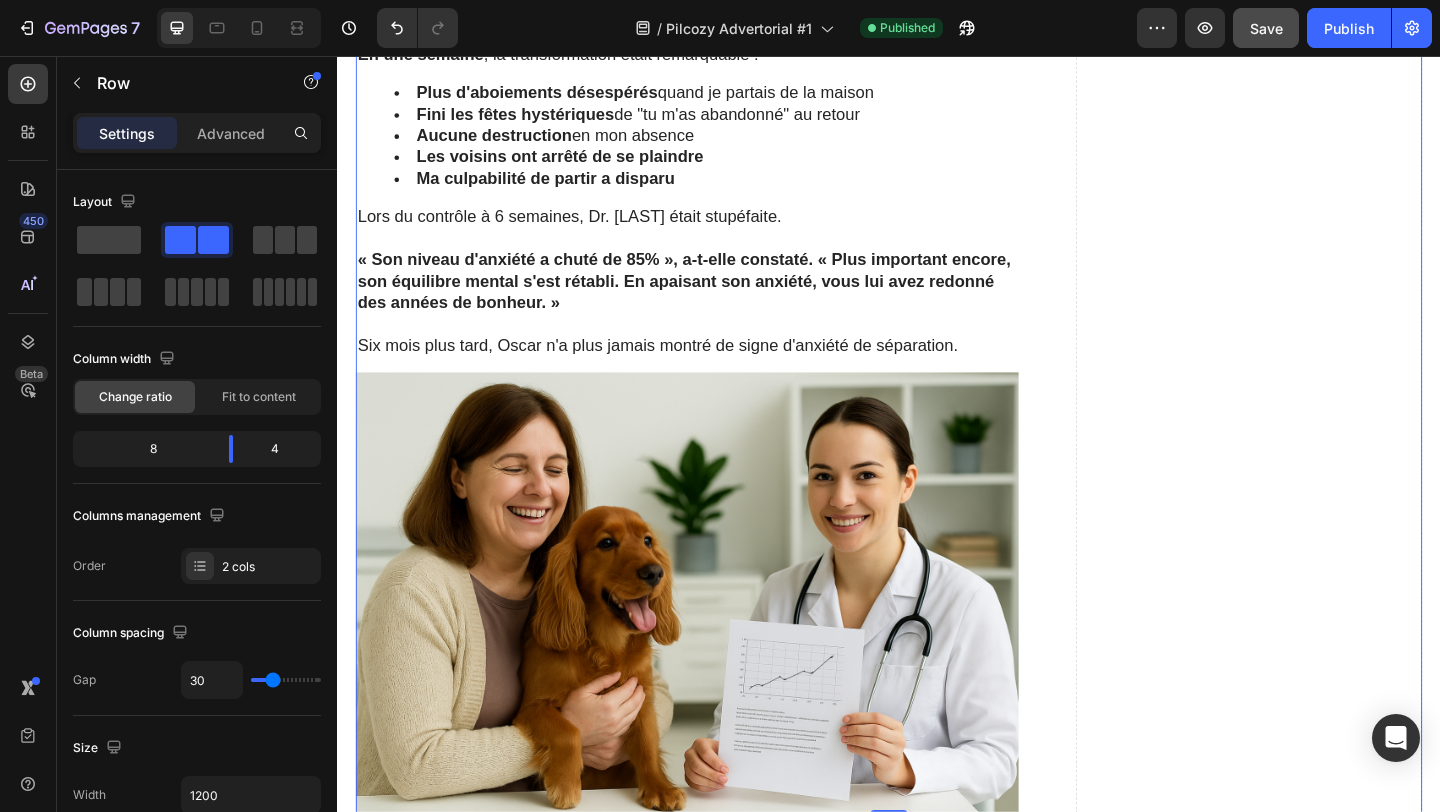 click on "La Consultation à 750€ Qui M'a Brisé le Cœur Heading Je m'appelle Brigitte Moreau, j'ai 58 ans, et il y a six mois, je pensais être une maîtresse aimante pour Oscar, mon Cocker de 5 ans.   En couple avec Philippe, nos enfants Julien et Sarah ont quitté la maison.   Depuis, Oscar est devenu mon "petit cœur".   Promenades quotidiennes. Croquettes premium. Un beau coussin moelleux dans le salon.   Je faisais "tout bien".   C'est pourquoi quand Oscar a commencé à aboyer de plus en plus fort à chaque départ, j'ai presque ignoré le problème.   Il aboyait quelques minutes, puis se calmait.   À 10h ce mardi matin, Oscar hurlait d'une façon qui m'a glacé le sang.   Paniquée par cette détresse que je n'avais jamais vue, j'ai immédiatement appelé notre vétérinaire pour une consultation d'urgence.   Le diagnostic de Dr. Lemaire m'a effondrée :  Anxiété de séparation   chronique avec épuisement vital.     Deux heures plus tard,  750€ d'analyses comportementales     «  »" at bounding box center [733, -1802] 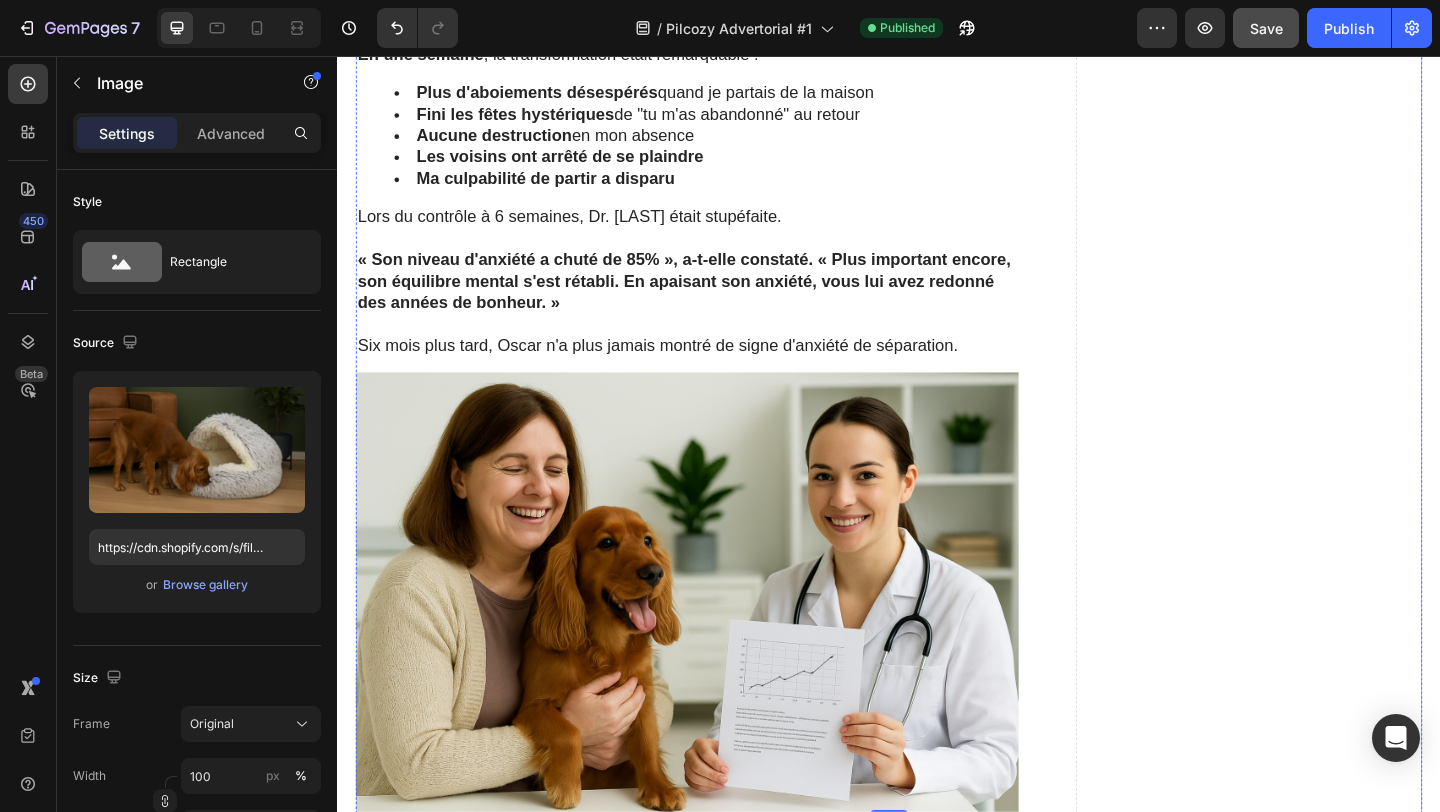 click at bounding box center [733, -543] 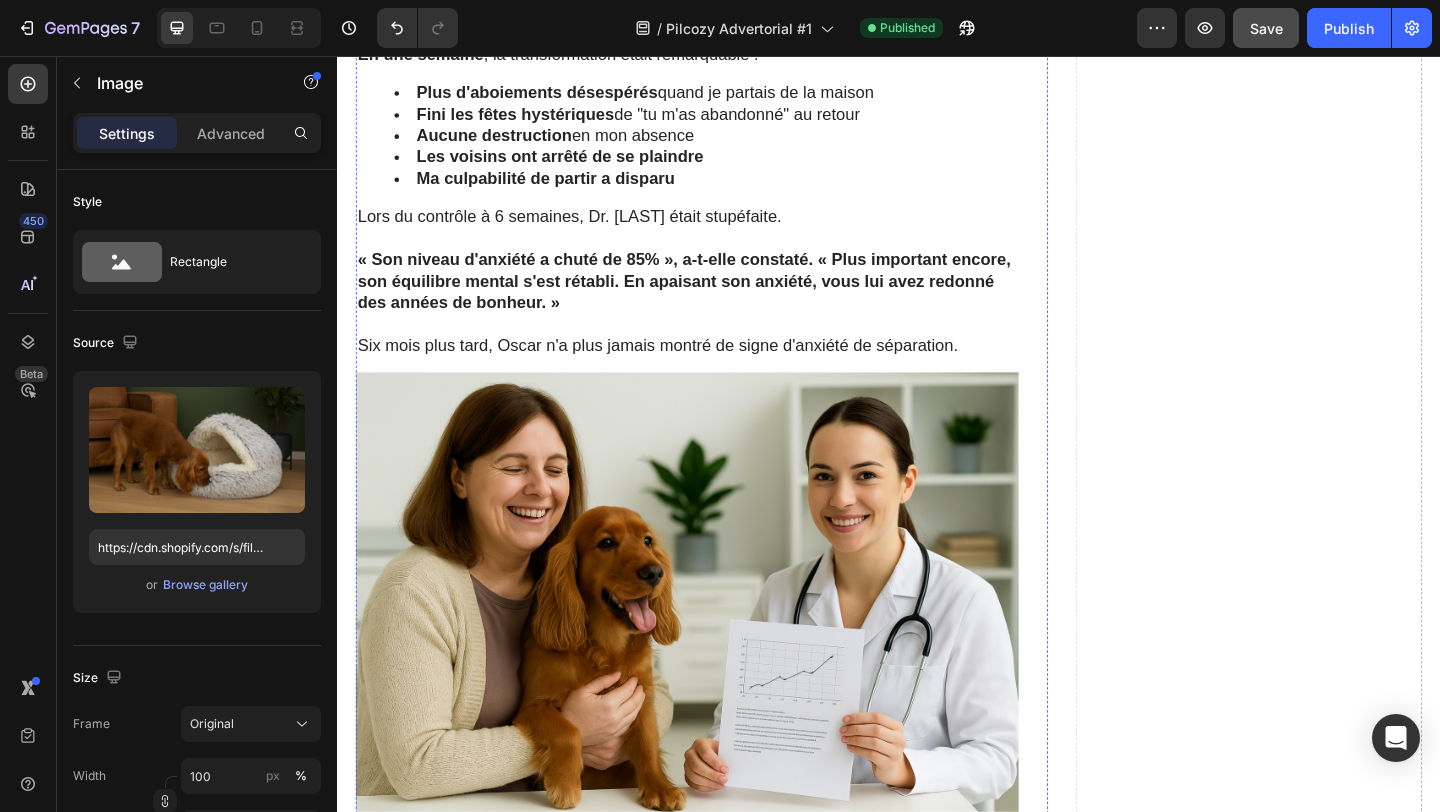 click on "Ce Qui S'Est Passé Ensuite—Mon Vétérinaire N'en Revenait Pas !" at bounding box center [717, -227] 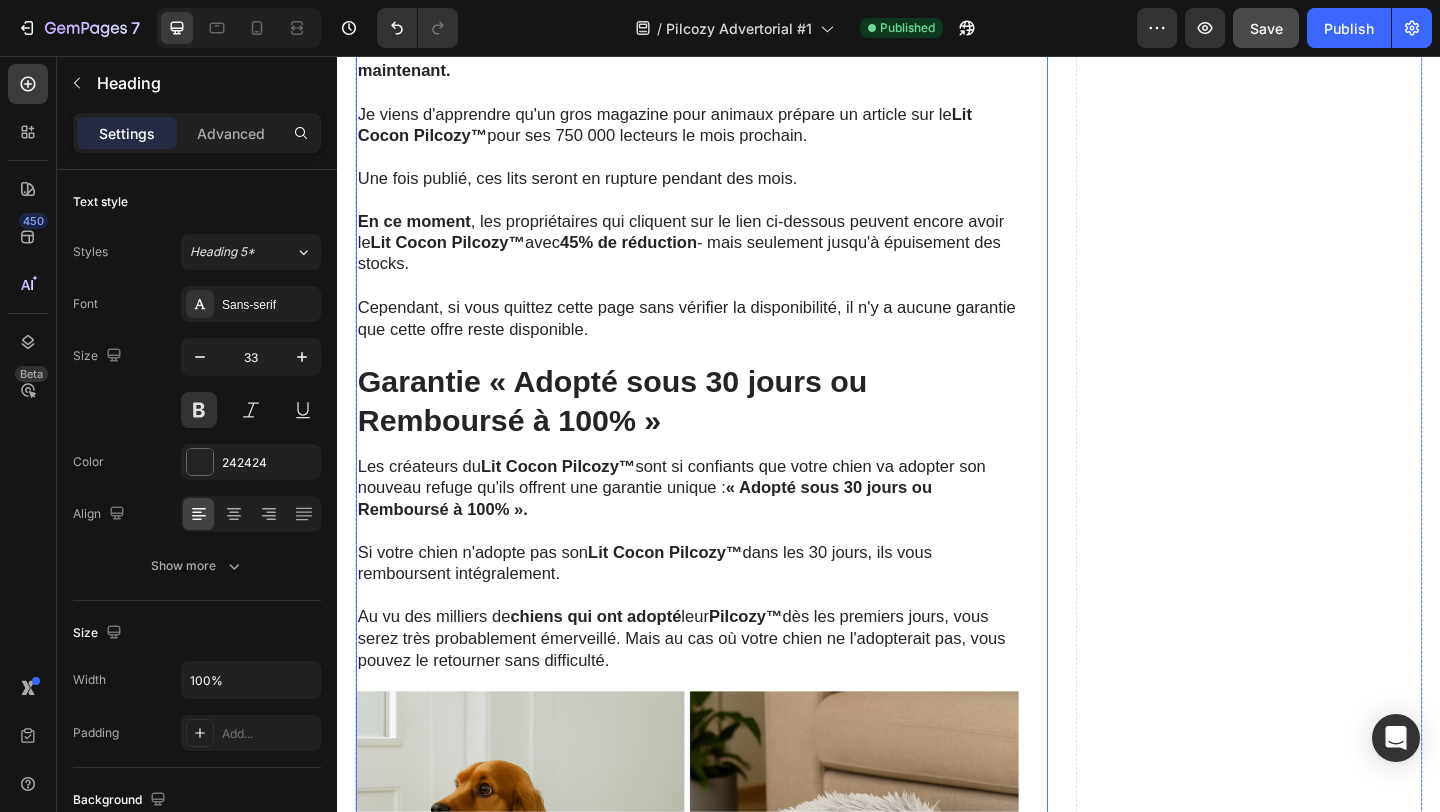 scroll, scrollTop: 8138, scrollLeft: 0, axis: vertical 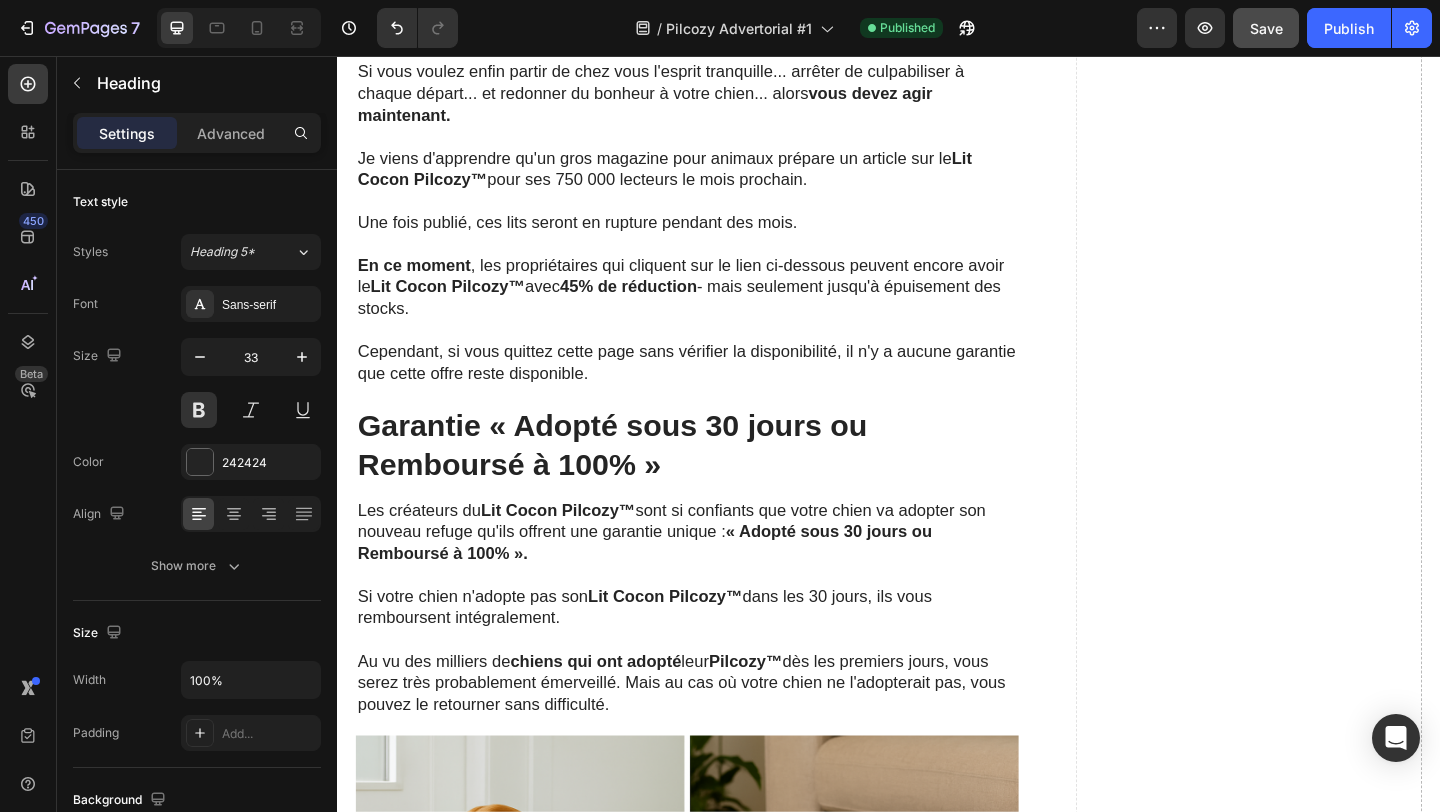 click on "La Solution Révolutionnaire Qui Recrée la Tanière Parfaite" at bounding box center (717, -498) 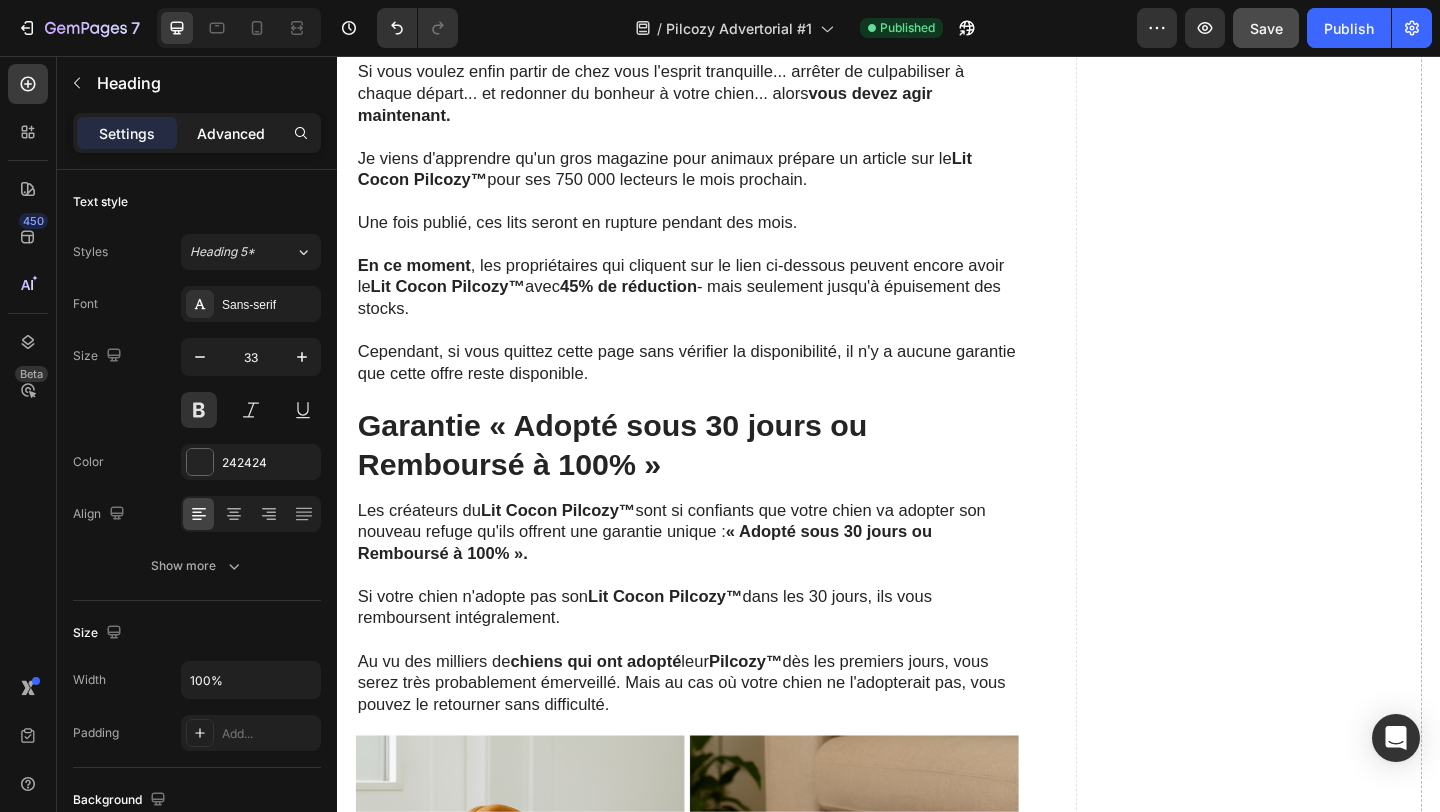click on "Advanced" at bounding box center (231, 133) 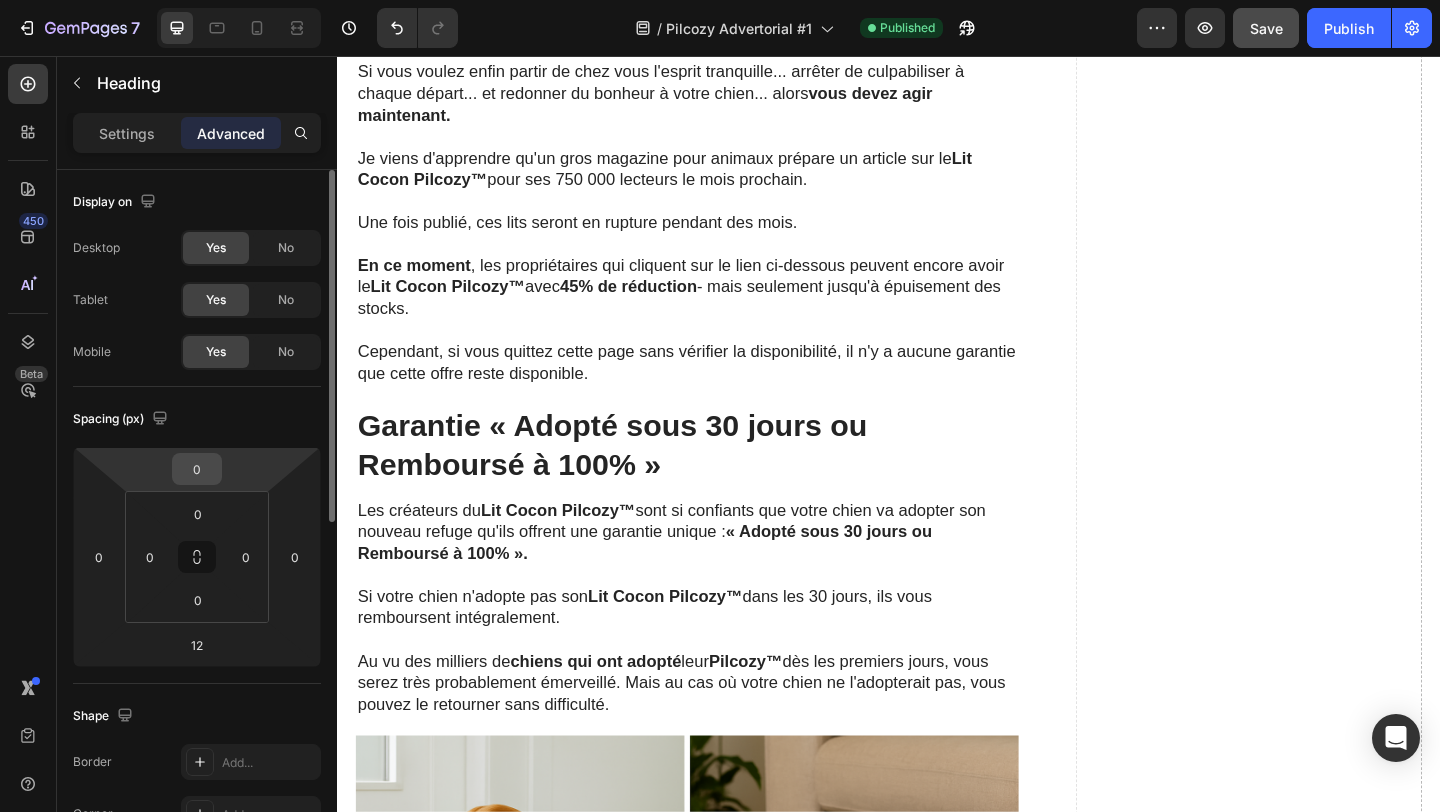 click on "0" at bounding box center [197, 469] 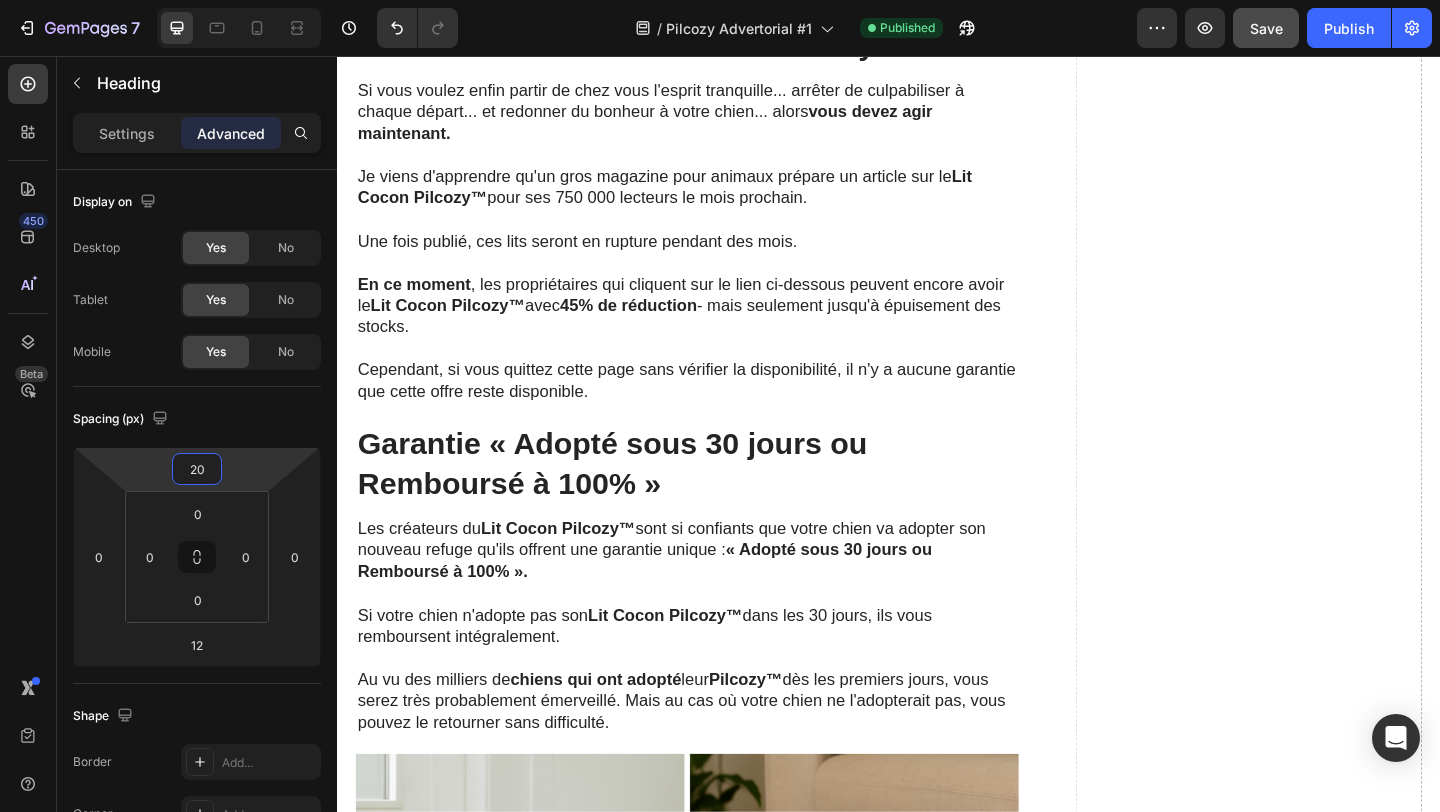 type on "20" 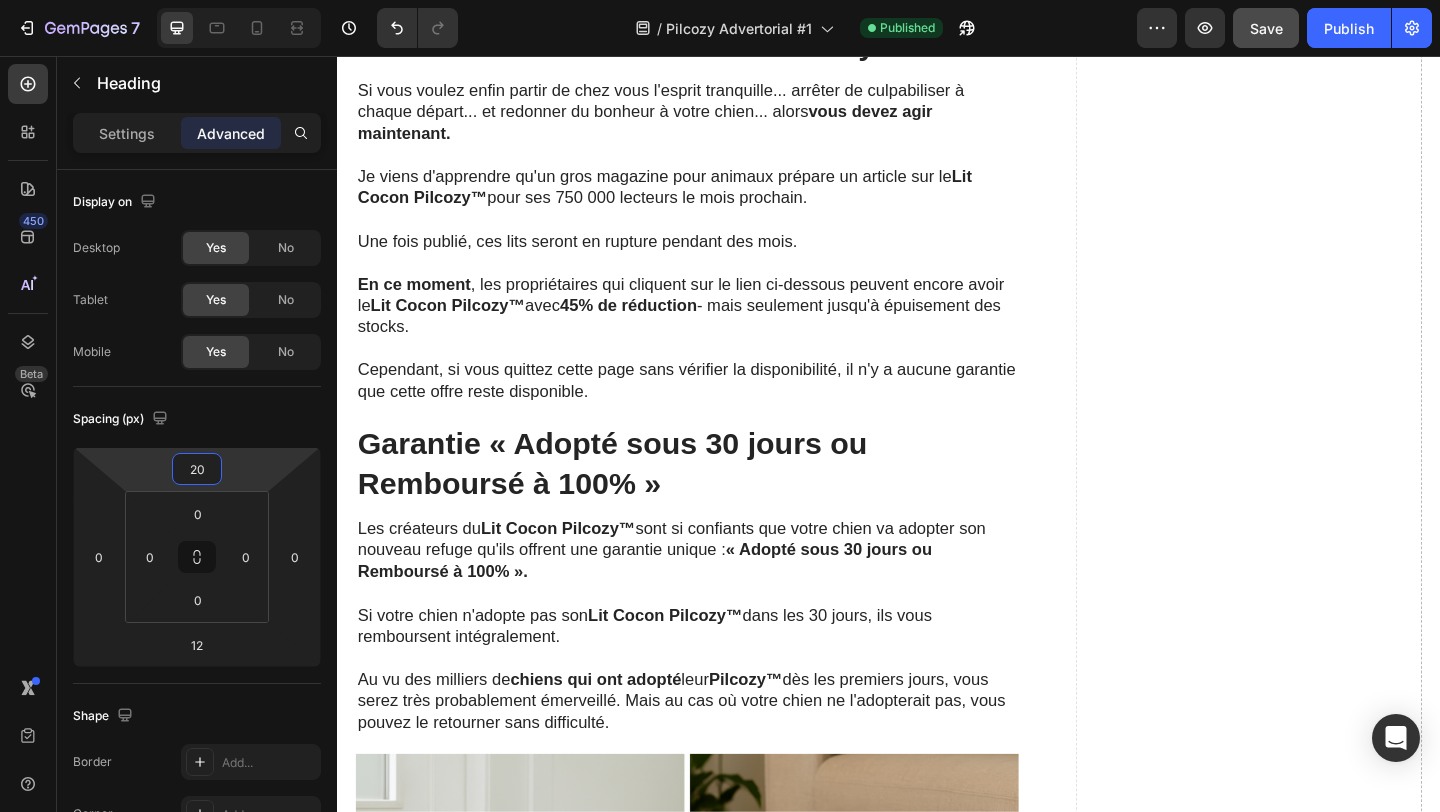 click on "Save" 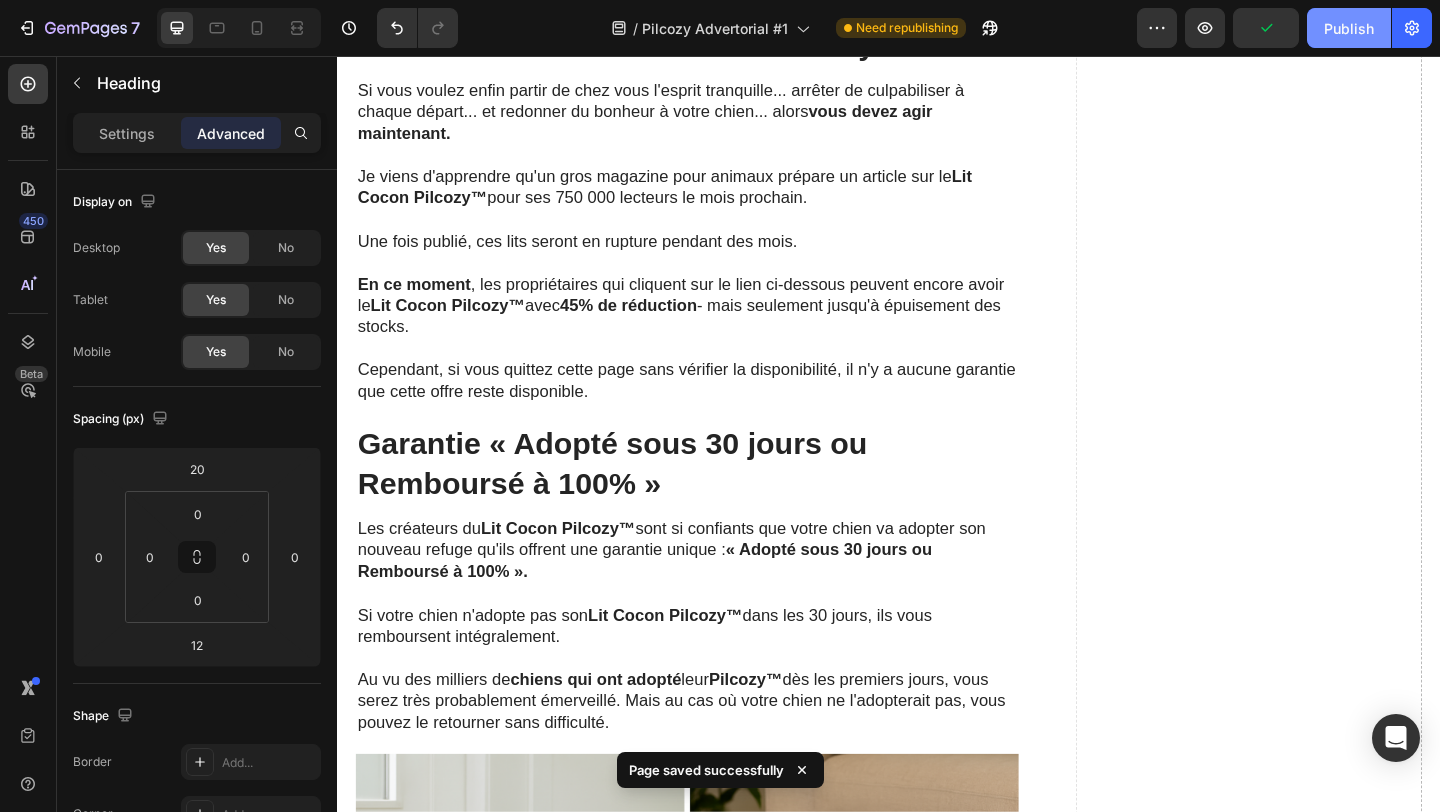 click on "Publish" at bounding box center [1349, 28] 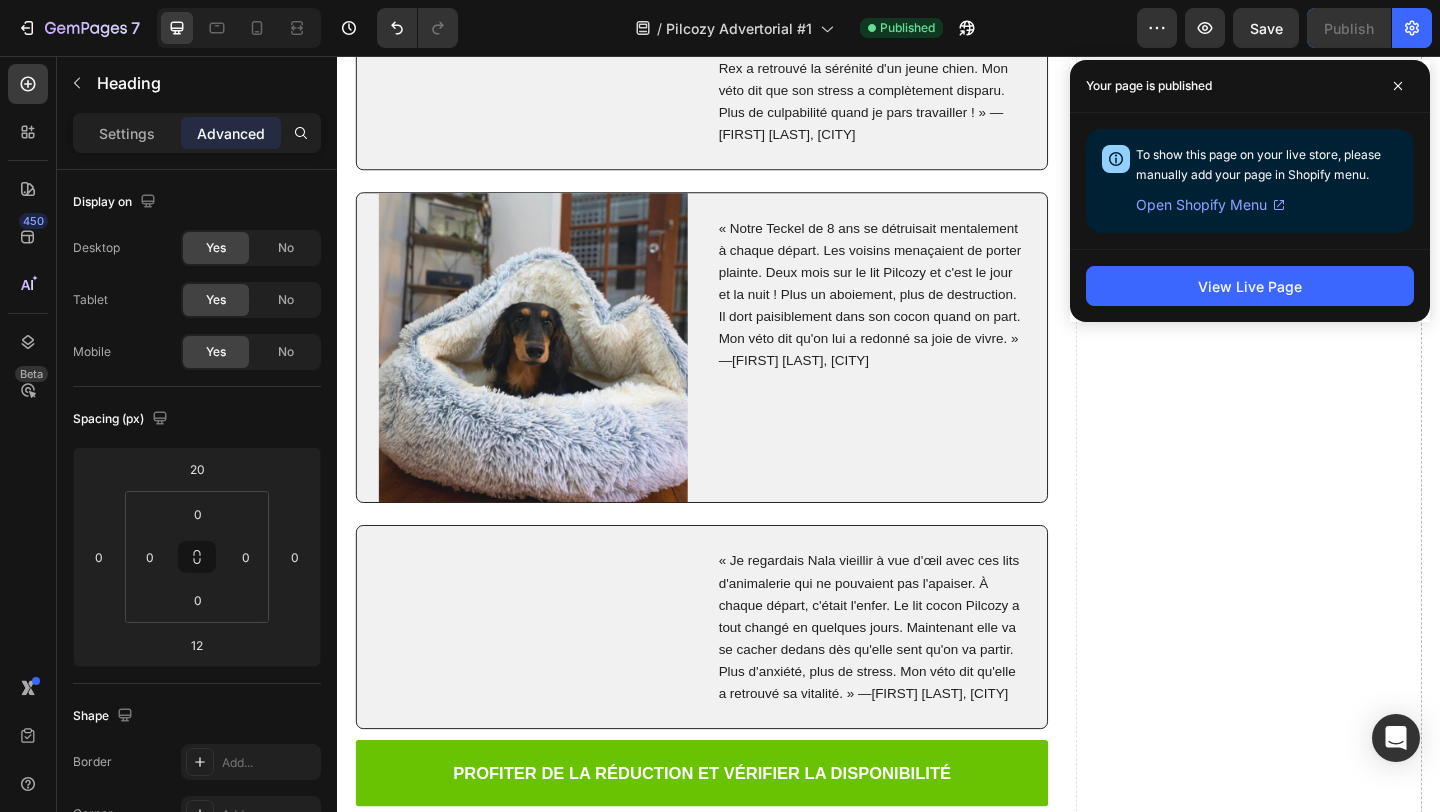 scroll, scrollTop: 11415, scrollLeft: 0, axis: vertical 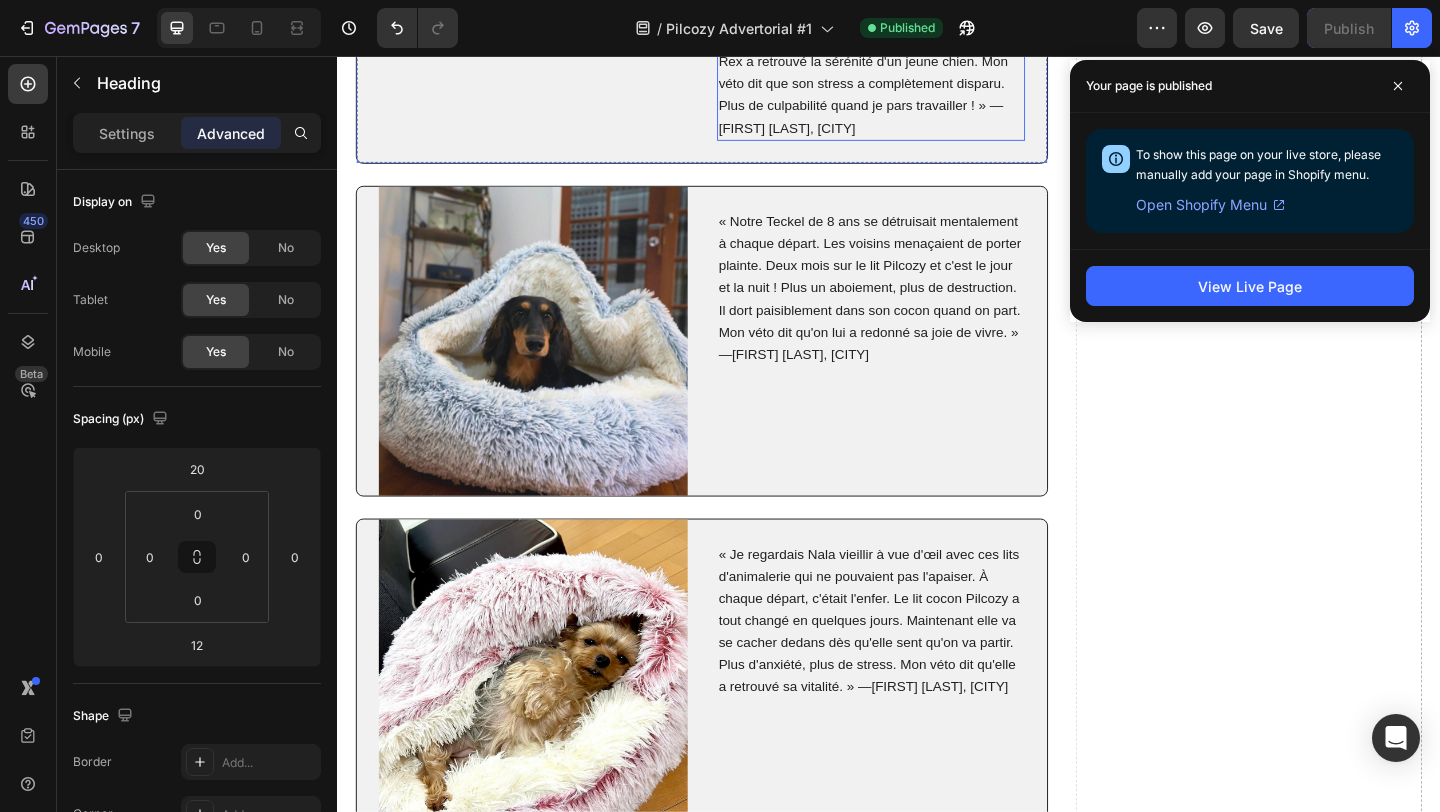 click on "« Mon vétérinaire m'a dit que mon petit chien de [AGE] ans dépérissait d'anxiété de séparation. Les aboiements duraient [TIME]h après chaque départ. Trois mois avec le Lit Cocon Pilcozy et le silence total ! Rex a retrouvé la sérénité d'un jeune chien. Mon véto dit que son stress a complètement disparu. Plus de culpabilité quand je pars travailler ! » —[FIRST] [LAST], [CITY]" at bounding box center (918, 50) 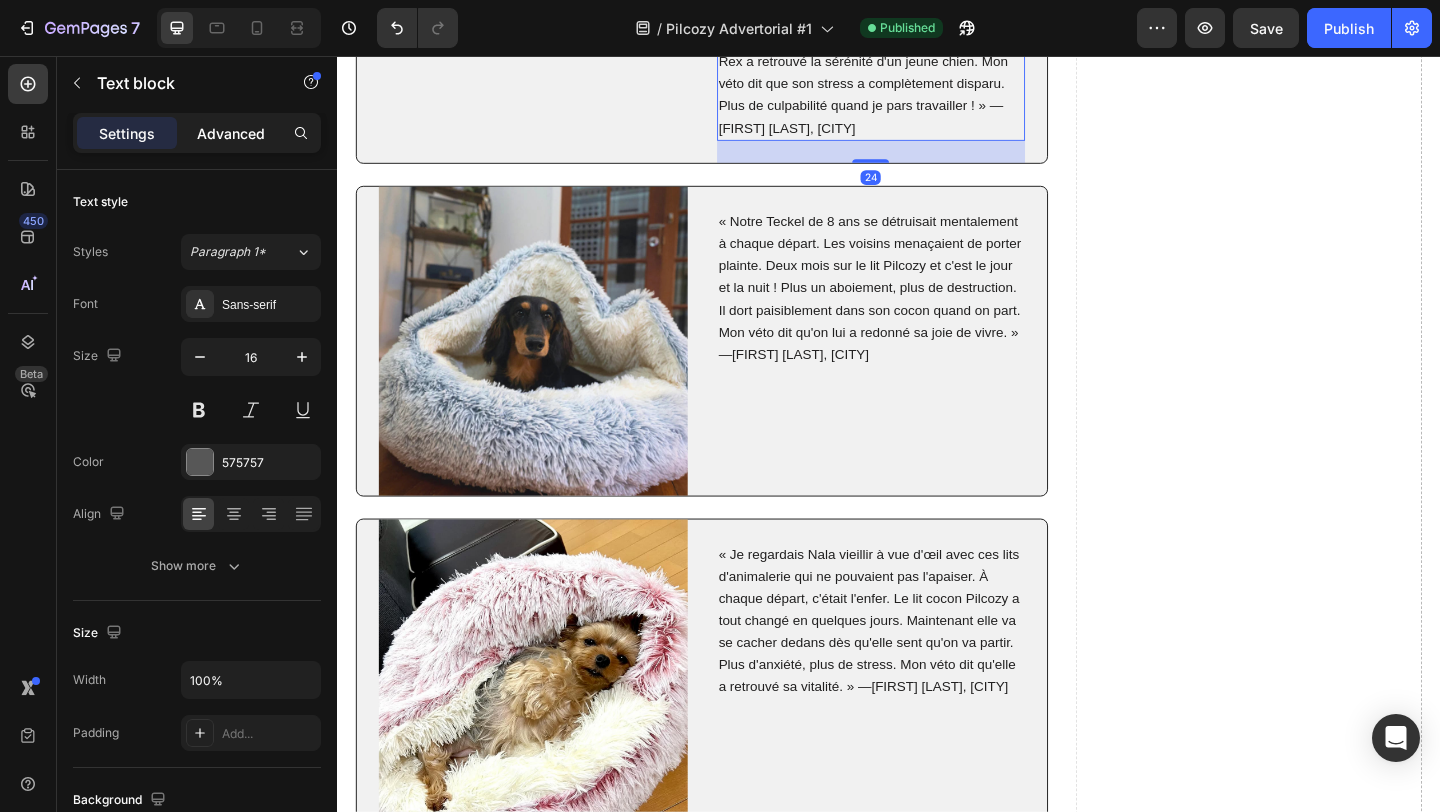 click on "Advanced" at bounding box center [231, 133] 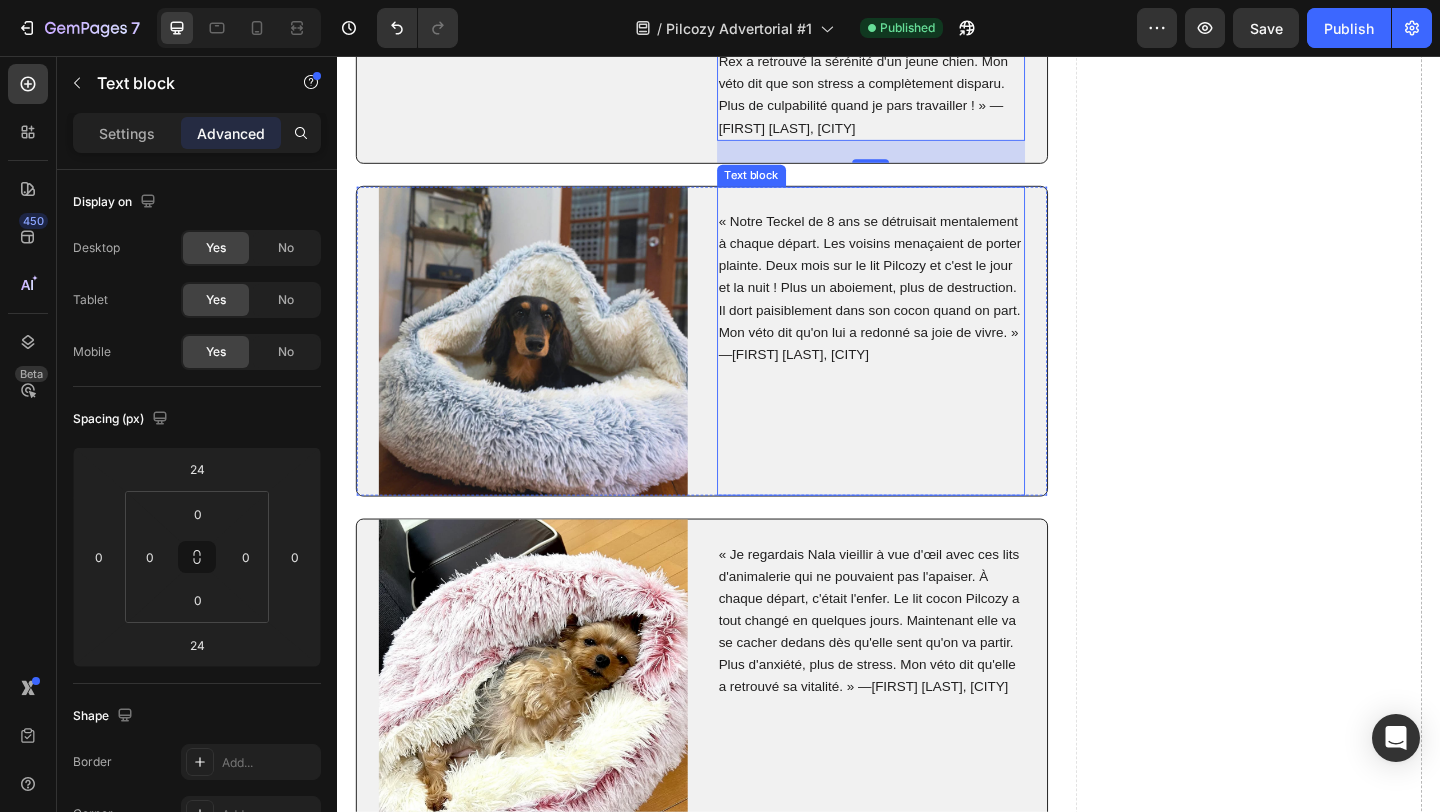 click on "« Notre Teckel de [AGE] ans se détruisait mentalement à chaque départ. Les voisins menaçaient de porter plainte. Deux mois sur le lit Pilcozy et c'est le jour et la nuit ! Plus un aboiement, plus de destruction. Il dort paisiblement dans son cocon quand on part. Mon véto dit qu'on lui a redonné sa joie de vivre. » —[FIRST] [LAST], [CITY]" at bounding box center (918, 308) 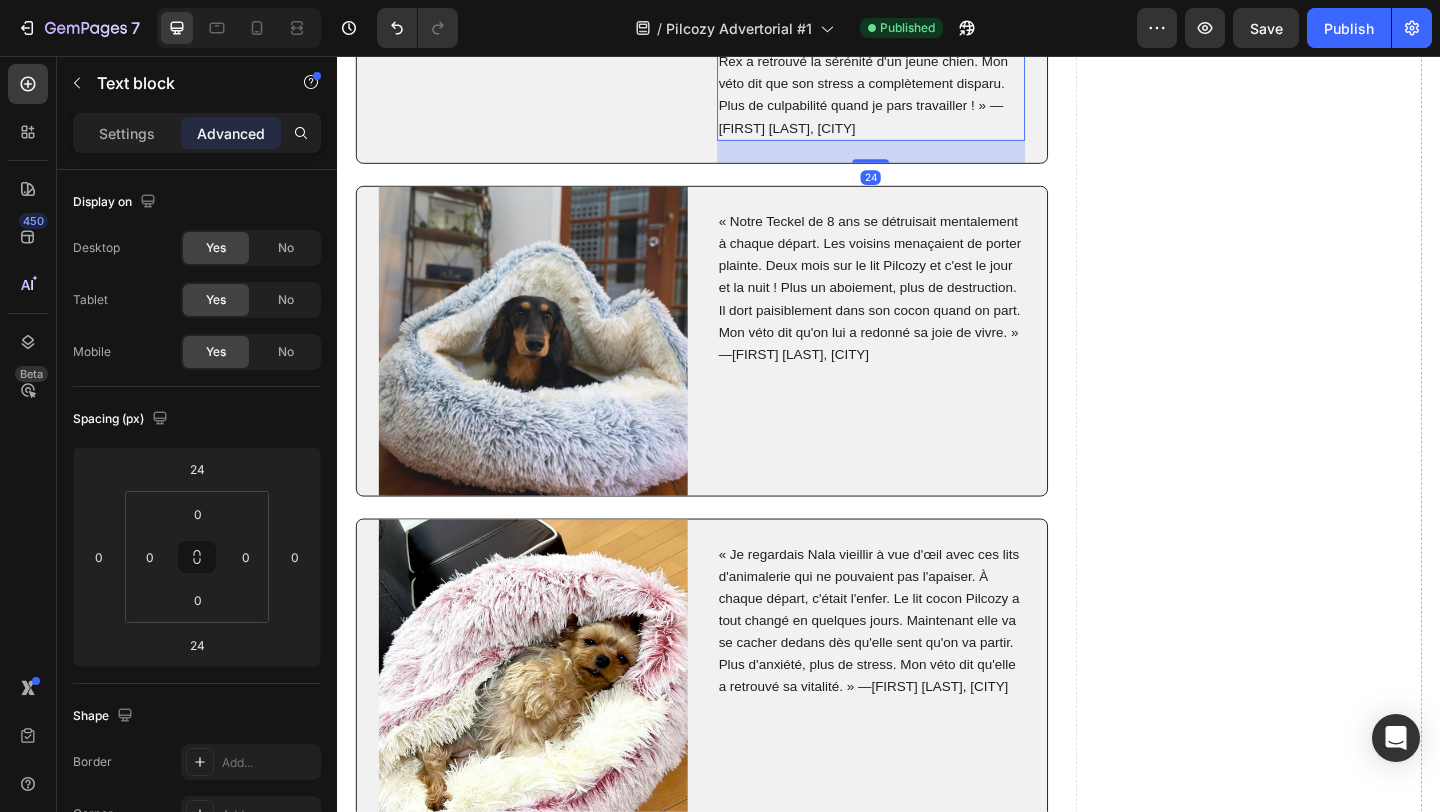 click on "« Mon vétérinaire m'a dit que mon petit chien de [AGE] ans dépérissait d'anxiété de séparation. Les aboiements duraient [TIME]h après chaque départ. Trois mois avec le Lit Cocon Pilcozy et le silence total ! Rex a retrouvé la sérénité d'un jeune chien. Mon véto dit que son stress a complètement disparu. Plus de culpabilité quand je pars travailler ! » —[FIRST] [LAST], [CITY]" at bounding box center (918, 50) 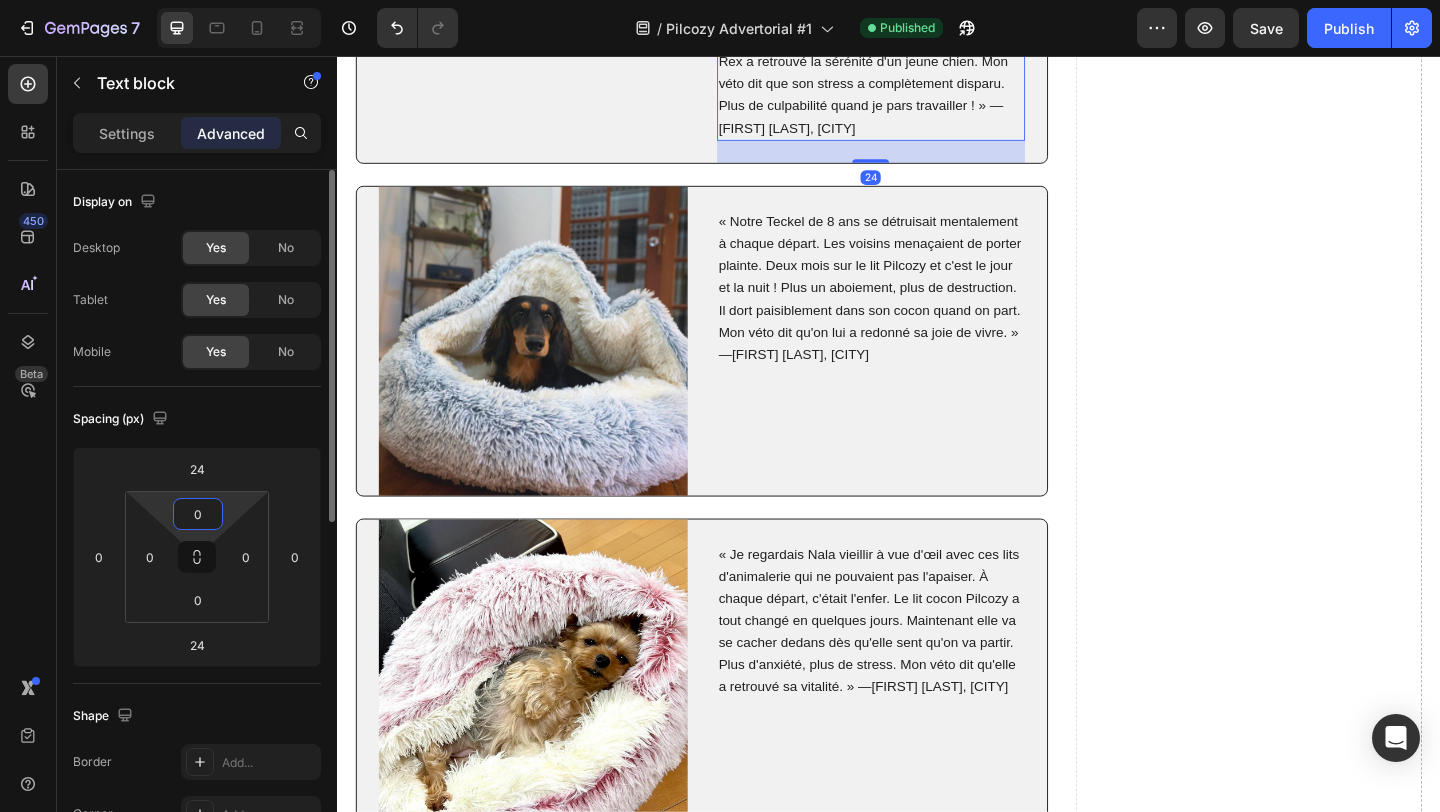 click on "0" at bounding box center (198, 514) 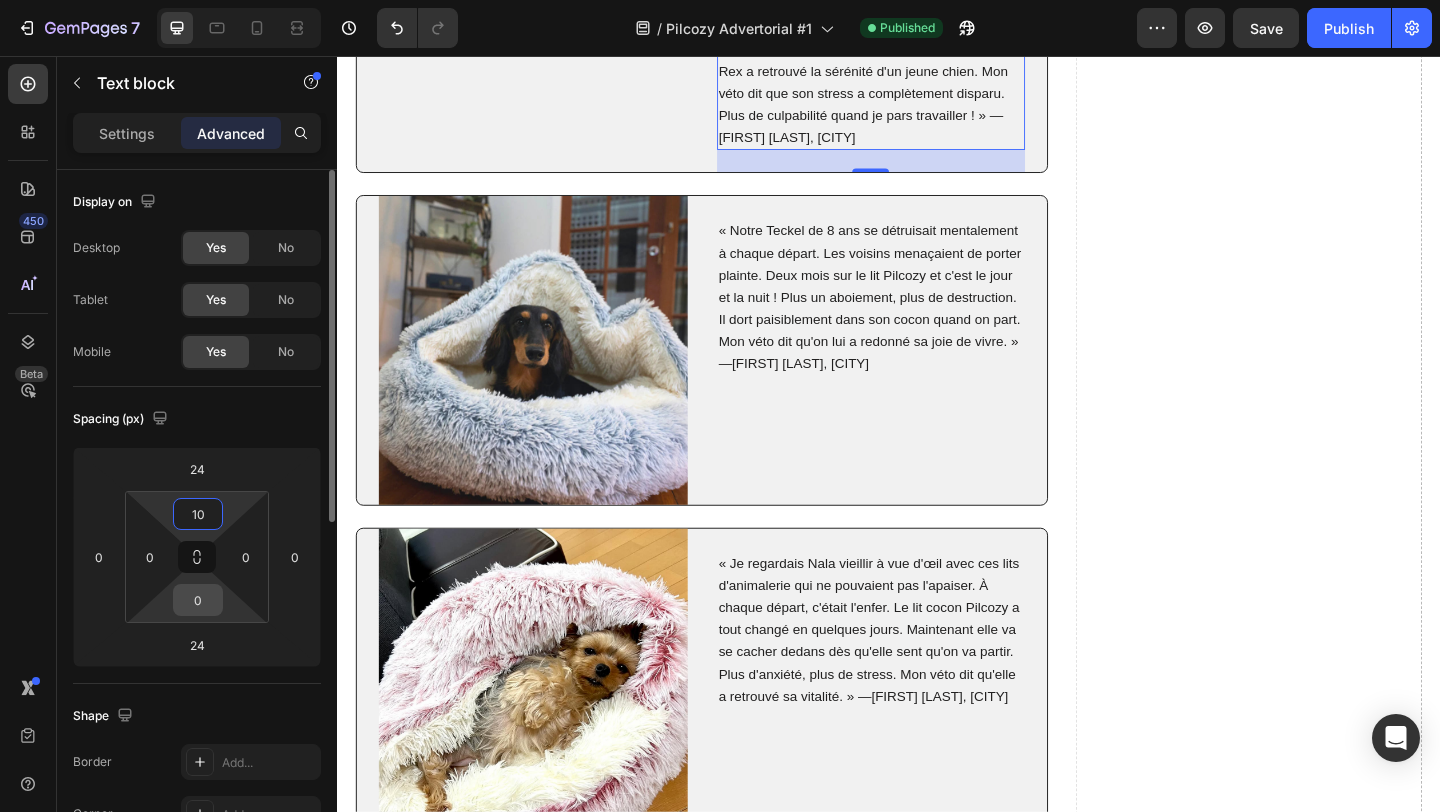 type on "10" 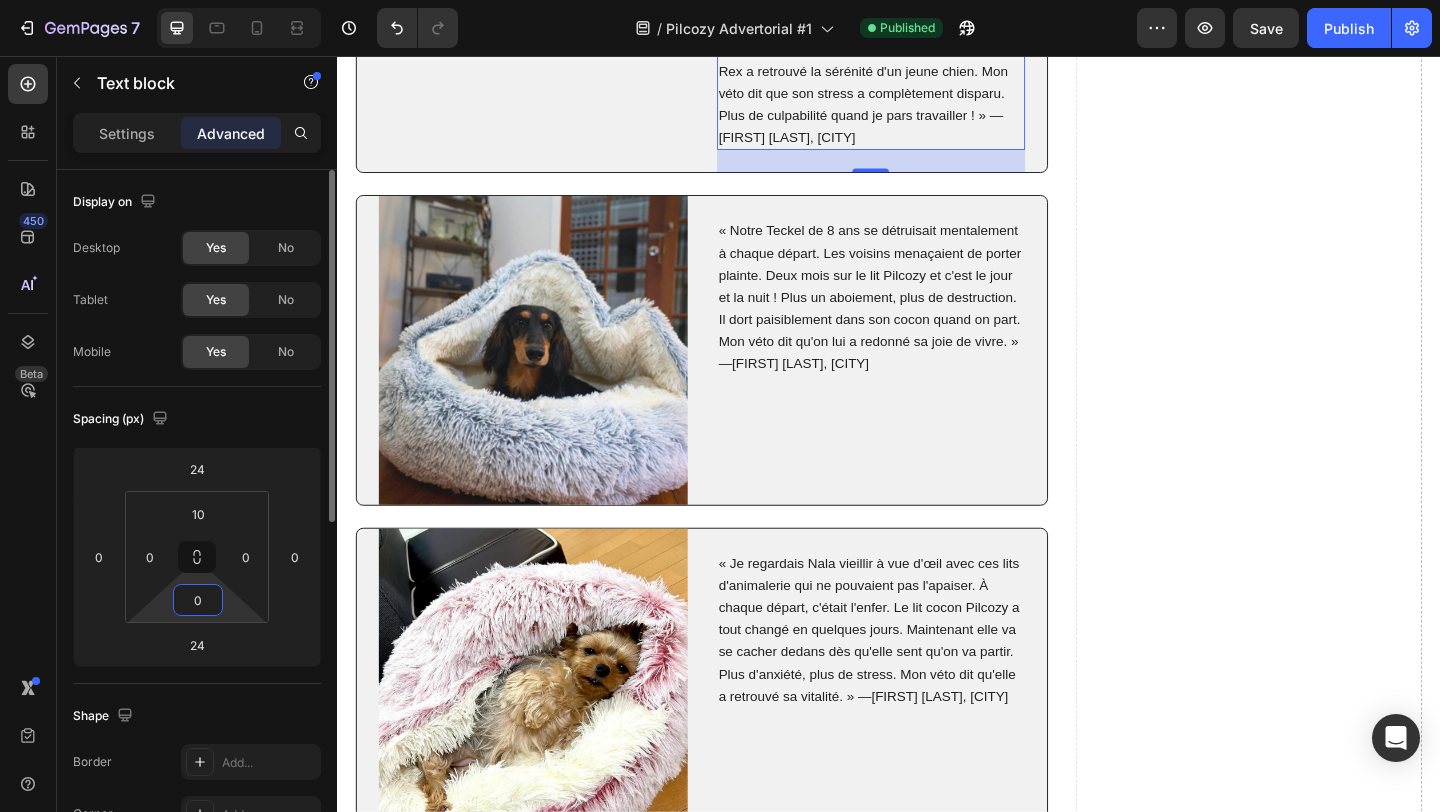 click on "0" at bounding box center (198, 600) 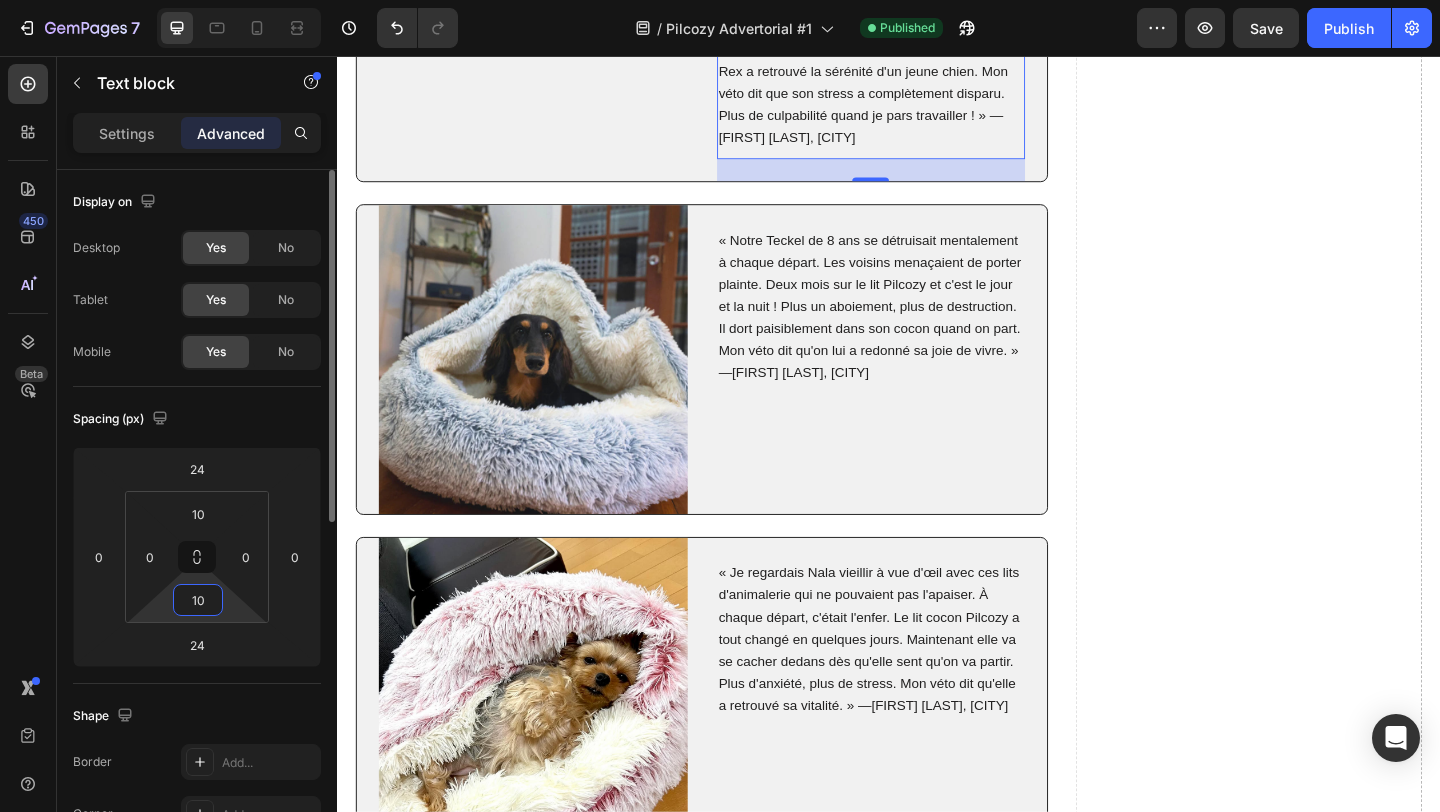 type on "1" 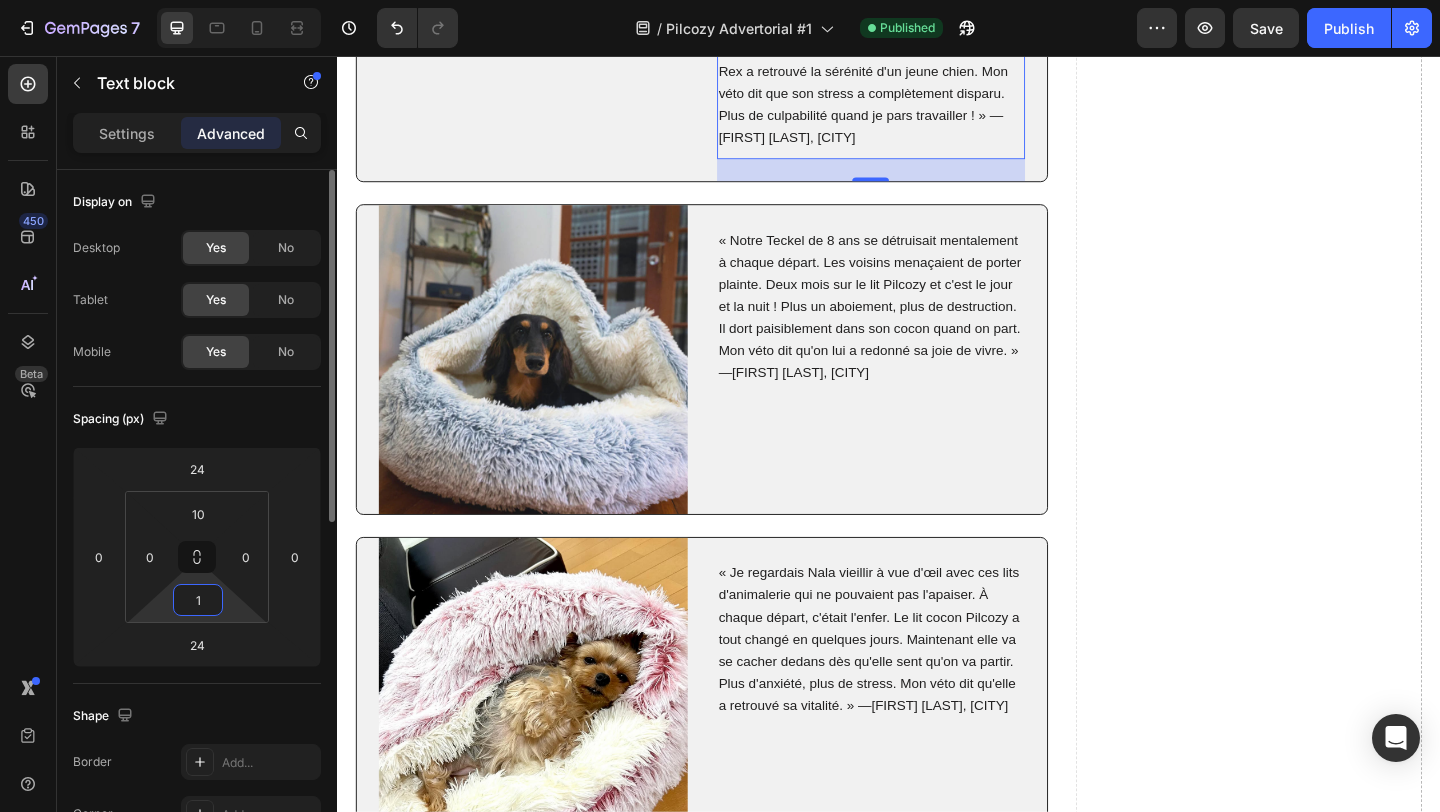 type 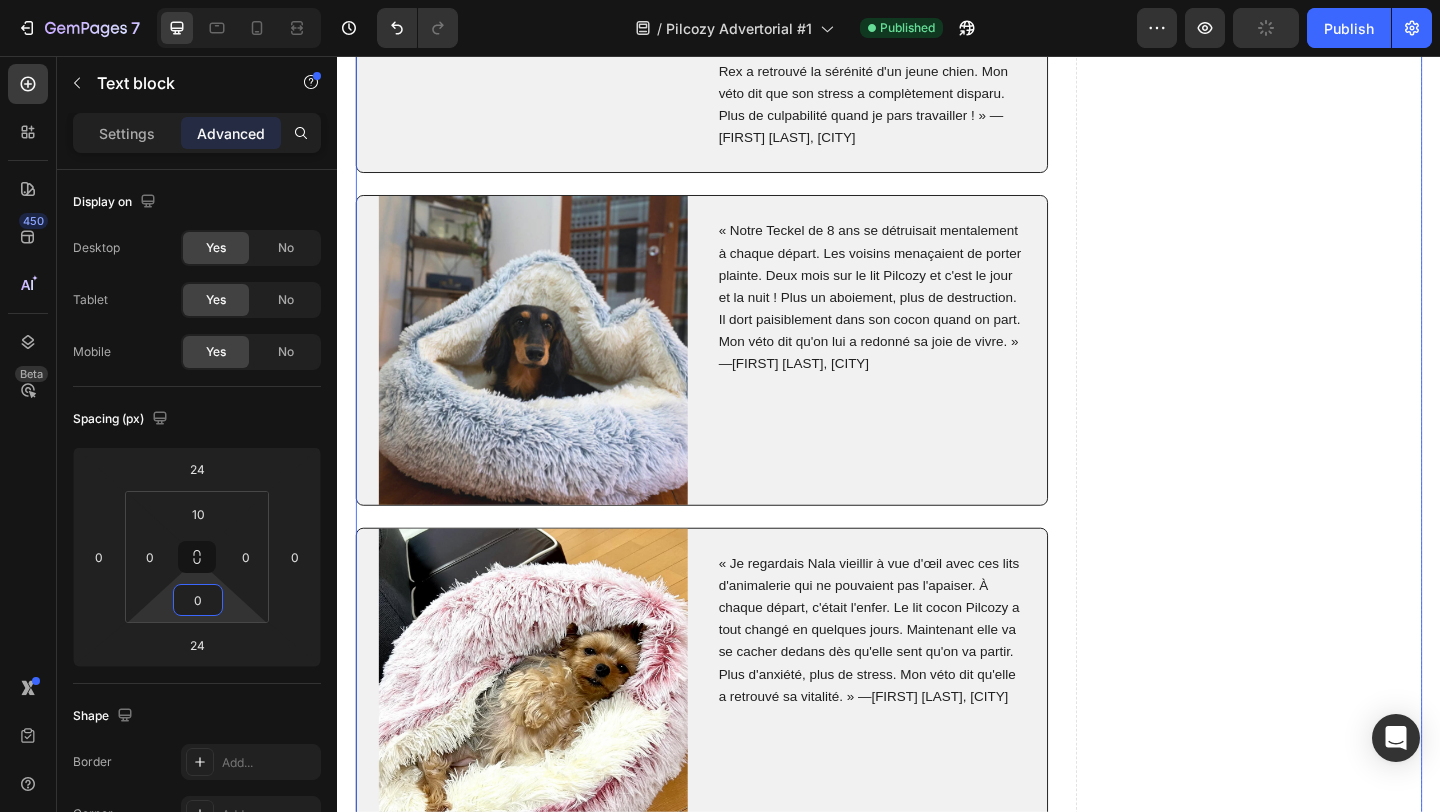click on "Drop element here" at bounding box center (1328, -830) 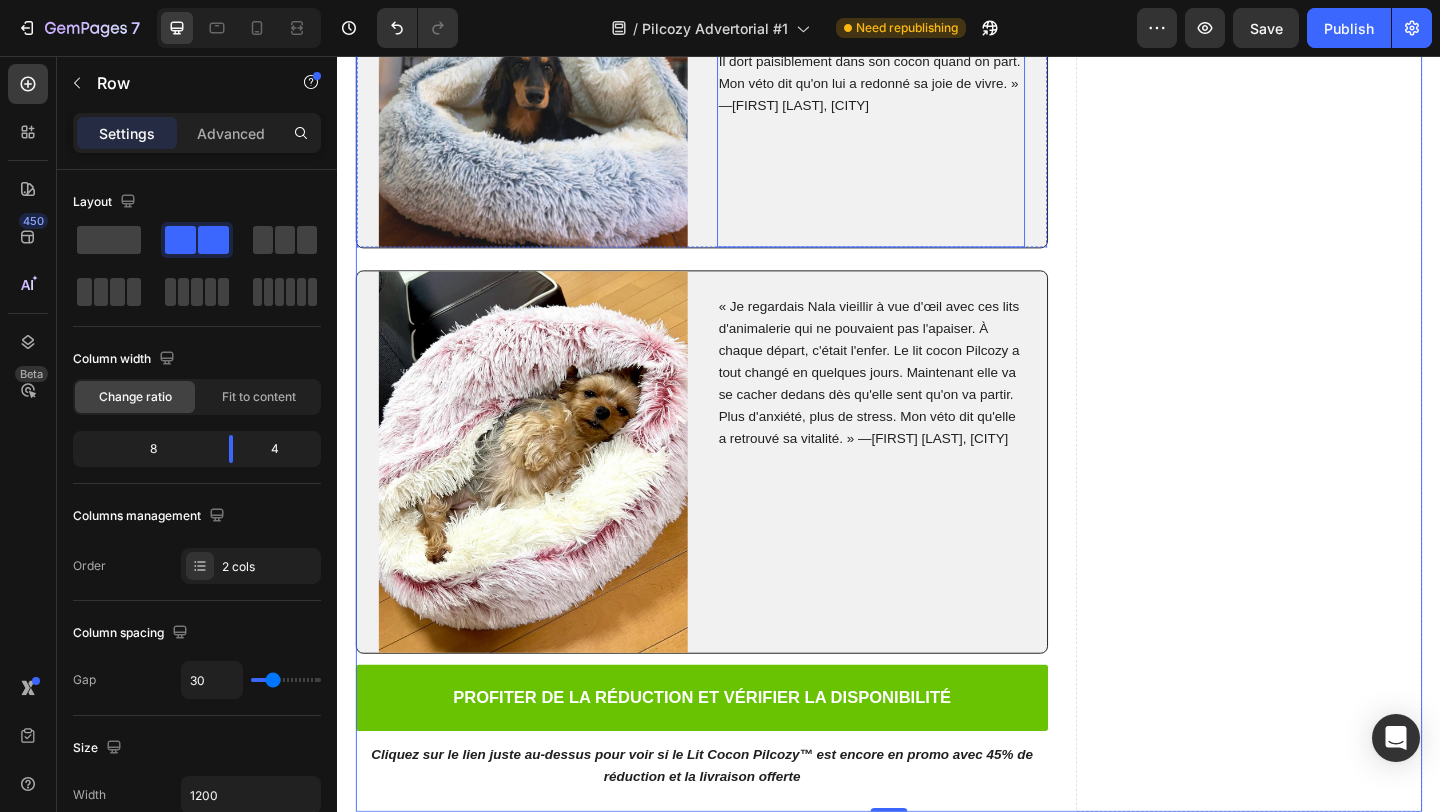 scroll, scrollTop: 11577, scrollLeft: 0, axis: vertical 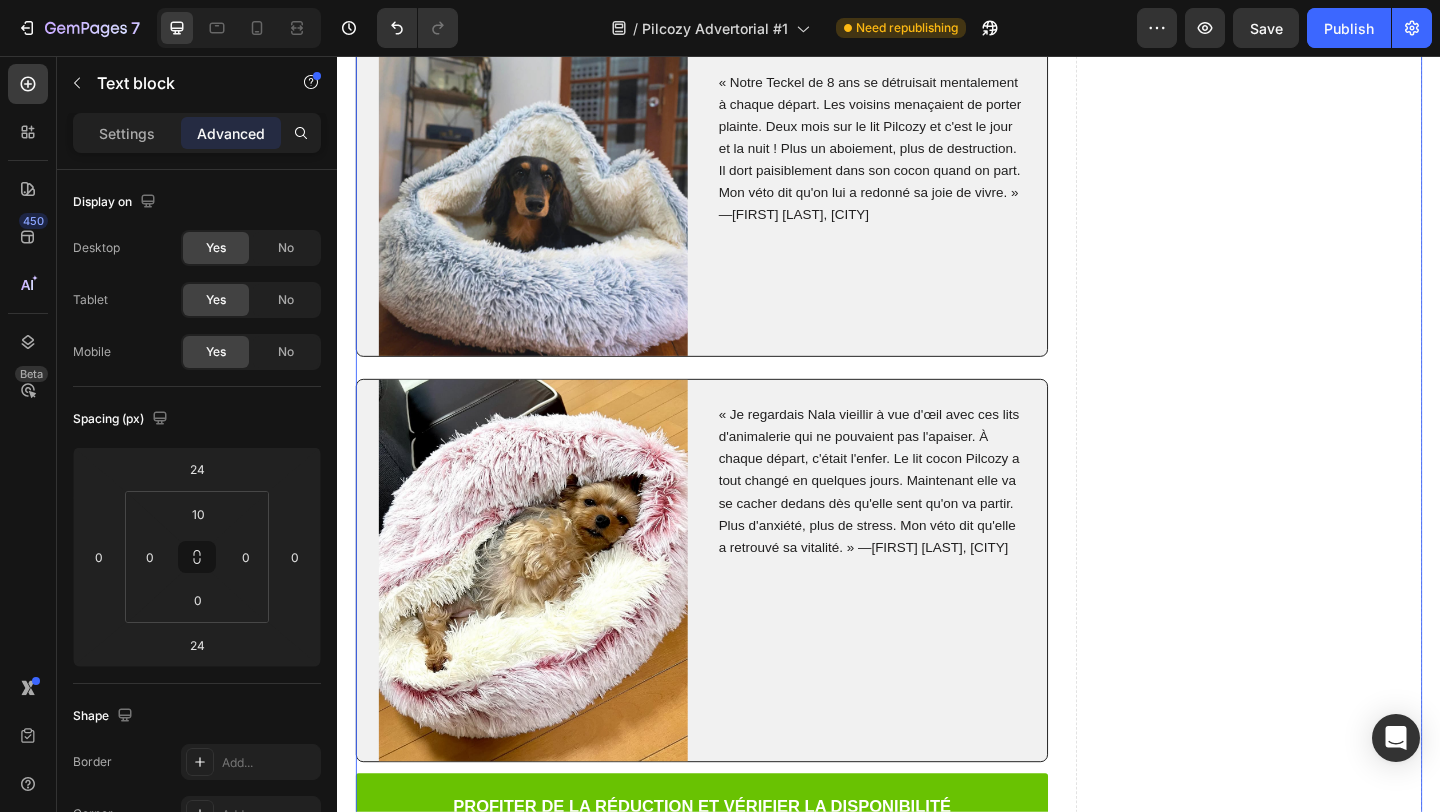 click on "« Mon vétérinaire m'a dit que mon petit chien de [AGE] ans dépérissait d'anxiété de séparation. Les aboiements duraient [TIME]h après chaque départ. Trois mois avec le Lit Cocon Pilcozy et le silence total ! Rex a retrouvé la sérénité d'un jeune chien. Mon véto dit que son stress a complètement disparu. Plus de culpabilité quand je pars travailler ! » —[FIRST] [LAST], [CITY]" at bounding box center [918, -102] 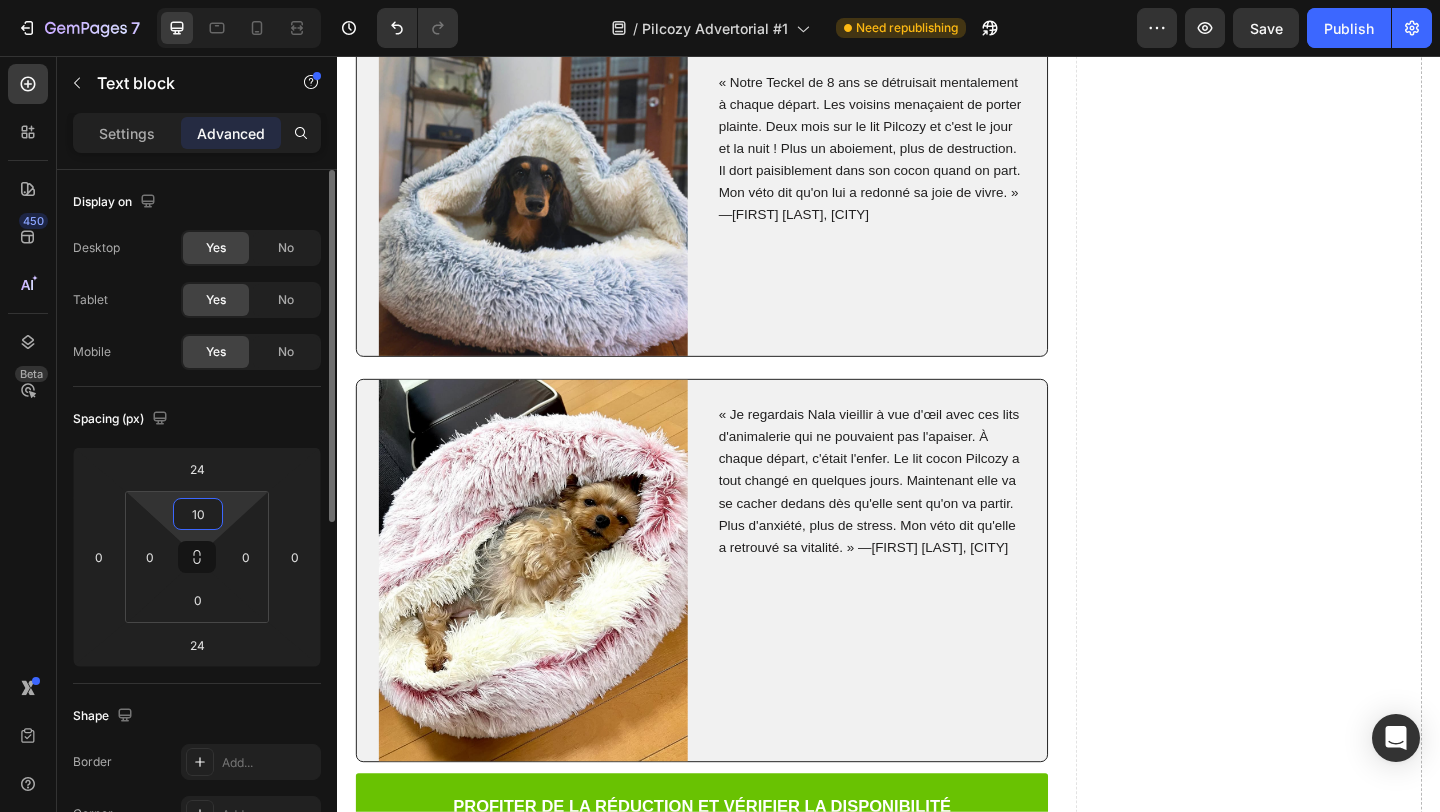 click on "10" at bounding box center (198, 514) 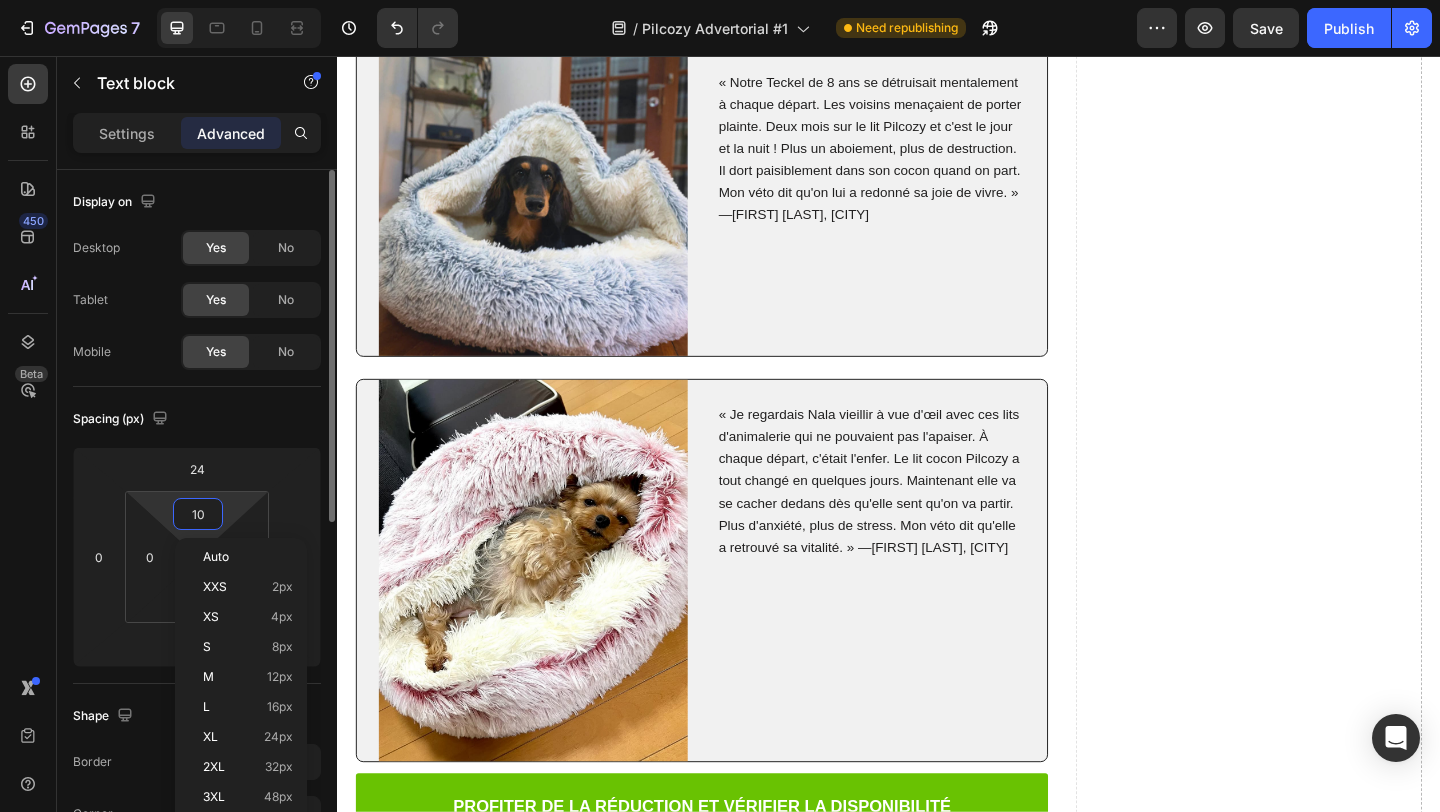 type 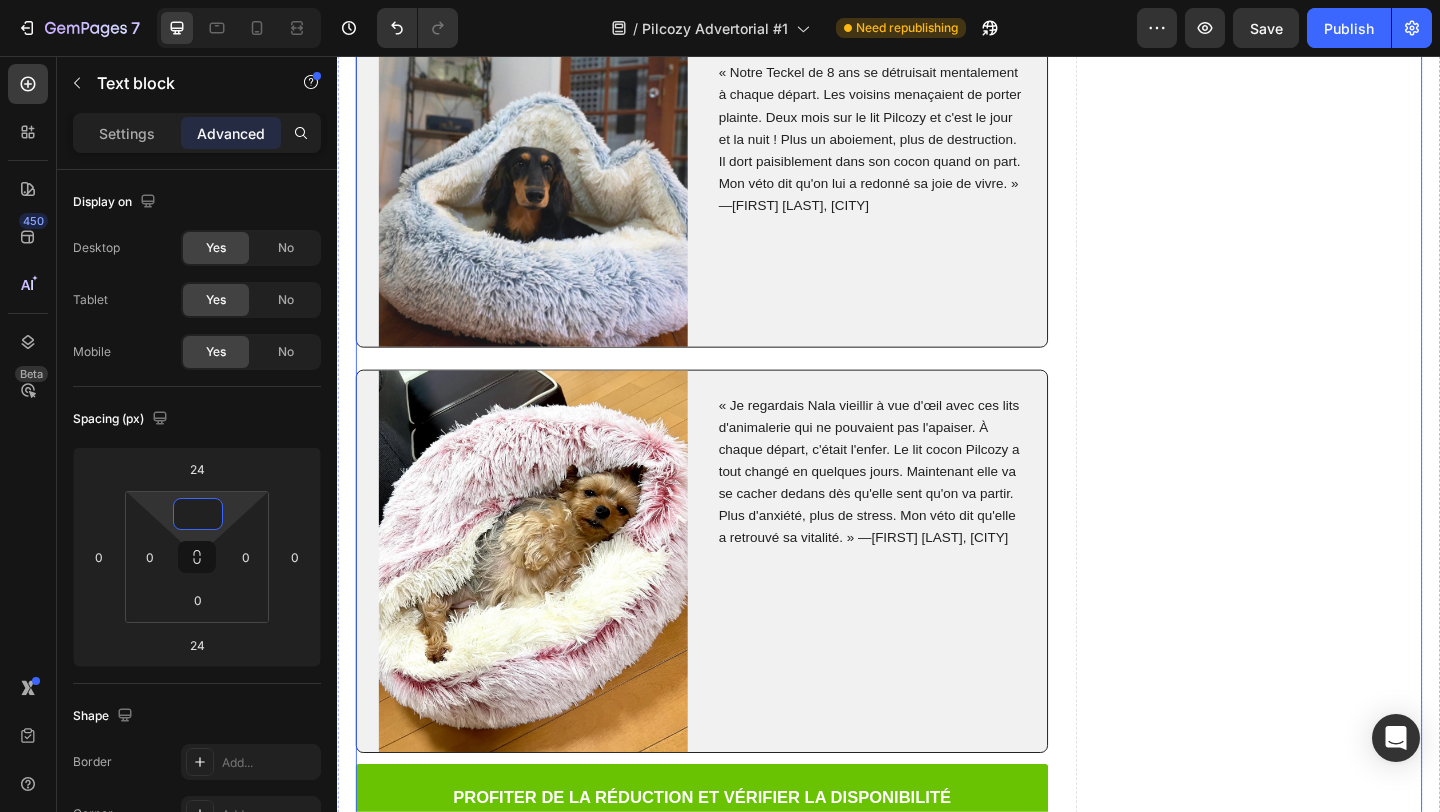click on "Drop element here" at bounding box center [1328, -997] 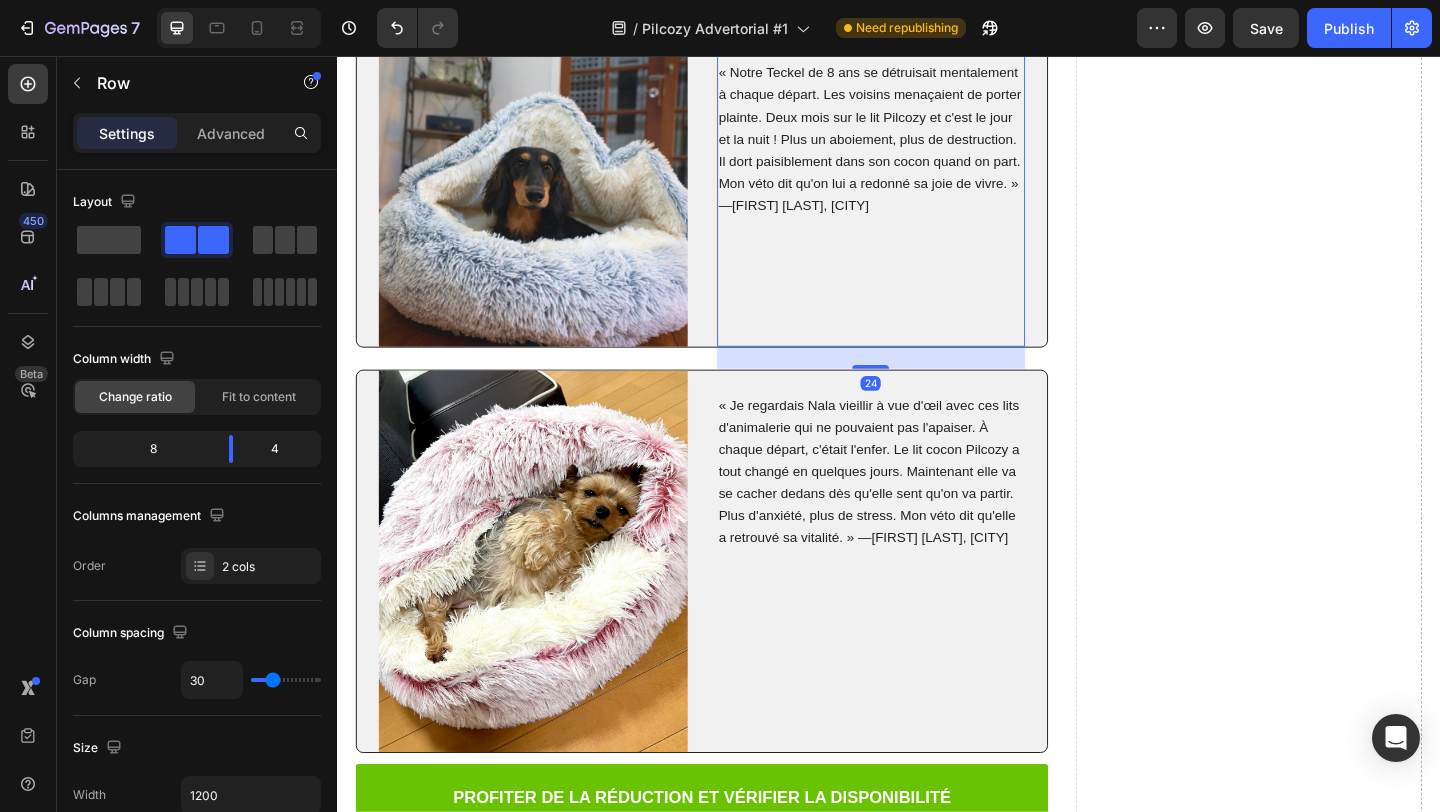 click on "« Notre Teckel de [AGE] ans se détruisait mentalement à chaque départ. Les voisins menaçaient de porter plainte. Deux mois sur le lit Pilcozy et c'est le jour et la nuit ! Plus un aboiement, plus de destruction. Il dort paisiblement dans son cocon quand on part. Mon véto dit qu'on lui a redonné sa joie de vivre. » —[FIRST] [LAST], [CITY]" at bounding box center [916, 146] 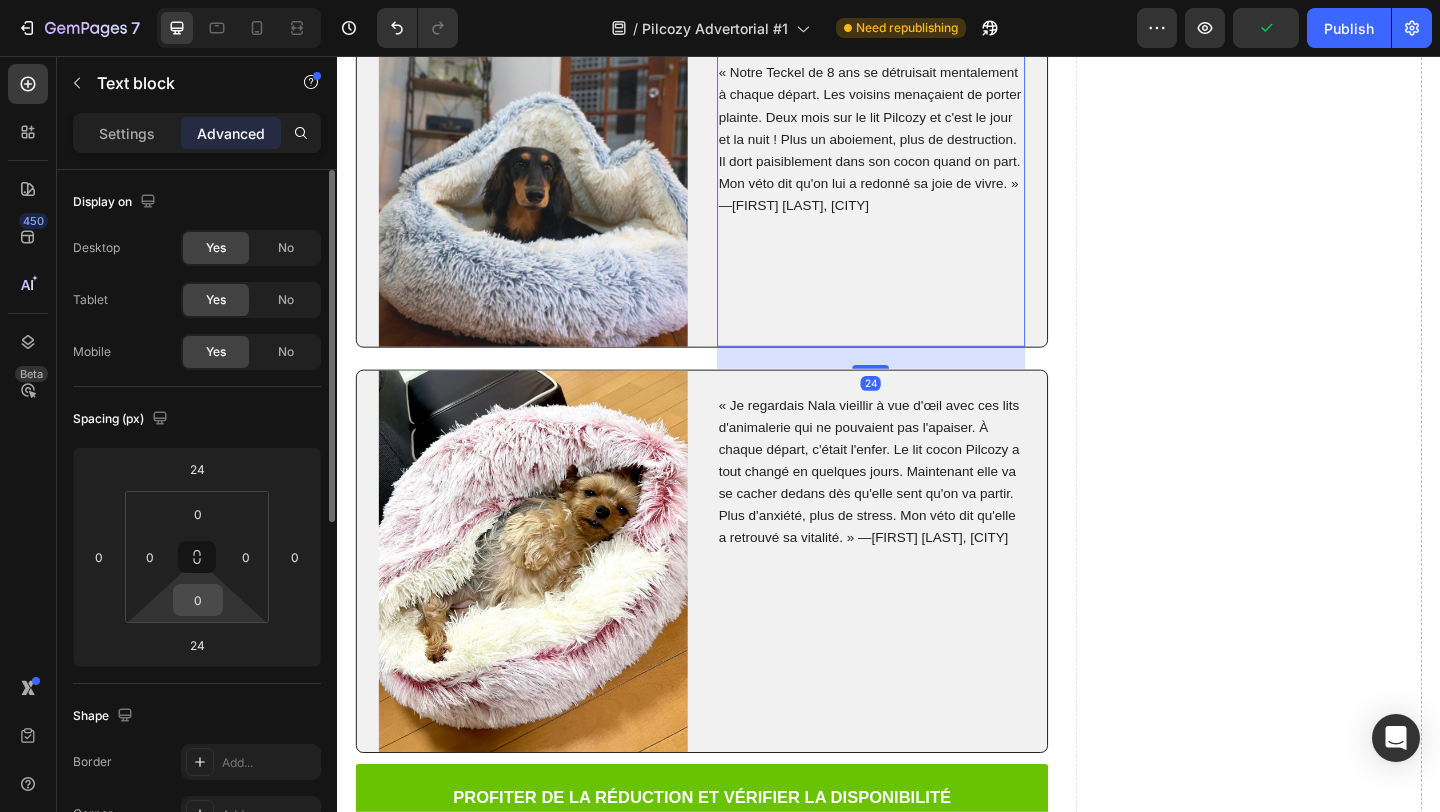 click on "0" at bounding box center (198, 600) 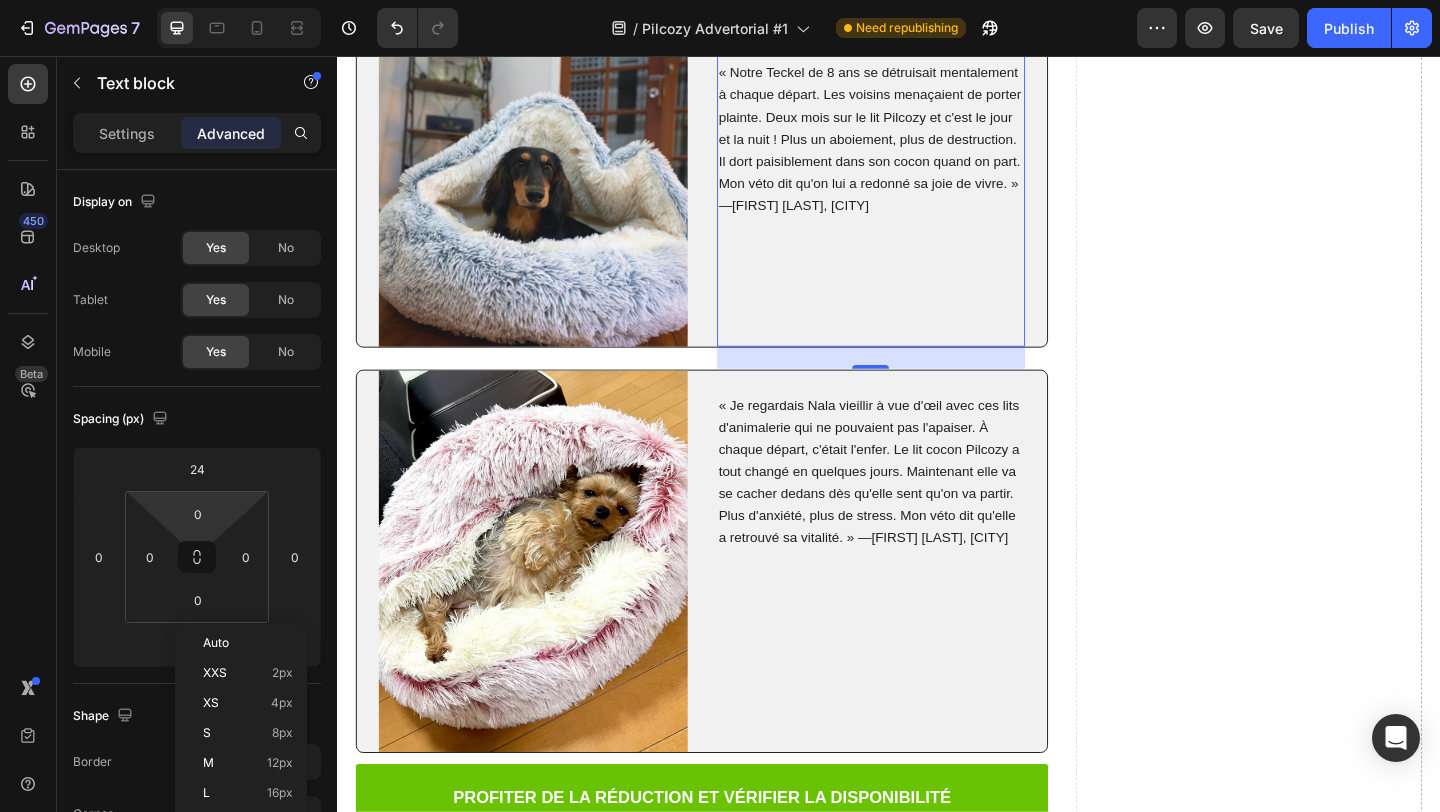 click on "7   /  Pilcozy Advertorial #1 Need republishing Preview  Save   Publish  450 Beta Sections(18) Elements(83) Section Element Hero Section Product Detail Brands Trusted Badges Guarantee Product Breakdown How to use Testimonials Compare Bundle FAQs Social Proof Brand Story Product List Collection Blog List Contact Sticky Add to Cart Custom Footer Browse Library 450 Layout
Row
Row
Row
Row Text
Heading
Text Block Button
Button
Button Media
Image
Image" at bounding box center (720, 0) 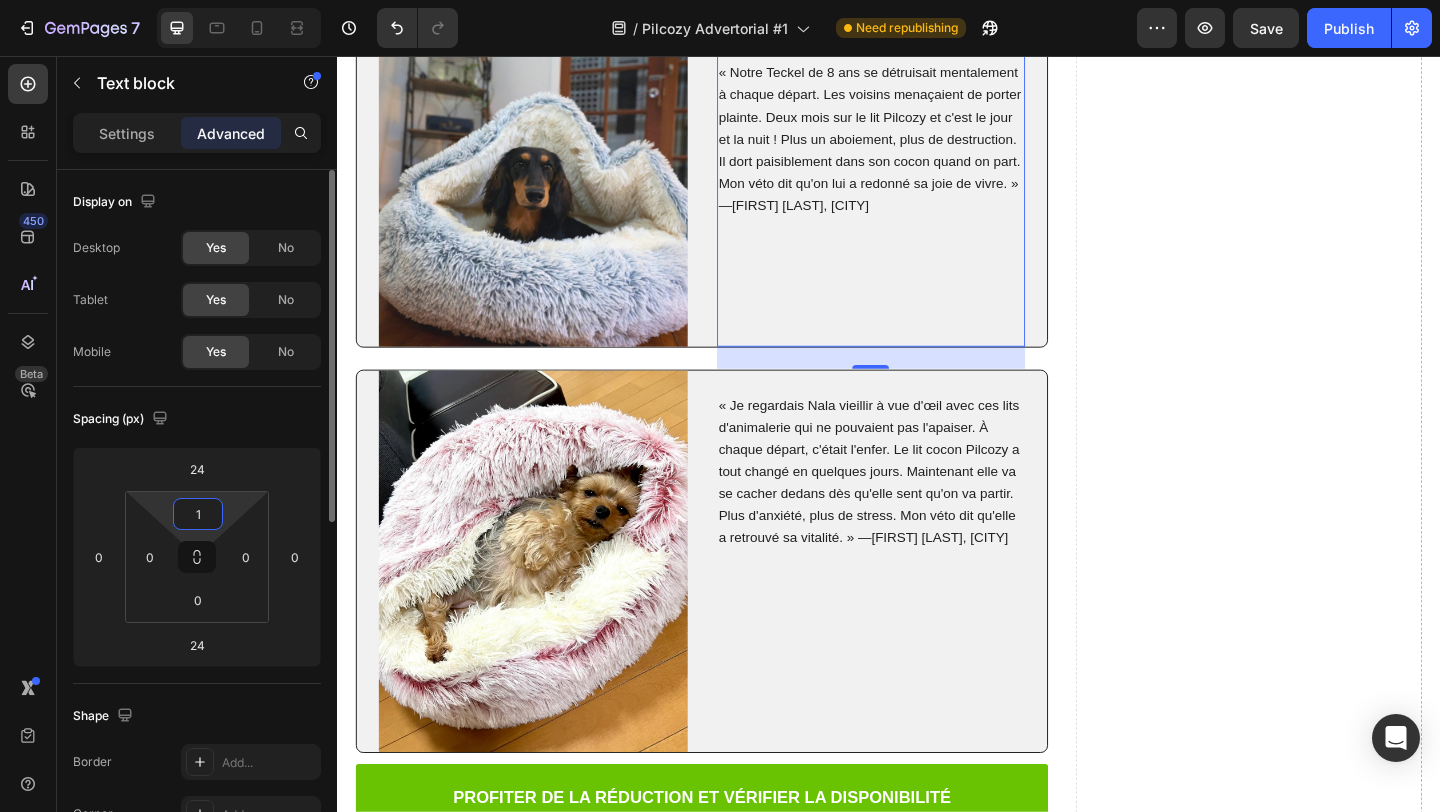 type on "10" 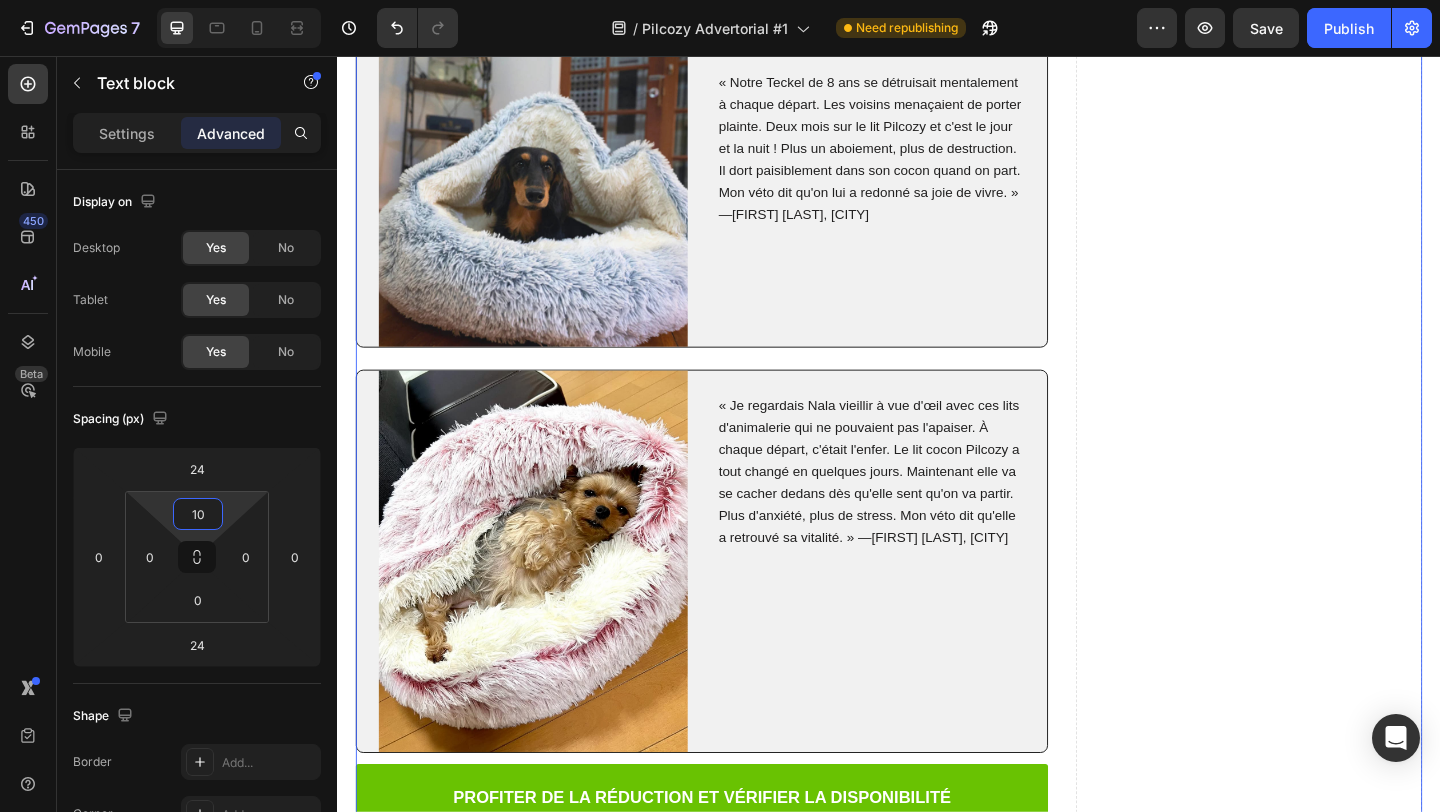 click on "Drop element here" at bounding box center (1328, -997) 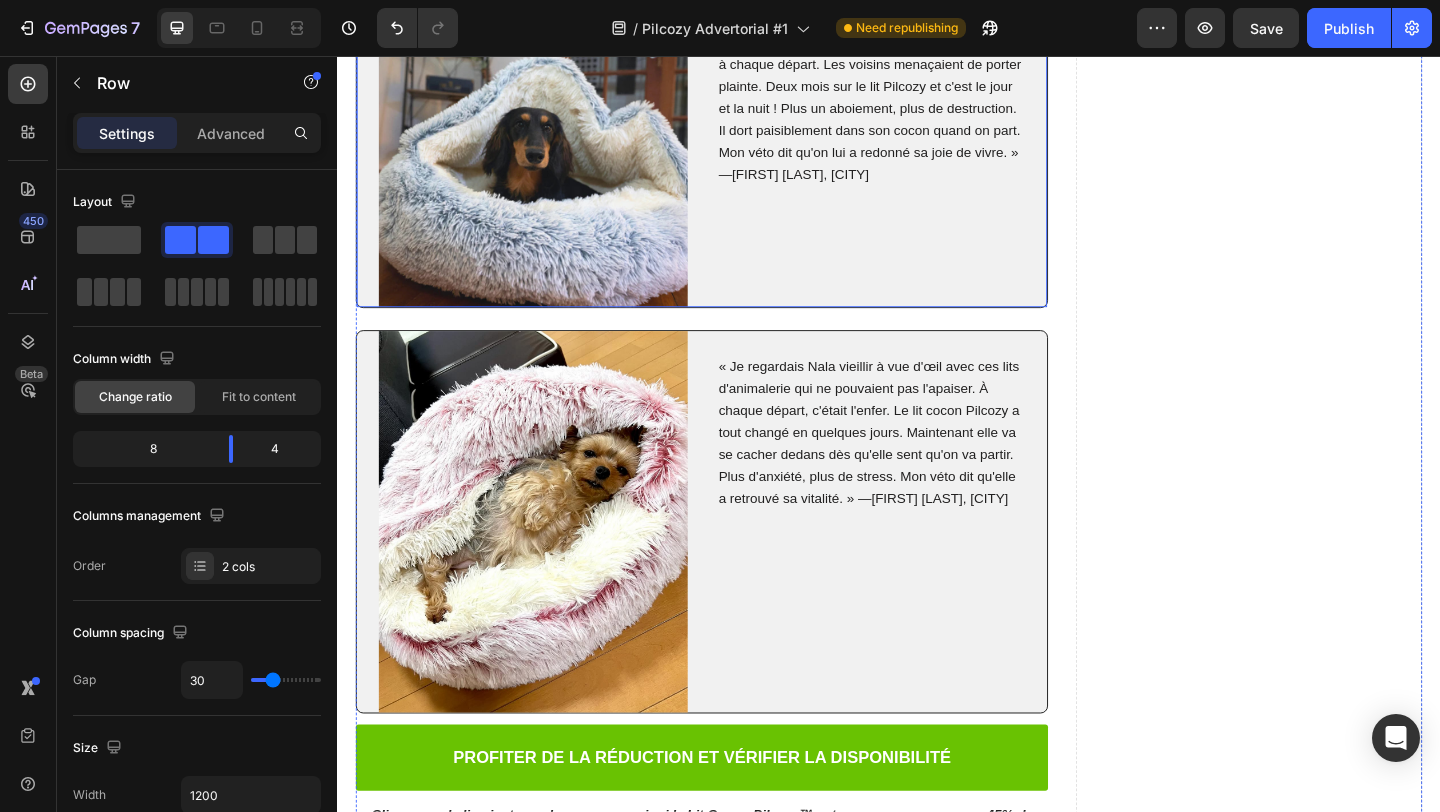 scroll, scrollTop: 11623, scrollLeft: 0, axis: vertical 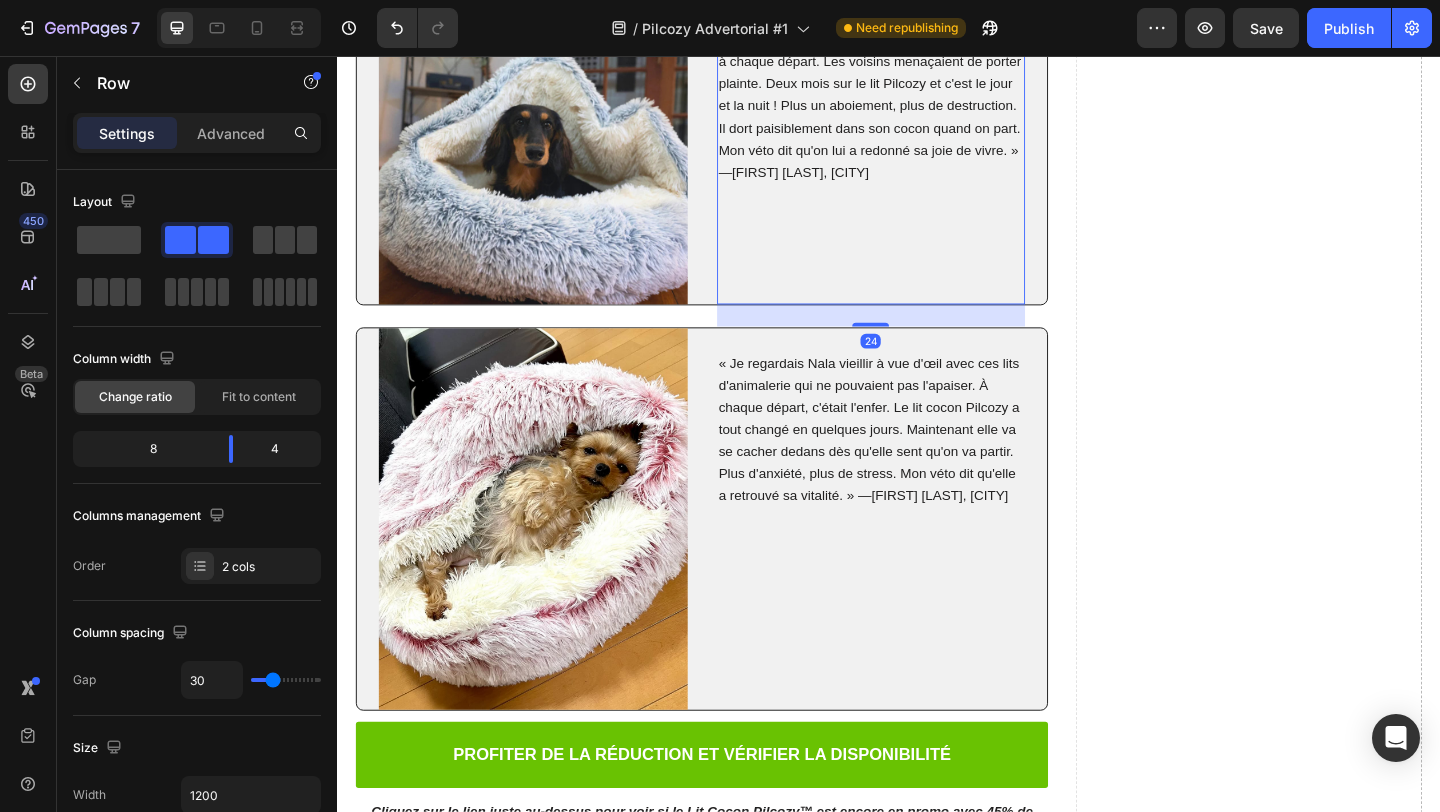 click on "« Notre Teckel de [AGE] ans se détruisait mentalement à chaque départ. Les voisins menaçaient de porter plainte. Deux mois sur le lit Pilcozy et c'est le jour et la nuit ! Plus un aboiement, plus de destruction. Il dort paisiblement dans son cocon quand on part. Mon véto dit qu'on lui a redonné sa joie de vivre. » —[FIRST] [LAST], [CITY]" at bounding box center (916, 110) 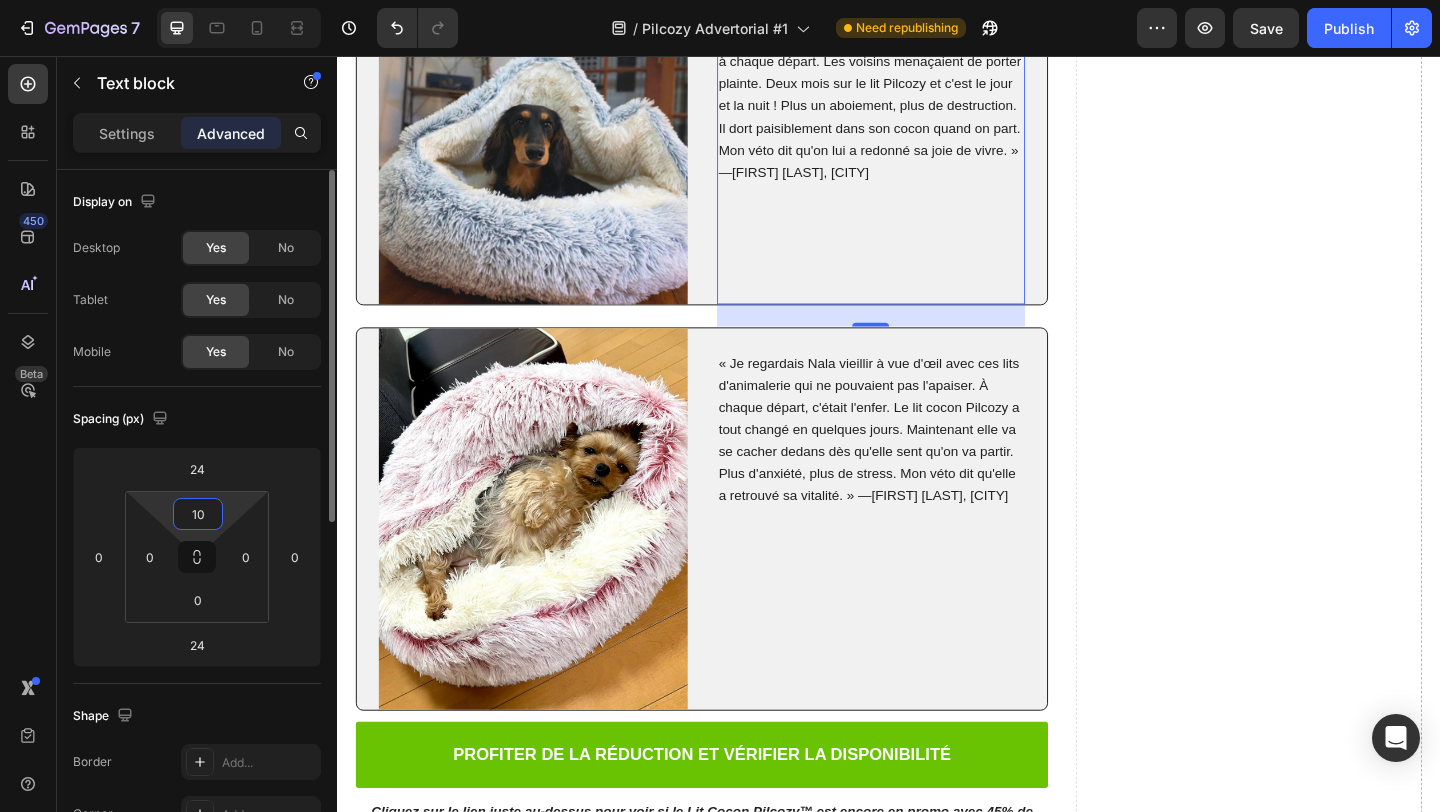 click on "10" at bounding box center (198, 514) 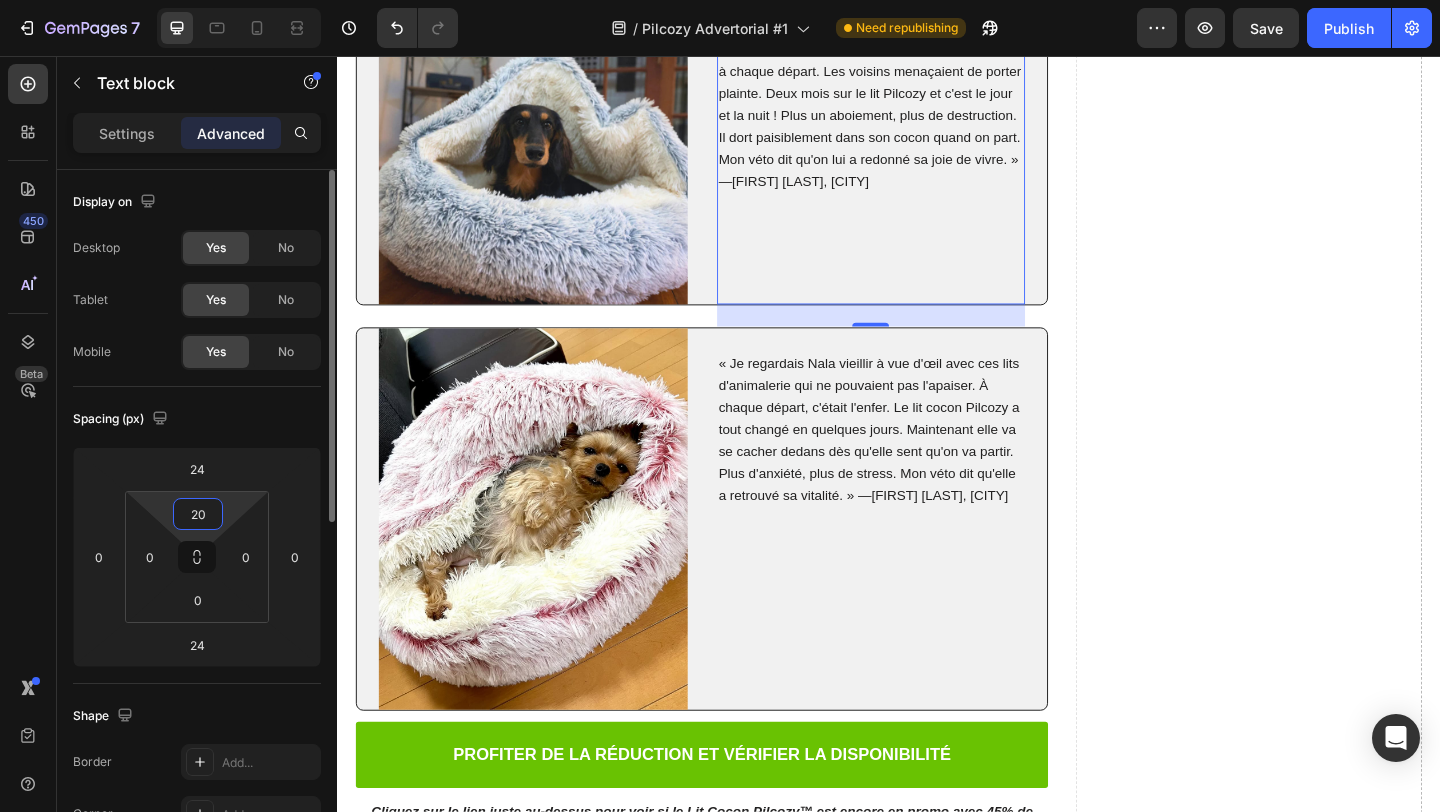 type on "2" 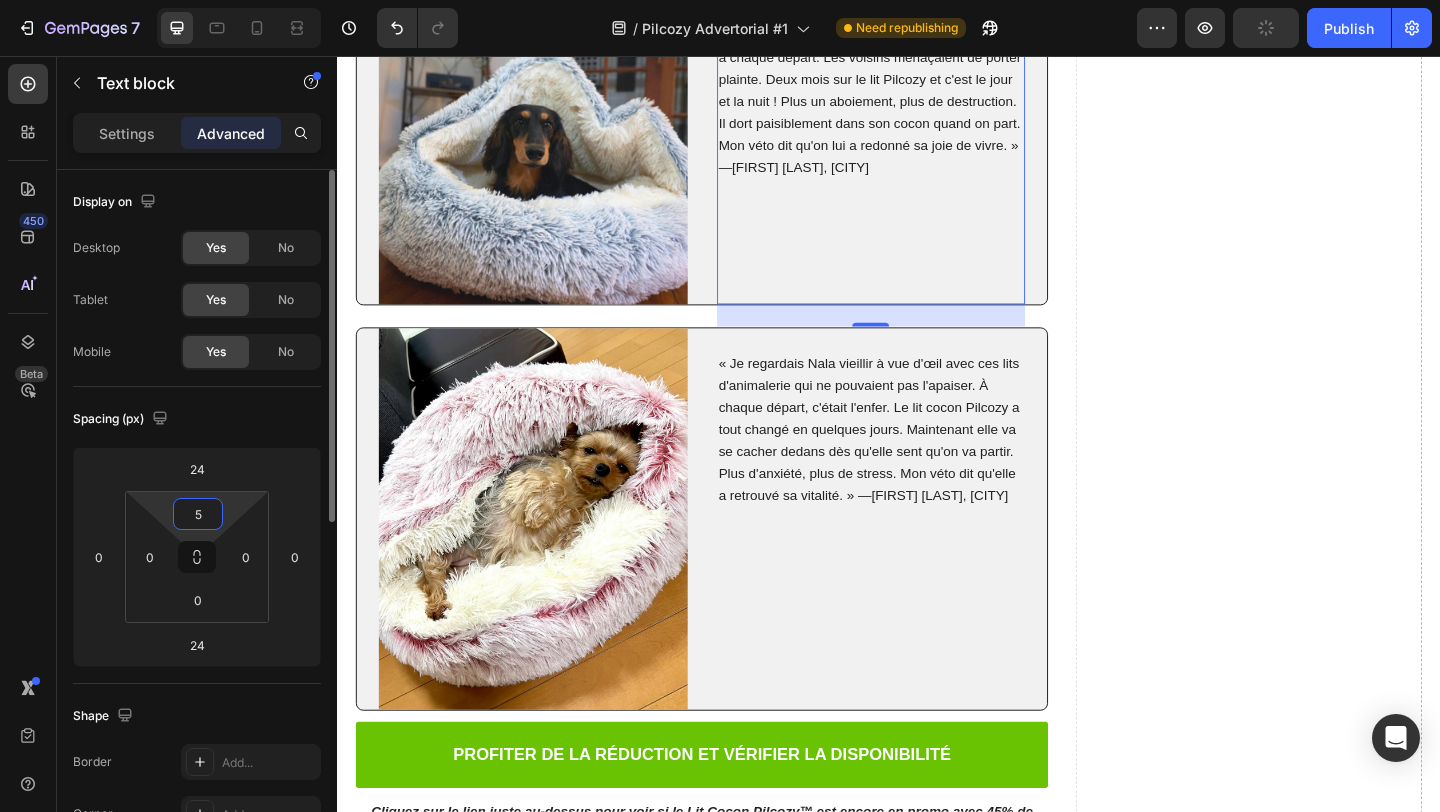 type on "50" 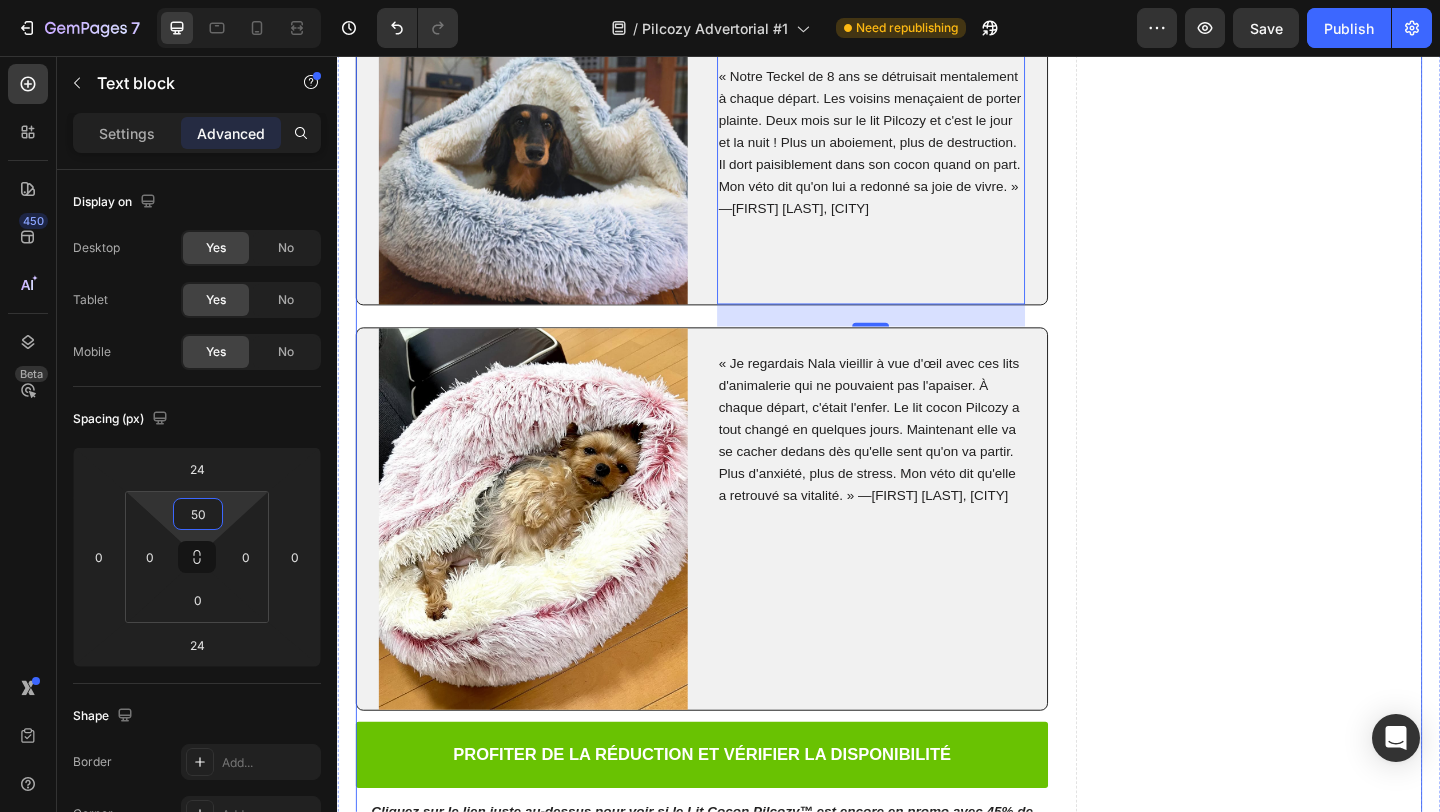 click on "Drop element here" at bounding box center (1328, -1043) 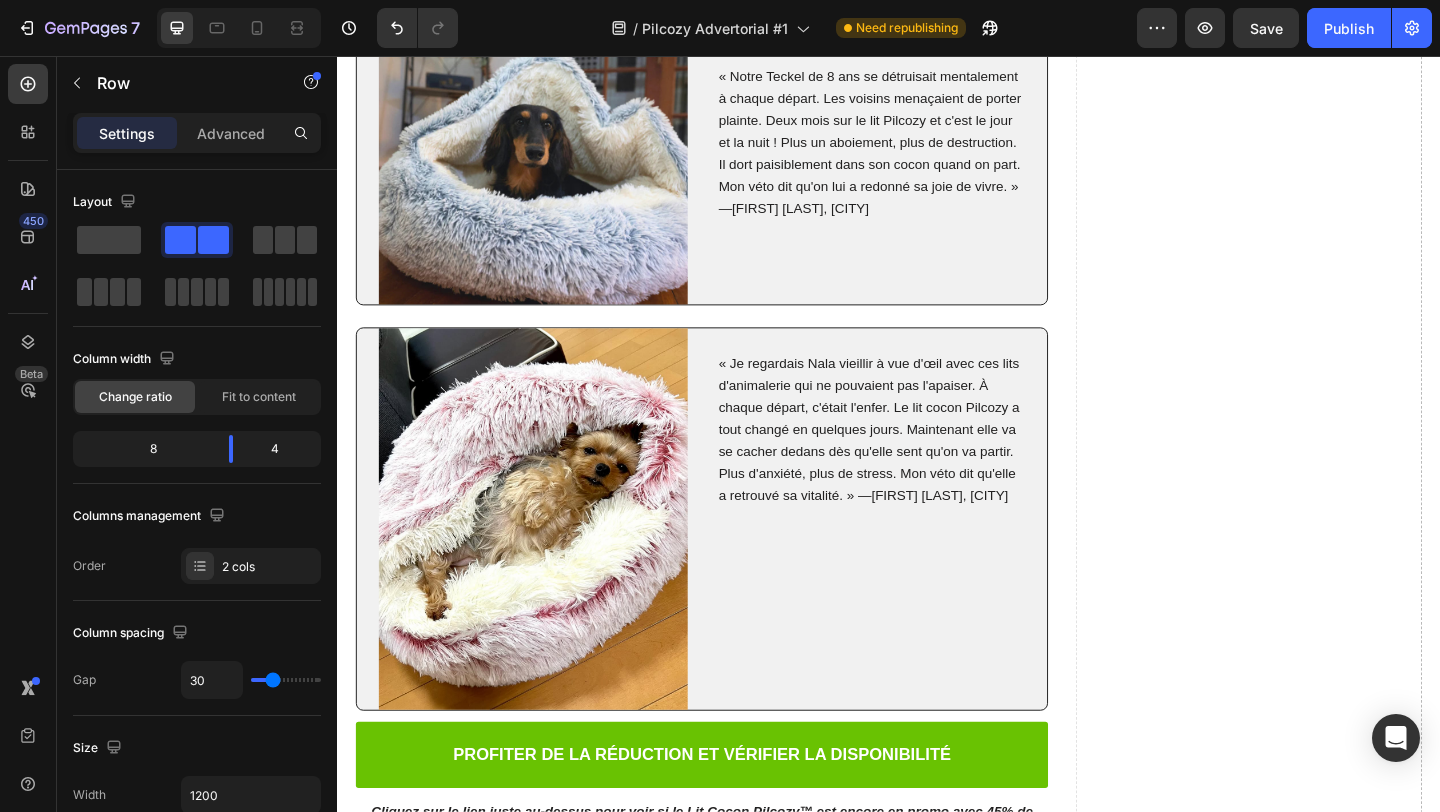 click on "« Mon vétérinaire m'a dit que mon petit chien de [AGE] ans dépérissait d'anxiété de séparation. Les aboiements duraient [TIME]h après chaque départ. Trois mois avec le Lit Cocon Pilcozy et le silence total ! Rex a retrouvé la sérénité d'un jeune chien. Mon véto dit que son stress a complètement disparu. Plus de culpabilité quand je pars travailler ! » —[FIRST] [LAST], [CITY]" at bounding box center [918, -158] 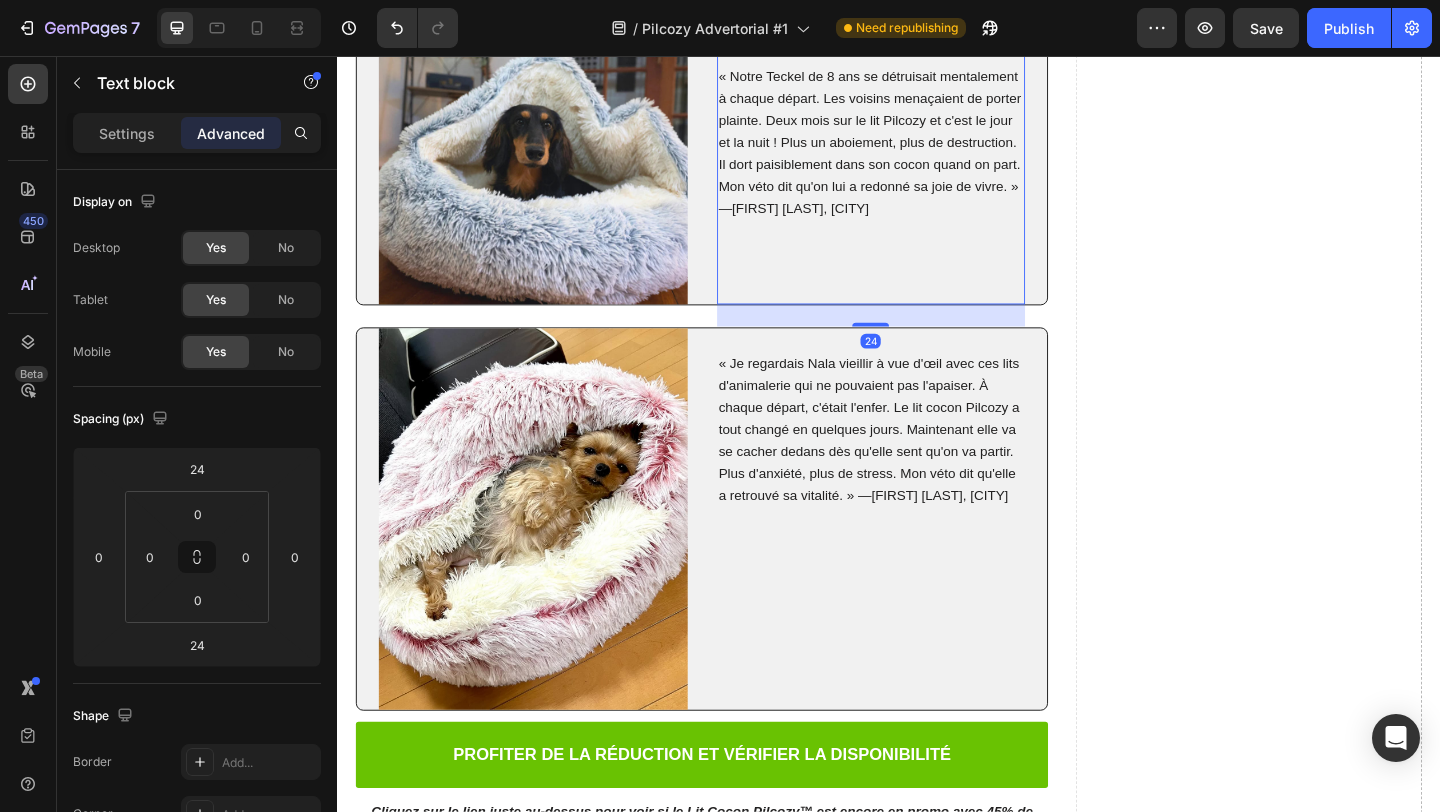 click on "« Notre Teckel de [AGE] ans se détruisait mentalement à chaque départ. Les voisins menaçaient de porter plainte. Deux mois sur le lit Pilcozy et c'est le jour et la nuit ! Plus un aboiement, plus de destruction. Il dort paisiblement dans son cocon quand on part. Mon véto dit qu'on lui a redonné sa joie de vivre. » —[FIRST] [LAST], [CITY]" at bounding box center [916, 150] 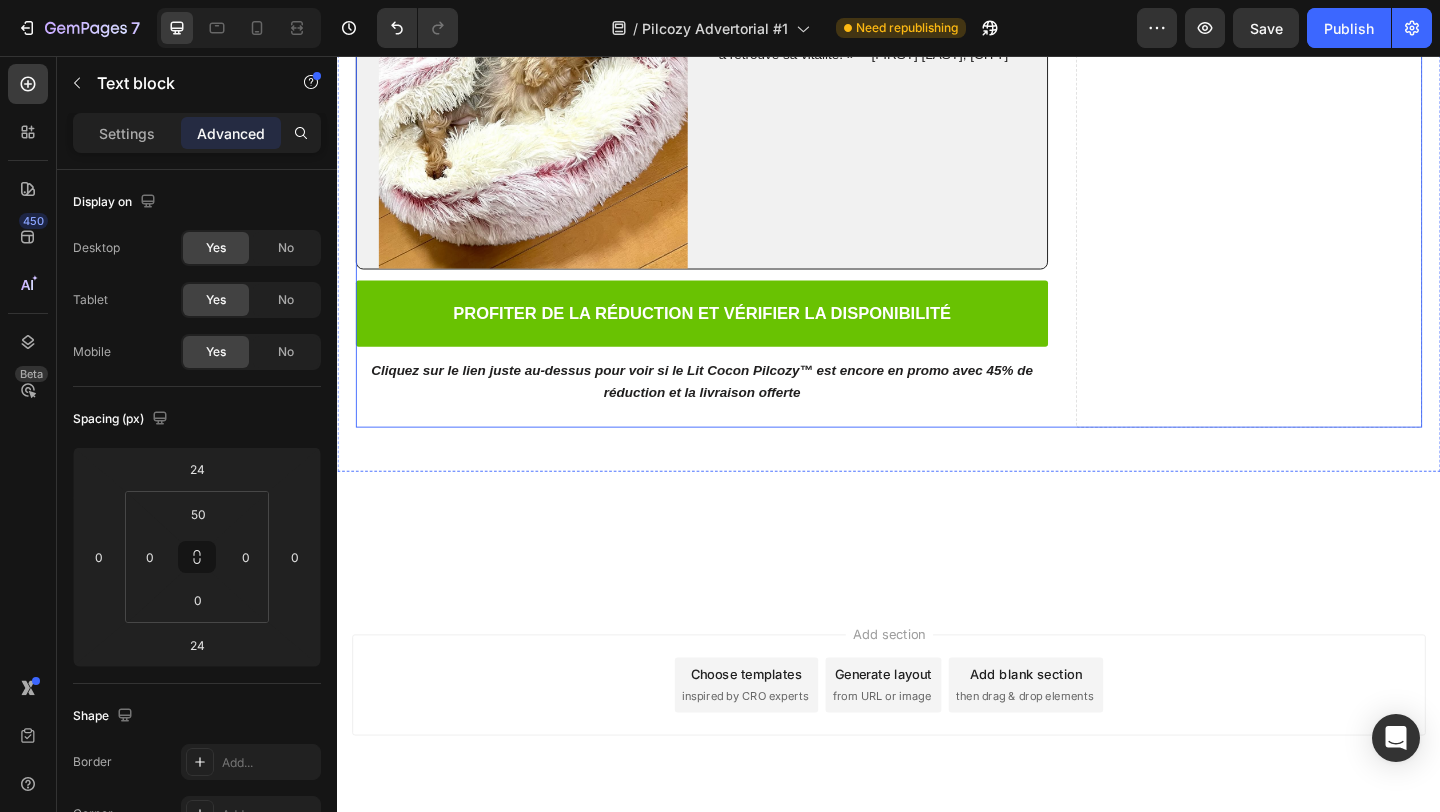 scroll, scrollTop: 12133, scrollLeft: 0, axis: vertical 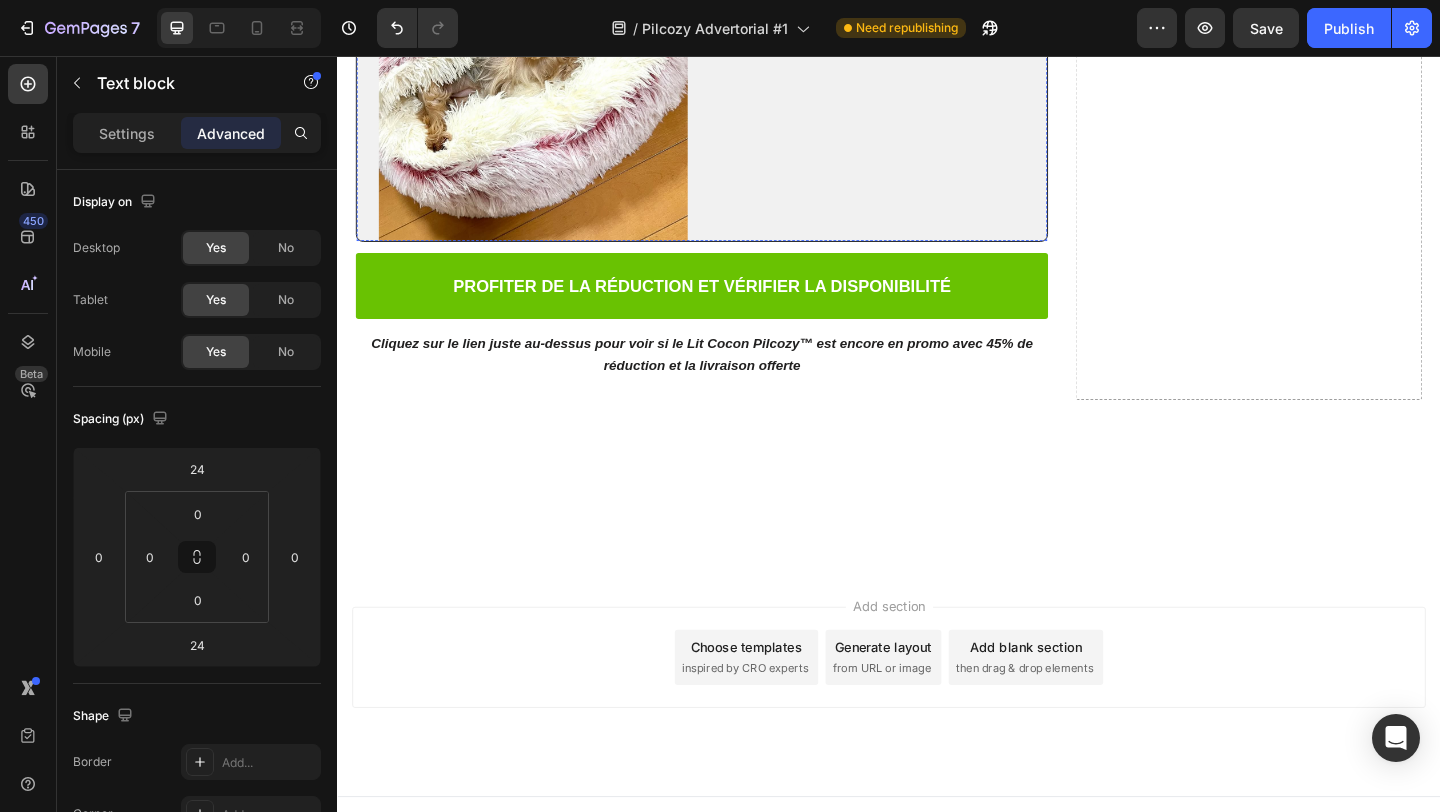 click on "« Je regardais Nala vieillir à vue d'œil avec ces lits d'animalerie qui ne pouvaient pas l'apaiser. À chaque départ, c'était l'enfer. Le lit cocon Pilcozy a tout changé en quelques jours. Maintenant elle va se cacher dedans dès qu'elle sent qu'on va partir. Plus d'anxiété, plus de stress. Mon véto dit qu'elle a retrouvé sa vitalité. » —[FIRST] [LAST], [CITY]" at bounding box center [918, -48] 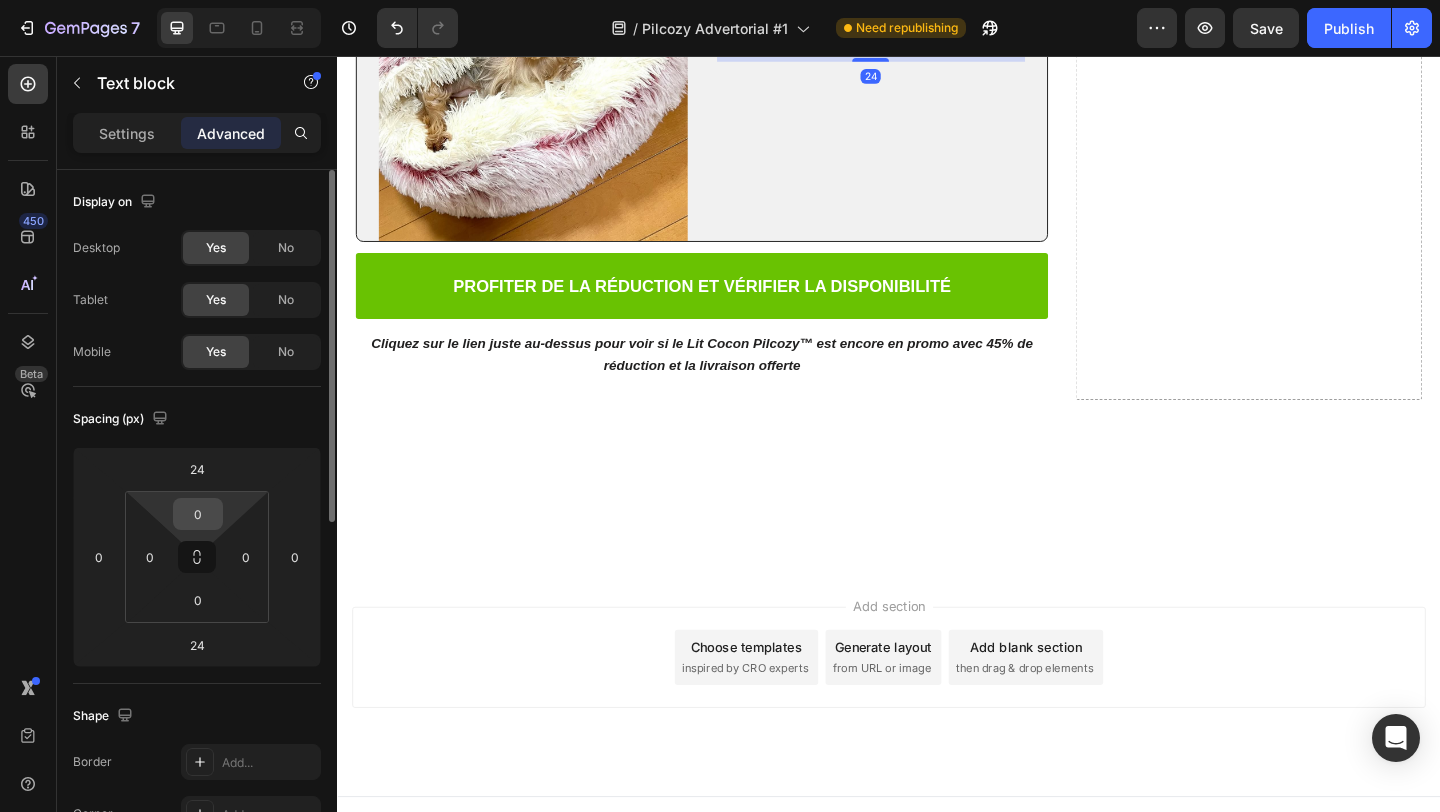 click on "0" at bounding box center [198, 514] 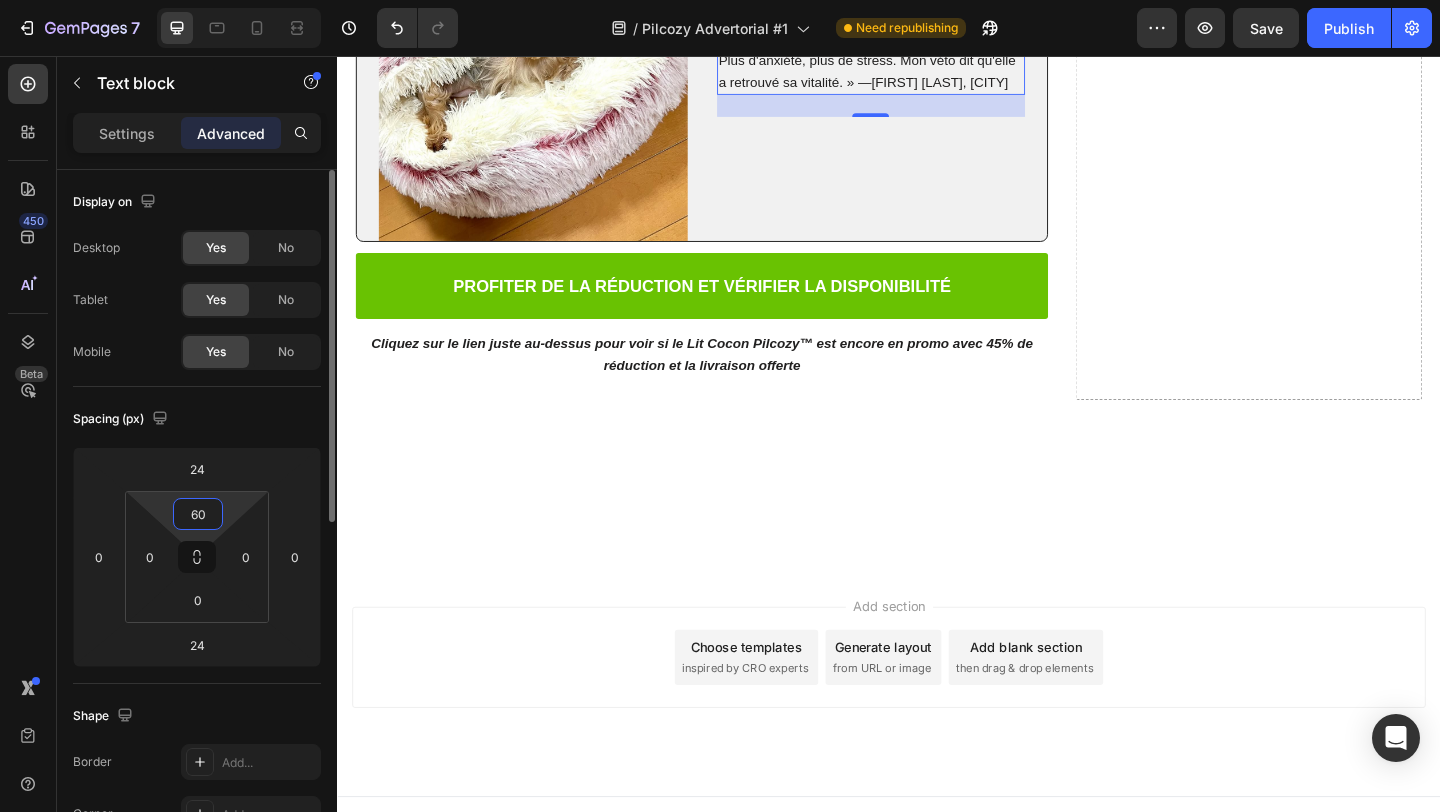 type on "6" 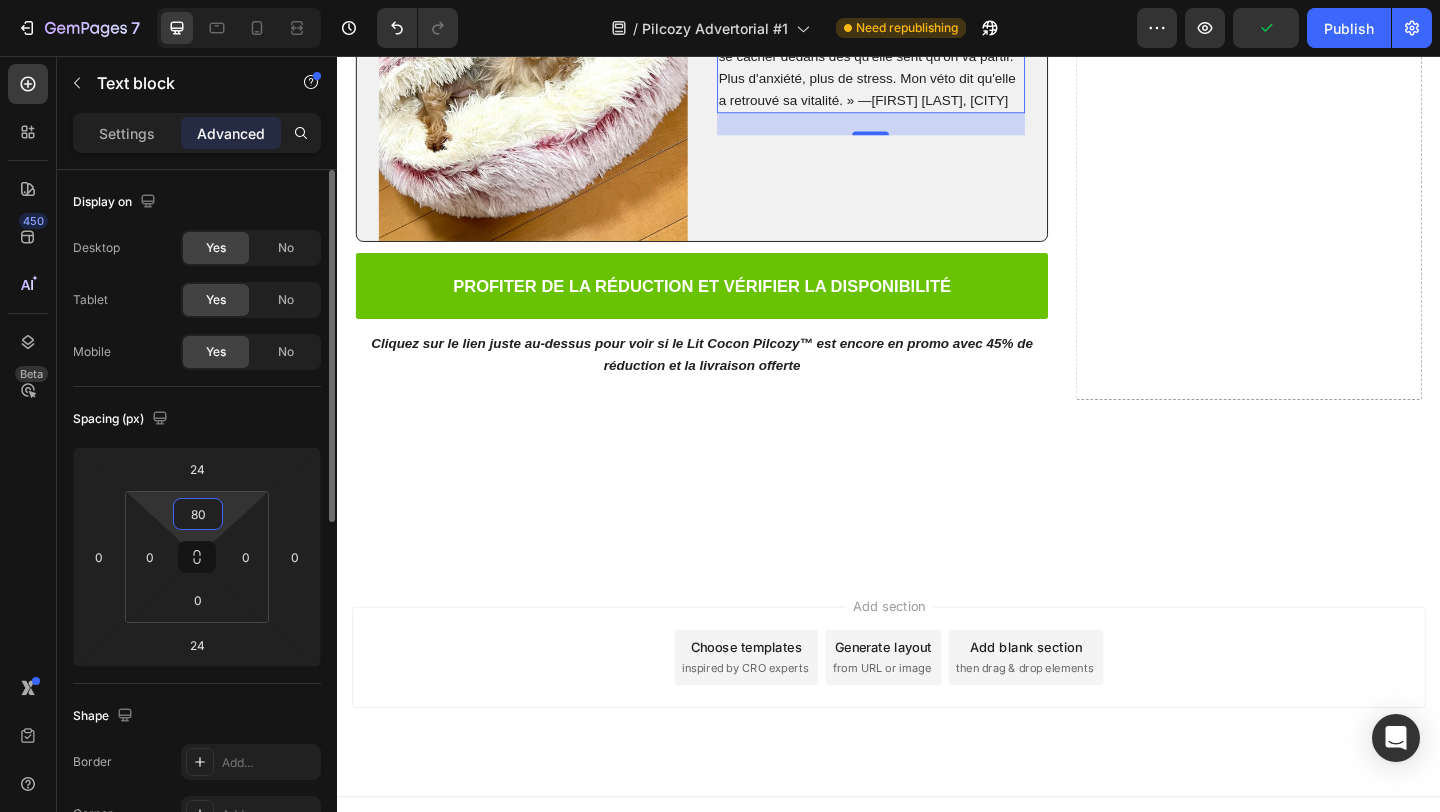 type on "80" 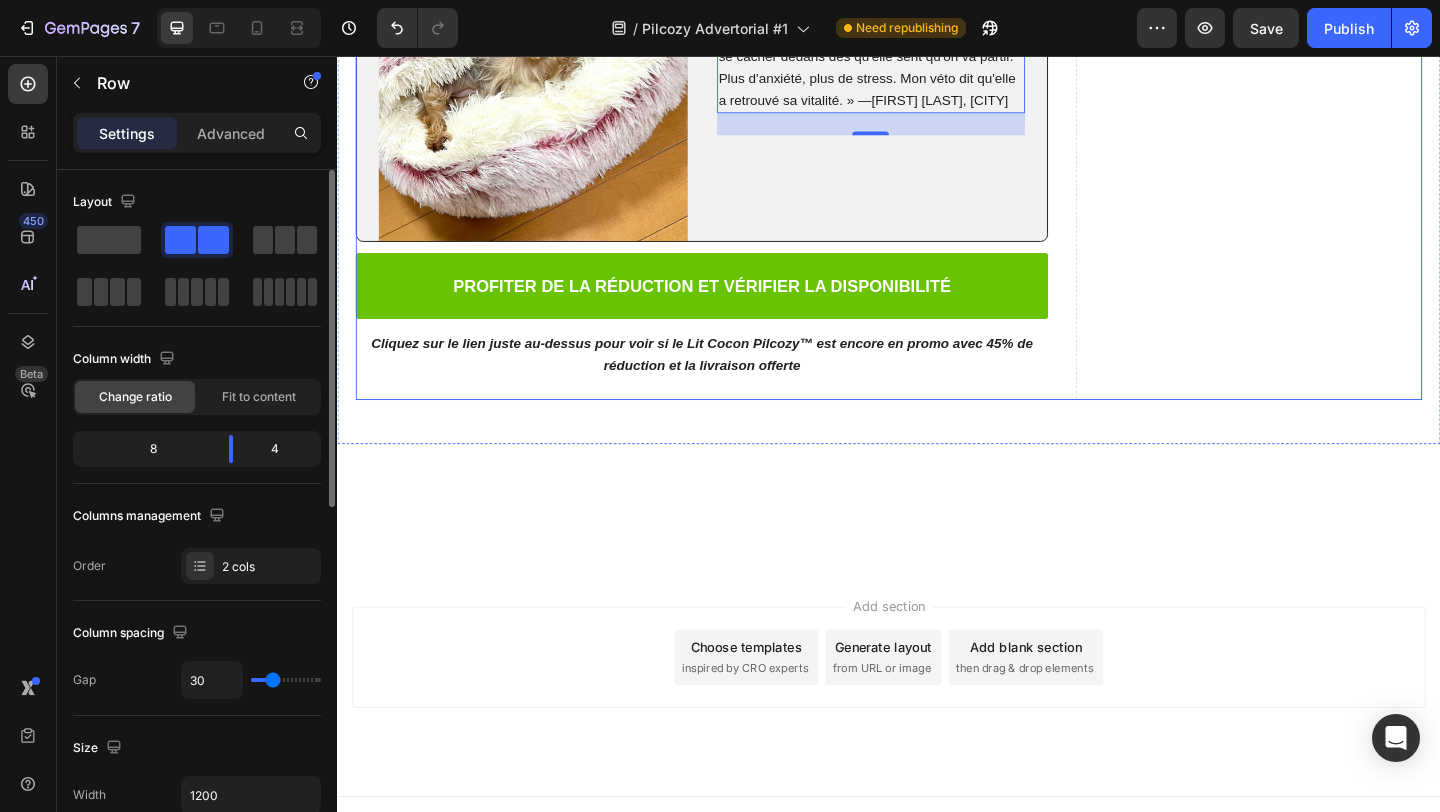 click on "Drop element here" at bounding box center (1328, -1553) 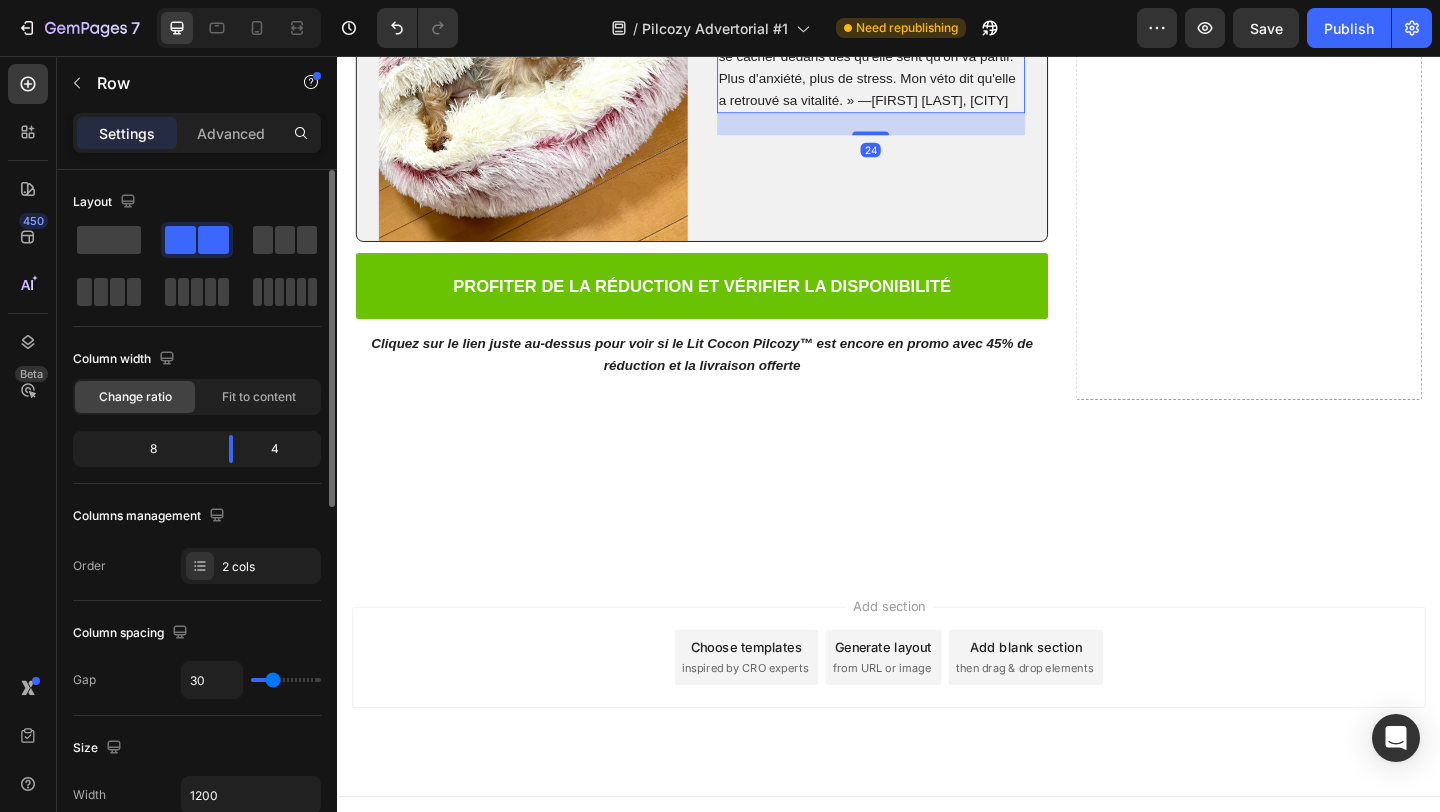 click on "« Je regardais Nala vieillir à vue d'œil avec ces lits d'animalerie qui ne pouvaient pas l'apaiser. À chaque départ, c'était l'enfer. Le lit cocon Pilcozy a tout changé en quelques jours. Maintenant elle va se cacher dedans dès qu'elle sent qu'on va partir. Plus d'anxiété, plus de stress. Mon véto dit qu'elle a retrouvé sa vitalité. » —[FIRST] [LAST], [CITY]" at bounding box center [918, 32] 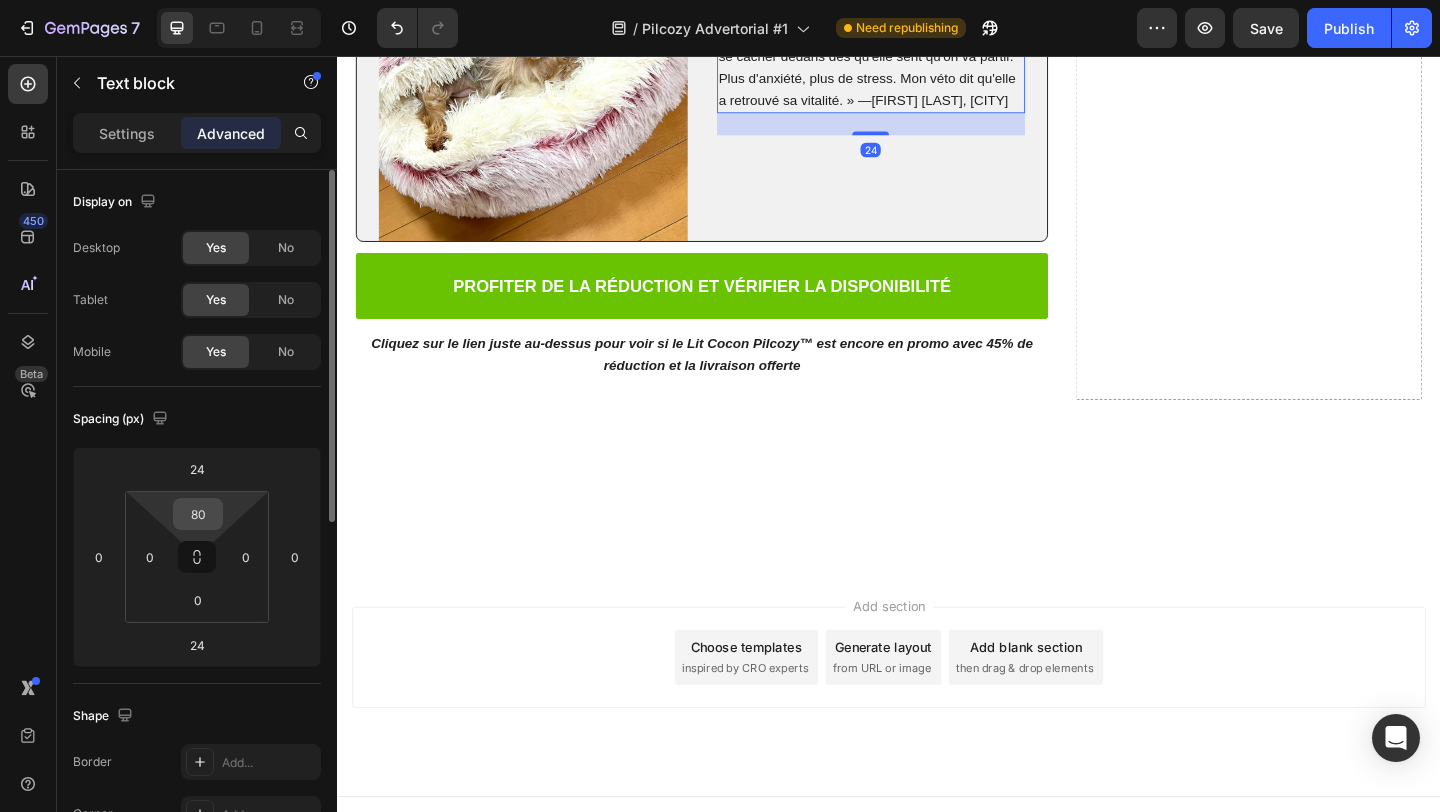 click on "80" at bounding box center [198, 514] 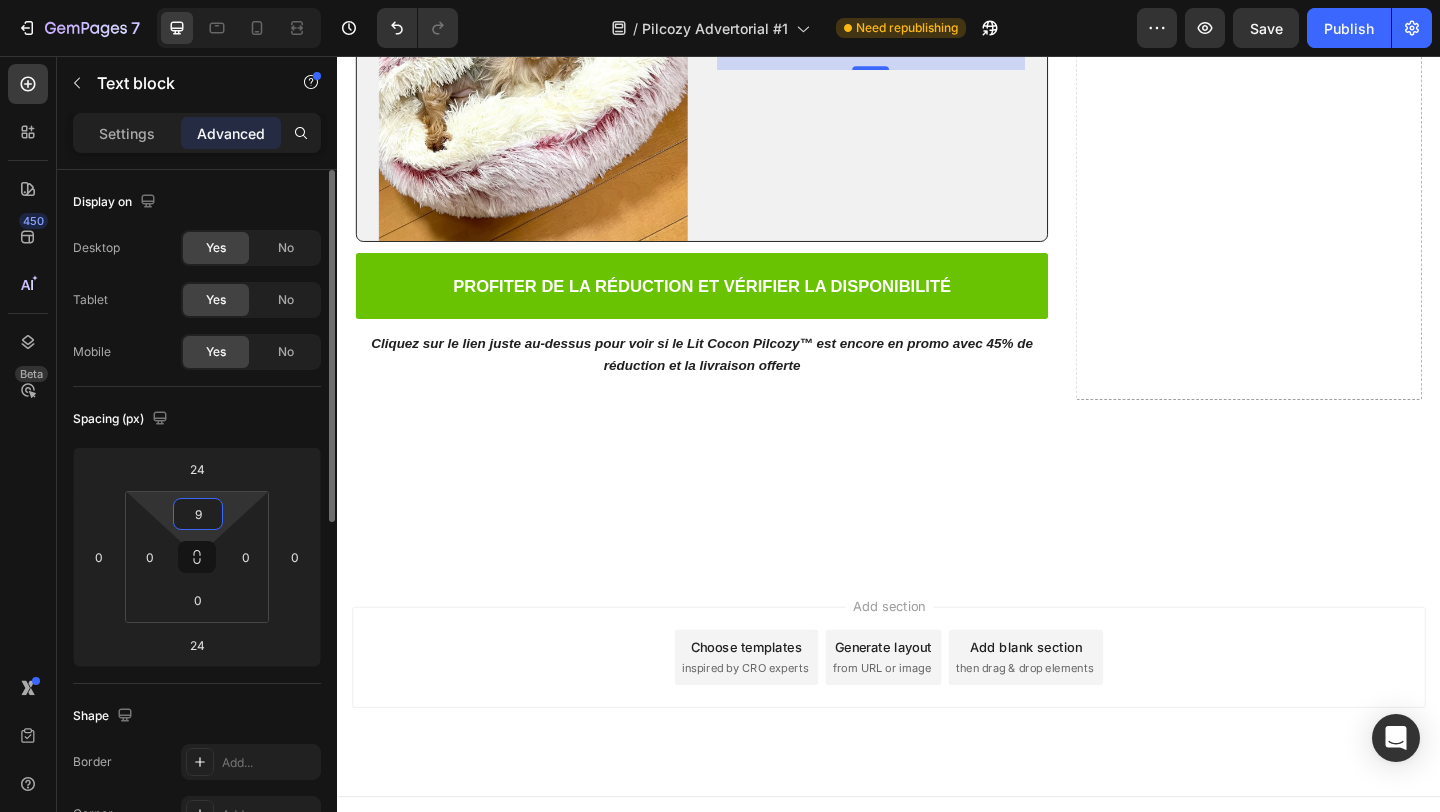 type on "90" 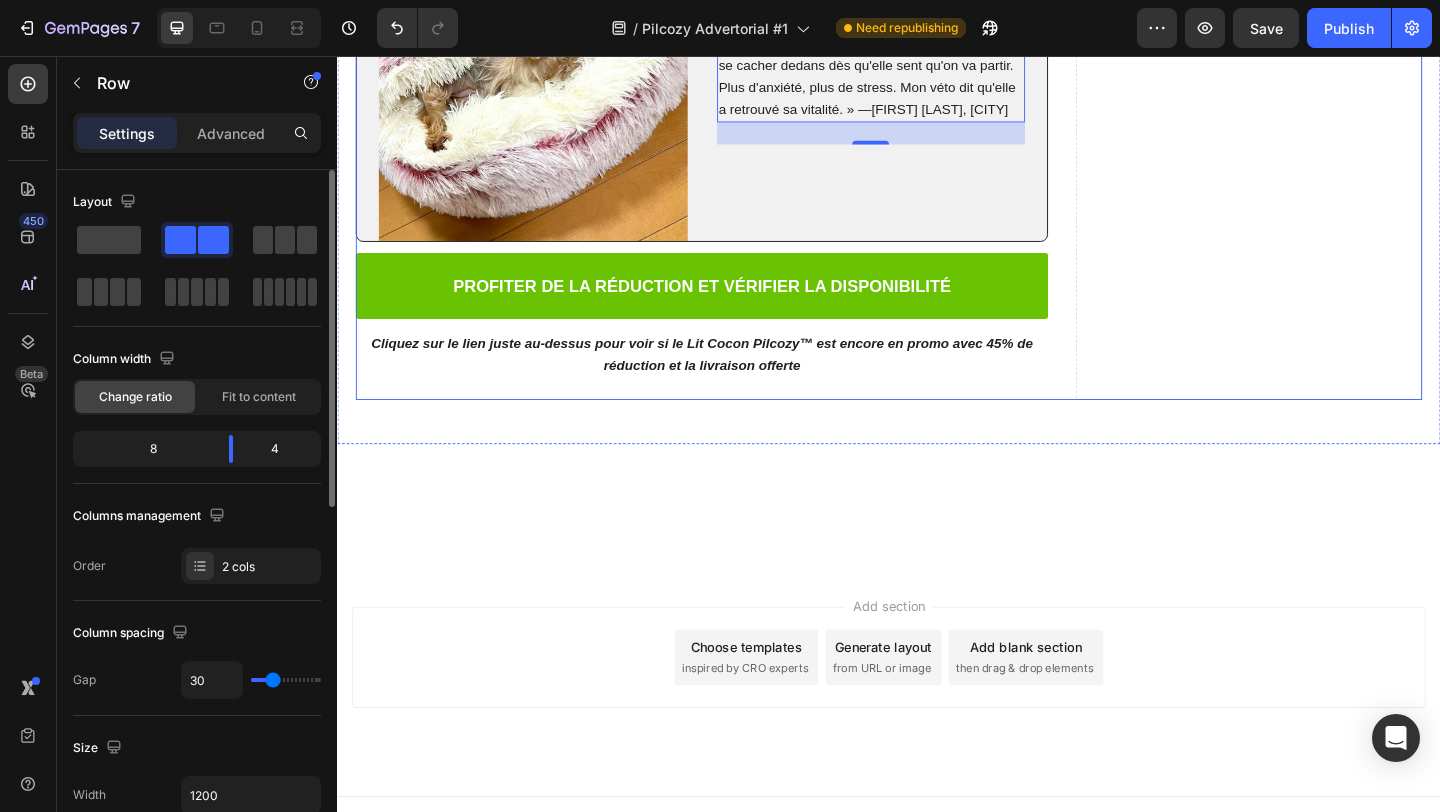 click on "Drop element here" at bounding box center [1328, -1553] 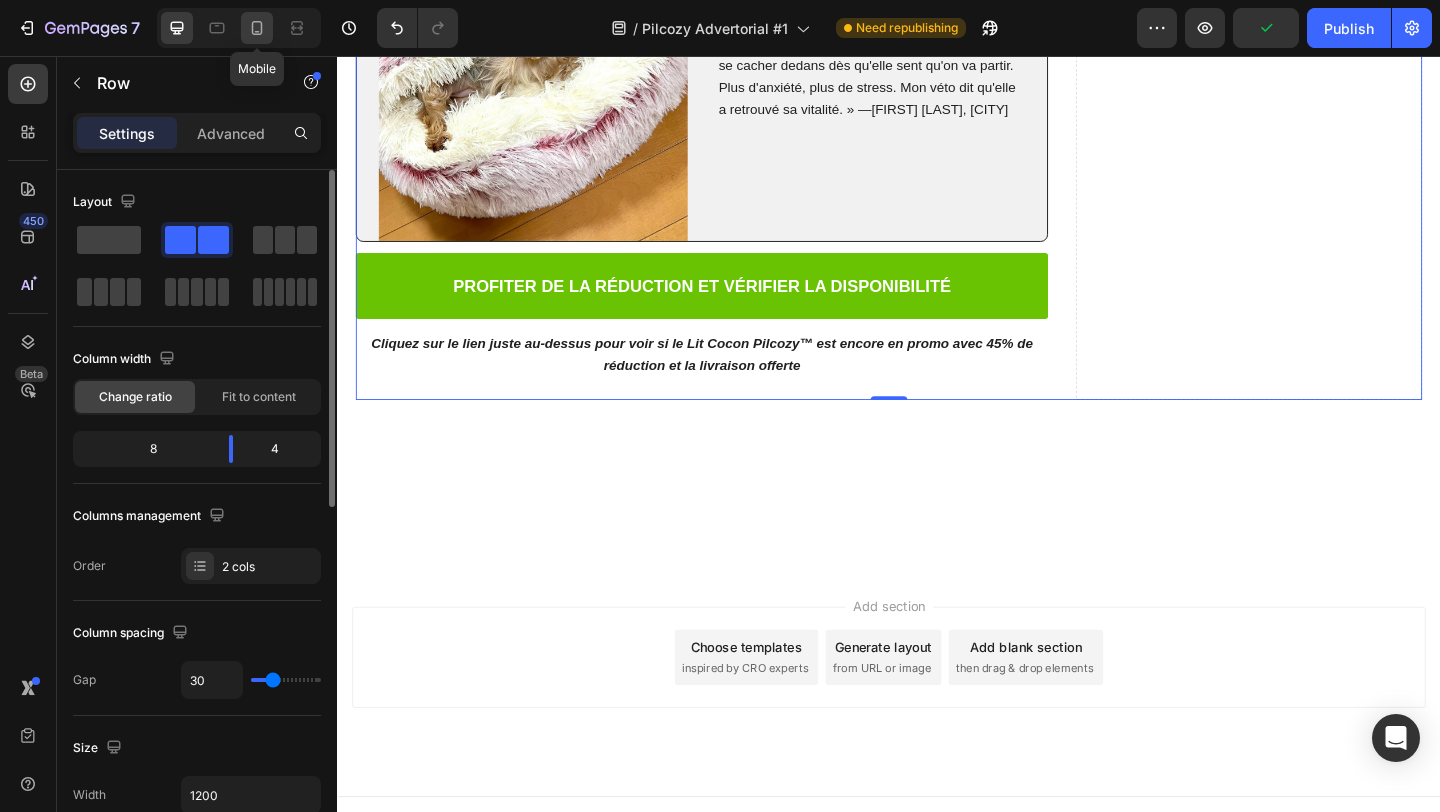 click 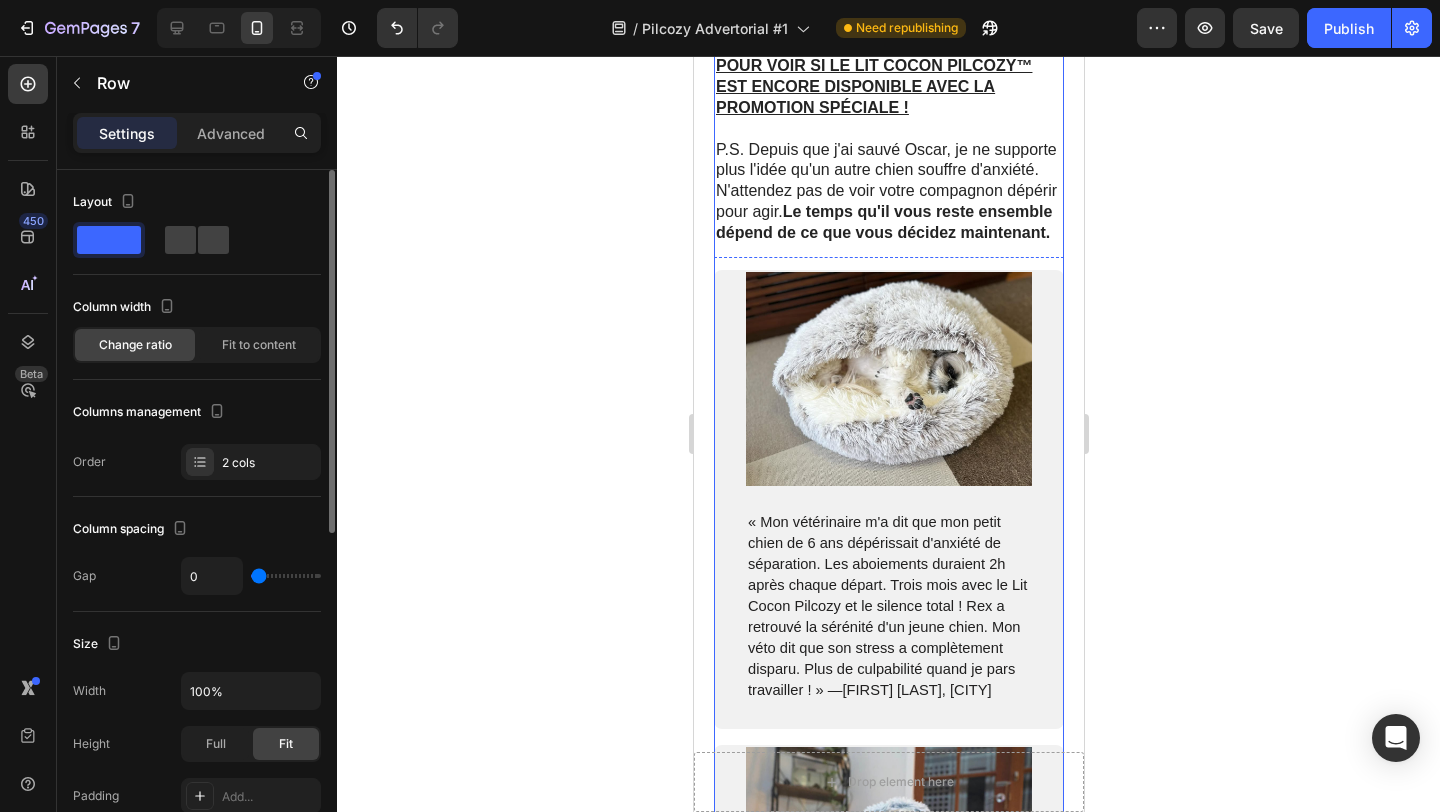 scroll, scrollTop: 11013, scrollLeft: 0, axis: vertical 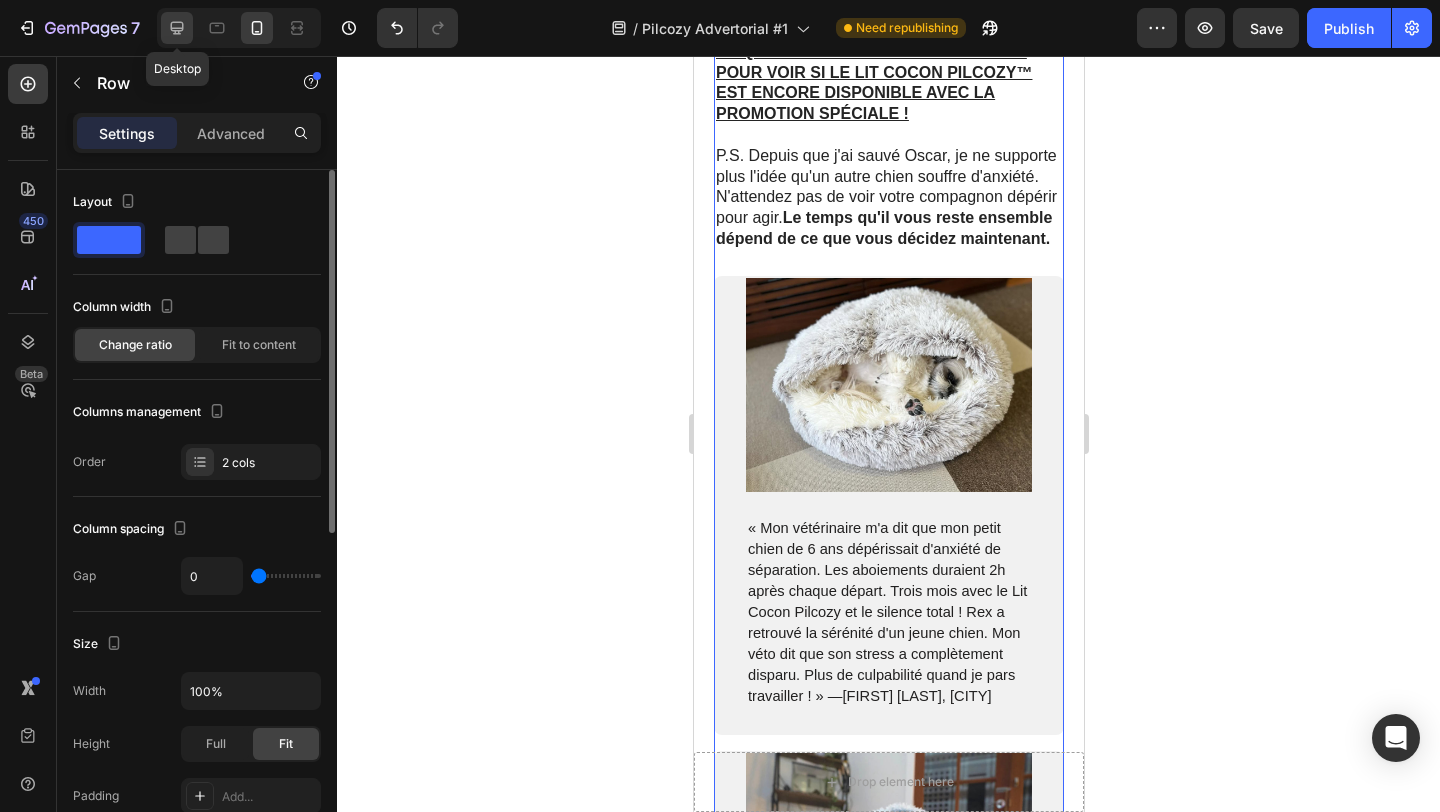 click 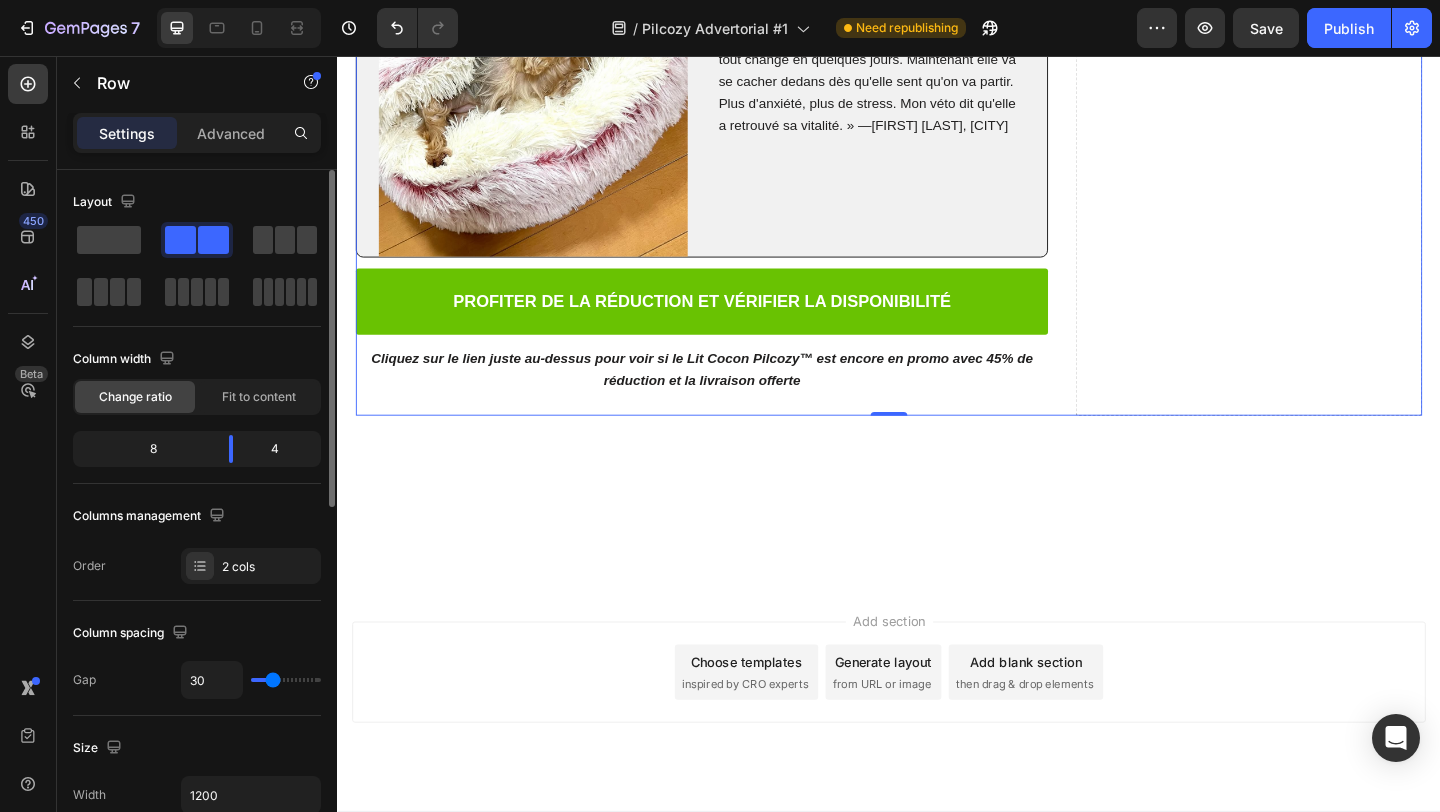 scroll, scrollTop: 12100, scrollLeft: 0, axis: vertical 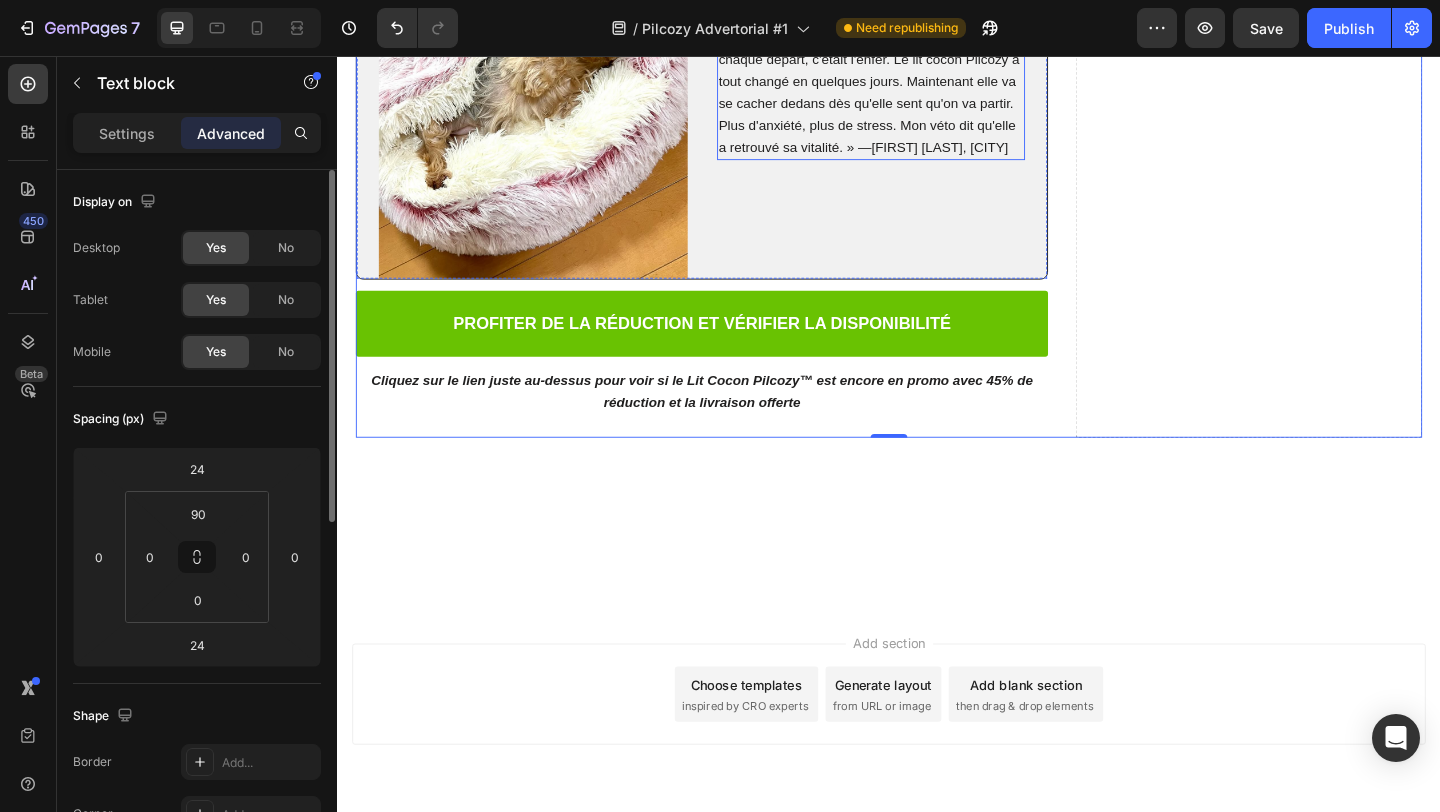 click on "« Je regardais Nala vieillir à vue d'œil avec ces lits d'animalerie qui ne pouvaient pas l'apaiser. À chaque départ, c'était l'enfer. Le lit cocon Pilcozy a tout changé en quelques jours. Maintenant elle va se cacher dedans dès qu'elle sent qu'on va partir. Plus d'anxiété, plus de stress. Mon véto dit qu'elle a retrouvé sa vitalité. » —[FIRST] [LAST], [CITY]" at bounding box center [915, 83] 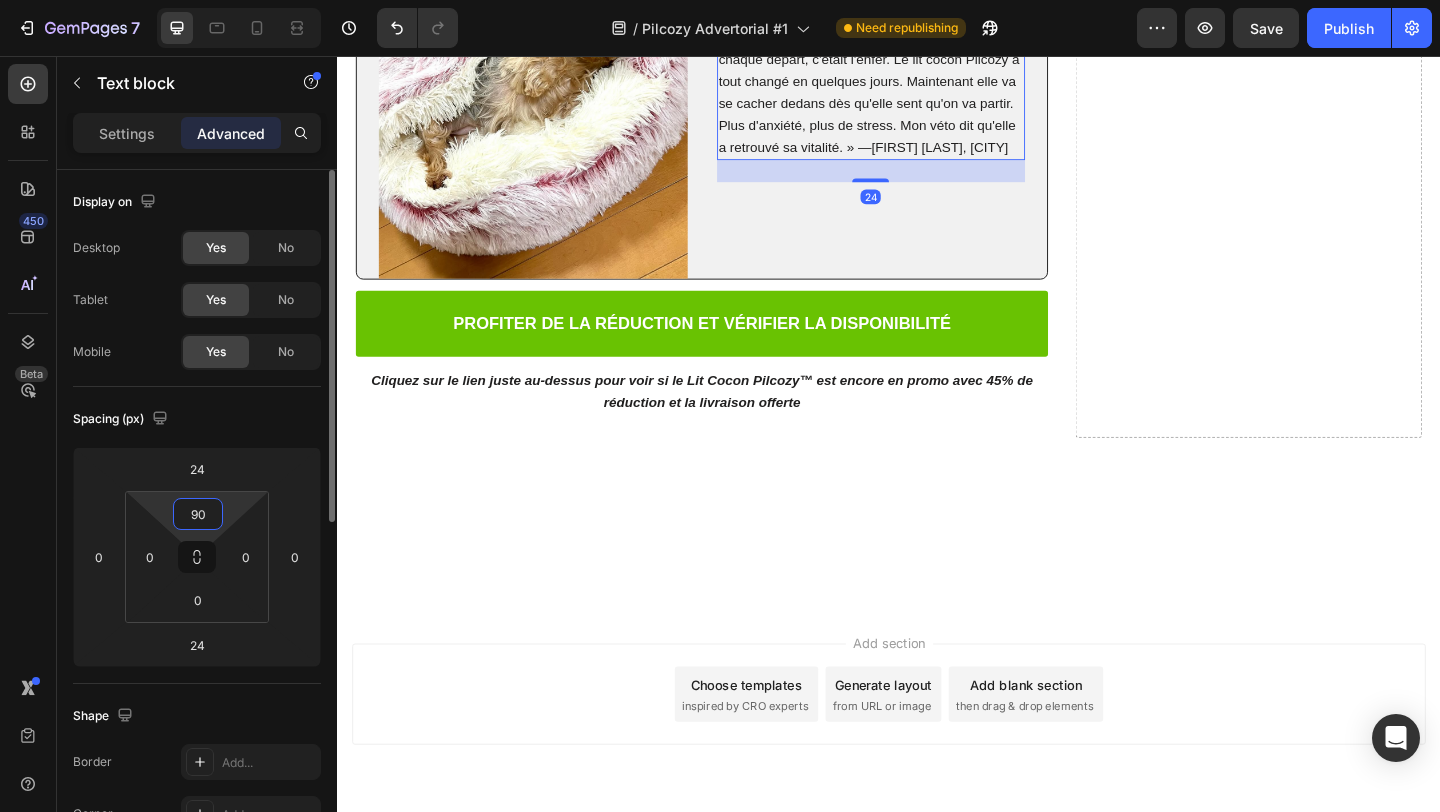 click on "90" at bounding box center (198, 514) 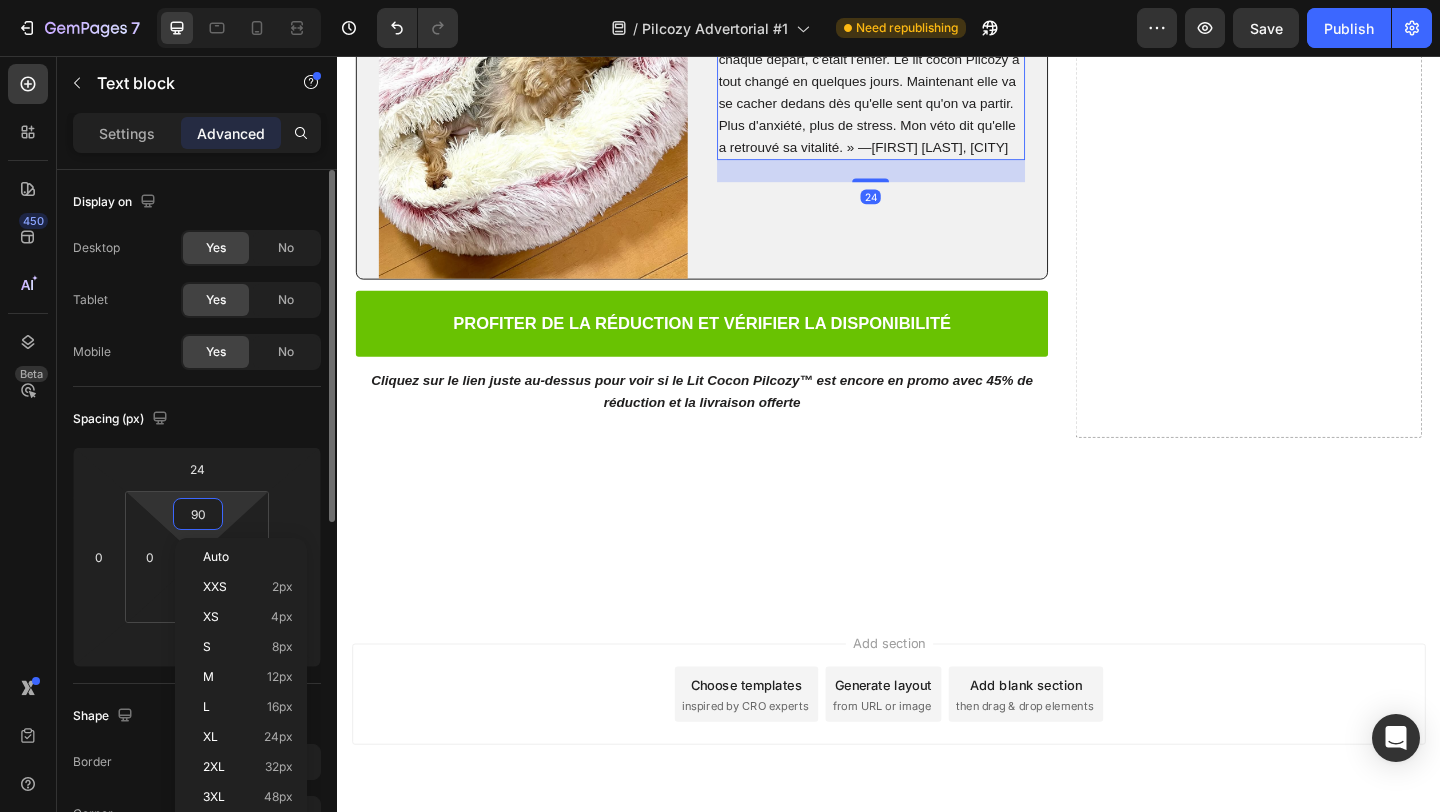 type 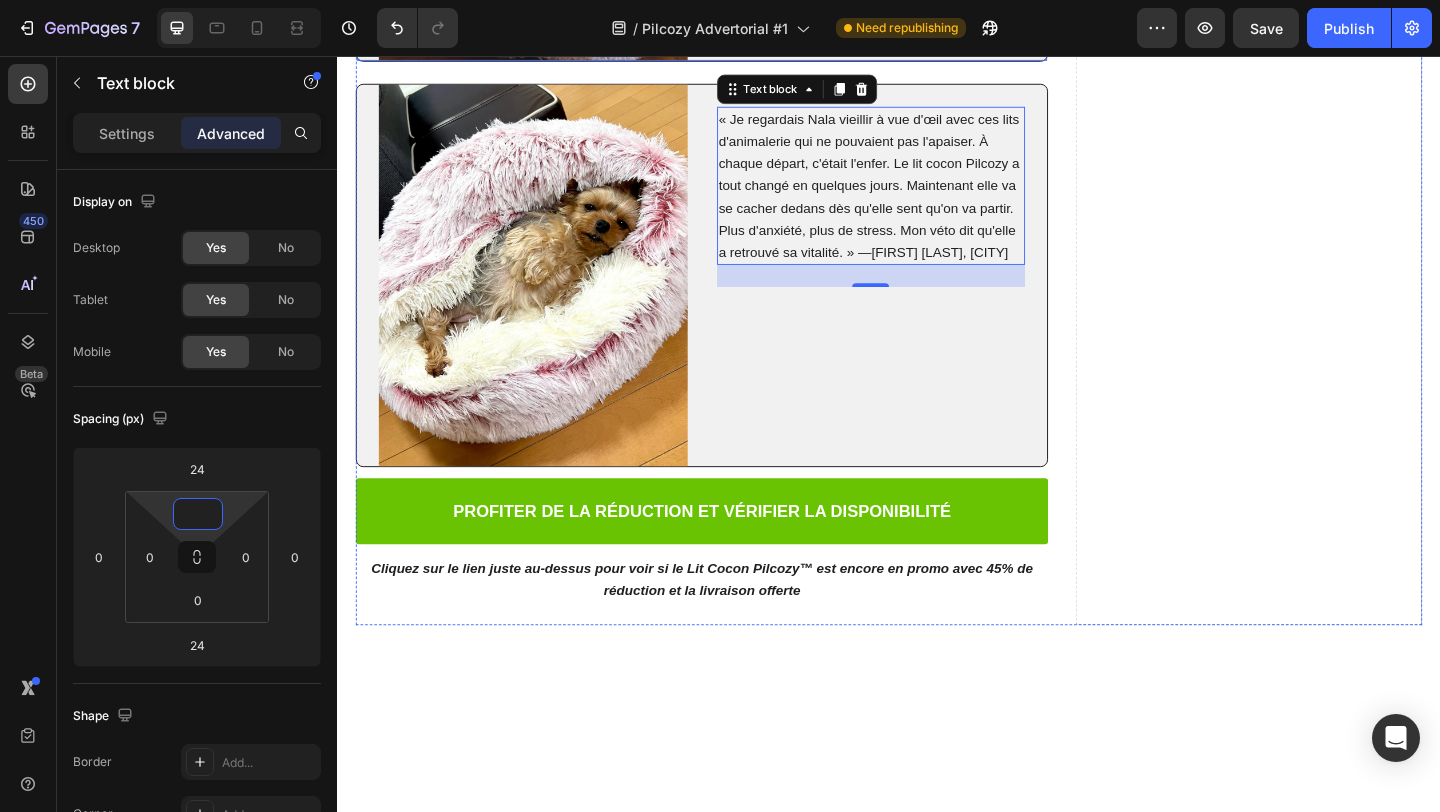 scroll, scrollTop: 11862, scrollLeft: 0, axis: vertical 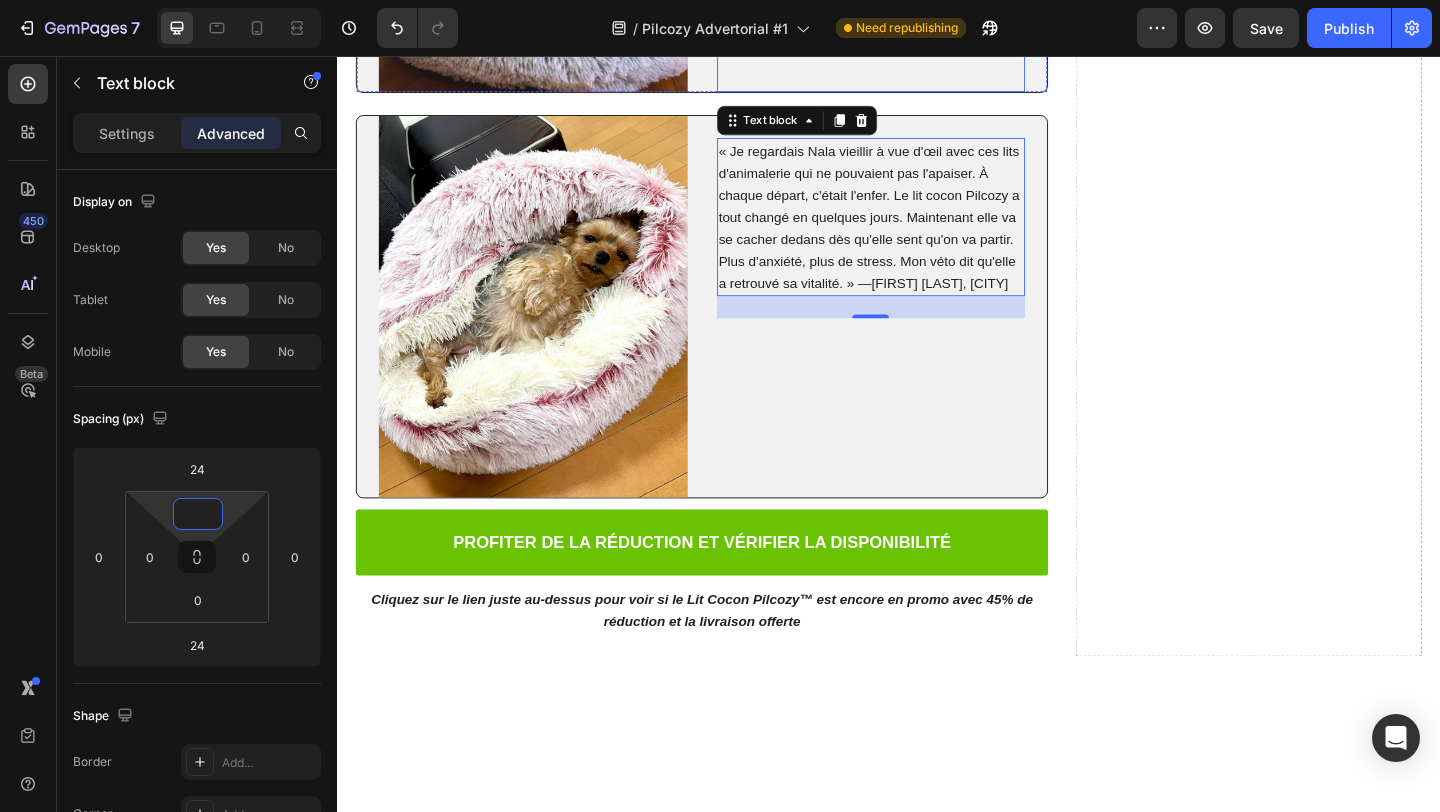 click on "« Notre Teckel de [AGE] ans se détruisait mentalement à chaque départ. Les voisins menaçaient de porter plainte. Deux mois sur le lit Pilcozy et c'est le jour et la nuit ! Plus un aboiement, plus de destruction. Il dort paisiblement dans son cocon quand on part. Mon véto dit qu'on lui a redonné sa joie de vivre. » —[FIRST] [LAST], [CITY]" at bounding box center [916, -81] 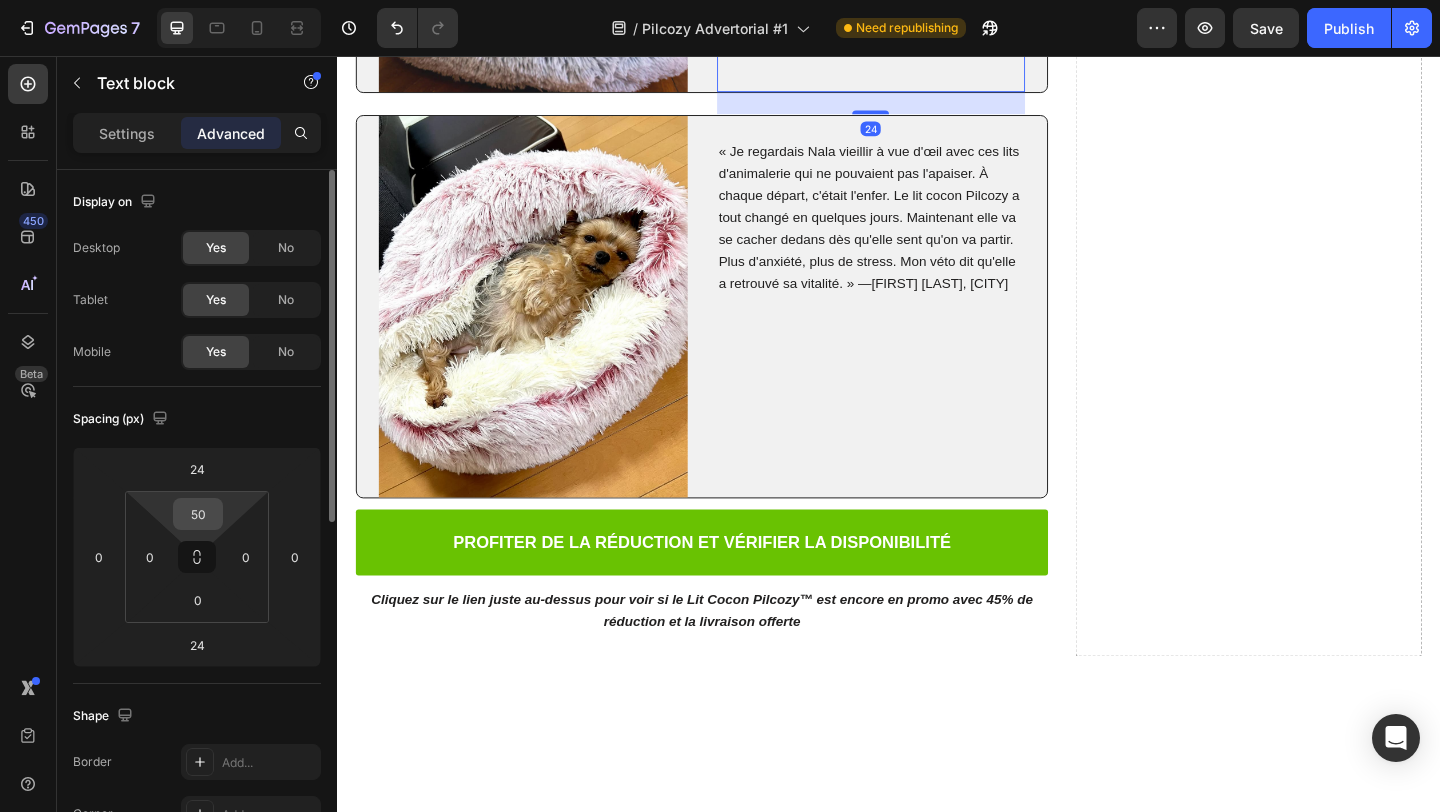 click on "50" at bounding box center (198, 514) 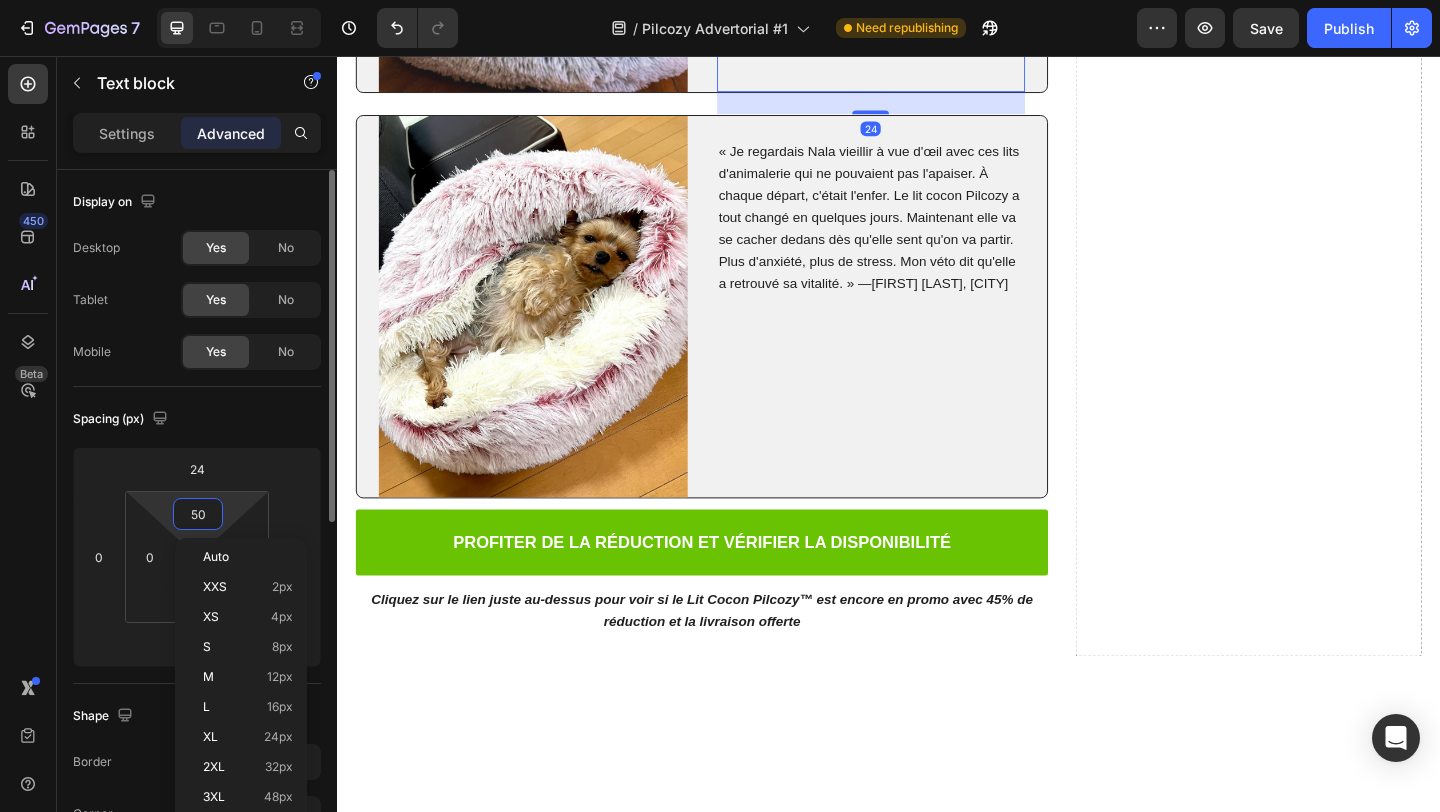 type 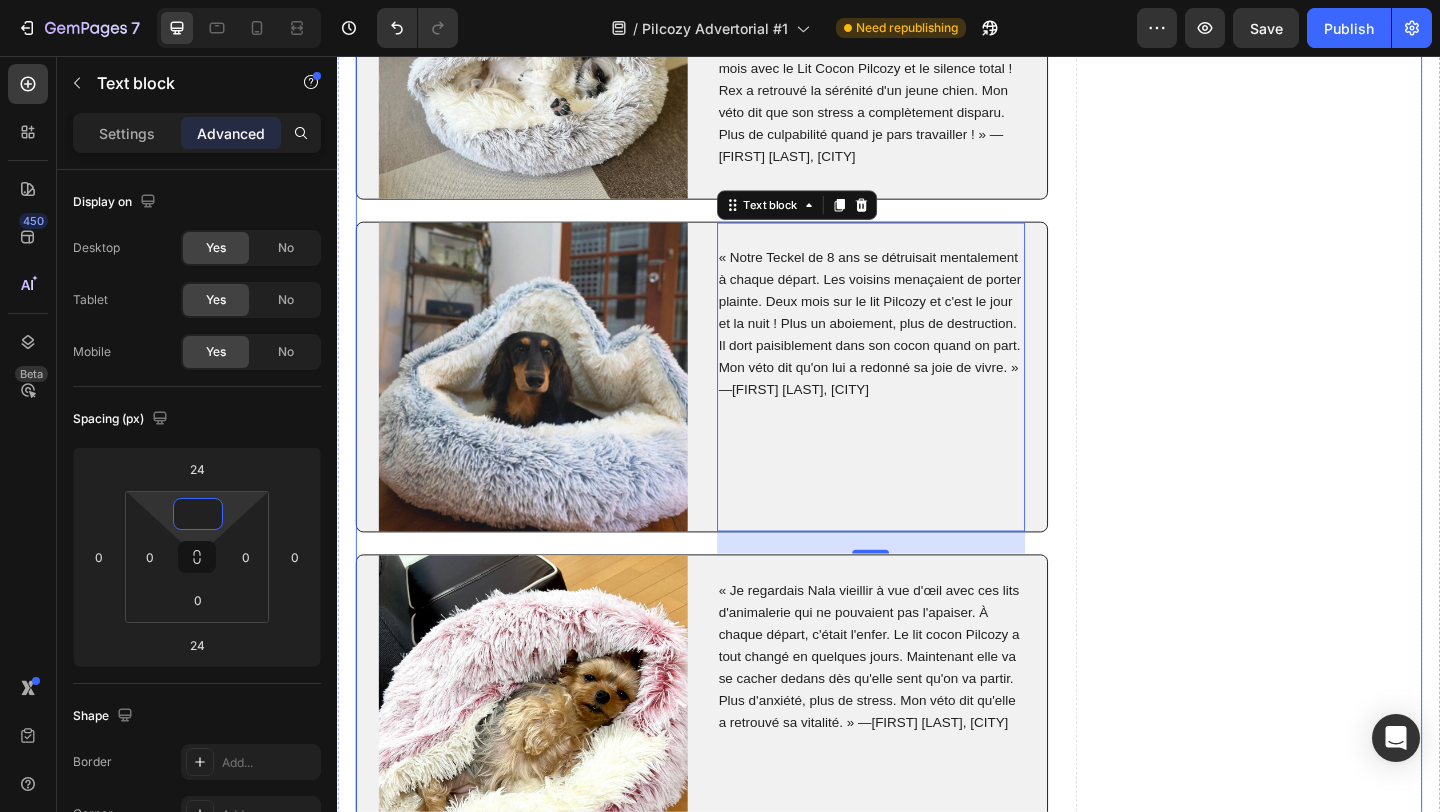 scroll, scrollTop: 11370, scrollLeft: 0, axis: vertical 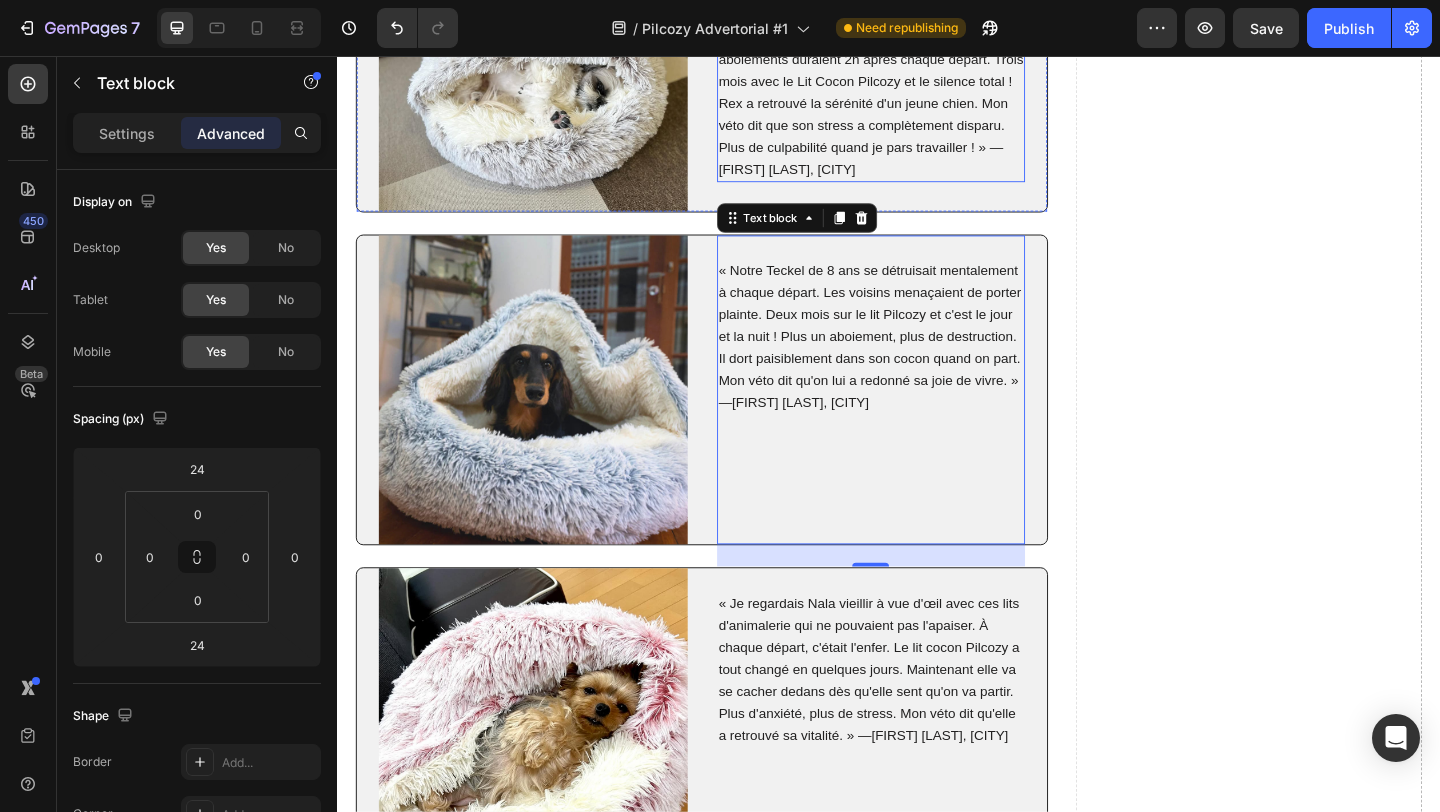 click on "« Mon vétérinaire m'a dit que mon petit chien de [AGE] ans dépérissait d'anxiété de séparation. Les aboiements duraient [TIME]h après chaque départ. Trois mois avec le Lit Cocon Pilcozy et le silence total ! Rex a retrouvé la sérénité d'un jeune chien. Mon véto dit que son stress a complètement disparu. Plus de culpabilité quand je pars travailler ! » —[FIRST] [LAST], [CITY]" at bounding box center (918, 95) 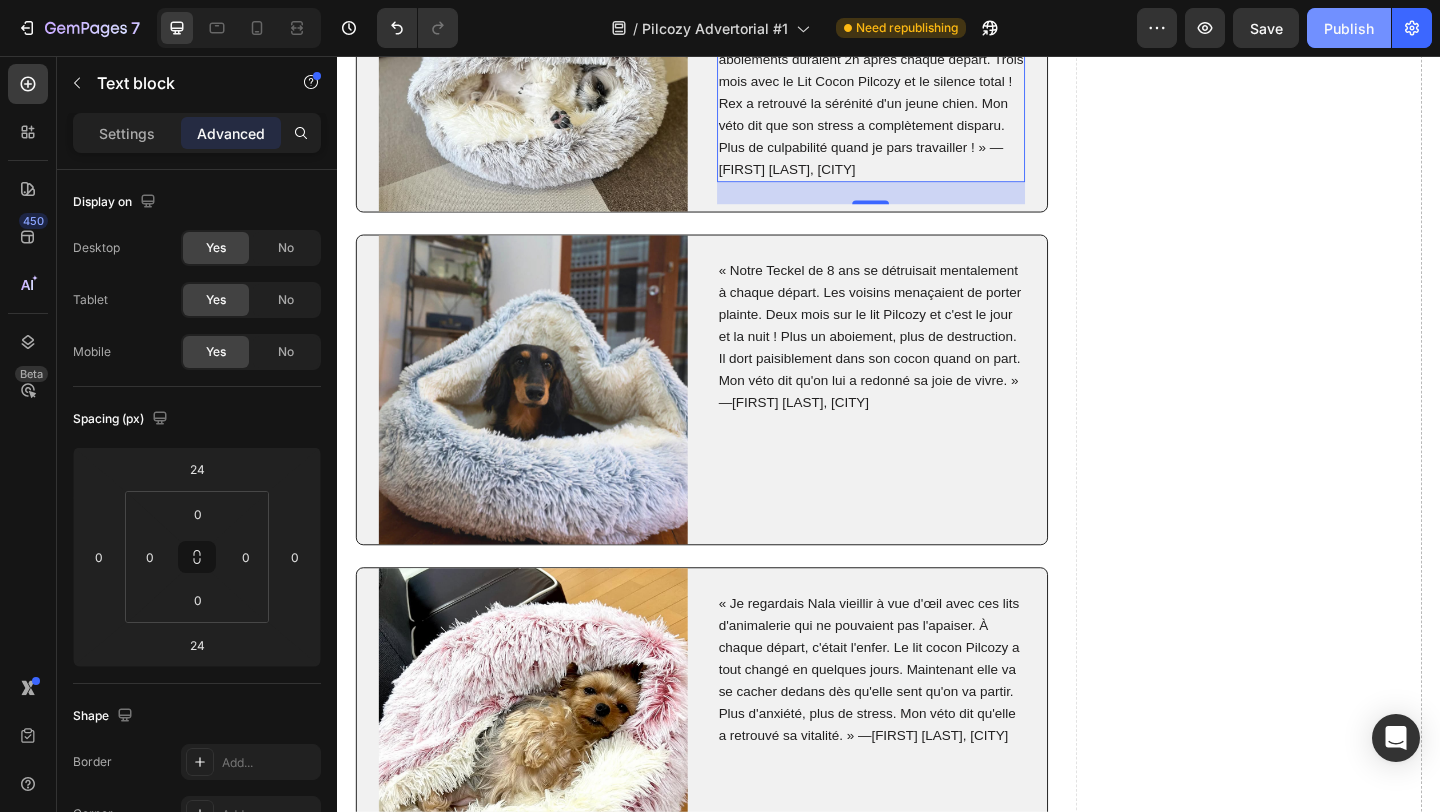 click on "Publish" at bounding box center [1349, 28] 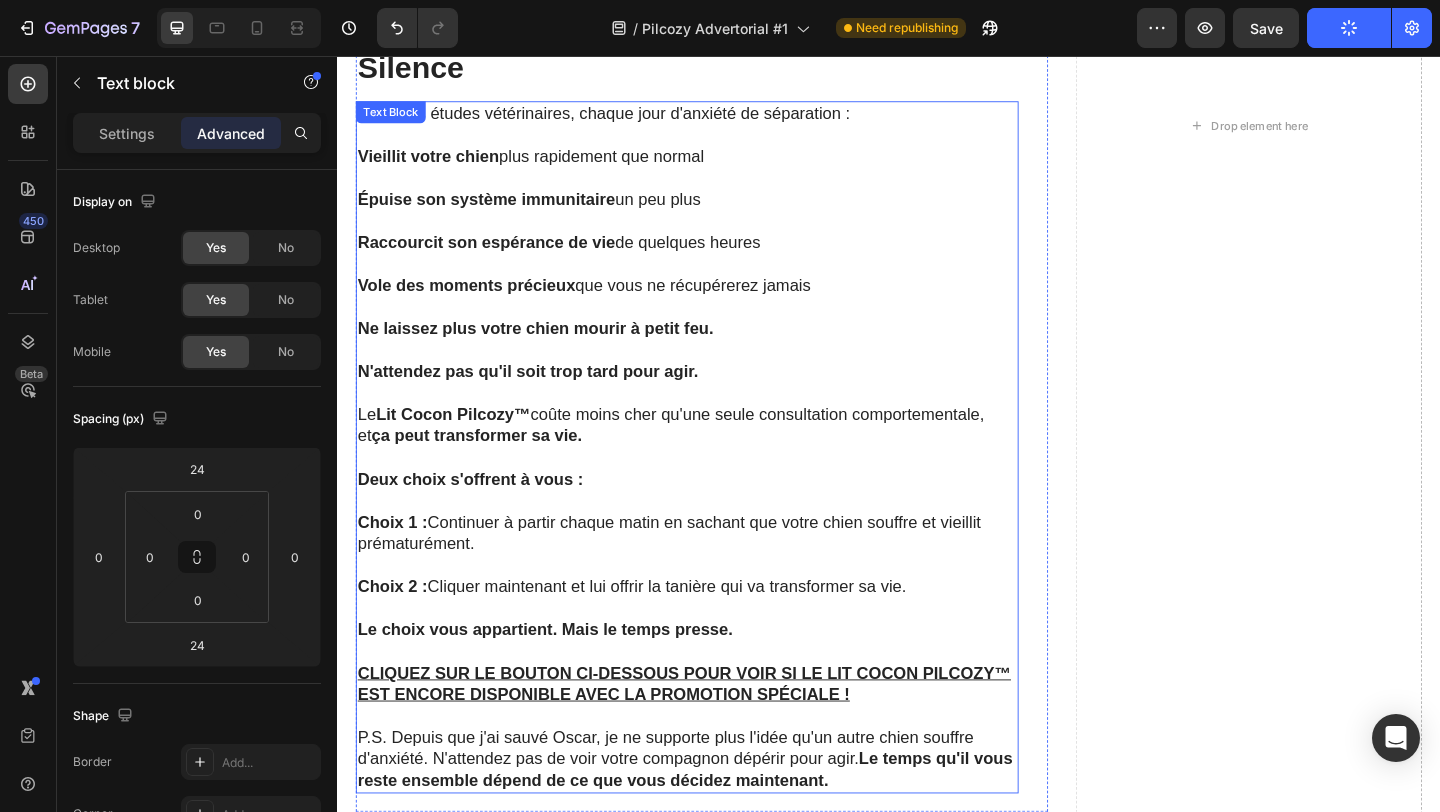 scroll, scrollTop: 10451, scrollLeft: 0, axis: vertical 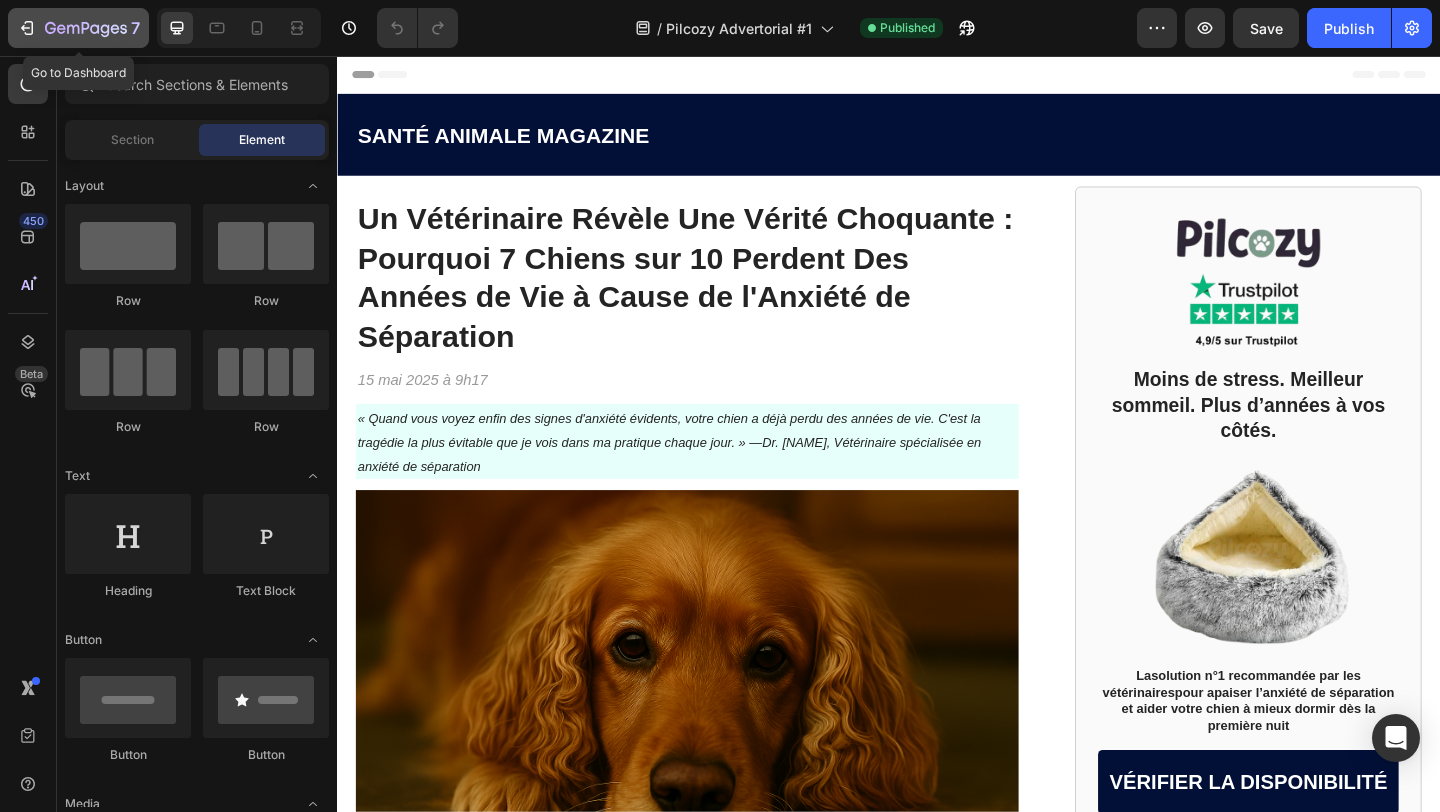 click 